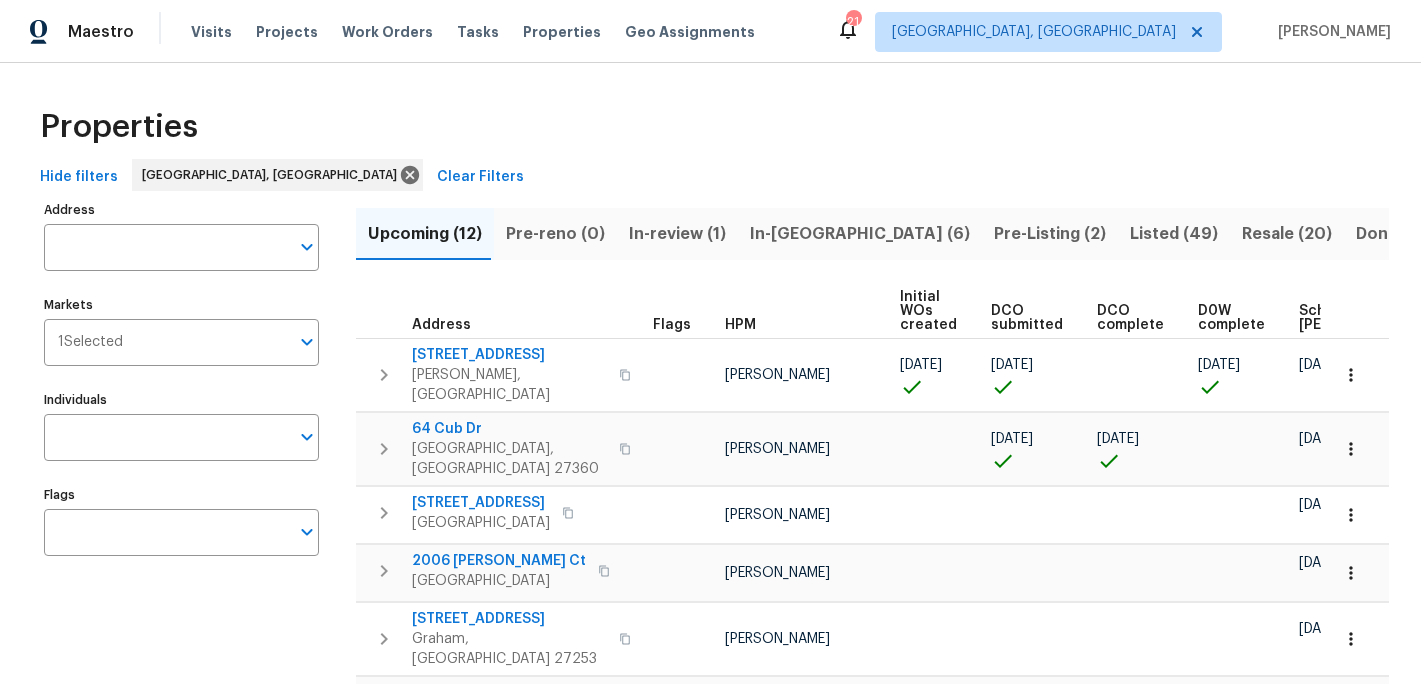 scroll, scrollTop: 0, scrollLeft: 0, axis: both 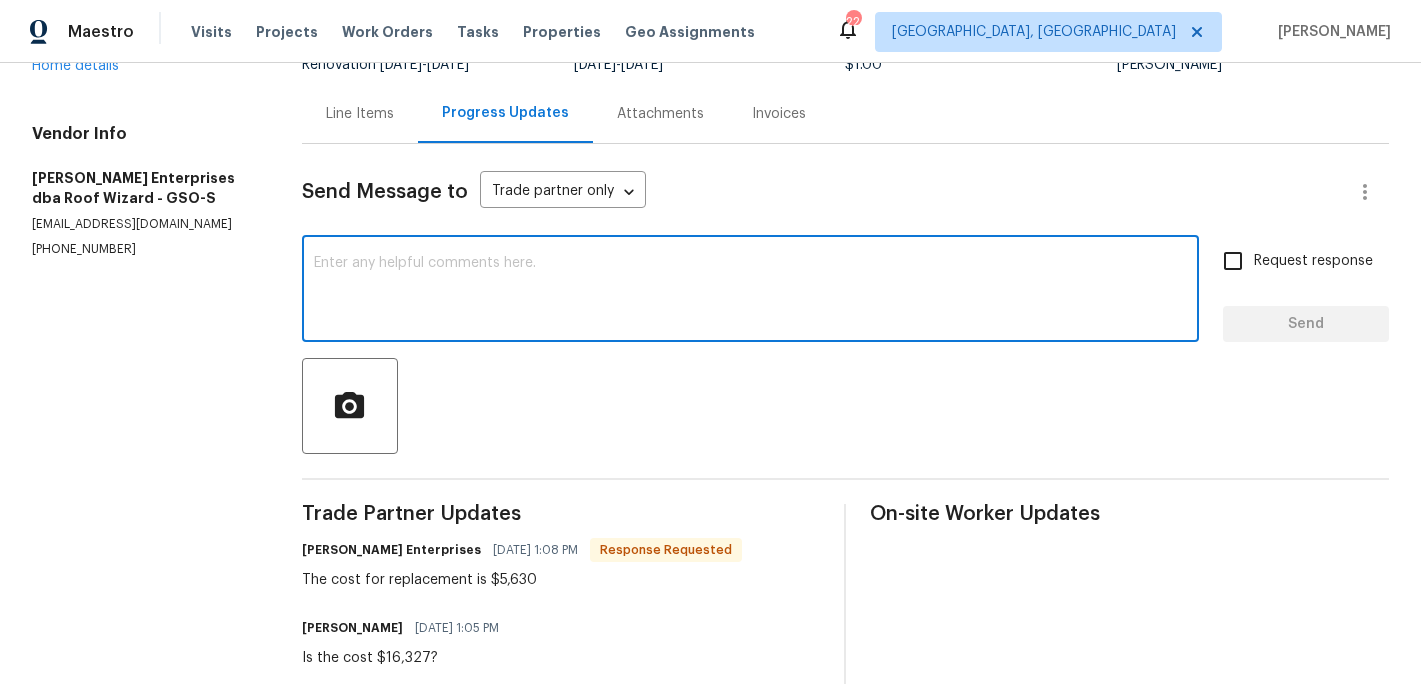 click at bounding box center [750, 291] 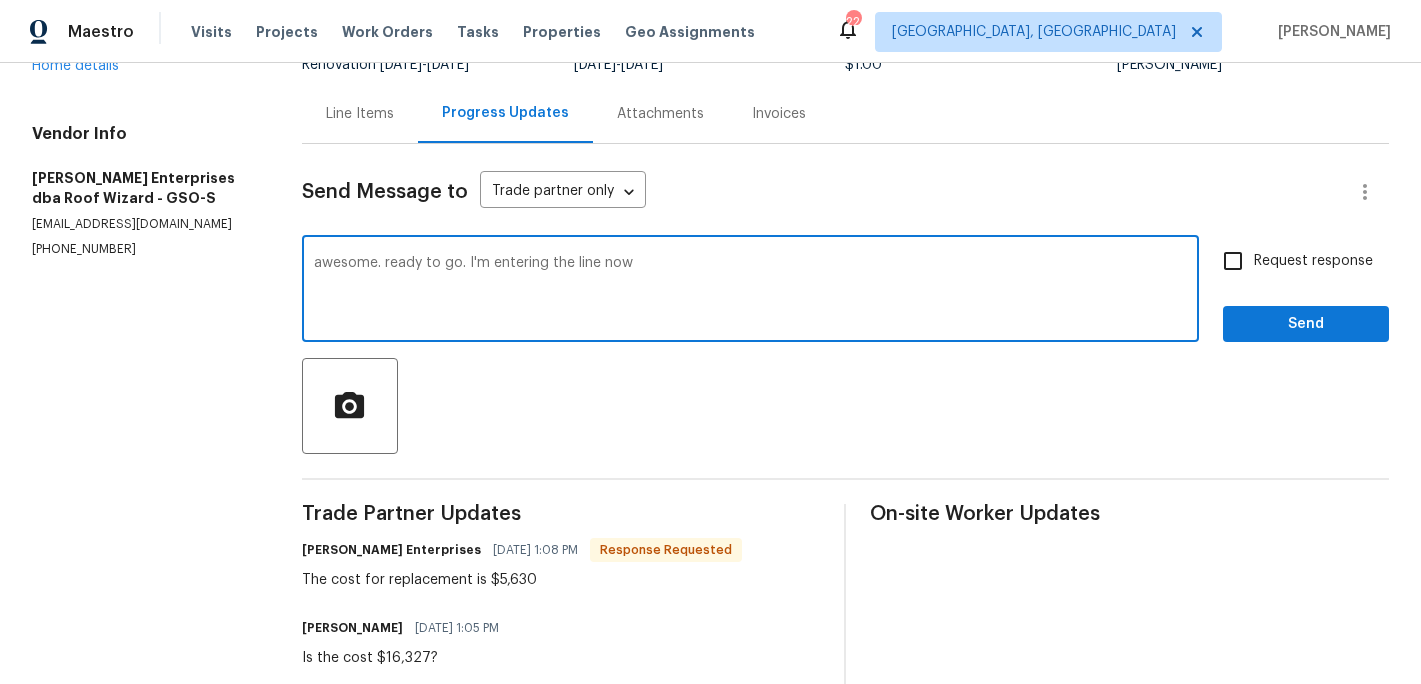 type on "awesome. ready to go. I'm entering the line now" 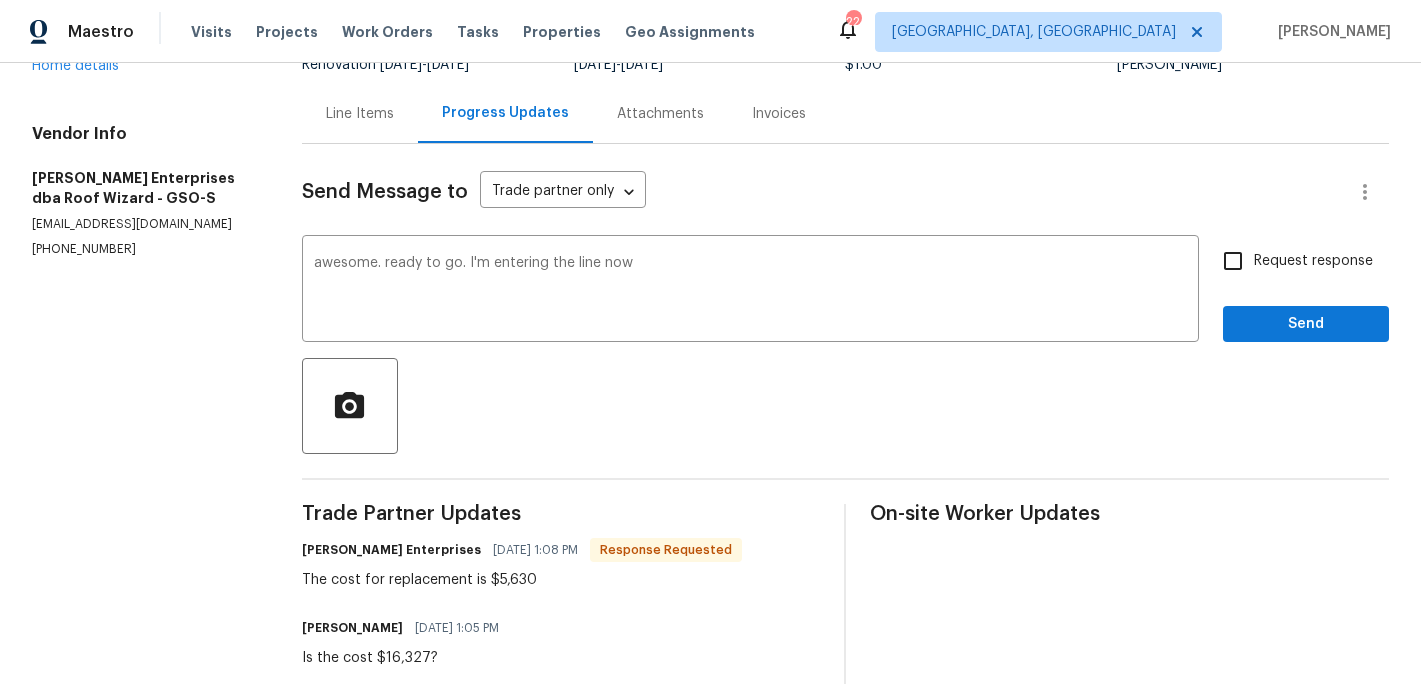 click on "Send Message to Trade partner only Trade partner only ​ awesome. ready to go. I'm entering the line now x ​ Request response Send Trade Partner Updates Nordman Enterprises 07/10/2025 1:08 PM Response Requested The cost for replacement is $5,630 Terry Tullar 07/10/2025 1:05 PM Is the cost $16,327? Terry Tullar 07/10/2025 1:05 PM hey I cannot see attachments only the notes box.  Can you tell me the cost of replacement?  I need to get moving on this Nordman Enterprises 07/09/2025 11:30 AM Due to the multiple repairs necessary as well as the age and the condition of the roof we recommend a full replacement of the roof. Please find attached Est # 16327 for approval. Thank you!! On-site Worker Updates" at bounding box center [845, 526] 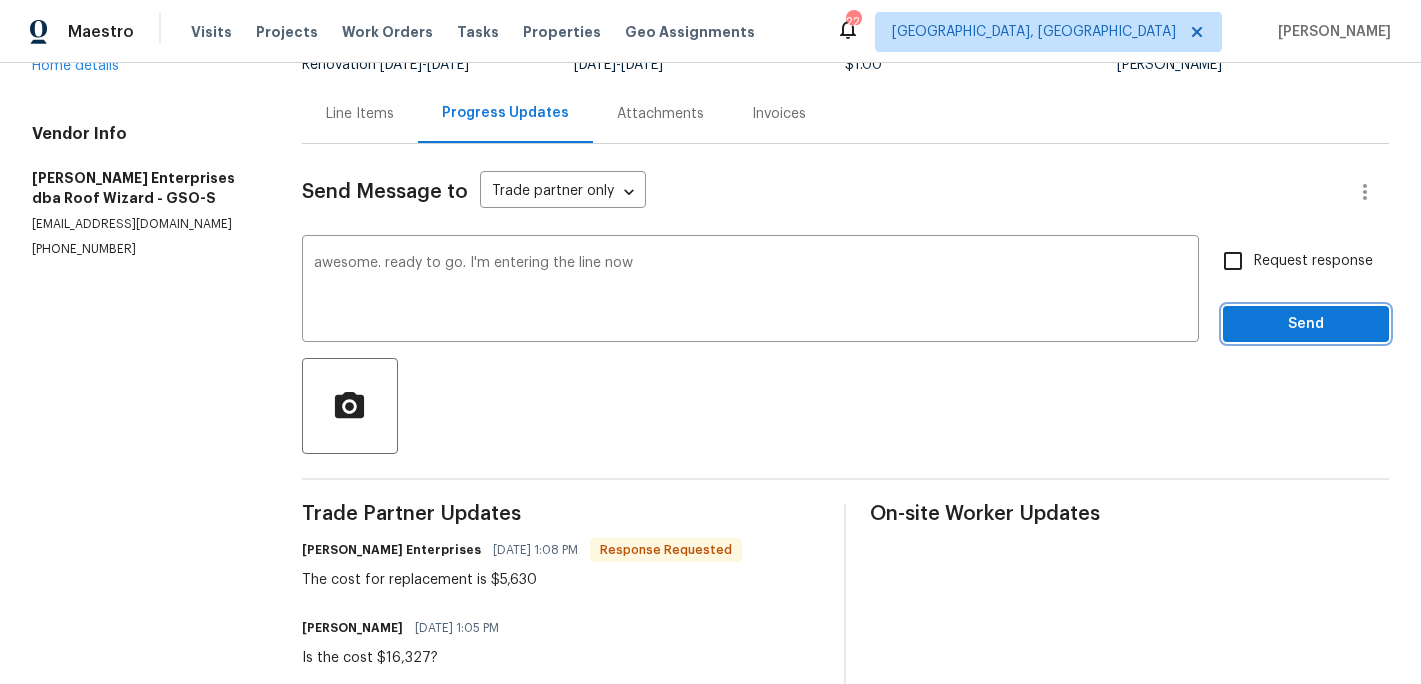 click on "Send" at bounding box center (1306, 324) 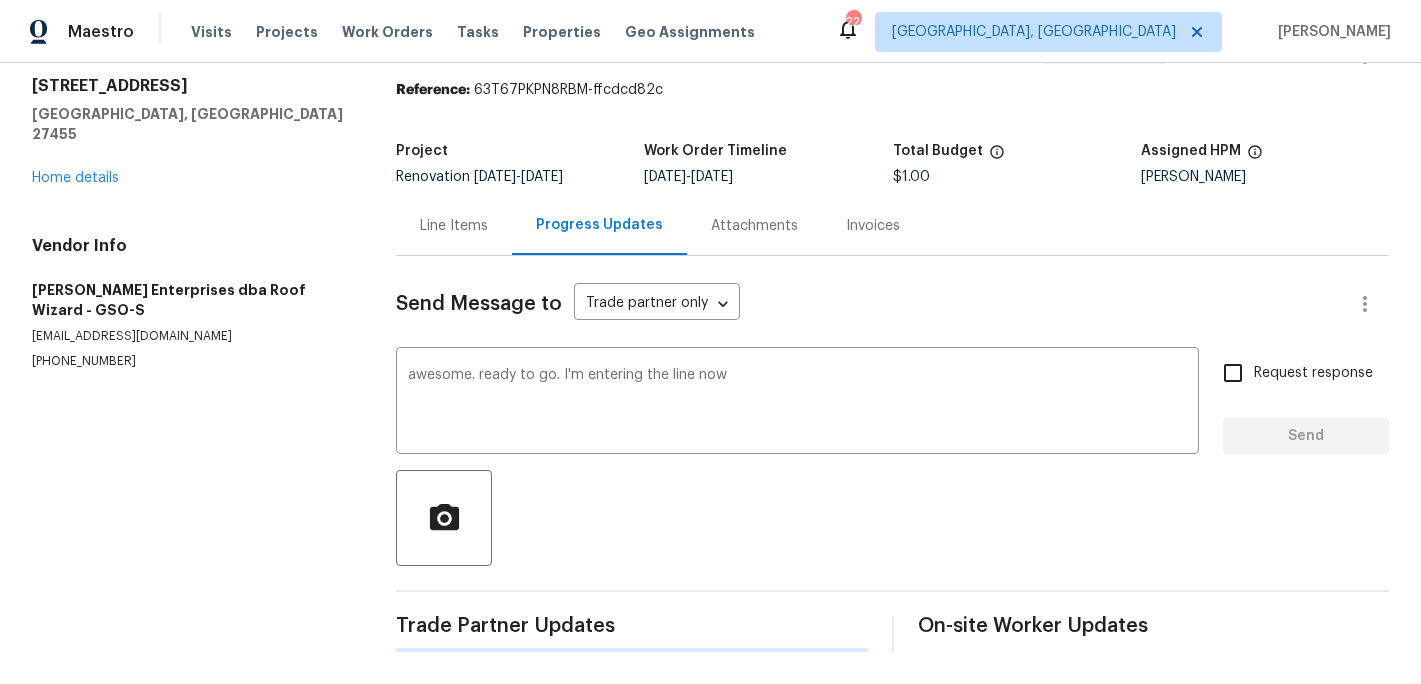 type 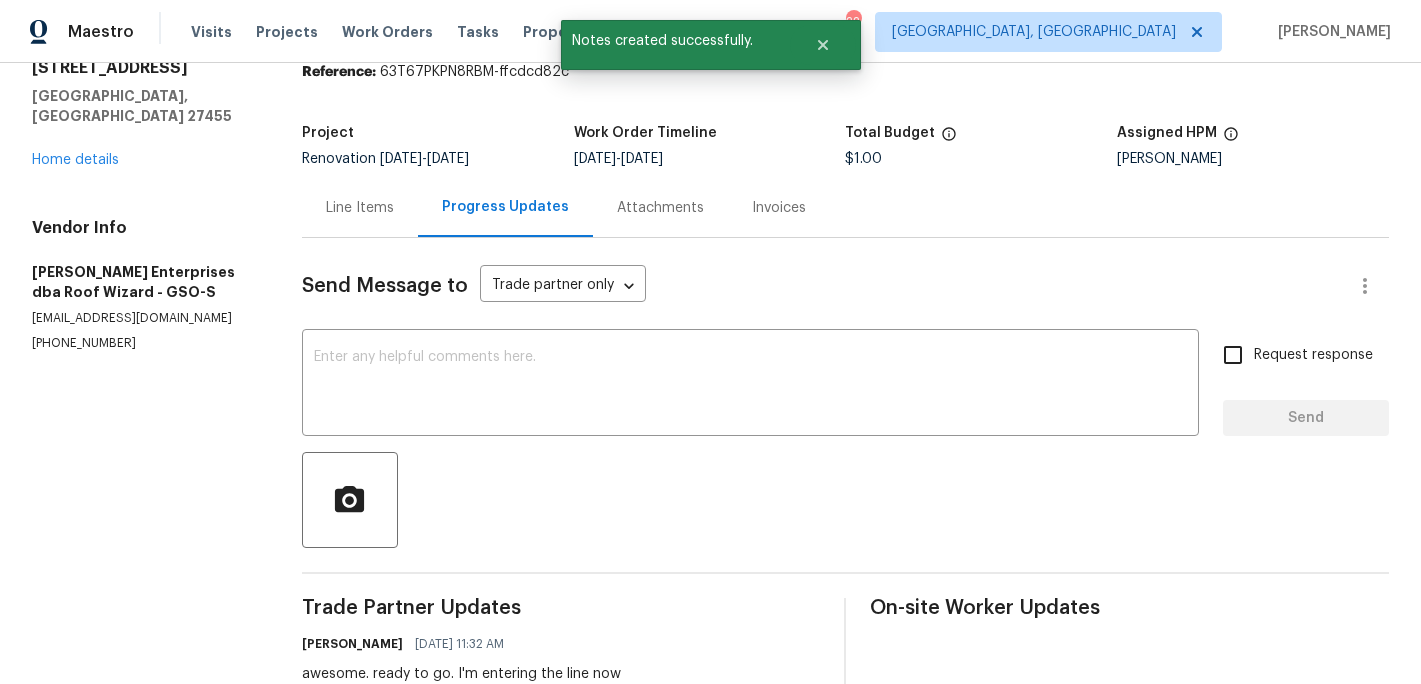 scroll, scrollTop: 0, scrollLeft: 0, axis: both 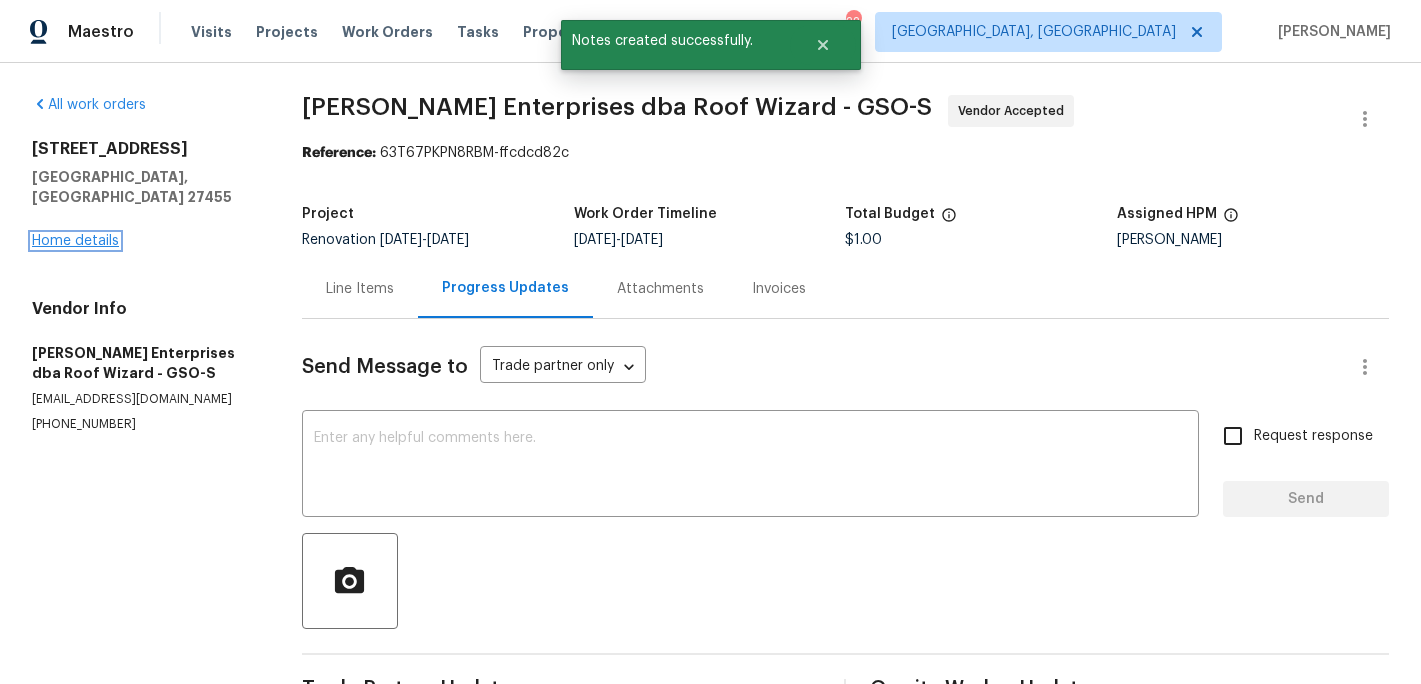click on "Home details" at bounding box center (75, 241) 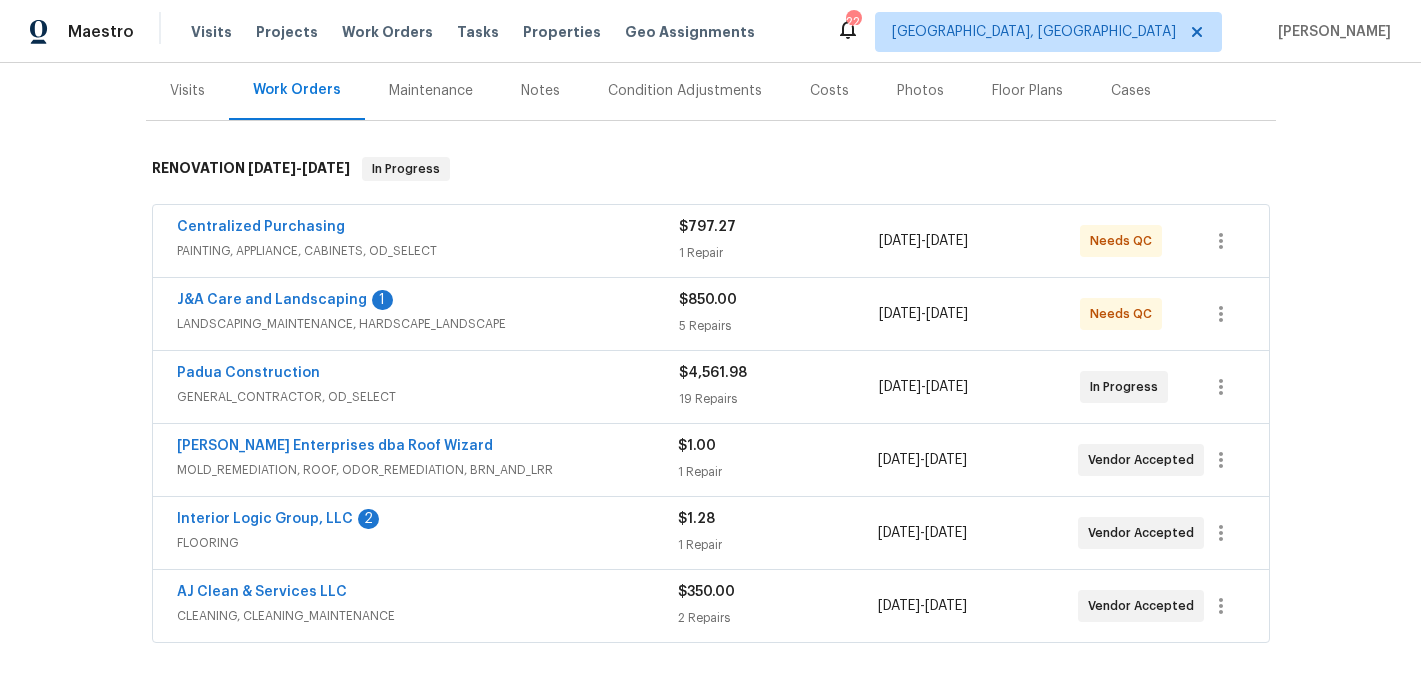 scroll, scrollTop: 243, scrollLeft: 0, axis: vertical 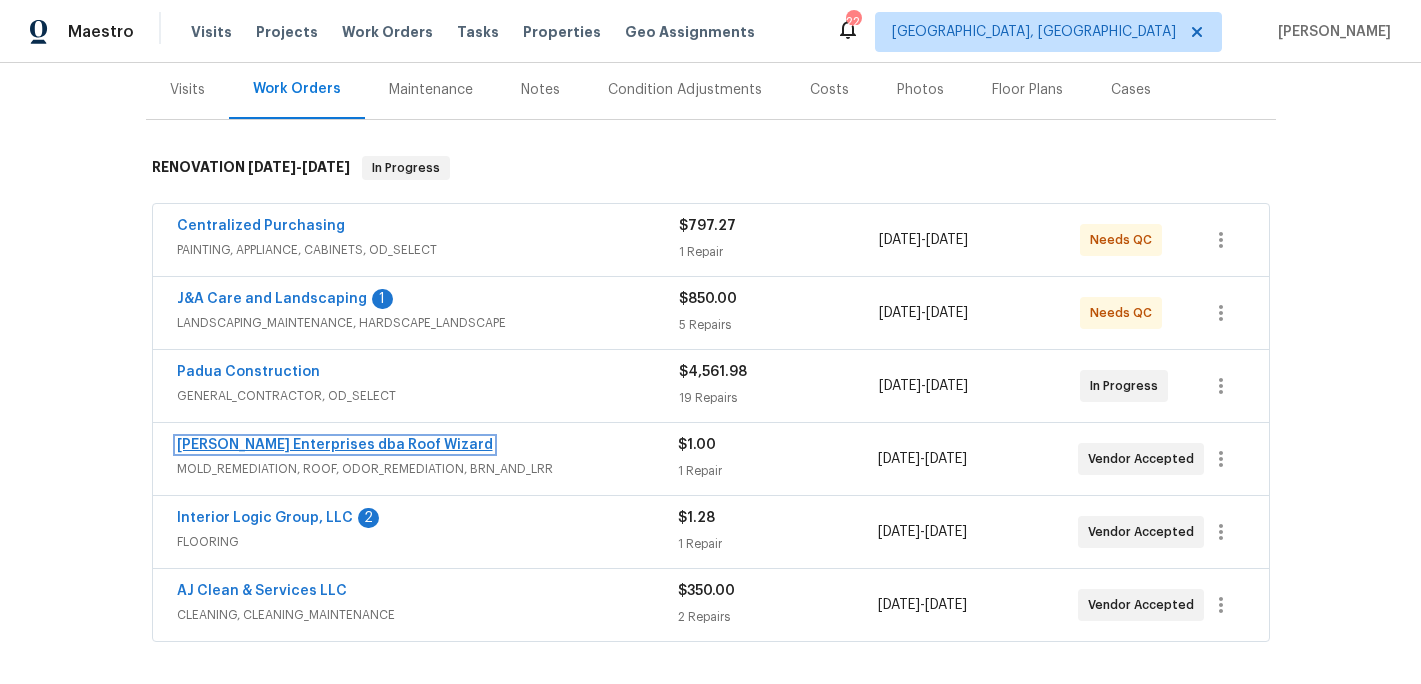 click on "Nordman Enterprises dba Roof Wizard" at bounding box center [335, 445] 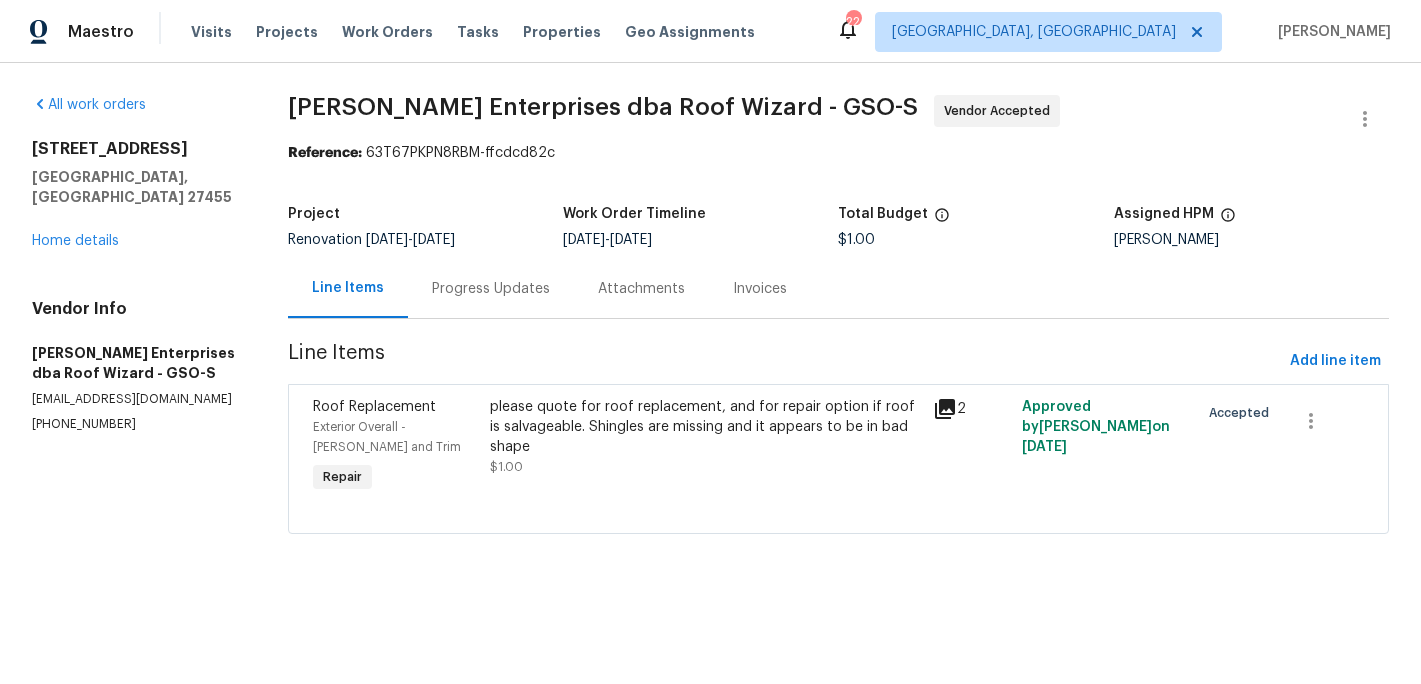 click on "please quote for roof replacement, and for repair option if roof is salvageable. Shingles are missing and it appears to be in bad shape" at bounding box center (705, 427) 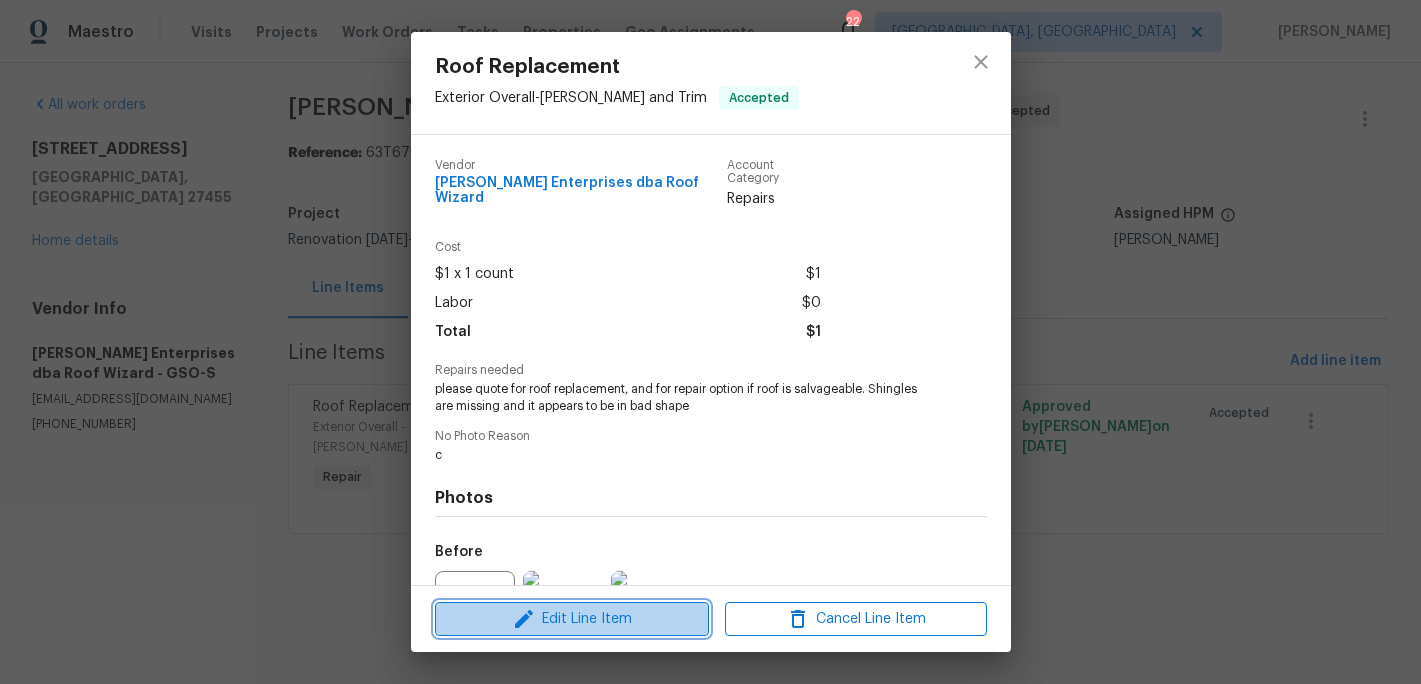 click on "Edit Line Item" at bounding box center [572, 619] 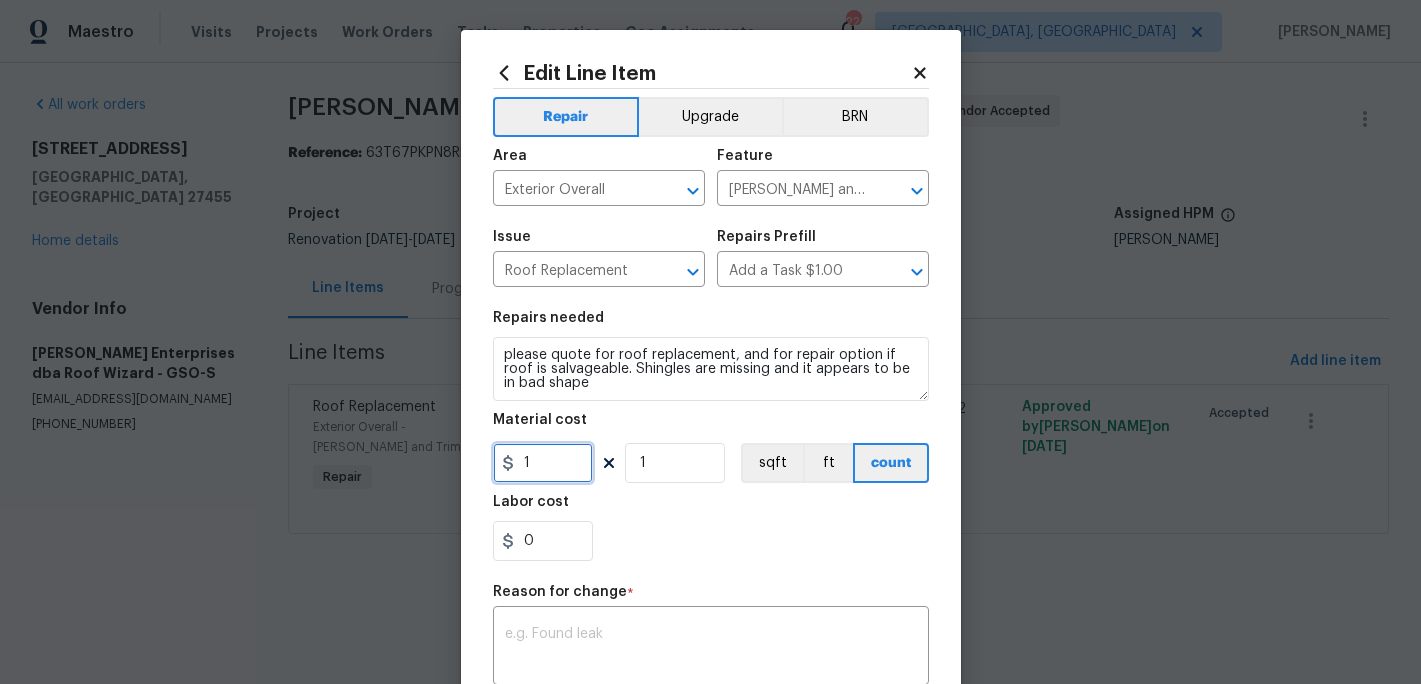 click on "1" at bounding box center [543, 463] 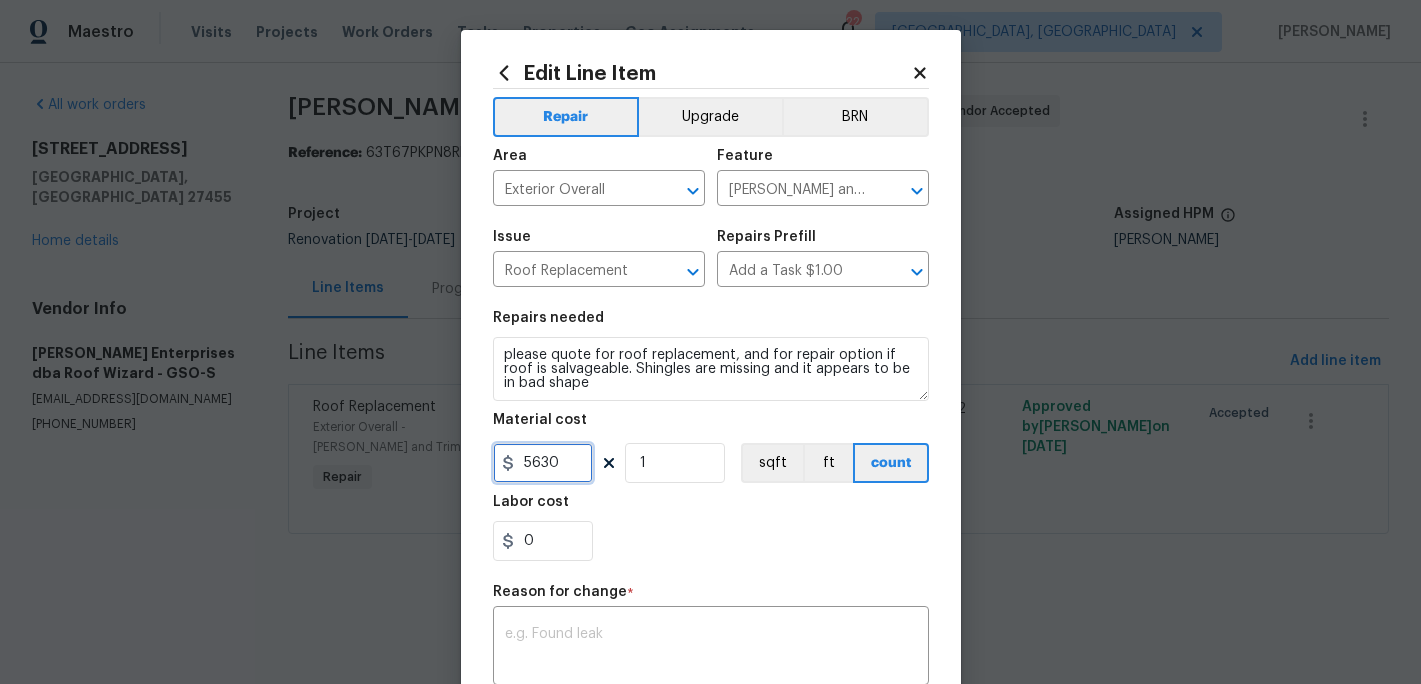 type on "5630" 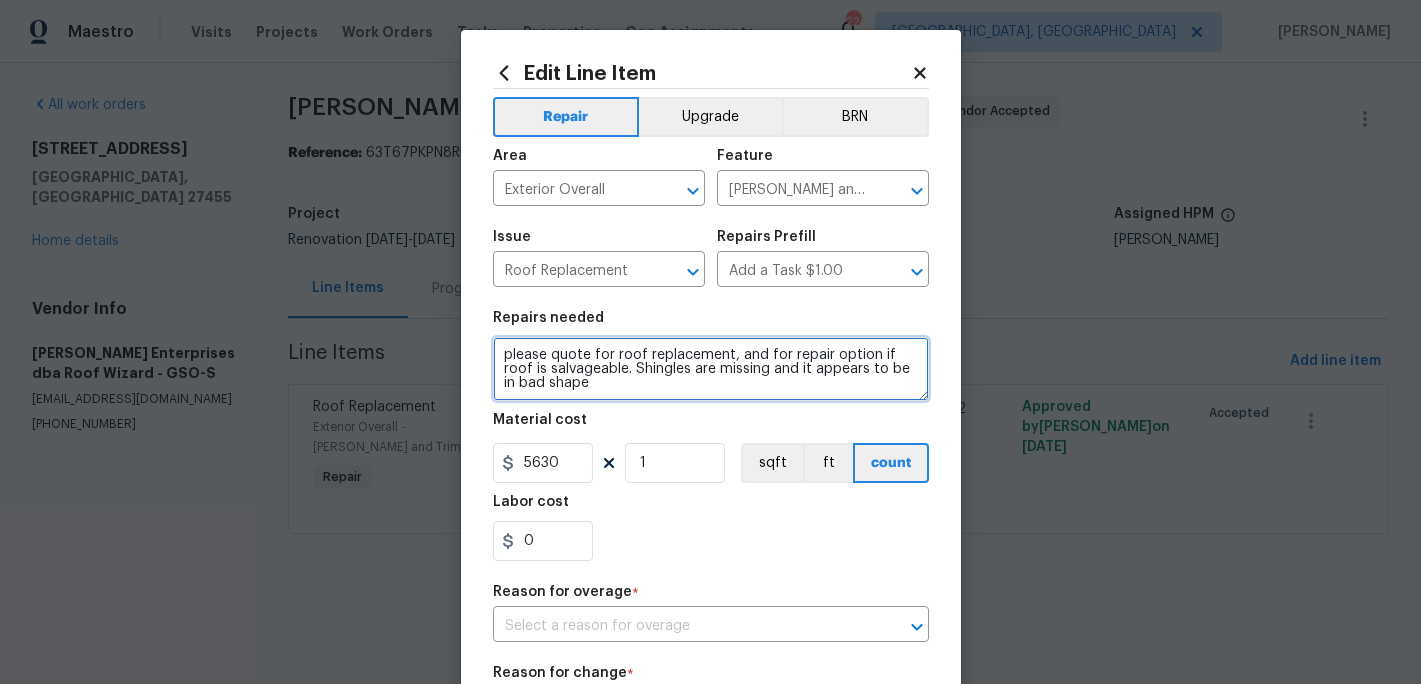 click on "please quote for roof replacement, and for repair option if roof is salvageable. Shingles are missing and it appears to be in bad shape" at bounding box center (711, 369) 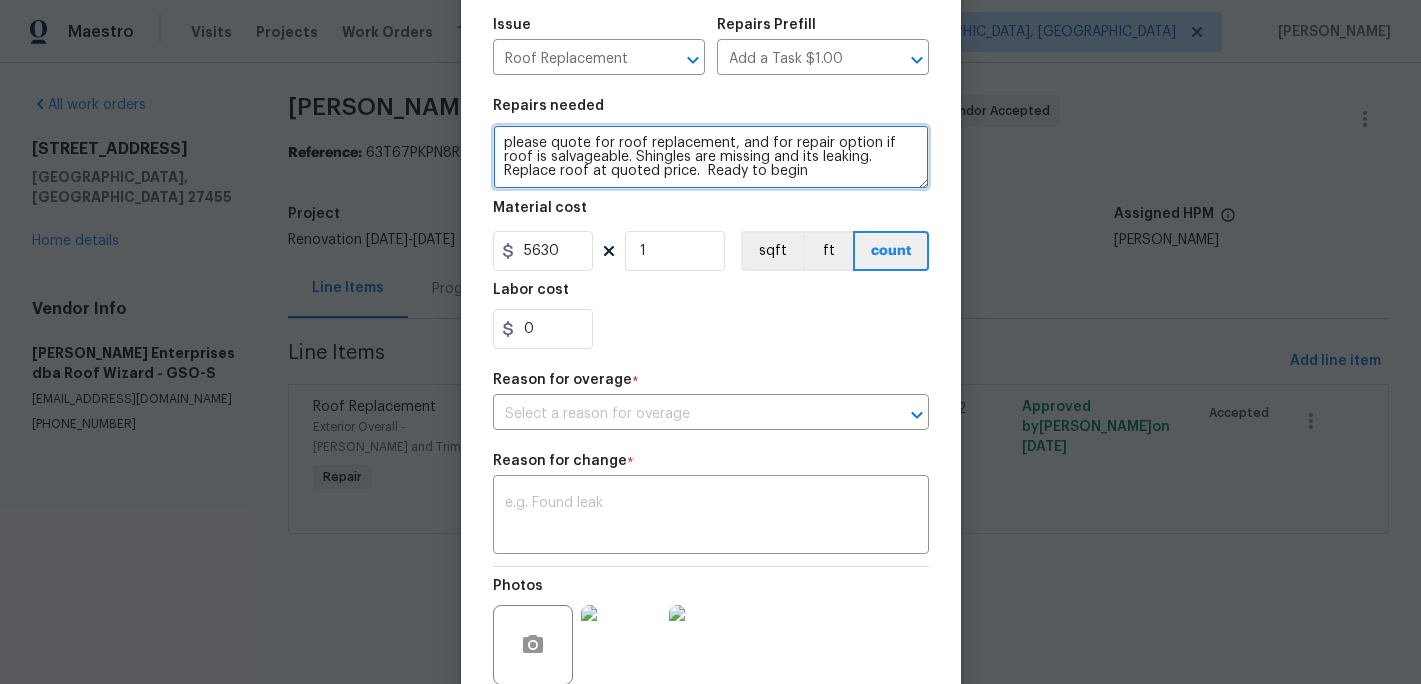 scroll, scrollTop: 214, scrollLeft: 0, axis: vertical 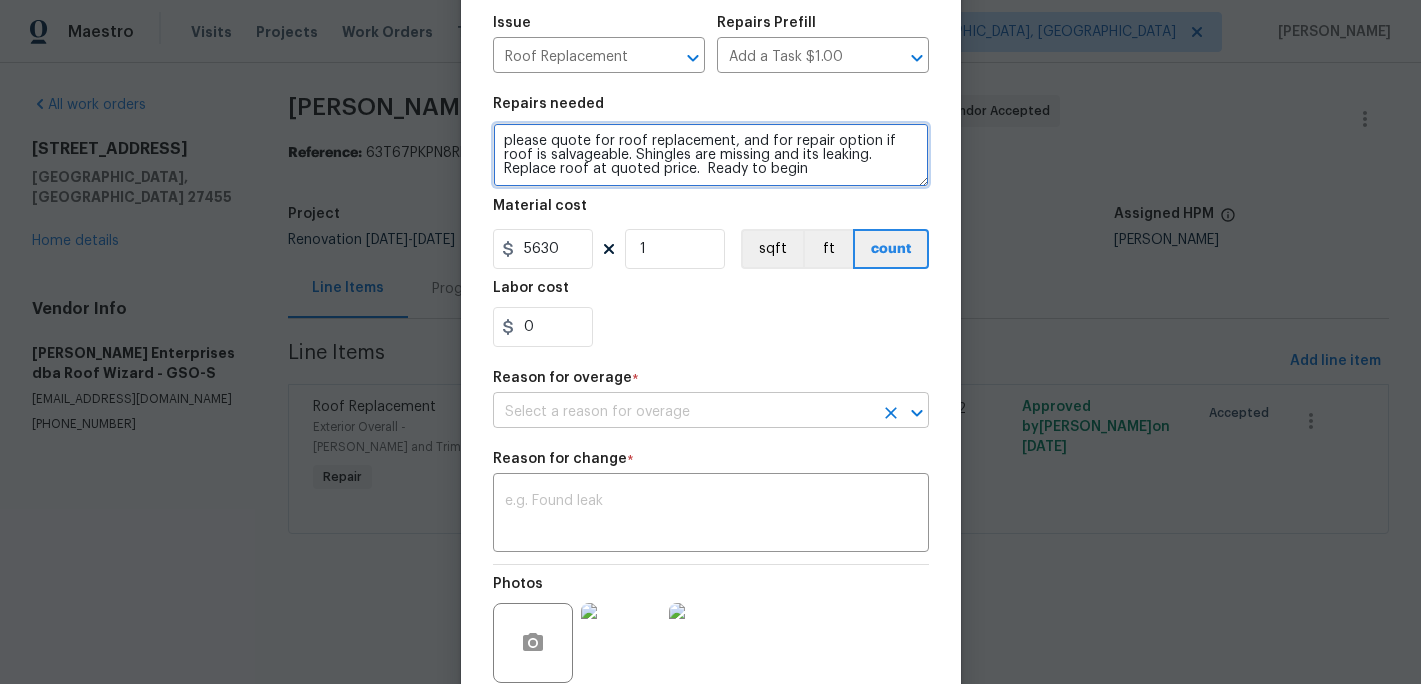 type on "please quote for roof replacement, and for repair option if roof is salvageable. Shingles are missing and its leaking.
Replace roof at quoted price.  Ready to begin" 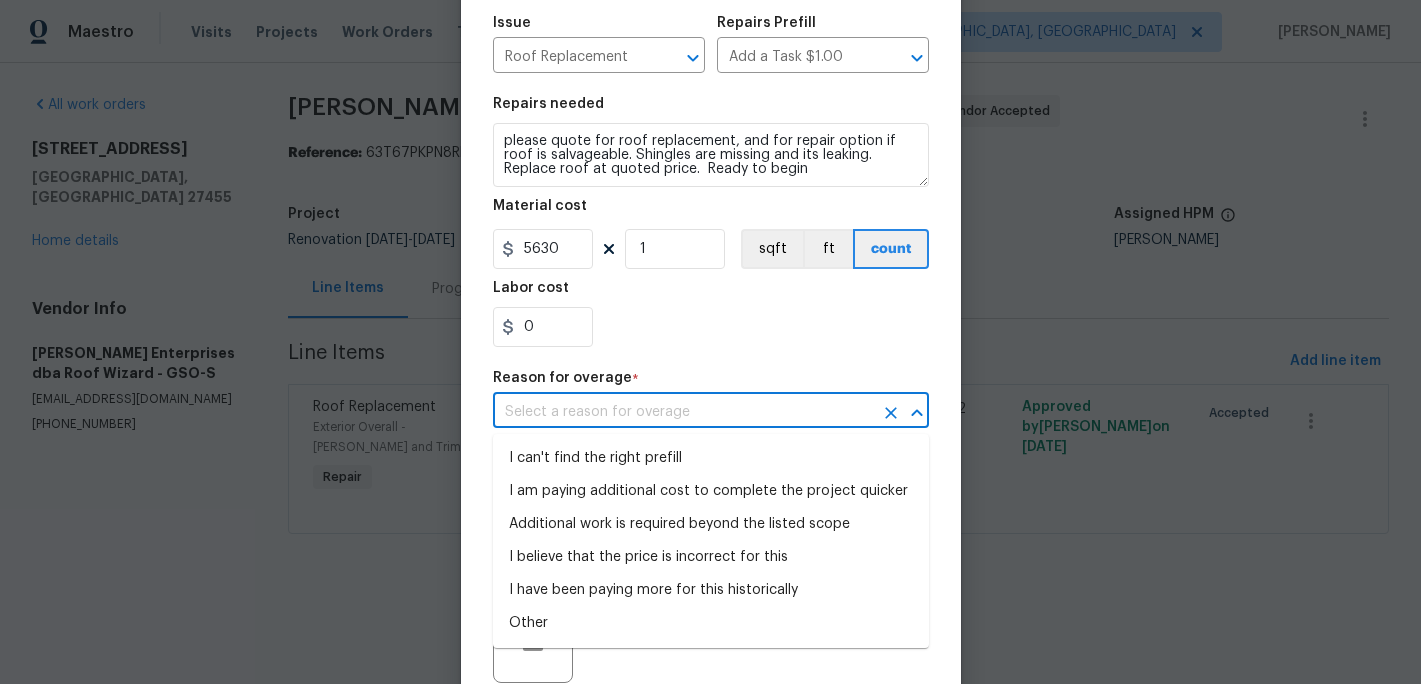 click at bounding box center (683, 412) 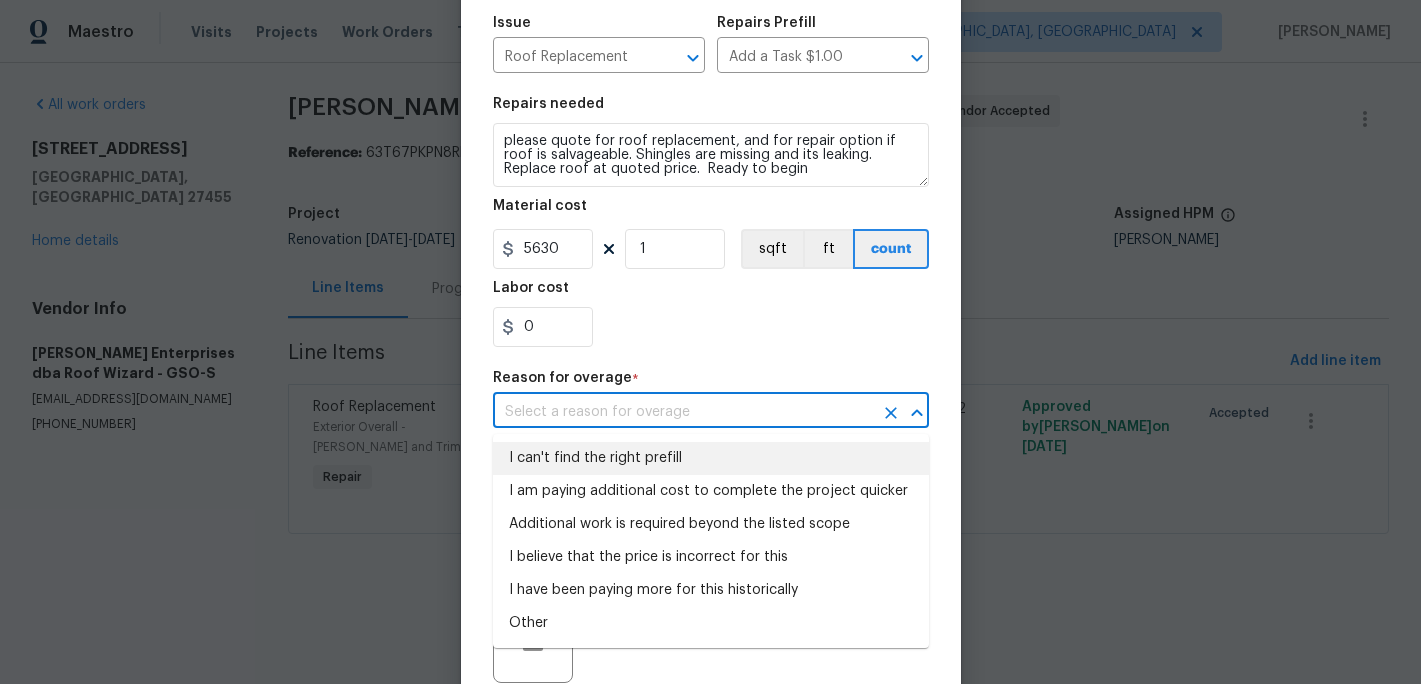 click on "I can't find the right prefill" at bounding box center (711, 458) 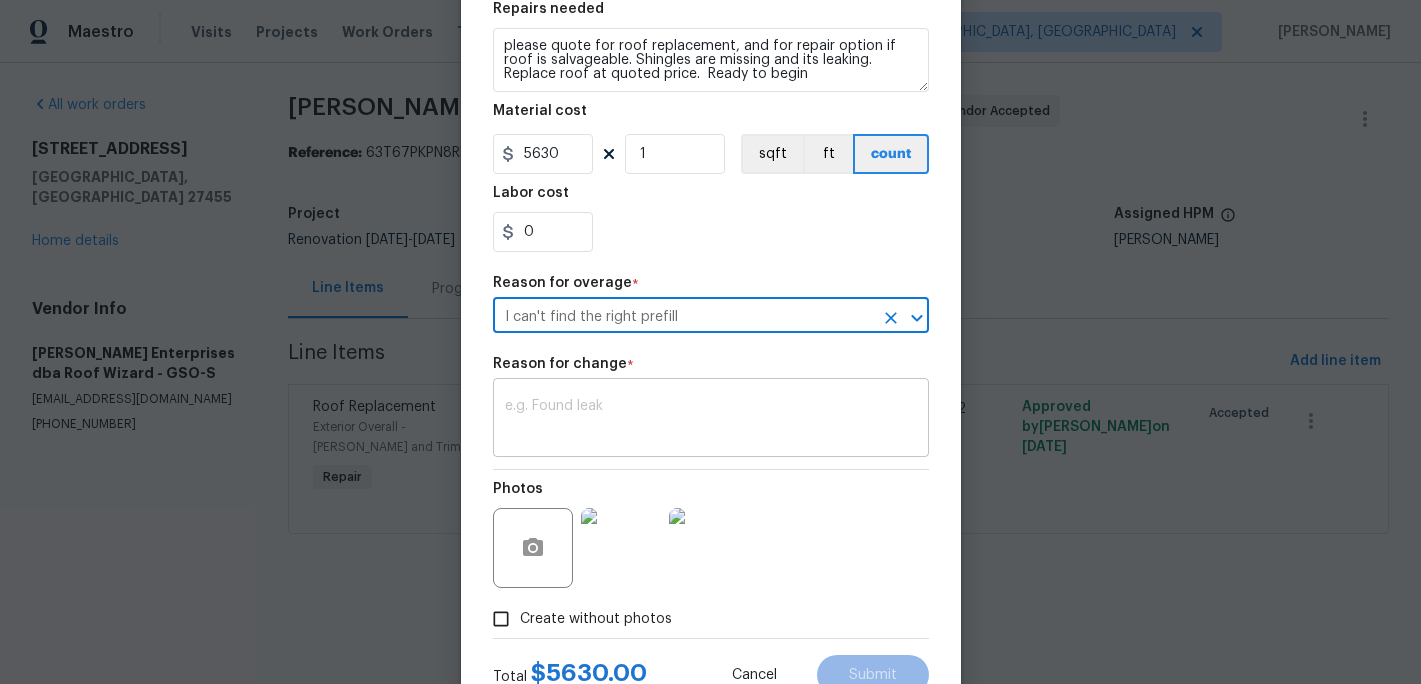 scroll, scrollTop: 314, scrollLeft: 0, axis: vertical 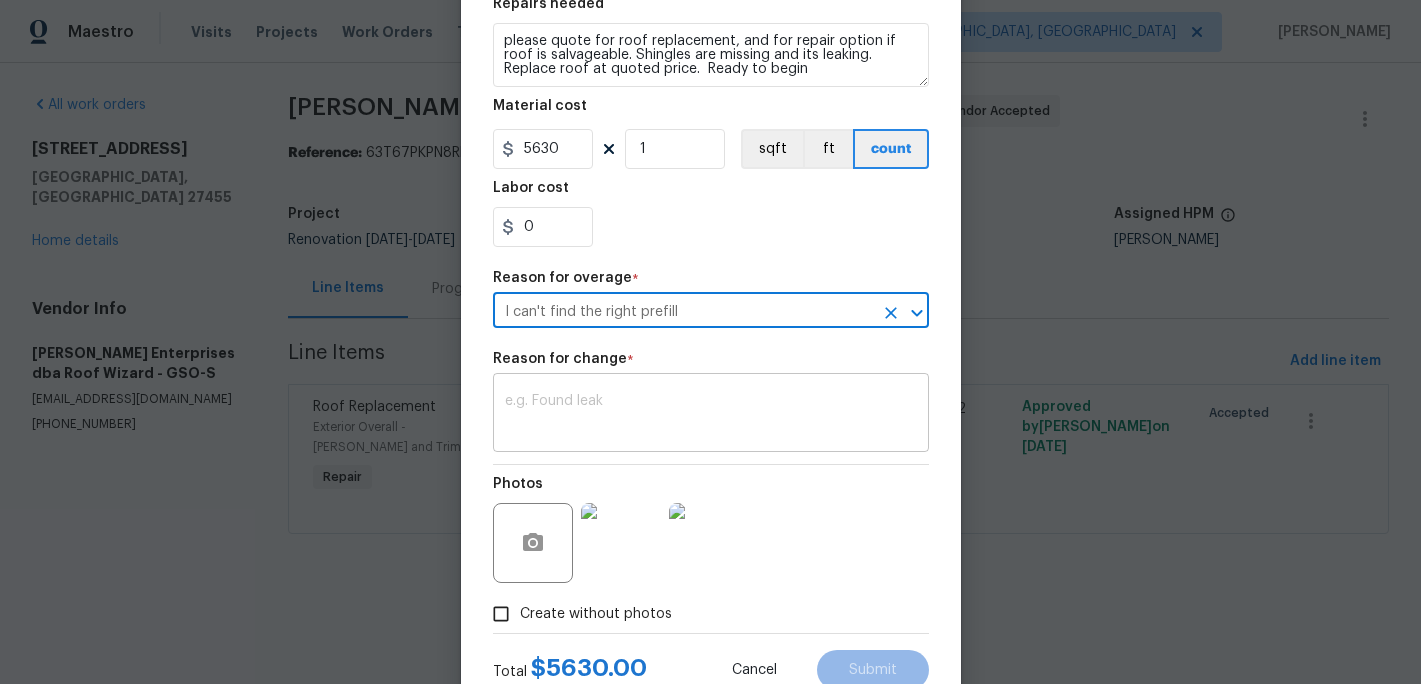 click at bounding box center (711, 415) 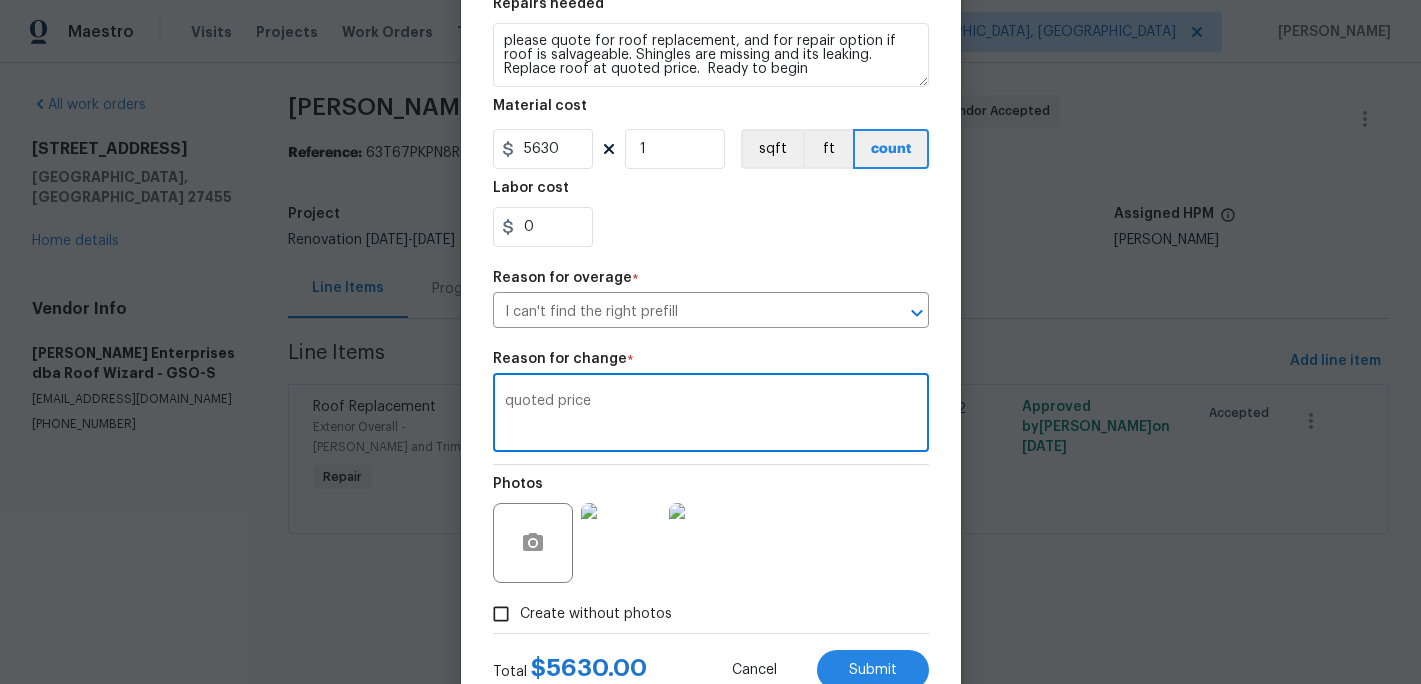type on "quoted price" 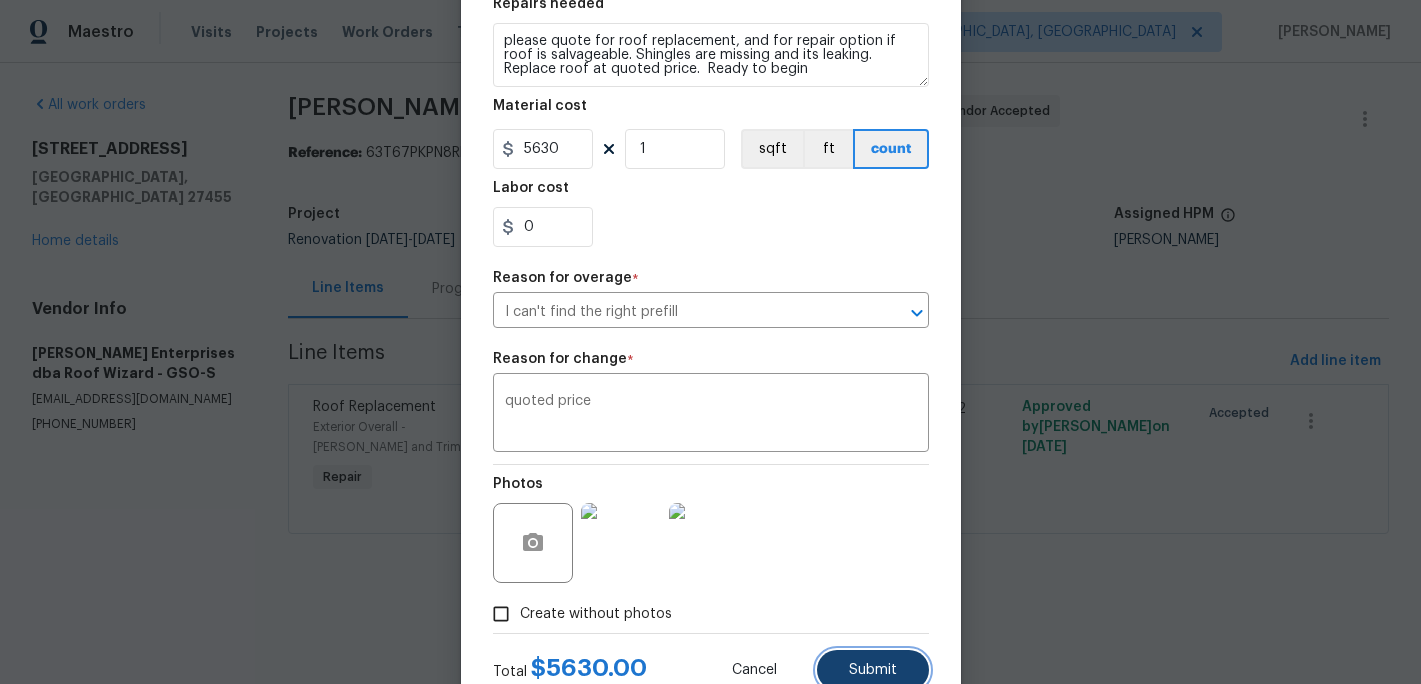 click on "Submit" at bounding box center [873, 670] 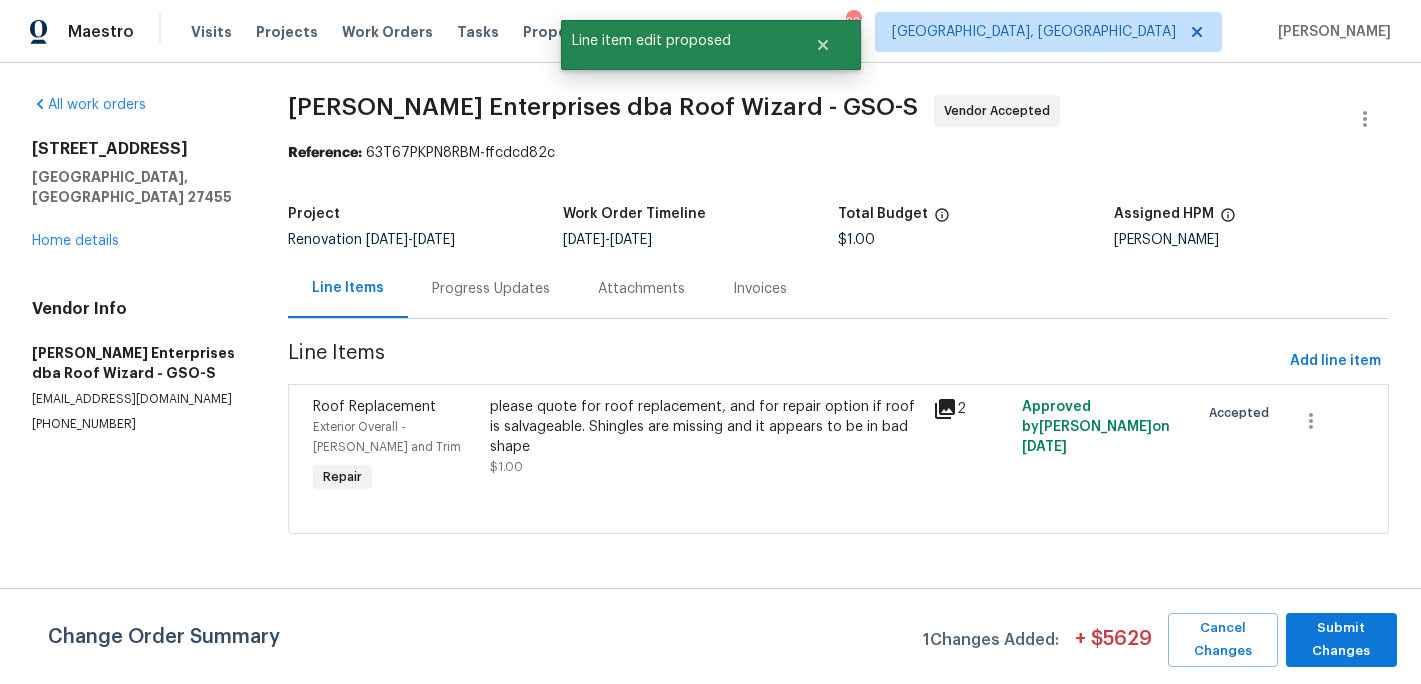 scroll, scrollTop: 0, scrollLeft: 0, axis: both 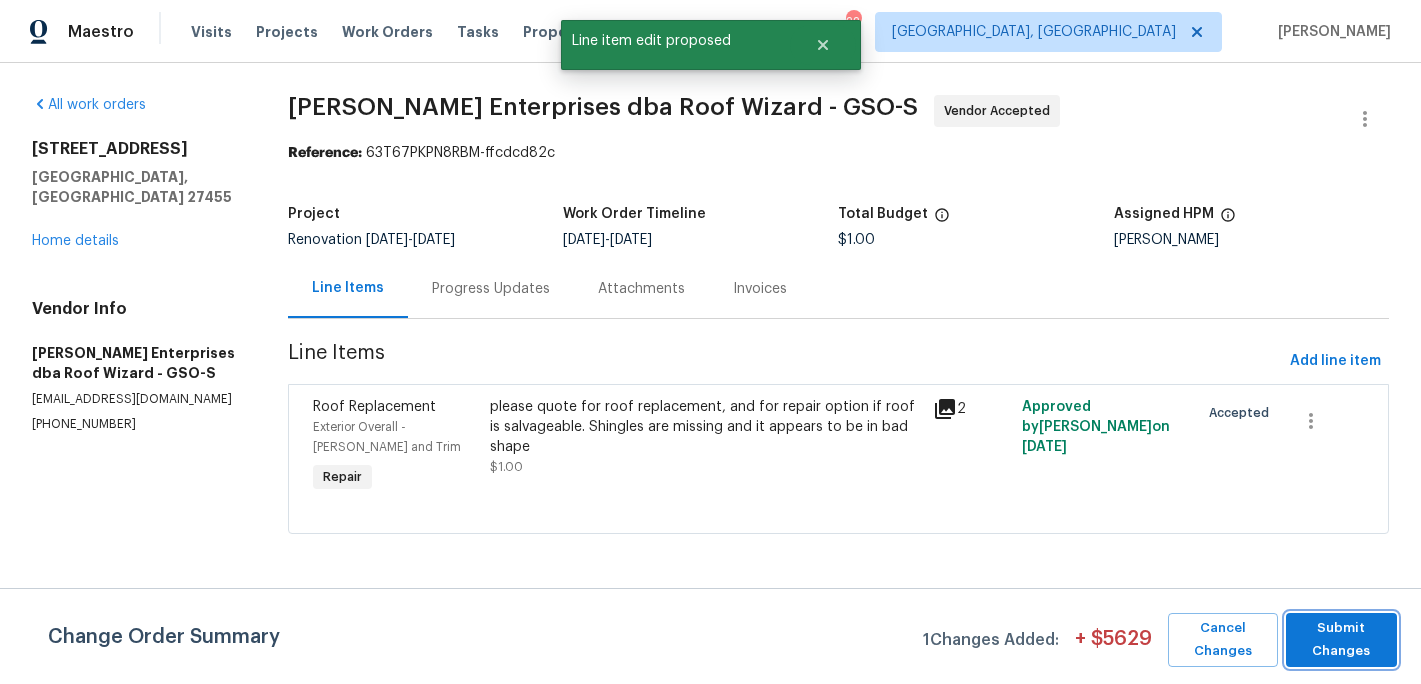click on "Submit Changes" at bounding box center [1341, 640] 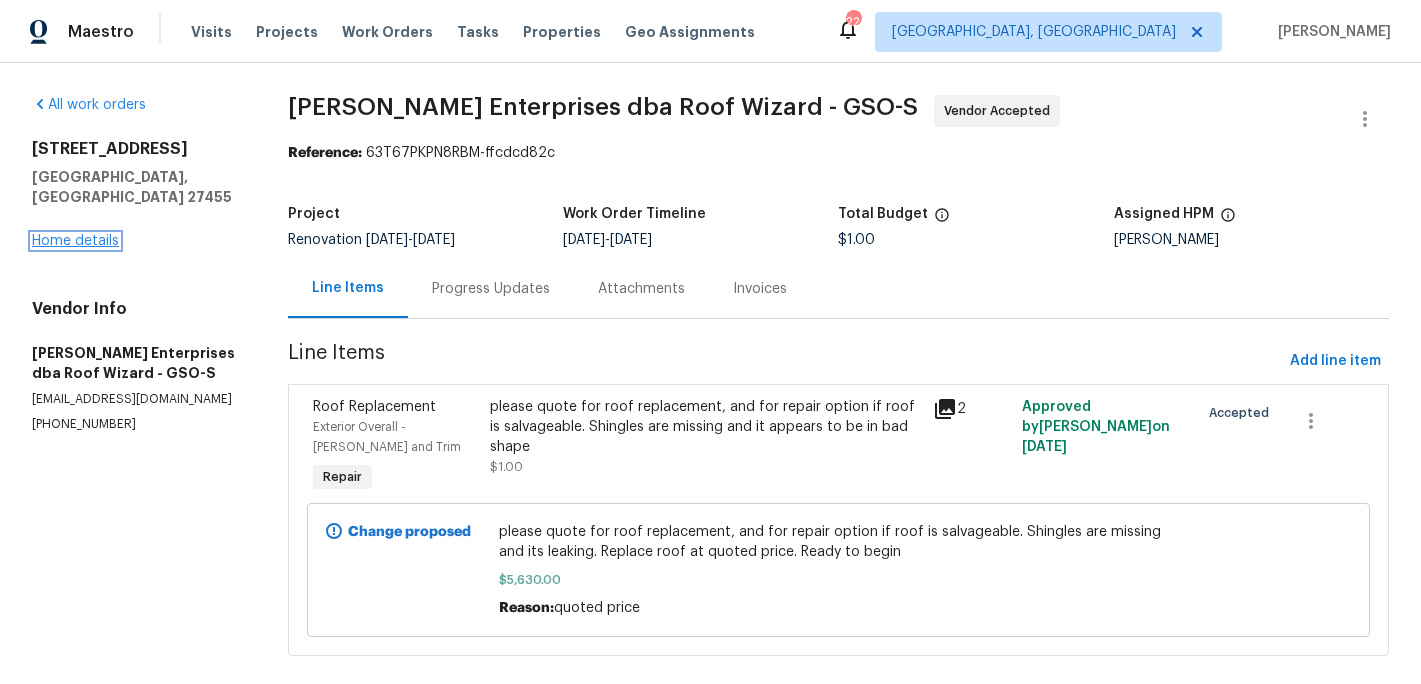 click on "Home details" at bounding box center (75, 241) 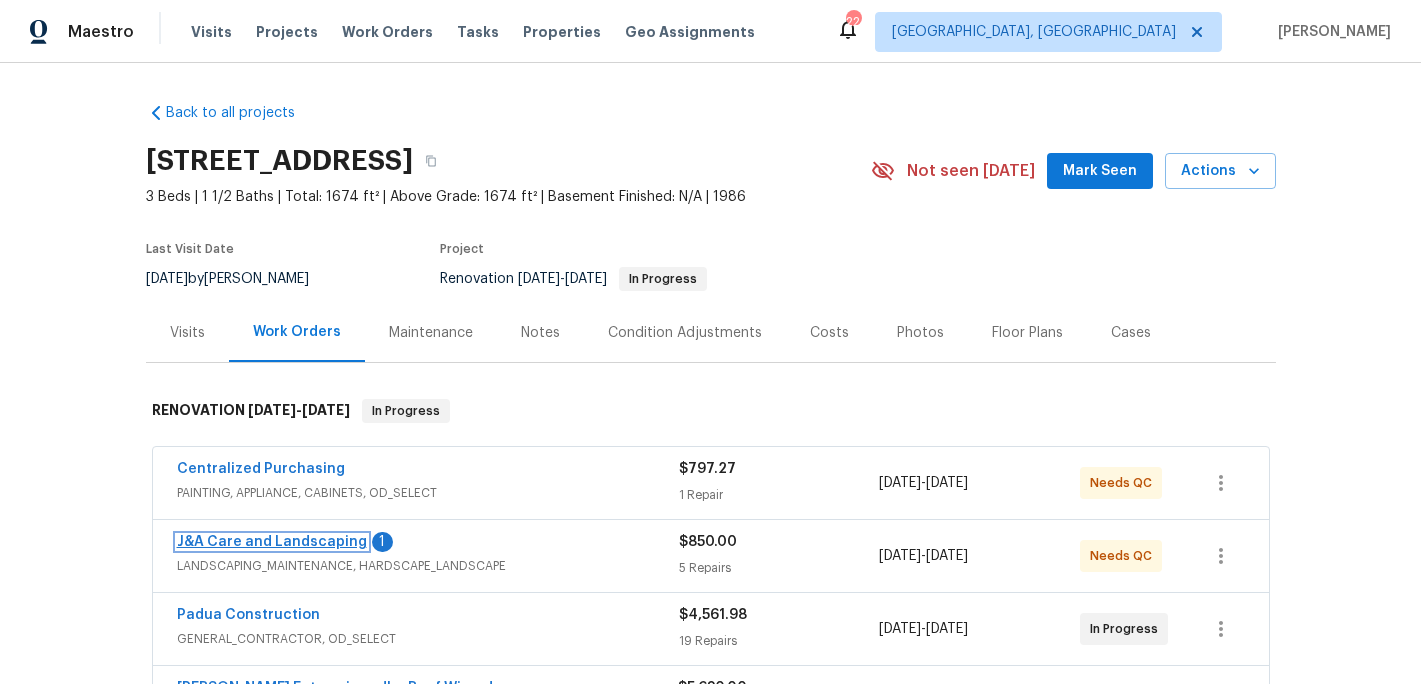 click on "J&A Care and Landscaping" at bounding box center (272, 542) 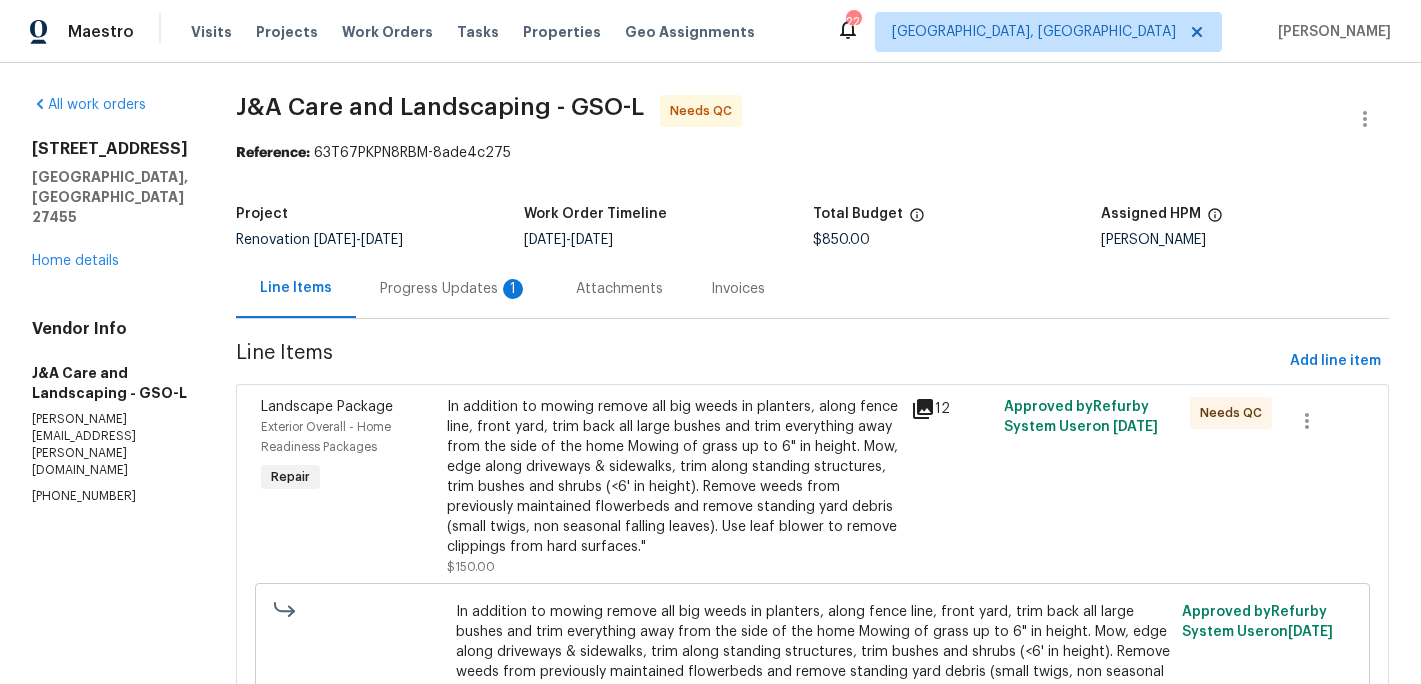 click on "In addition to mowing remove all big weeds in planters, along fence line, front yard, trim back all large bushes and trim everything away from the side of the home
Mowing of grass up to 6" in height. Mow, edge along driveways & sidewalks, trim along standing structures, trim bushes and shrubs (<6' in height). Remove weeds from previously maintained flowerbeds and remove standing yard debris (small twigs, non seasonal falling leaves).  Use leaf blower to remove clippings from hard surfaces."" at bounding box center [673, 477] 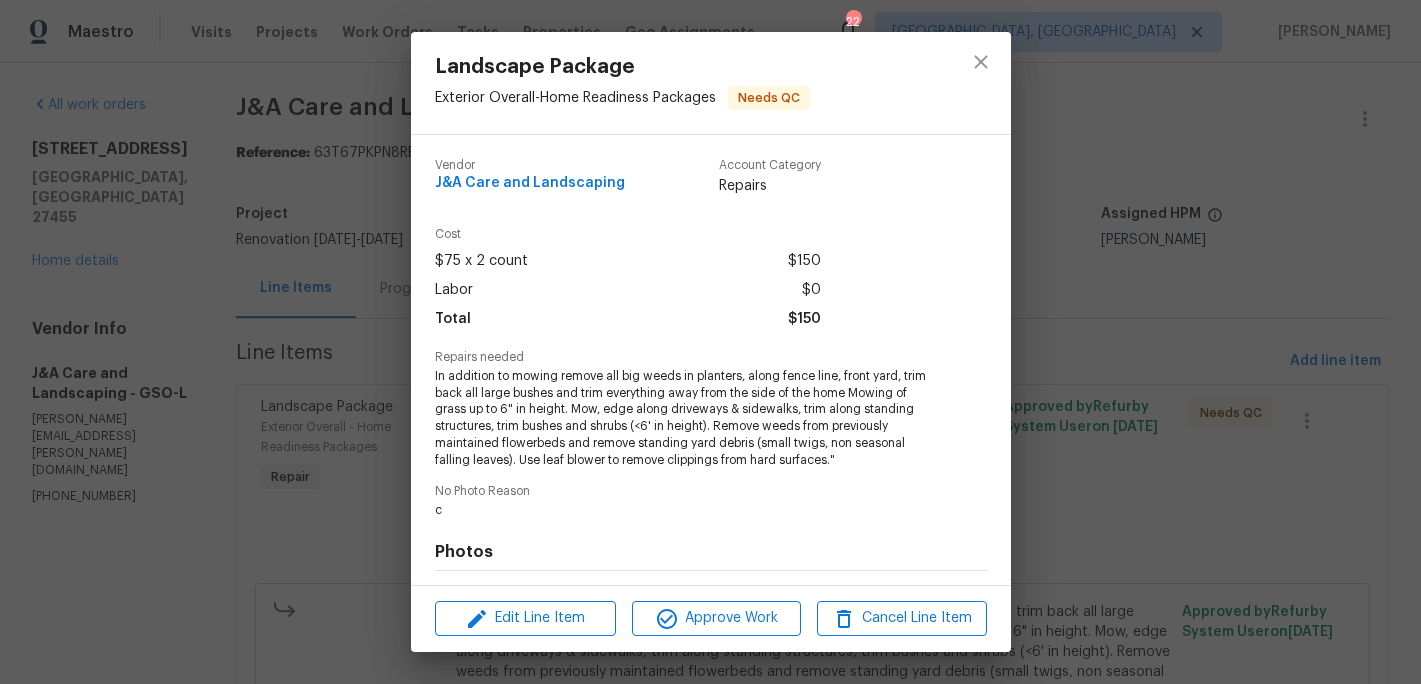 scroll, scrollTop: 270, scrollLeft: 0, axis: vertical 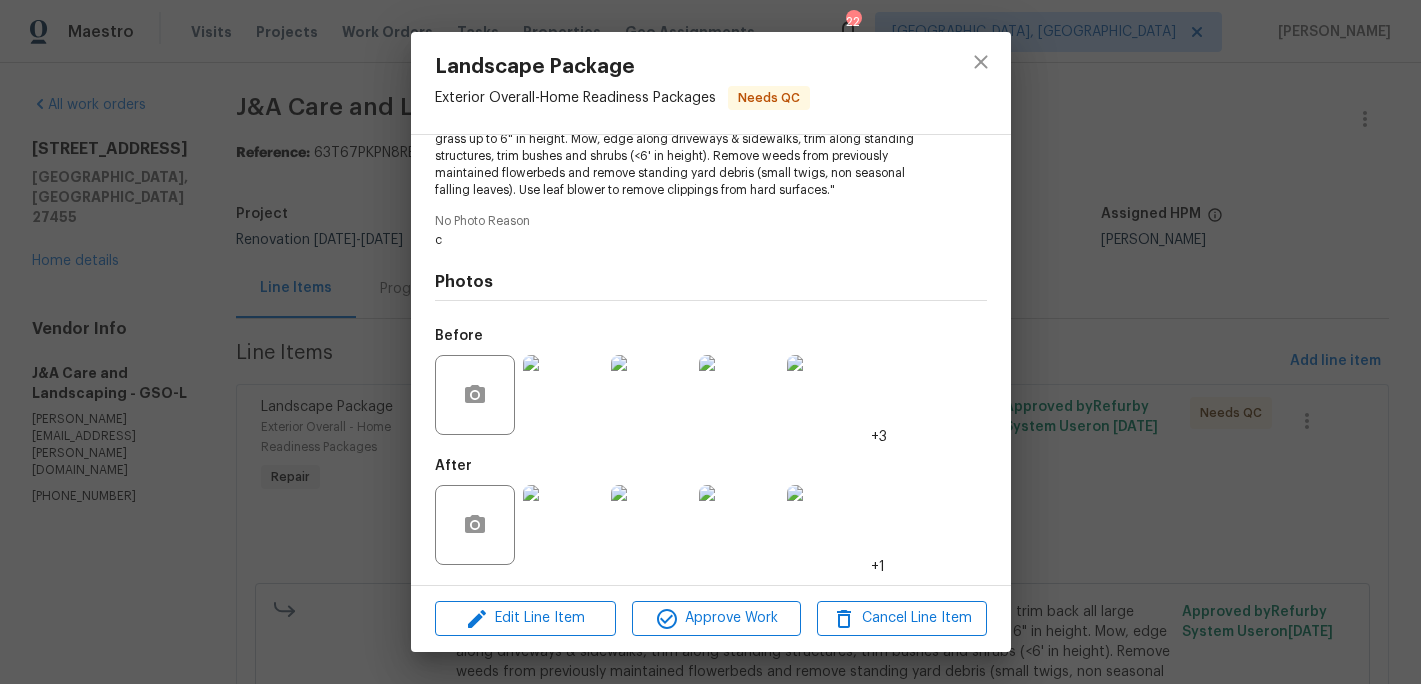 click at bounding box center [563, 525] 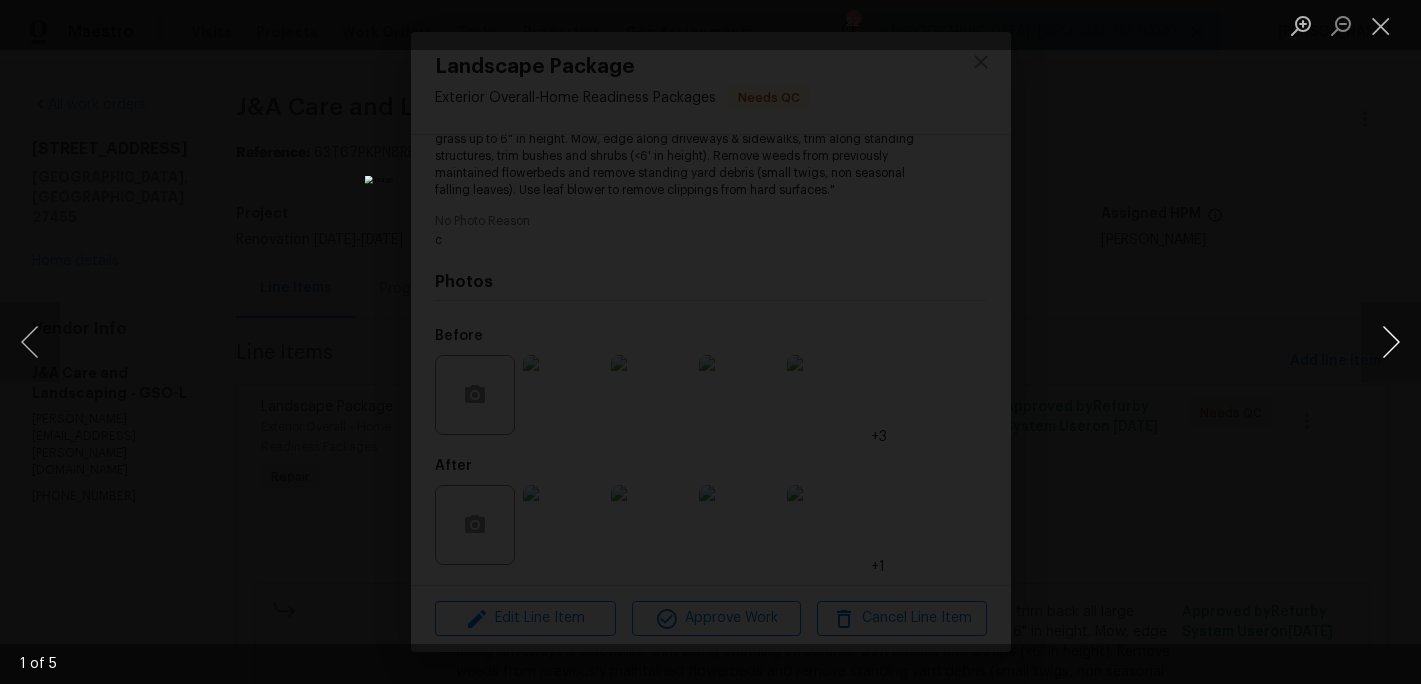 click at bounding box center (1391, 342) 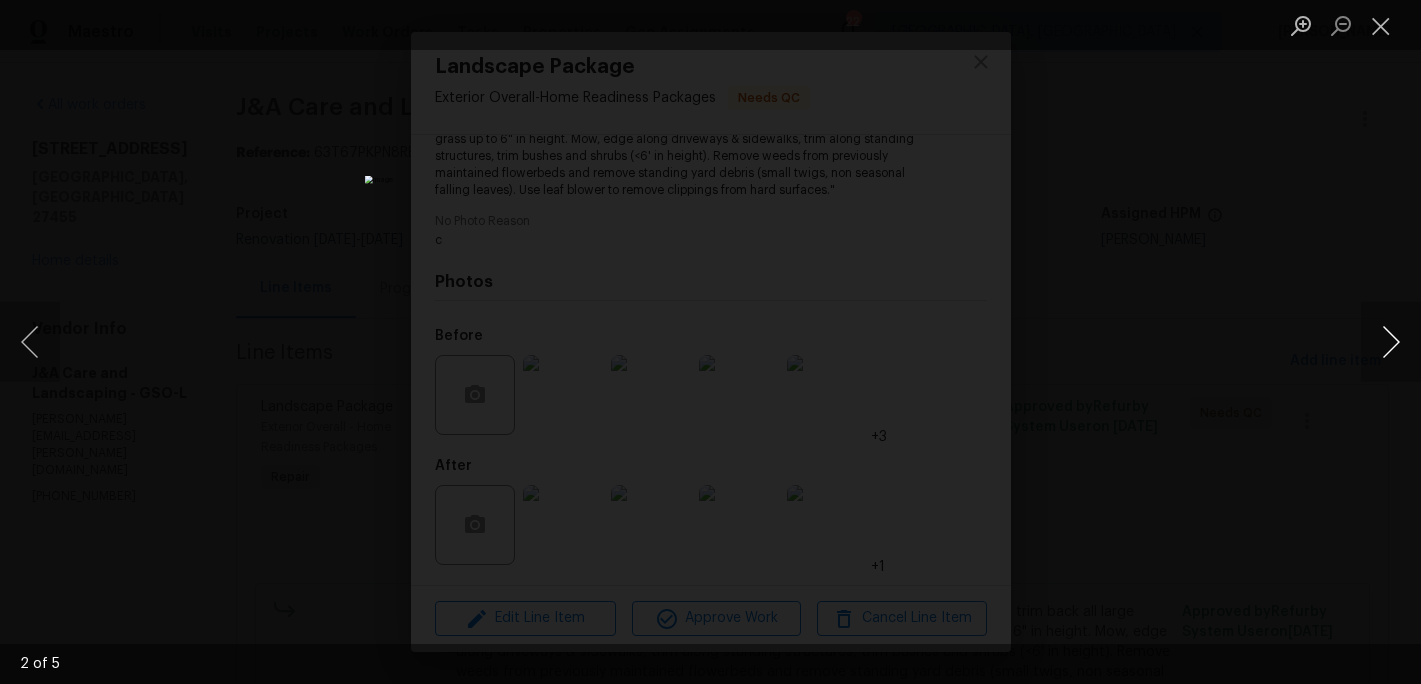 click at bounding box center [1391, 342] 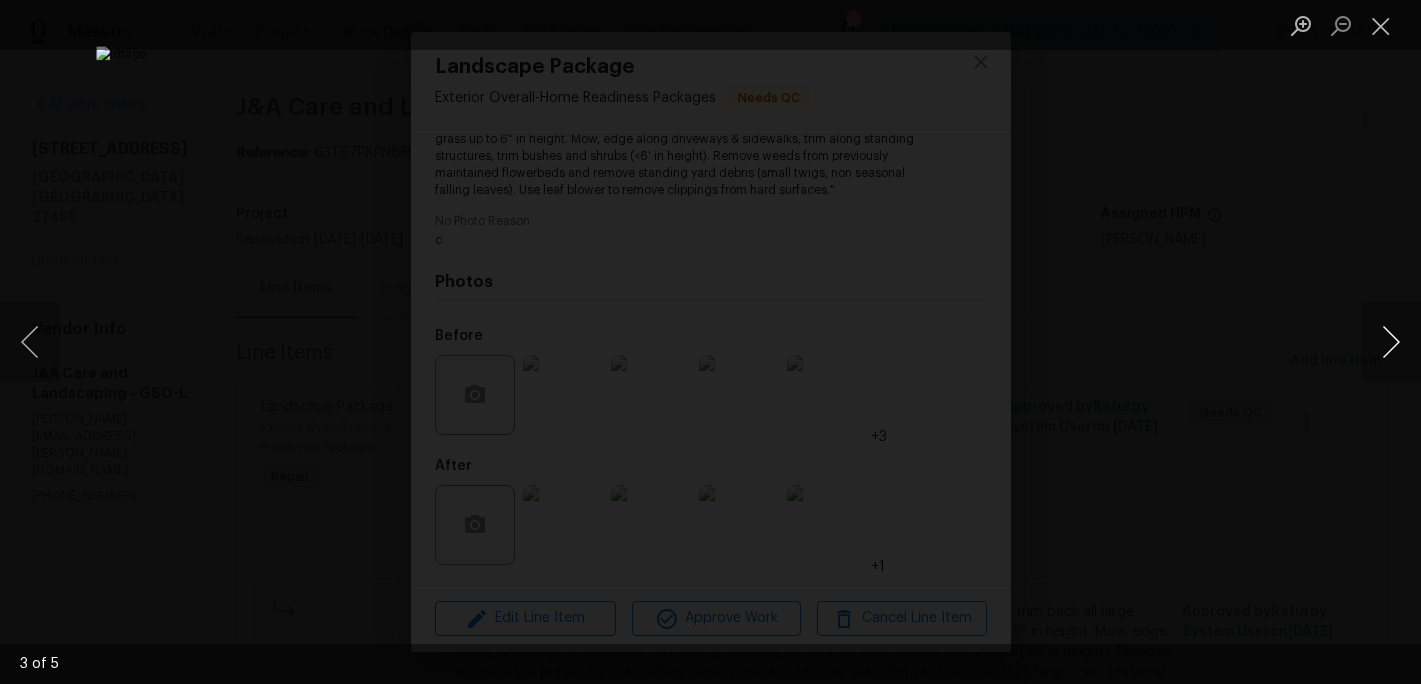 click at bounding box center [1391, 342] 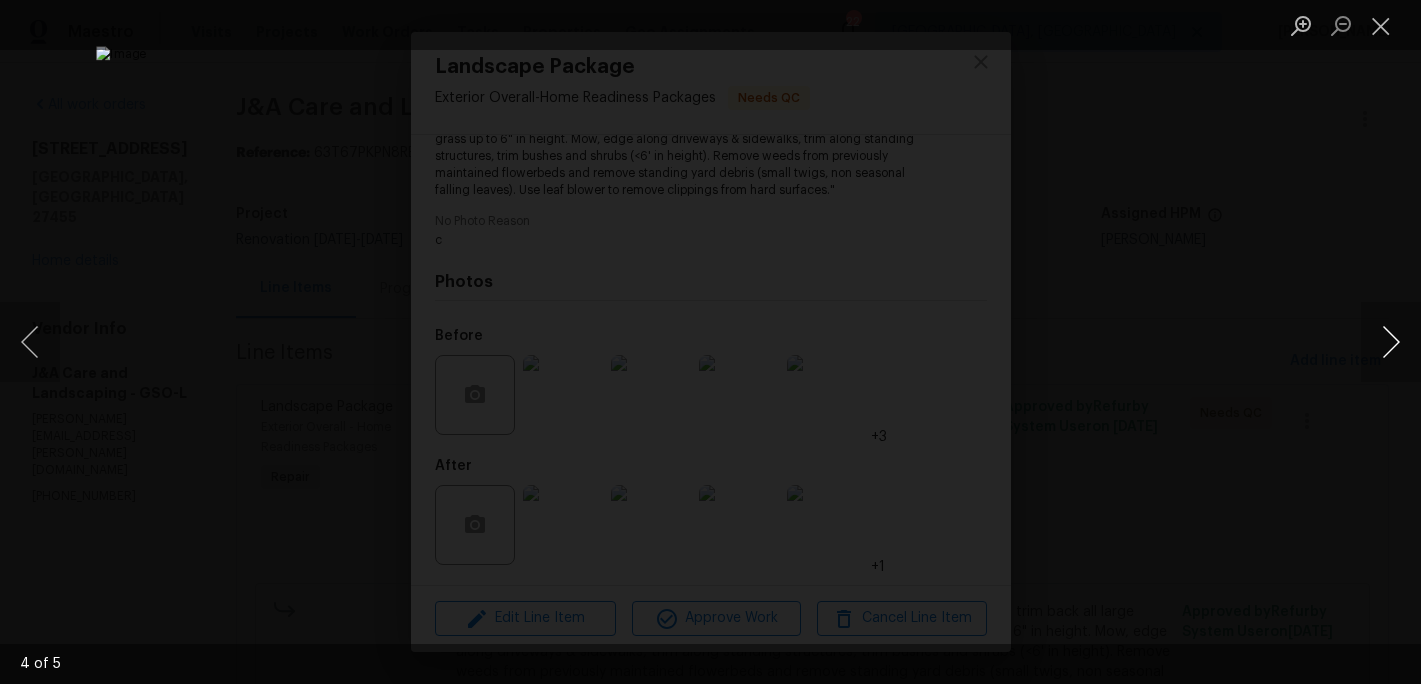 click at bounding box center (1391, 342) 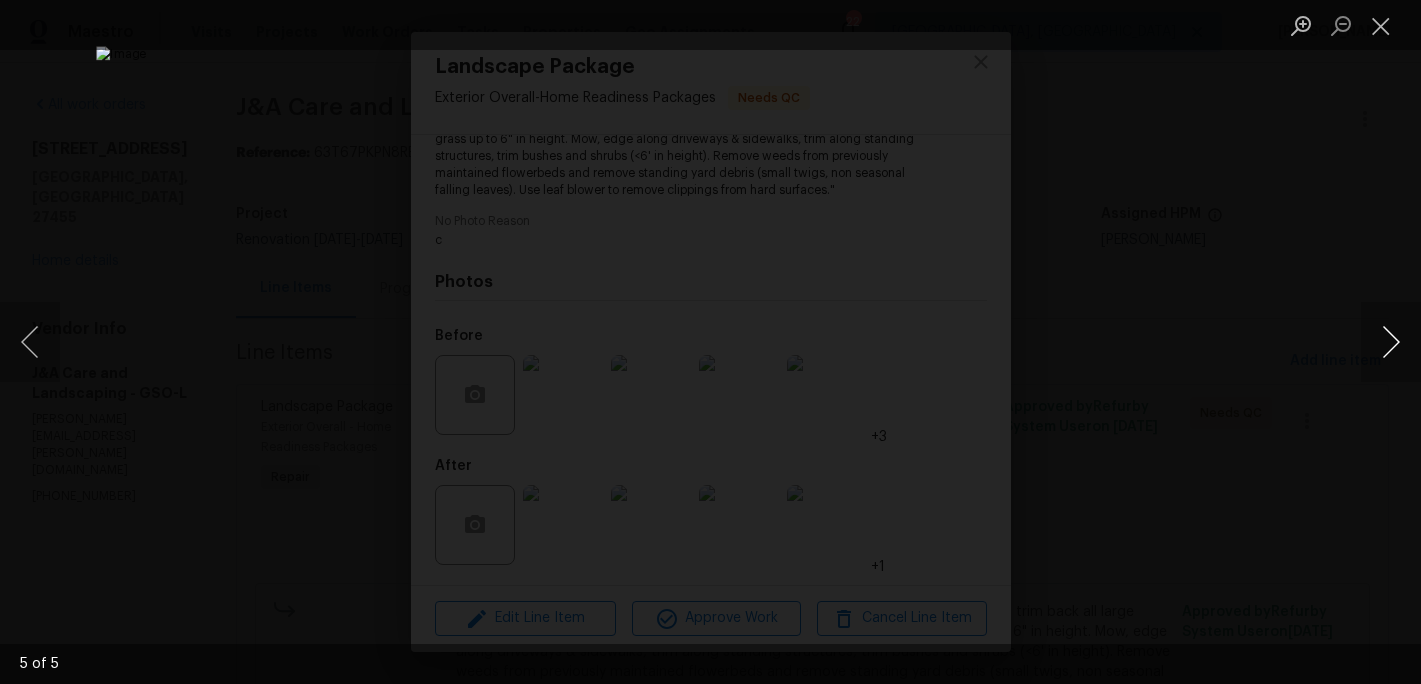 click at bounding box center (1391, 342) 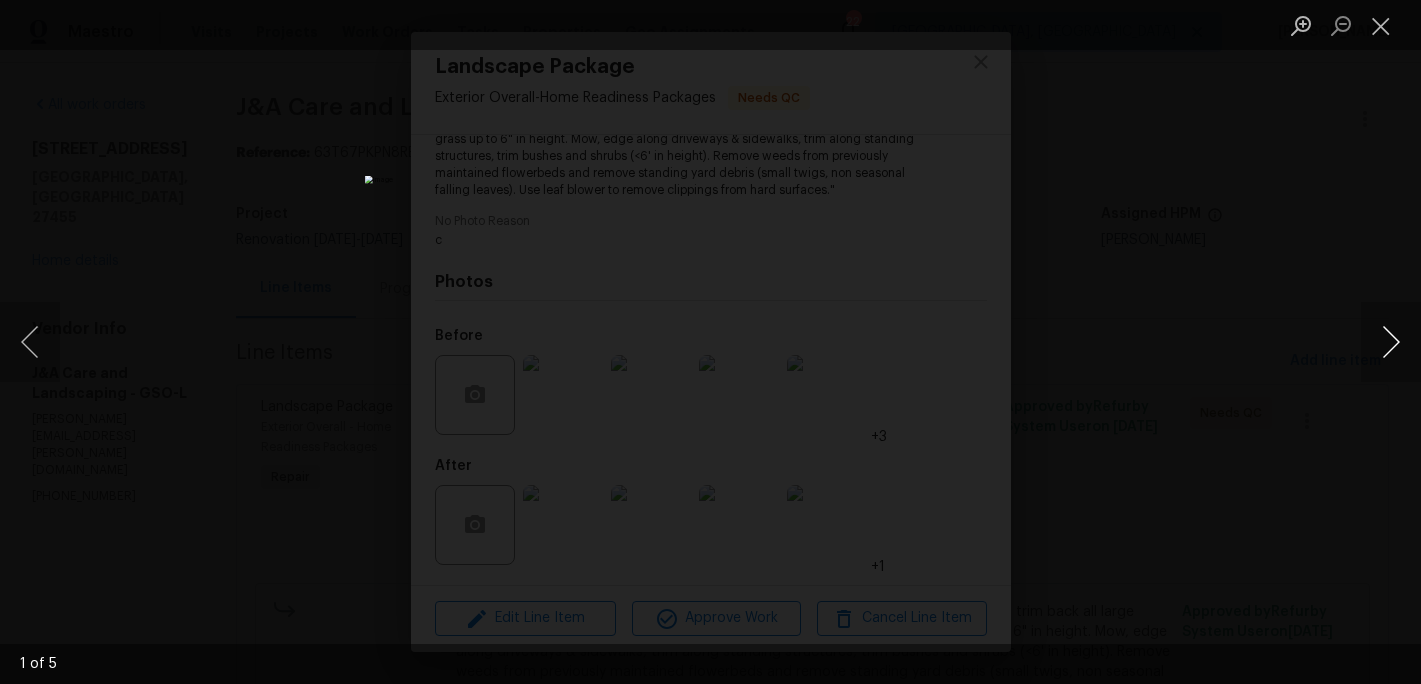 click at bounding box center (1391, 342) 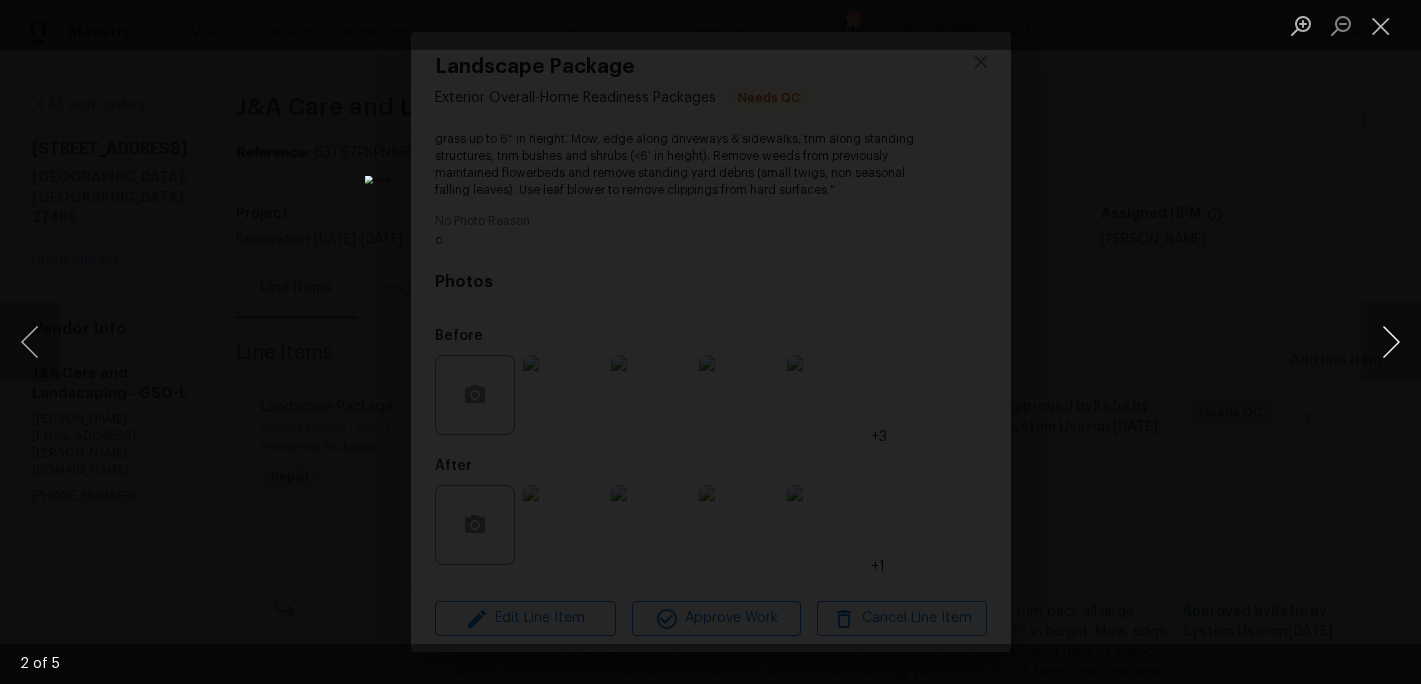 click at bounding box center (1391, 342) 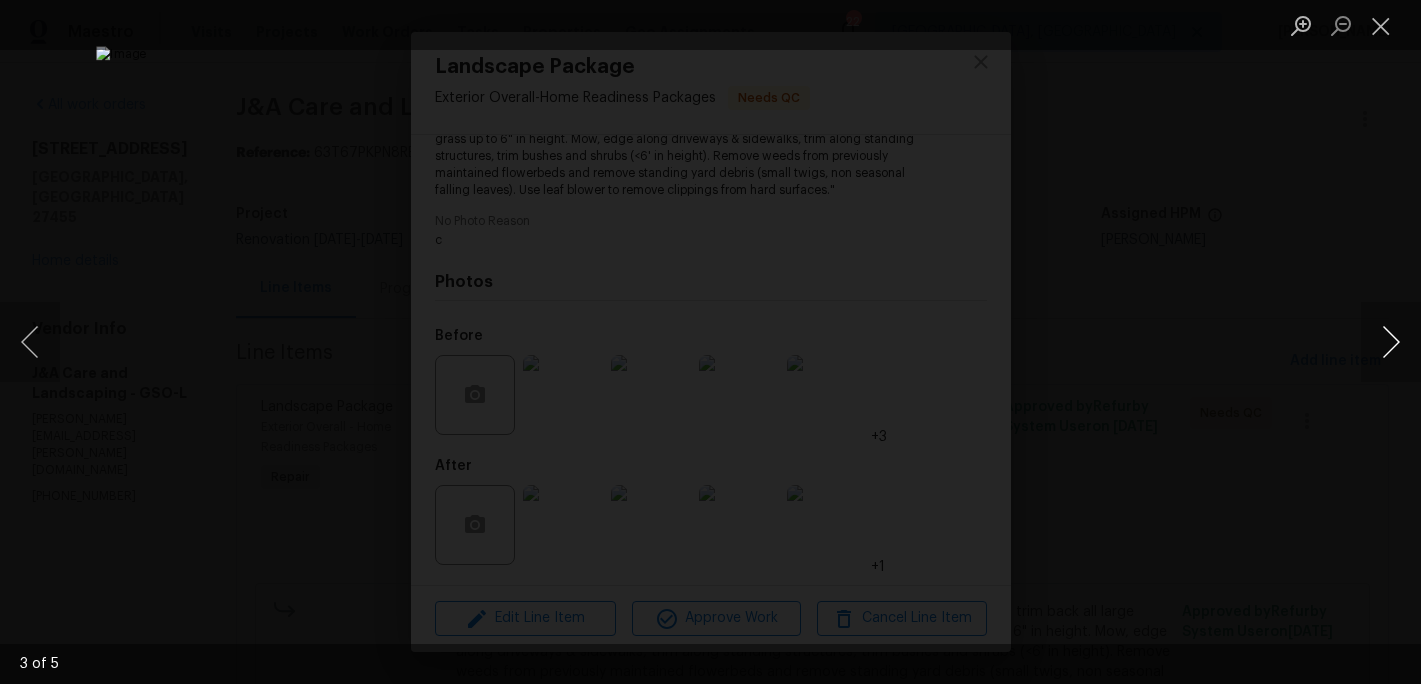 click at bounding box center (1391, 342) 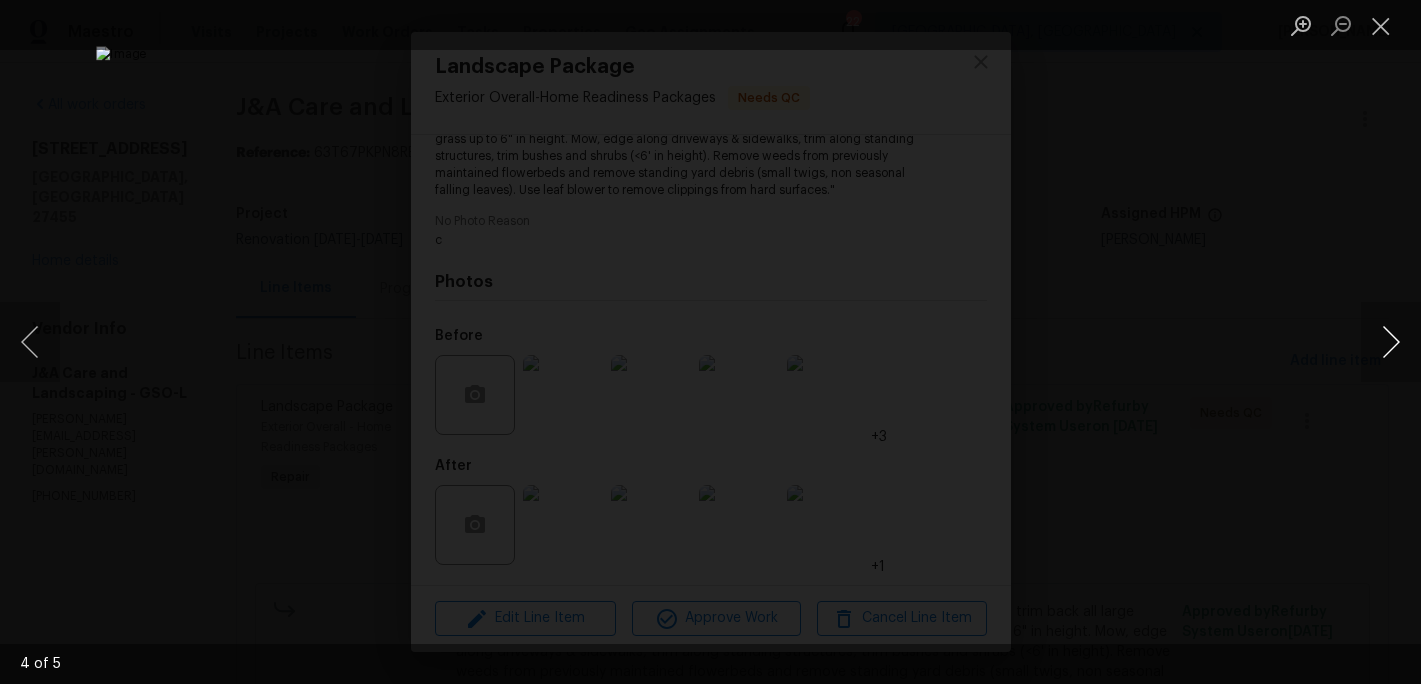 click at bounding box center (1391, 342) 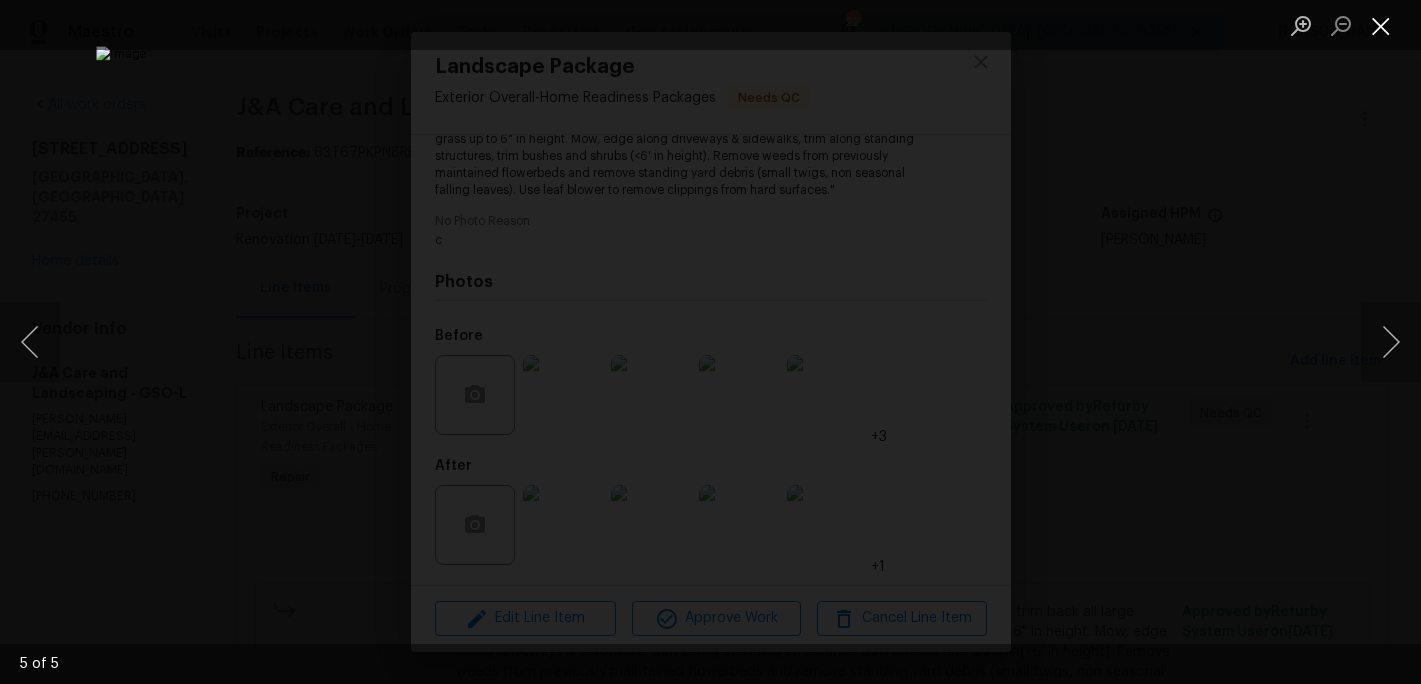 click at bounding box center [1381, 25] 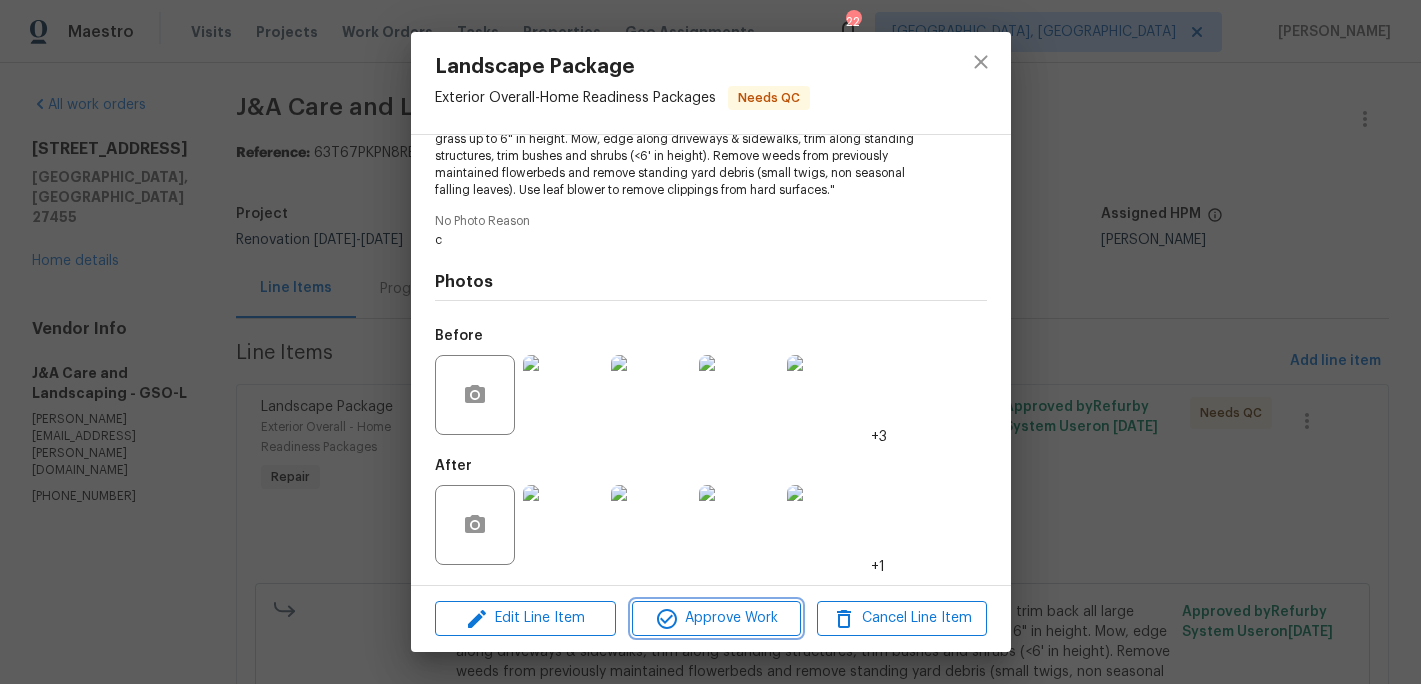 click on "Approve Work" at bounding box center [716, 618] 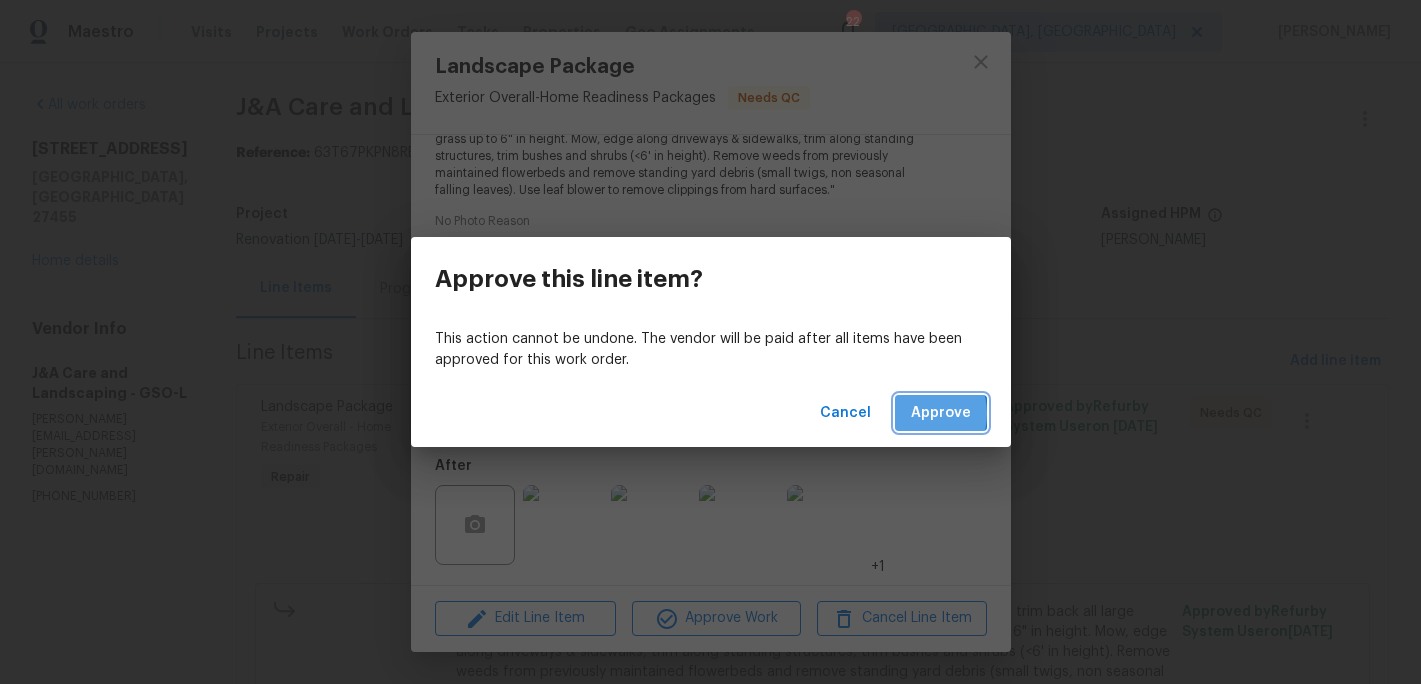 click on "Approve" at bounding box center [941, 413] 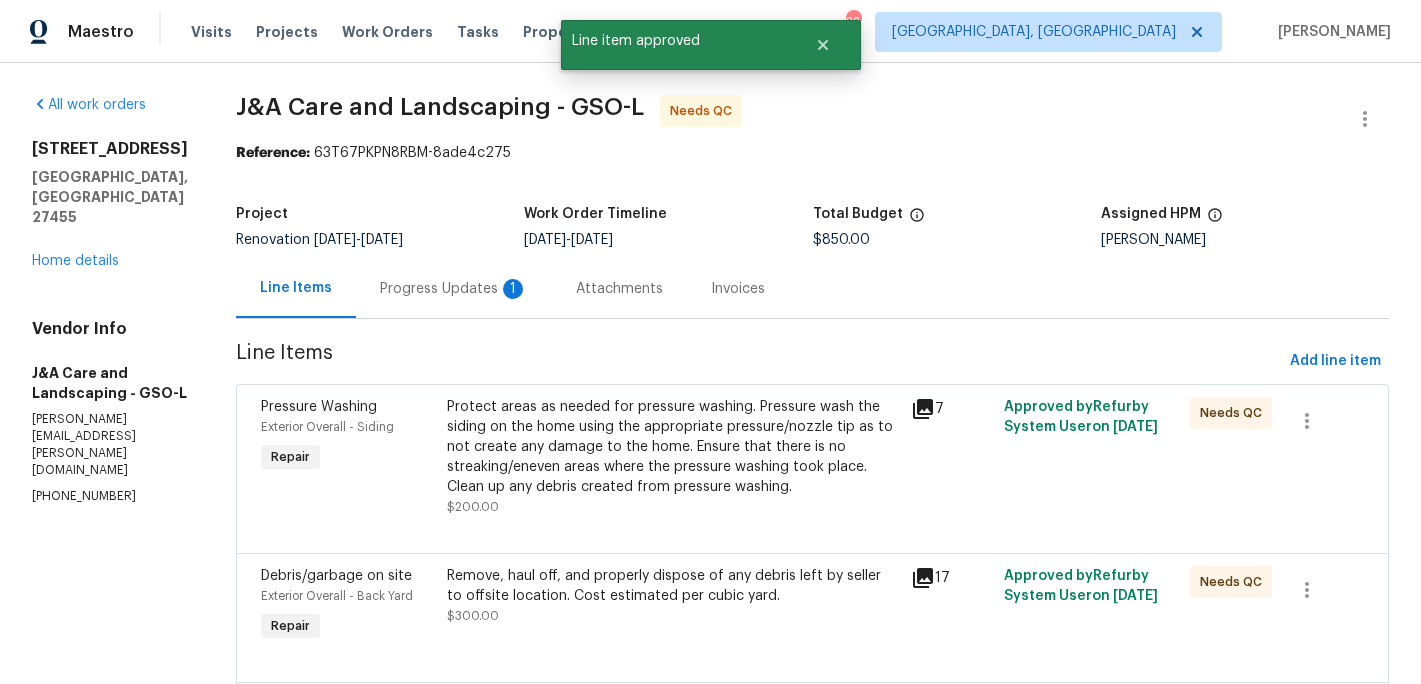 click on "Protect areas as needed for pressure washing. Pressure wash the siding on the home using the appropriate pressure/nozzle tip as to not create any damage to the home. Ensure that there is no streaking/eneven areas where the pressure washing took place. Clean up any debris created from pressure washing." at bounding box center [673, 447] 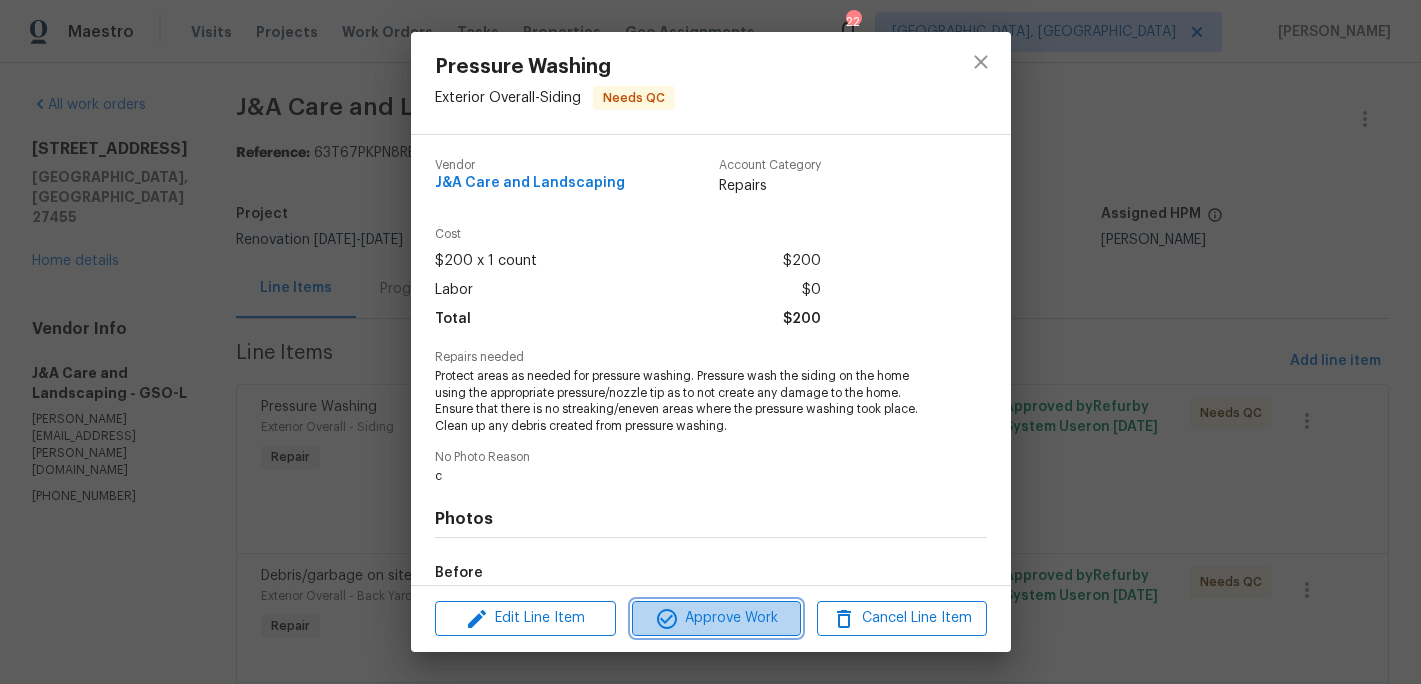 click on "Approve Work" at bounding box center [716, 618] 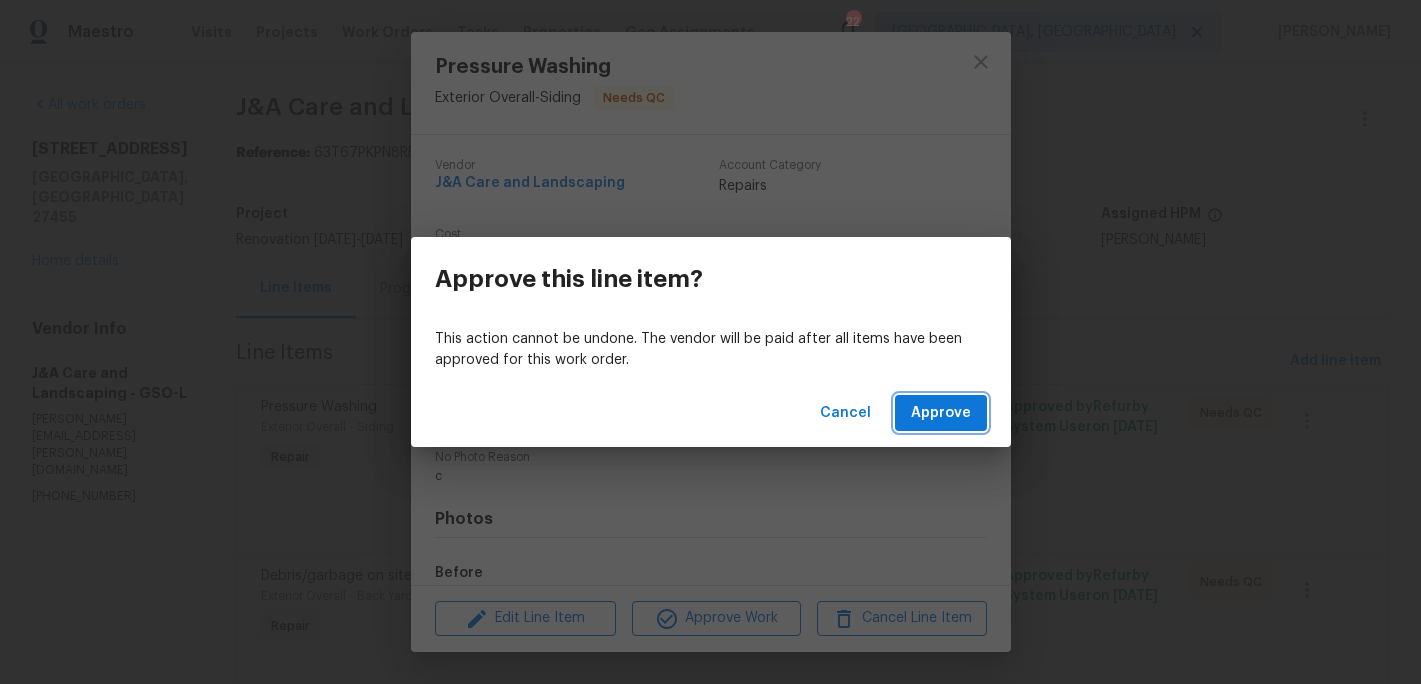 click on "Approve" at bounding box center [941, 413] 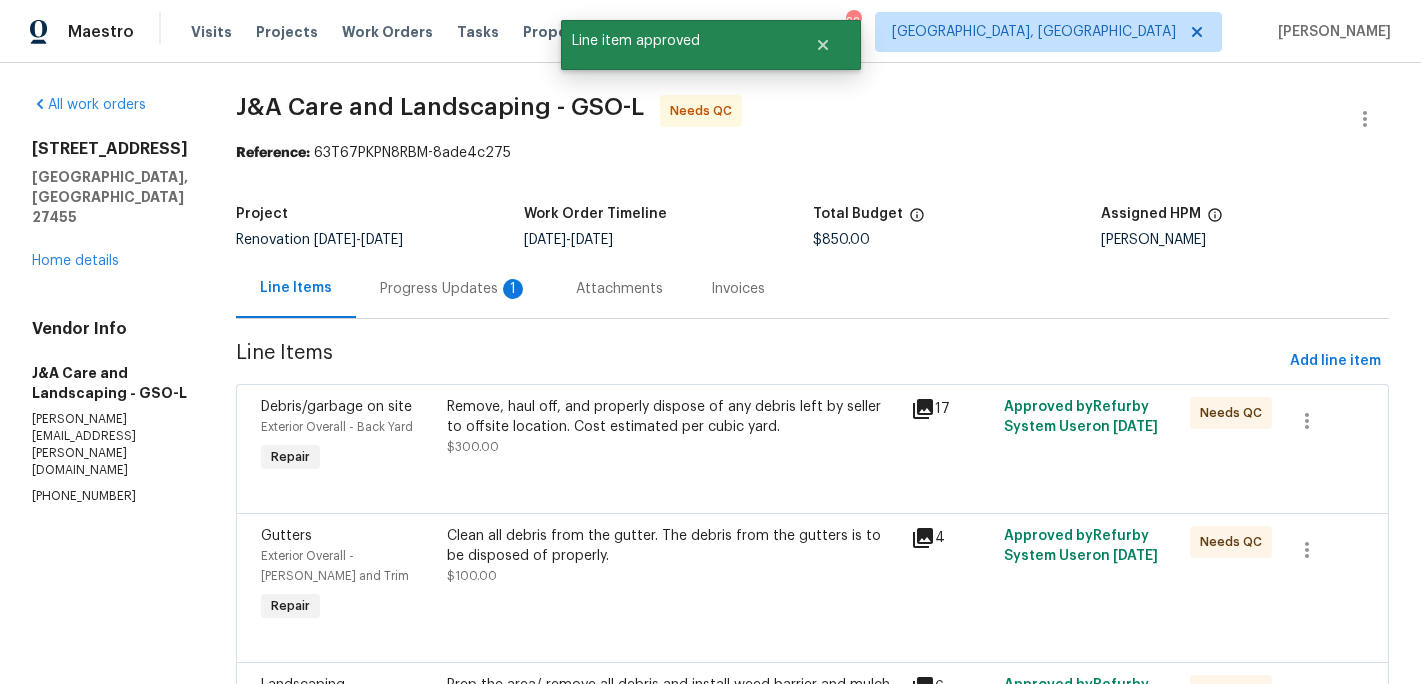 click on "Remove, haul off, and properly dispose of any debris left by seller to offsite location. Cost estimated per cubic yard." at bounding box center [673, 417] 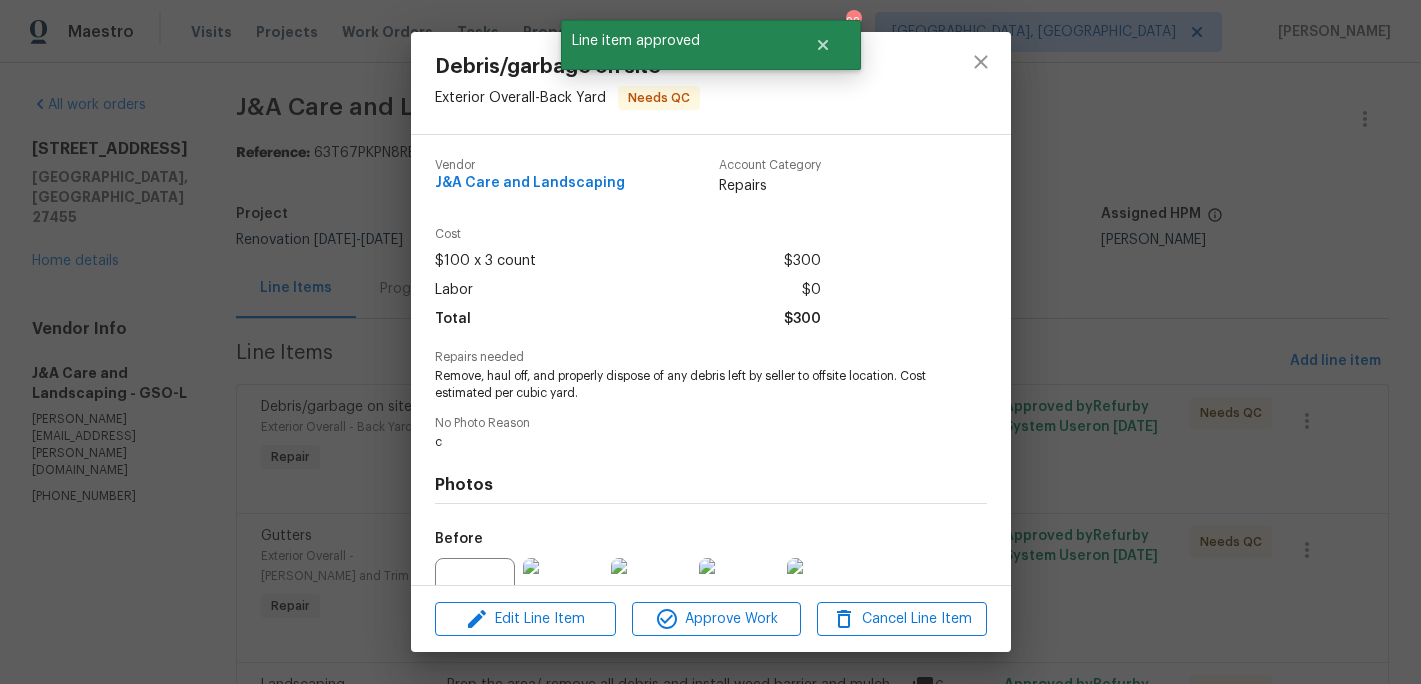 scroll, scrollTop: 203, scrollLeft: 0, axis: vertical 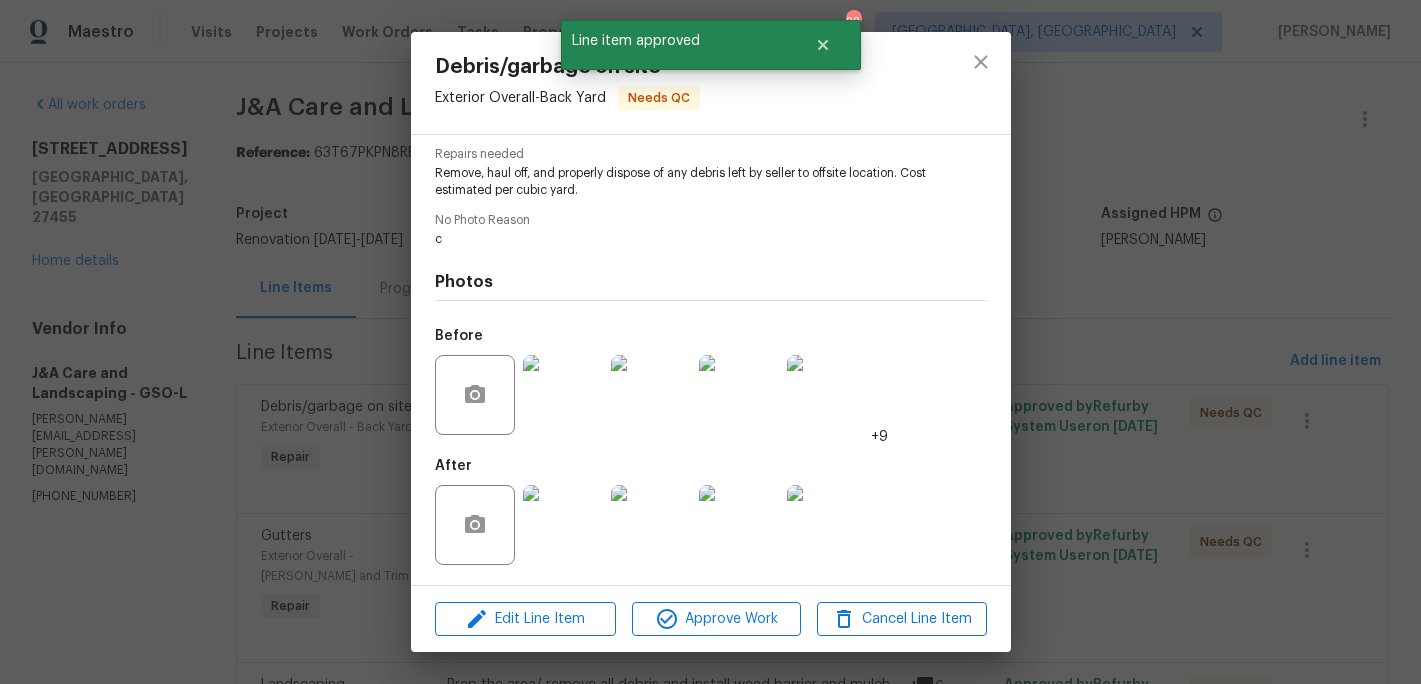 click at bounding box center [563, 525] 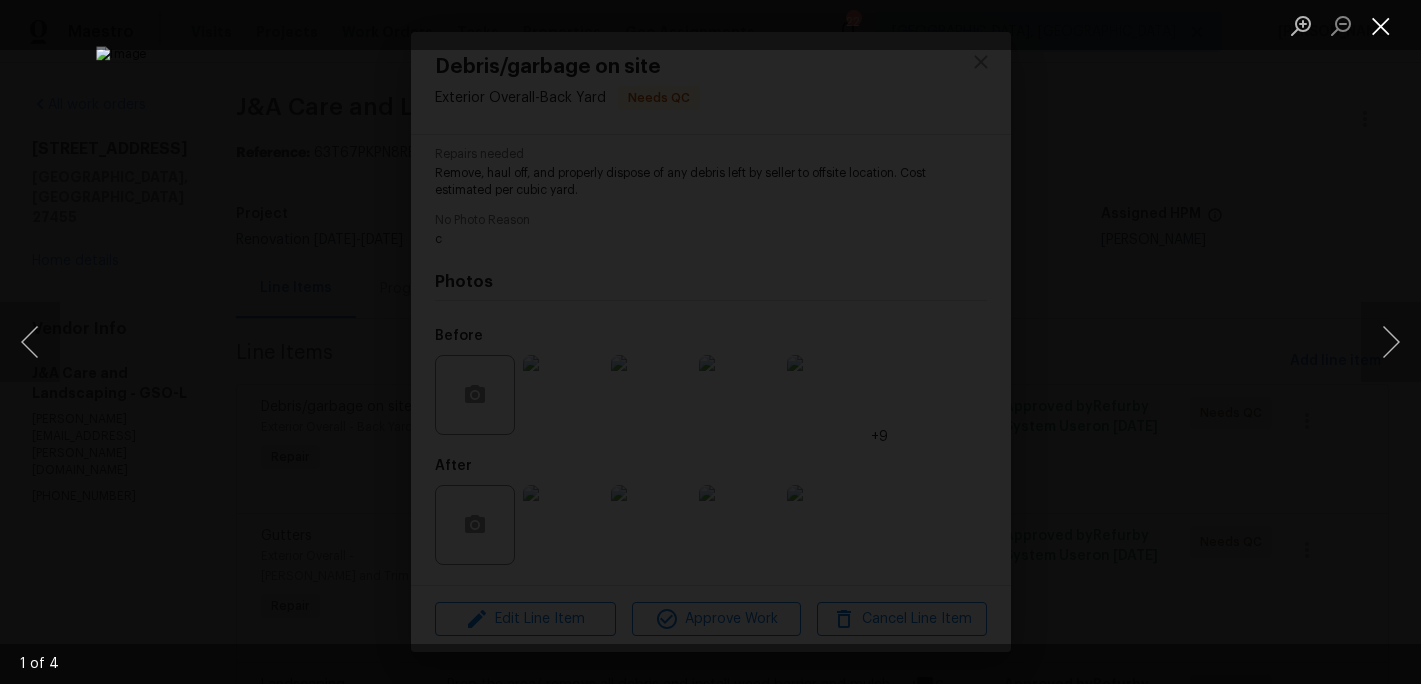 click at bounding box center (1381, 25) 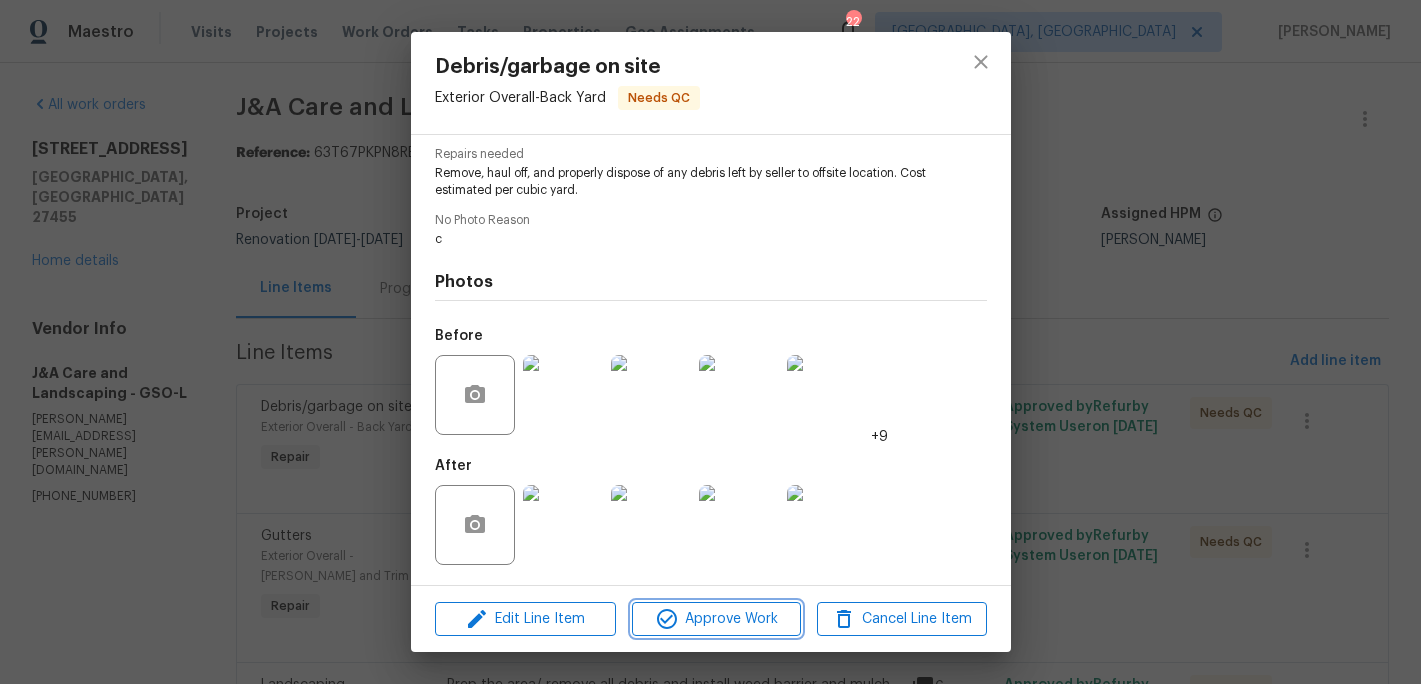 click on "Approve Work" at bounding box center (716, 619) 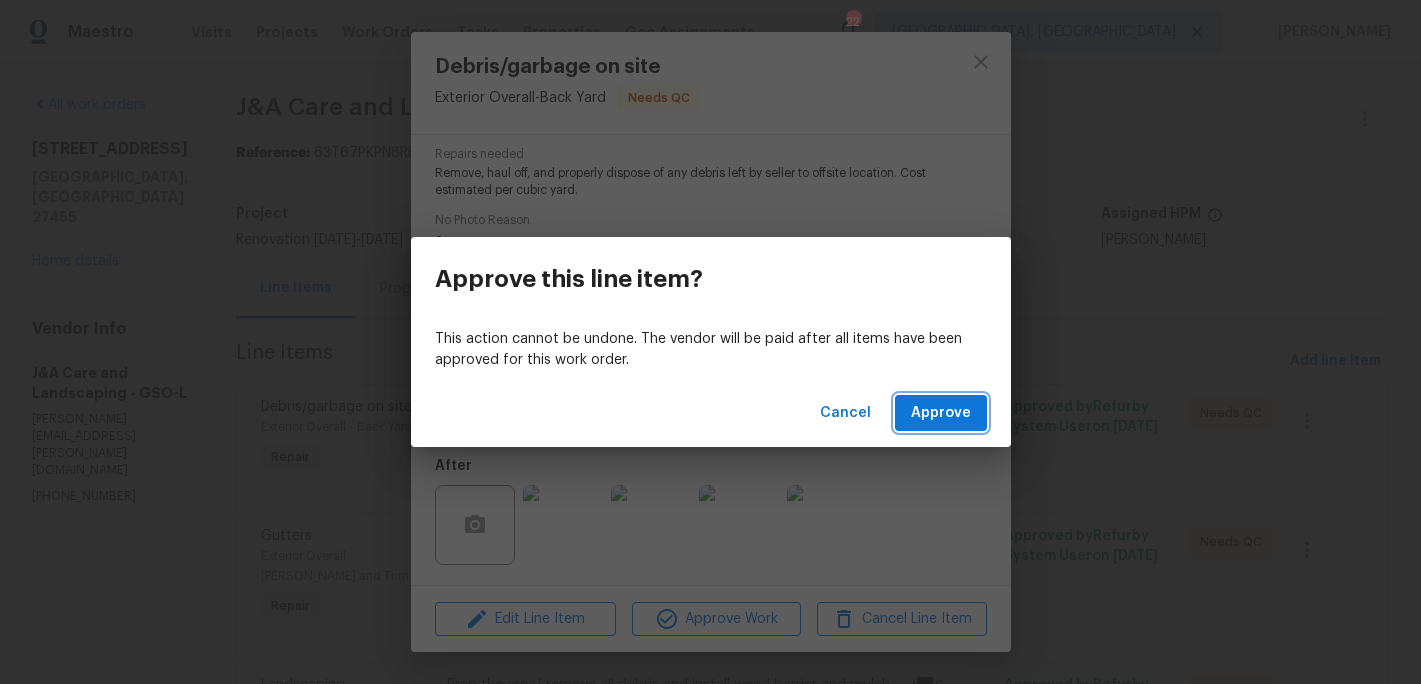 click on "Approve" at bounding box center [941, 413] 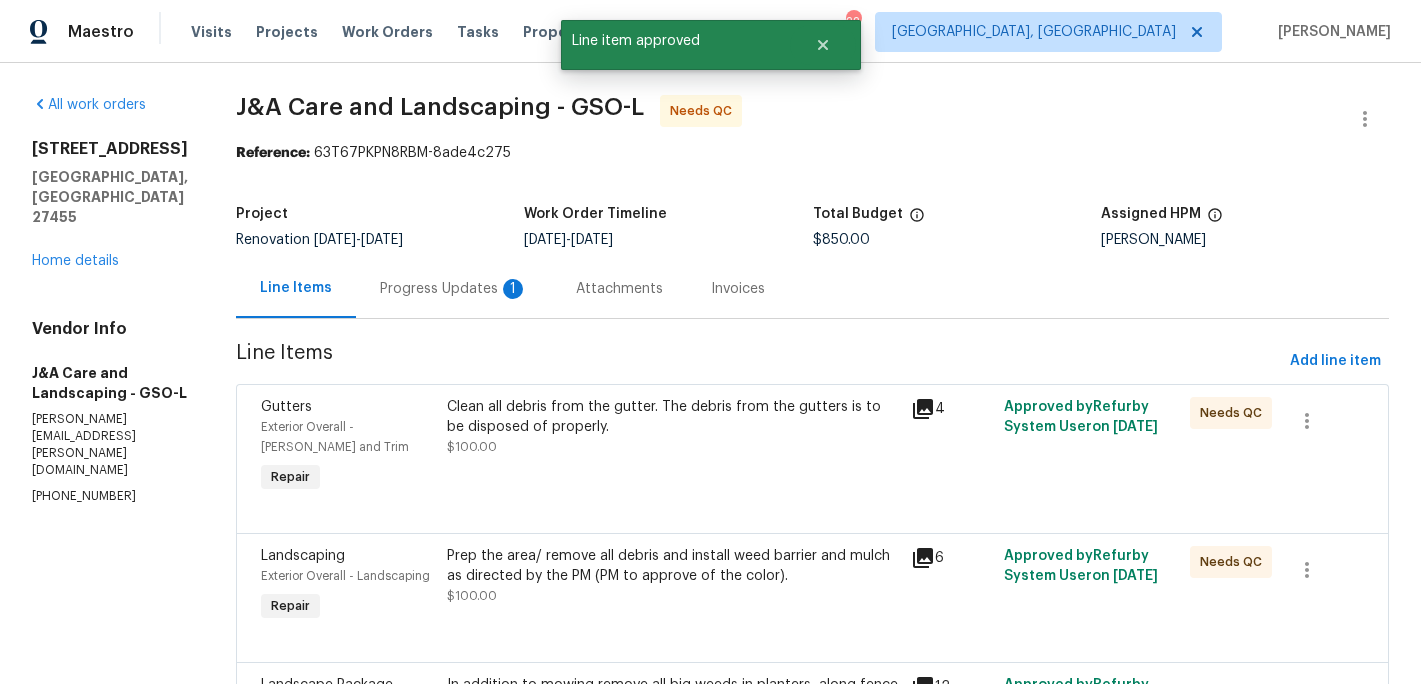 click on "Clean all debris from the gutter. The debris from the gutters is to be disposed of properly." at bounding box center (673, 417) 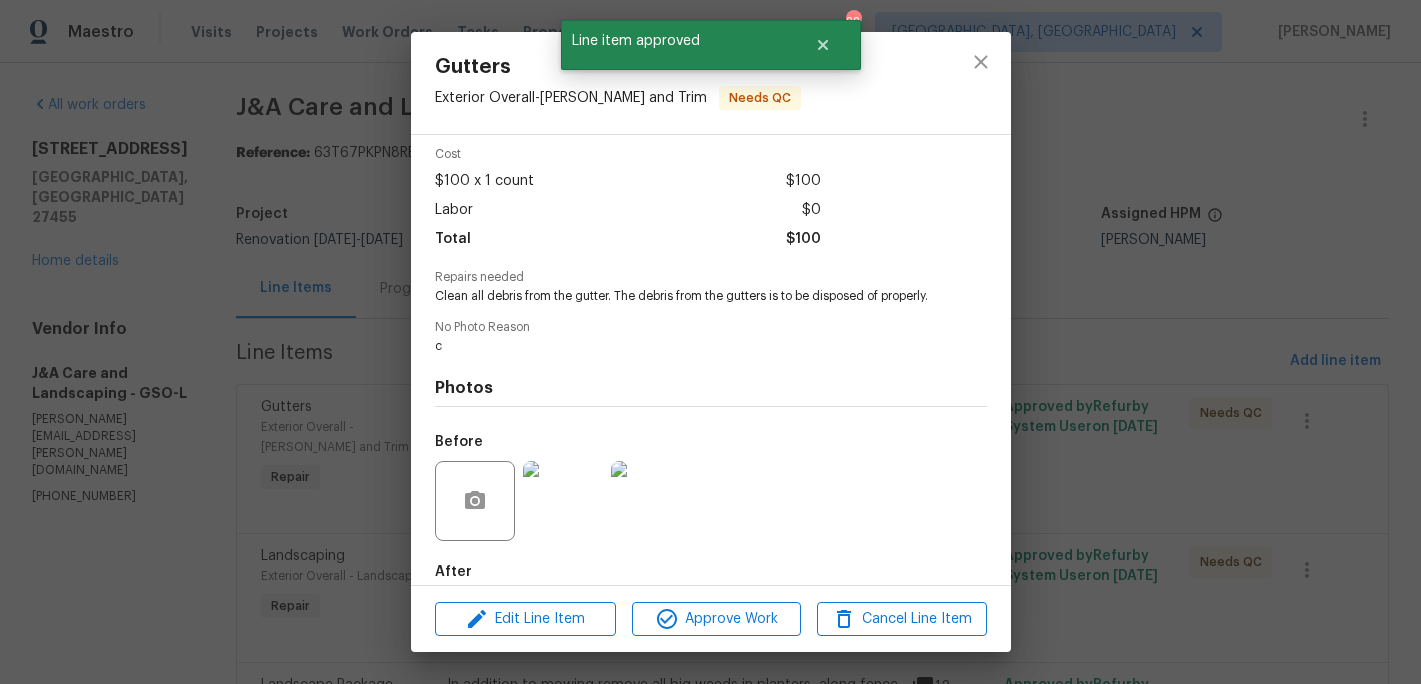 scroll, scrollTop: 203, scrollLeft: 0, axis: vertical 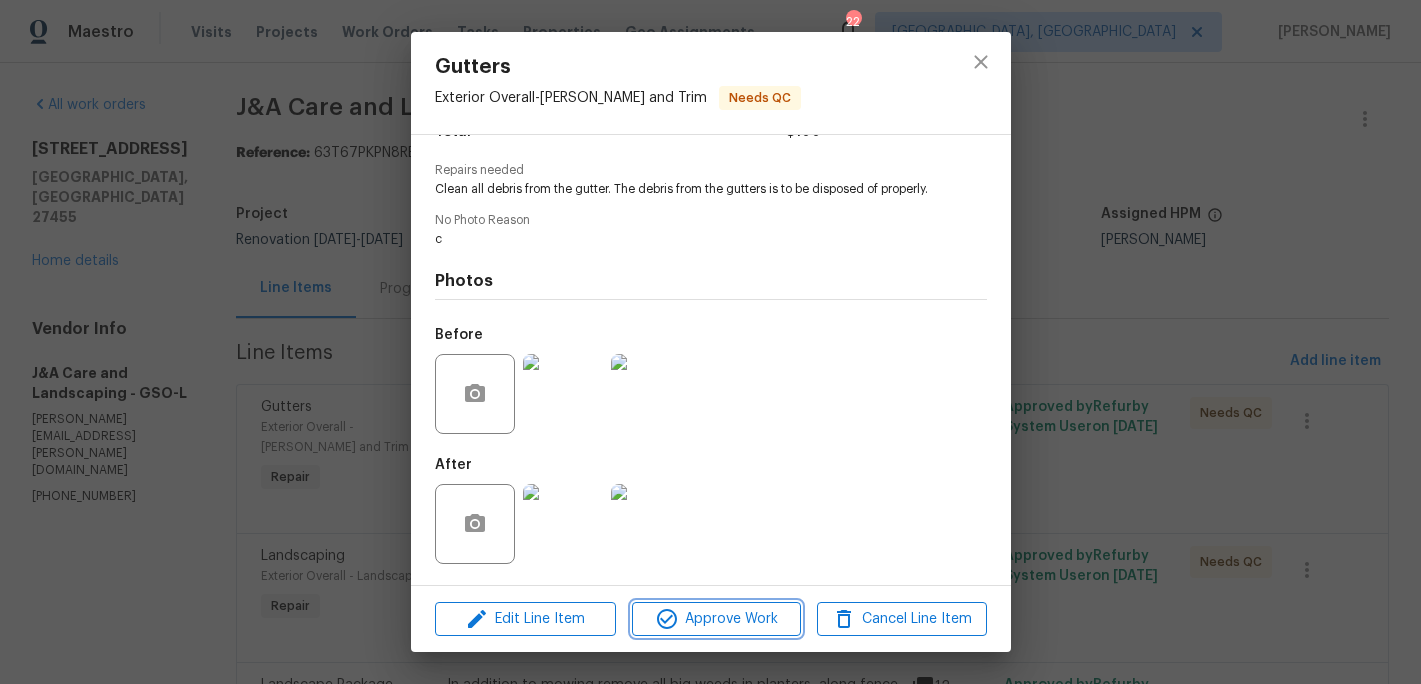 click on "Approve Work" at bounding box center [716, 619] 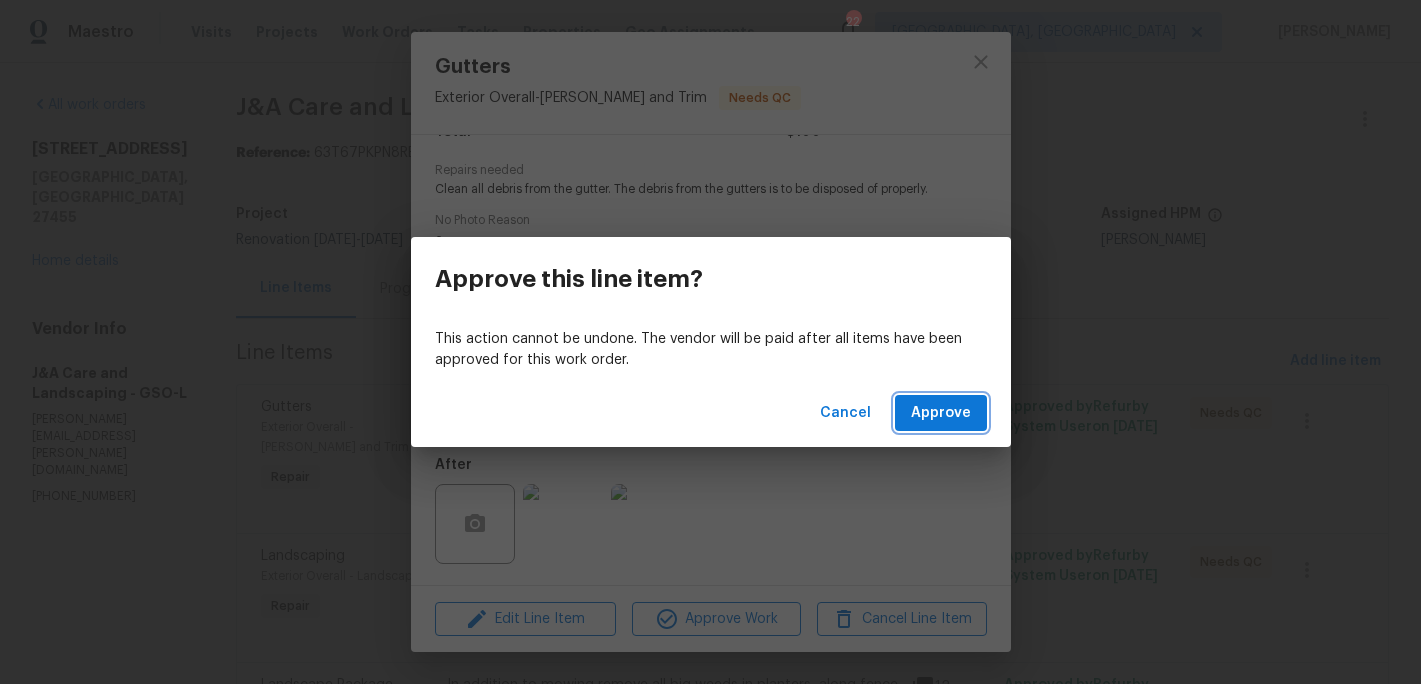 click on "Approve" at bounding box center [941, 413] 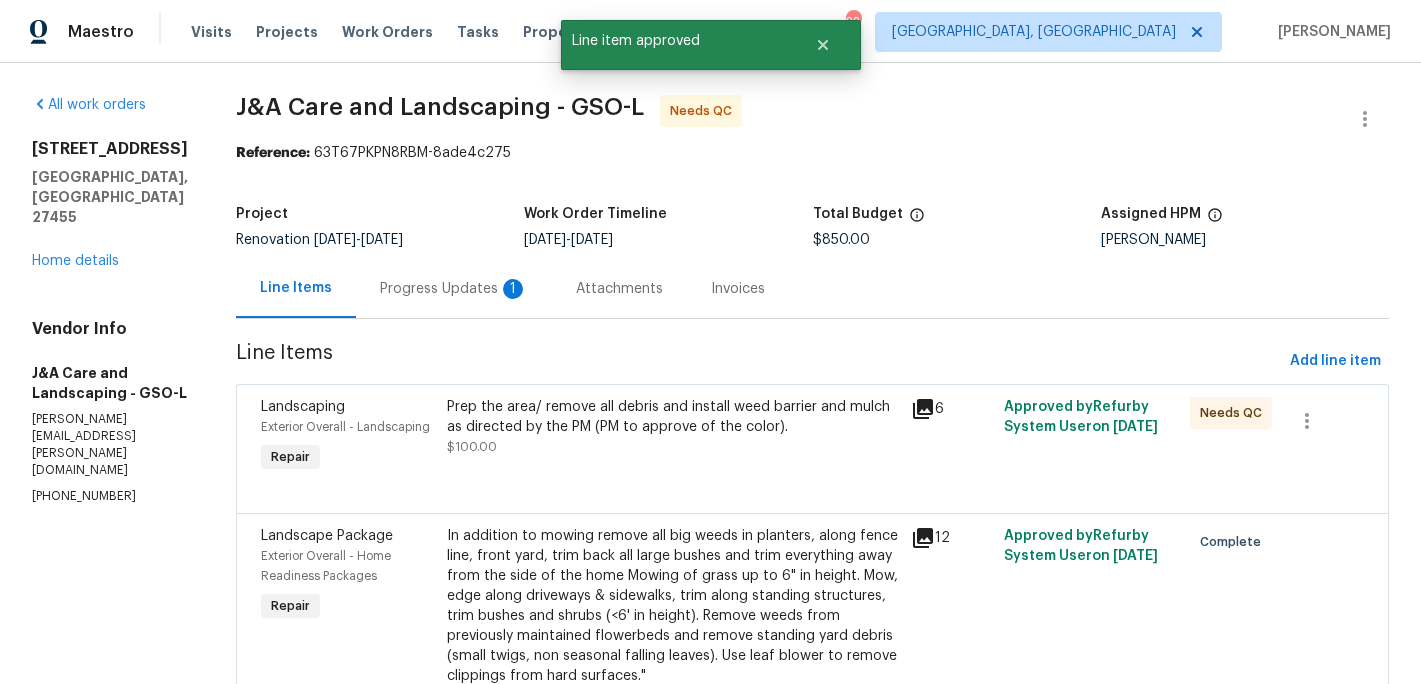 click on "Prep the area/ remove all debris and install weed barrier and mulch as directed by the PM (PM to approve of the color)." at bounding box center (673, 417) 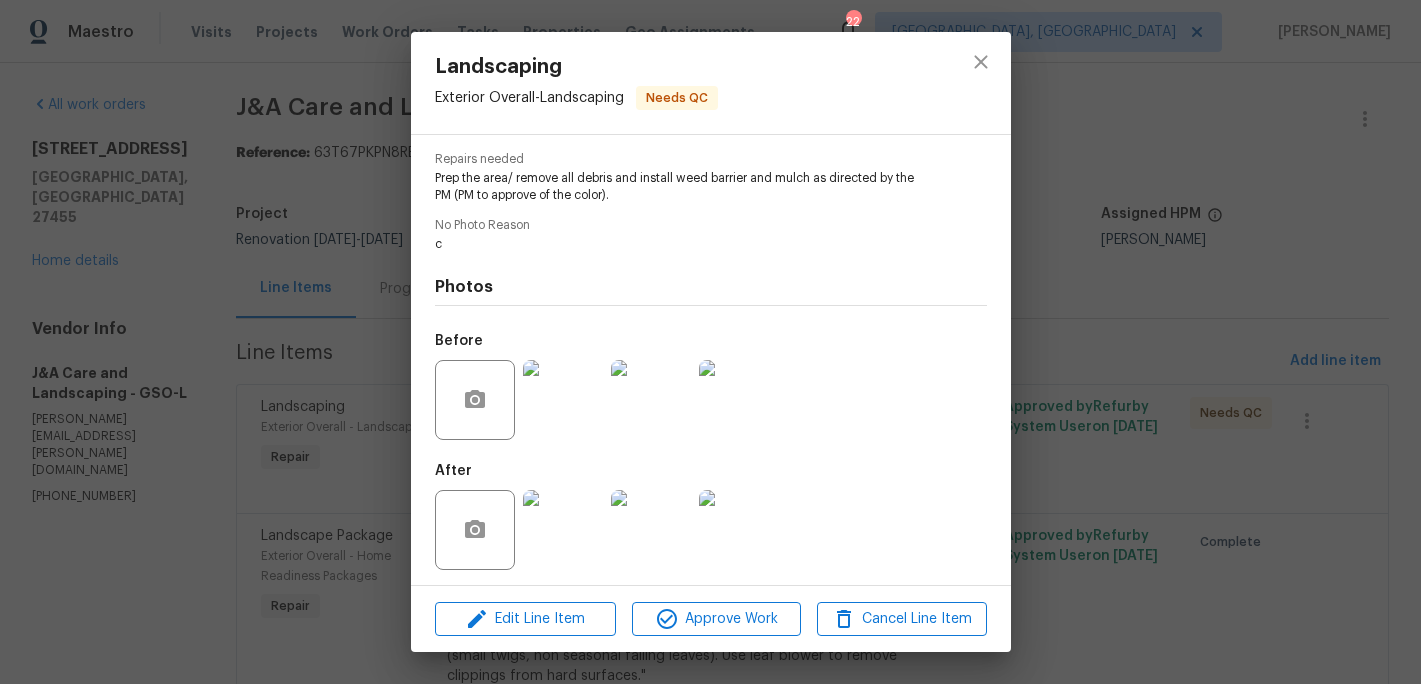 scroll, scrollTop: 203, scrollLeft: 0, axis: vertical 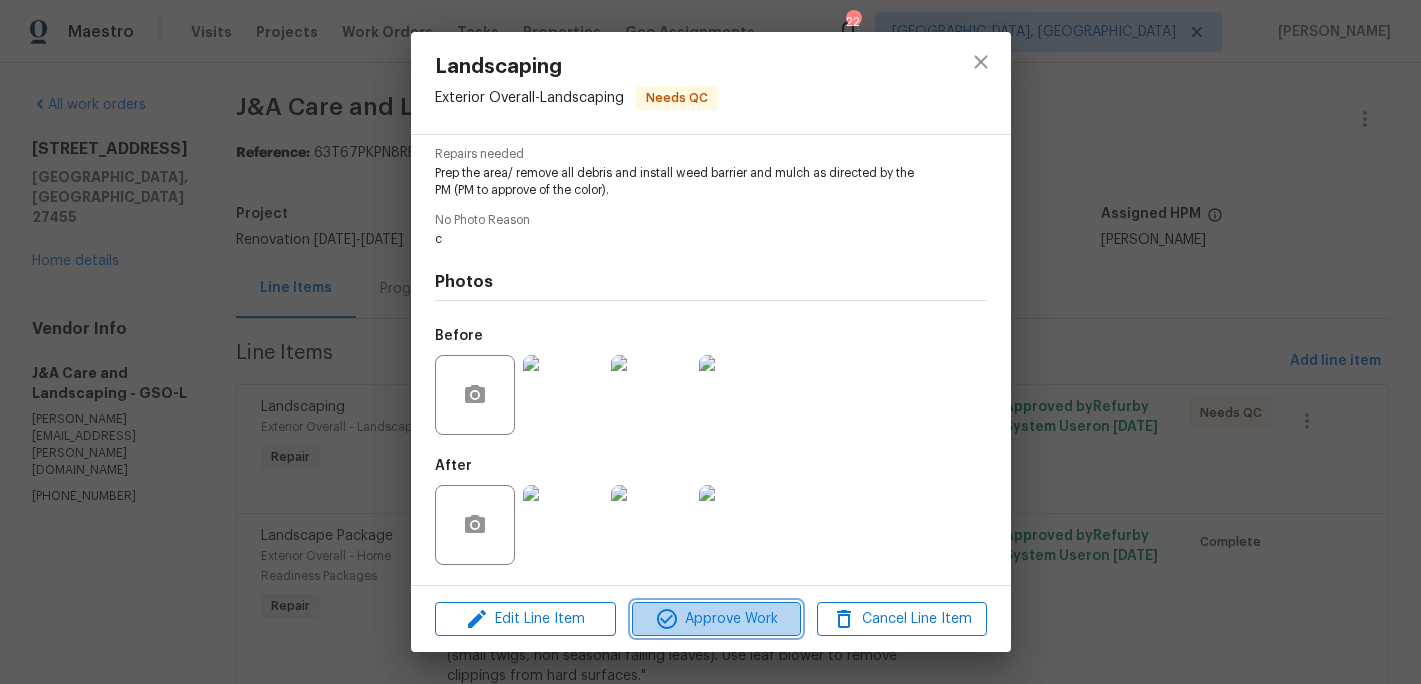 click on "Approve Work" at bounding box center (716, 619) 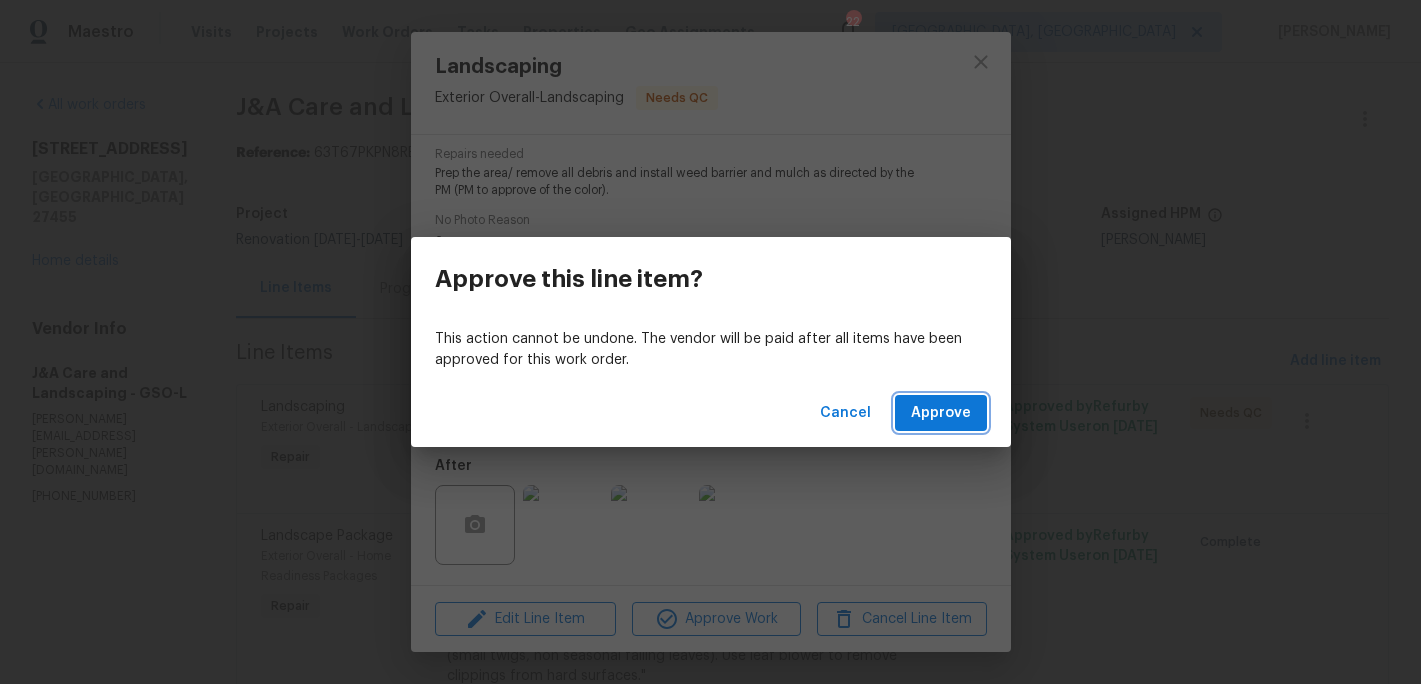click on "Approve" at bounding box center [941, 413] 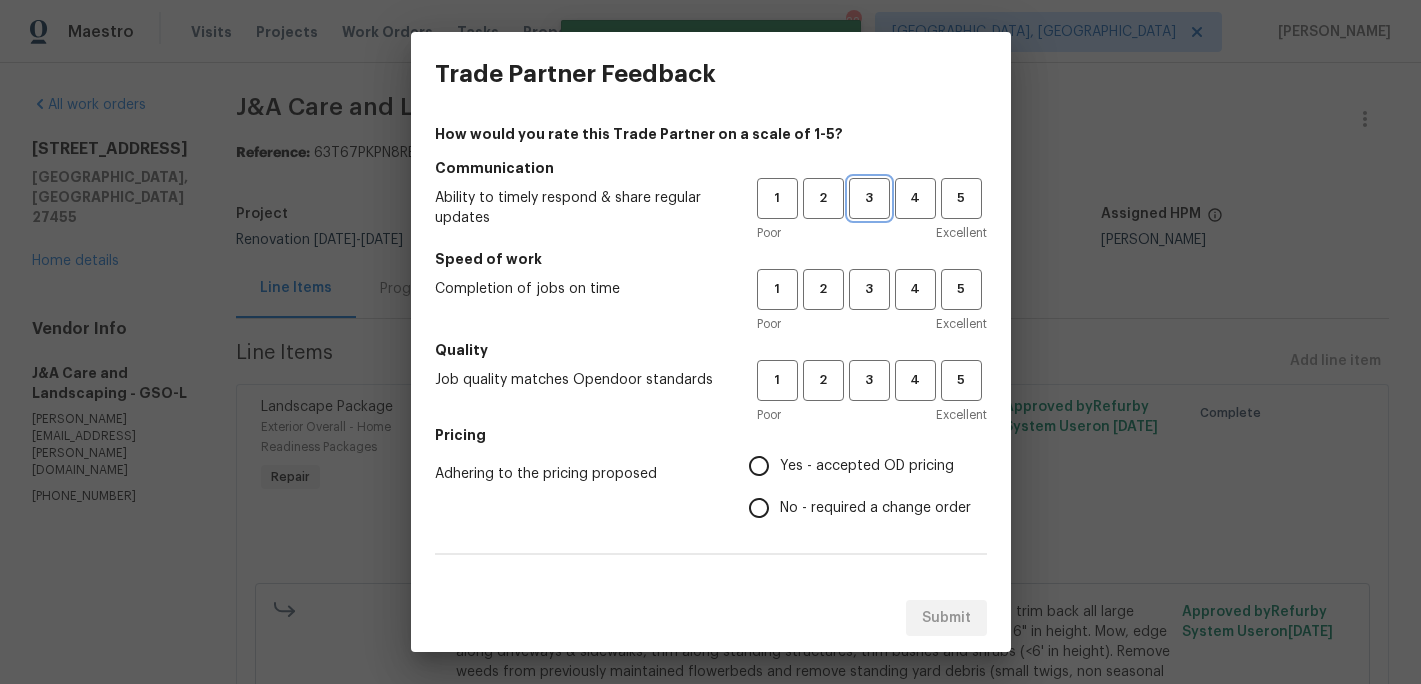 click on "3" at bounding box center (869, 198) 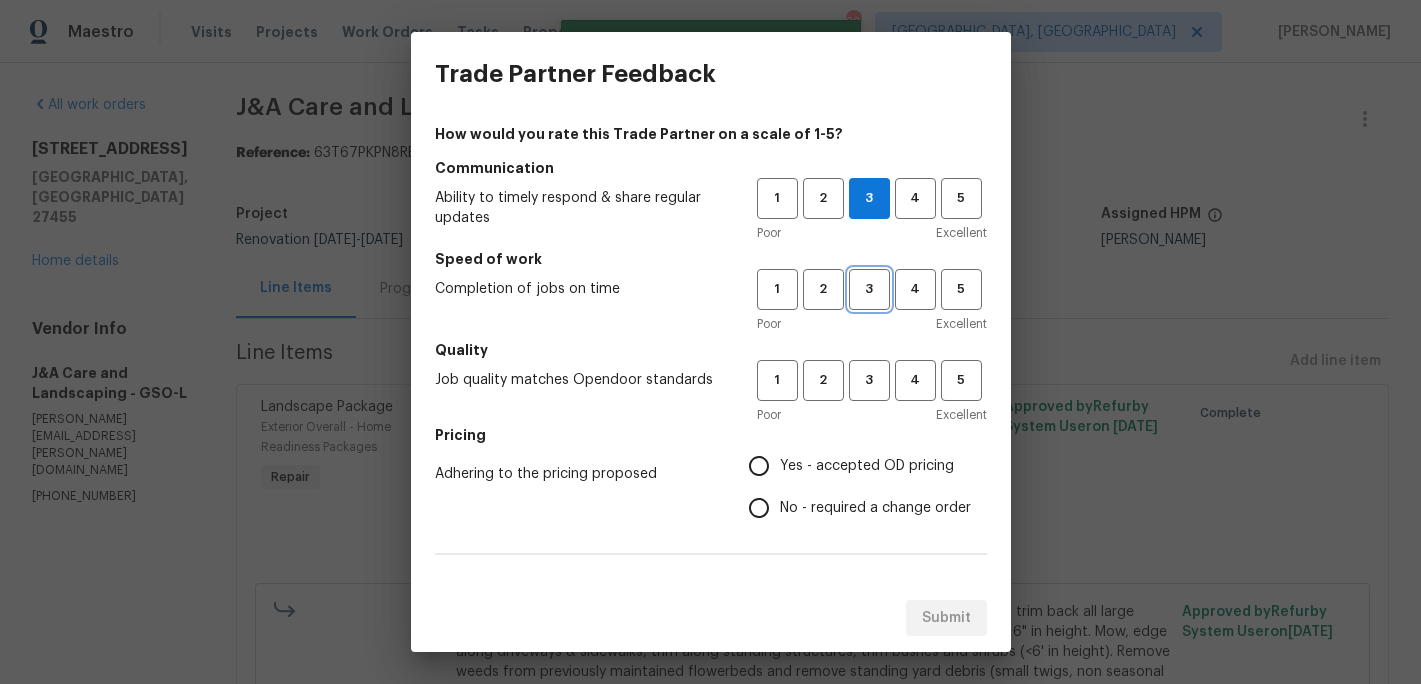 click on "3" at bounding box center [869, 289] 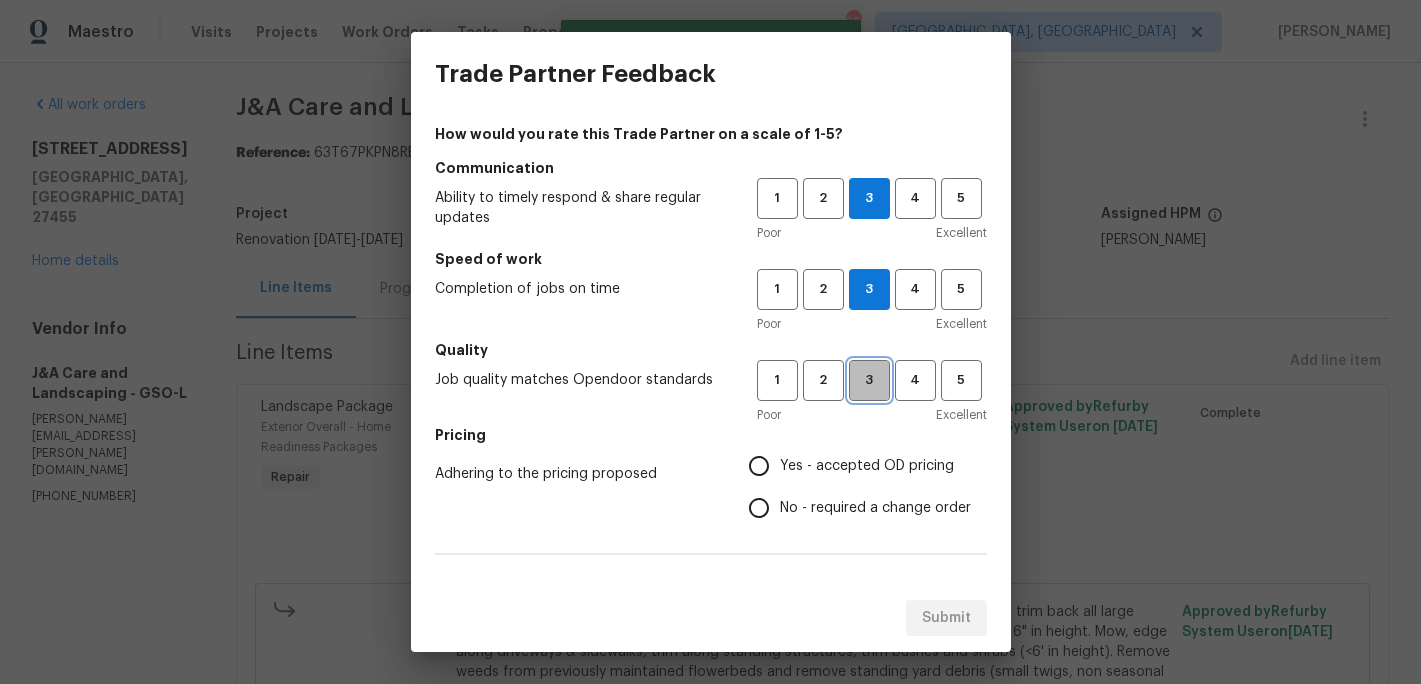 click on "3" at bounding box center [869, 380] 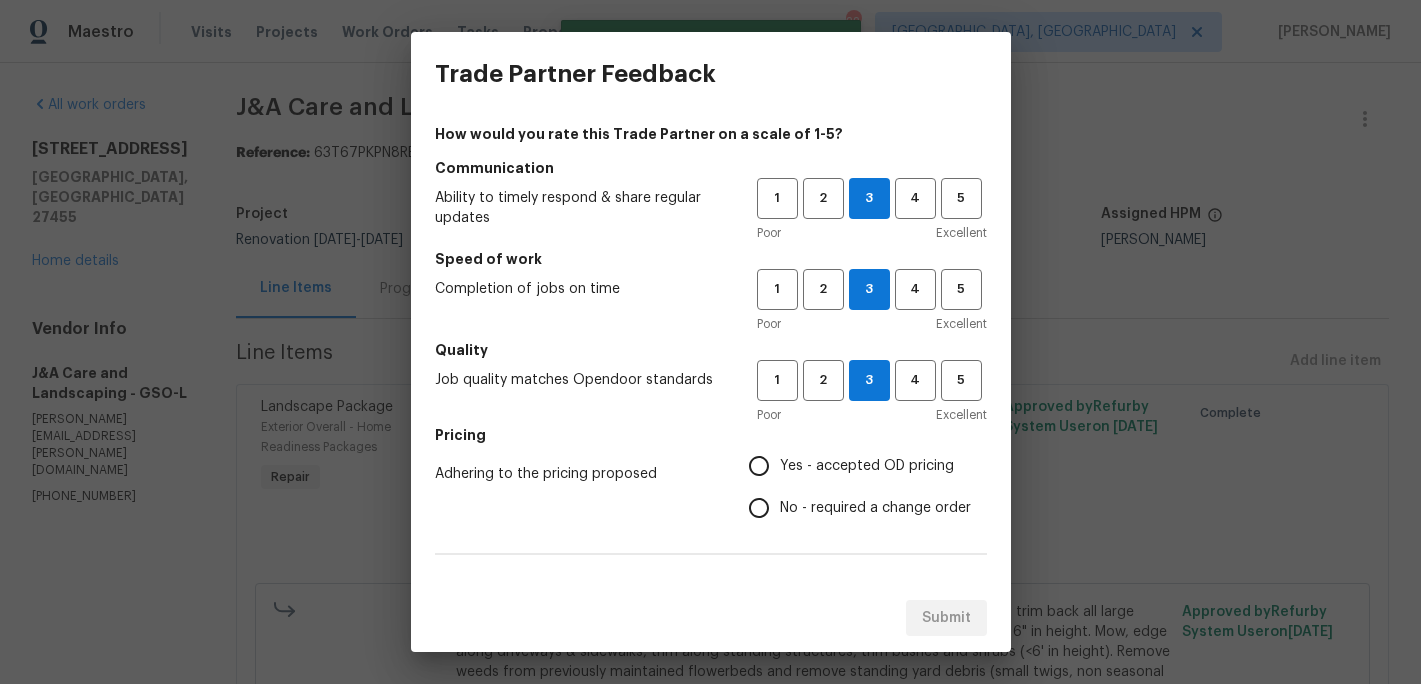 click on "Yes - accepted OD pricing" at bounding box center [867, 466] 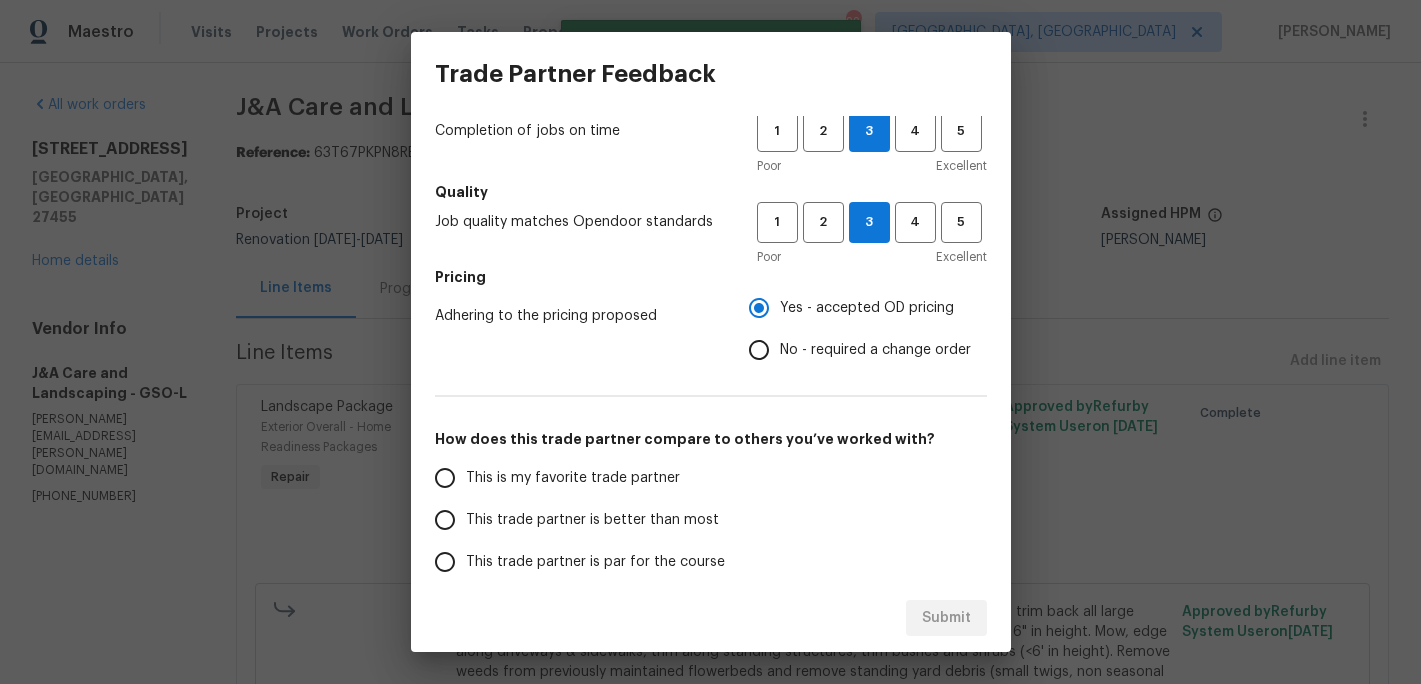 scroll, scrollTop: 170, scrollLeft: 0, axis: vertical 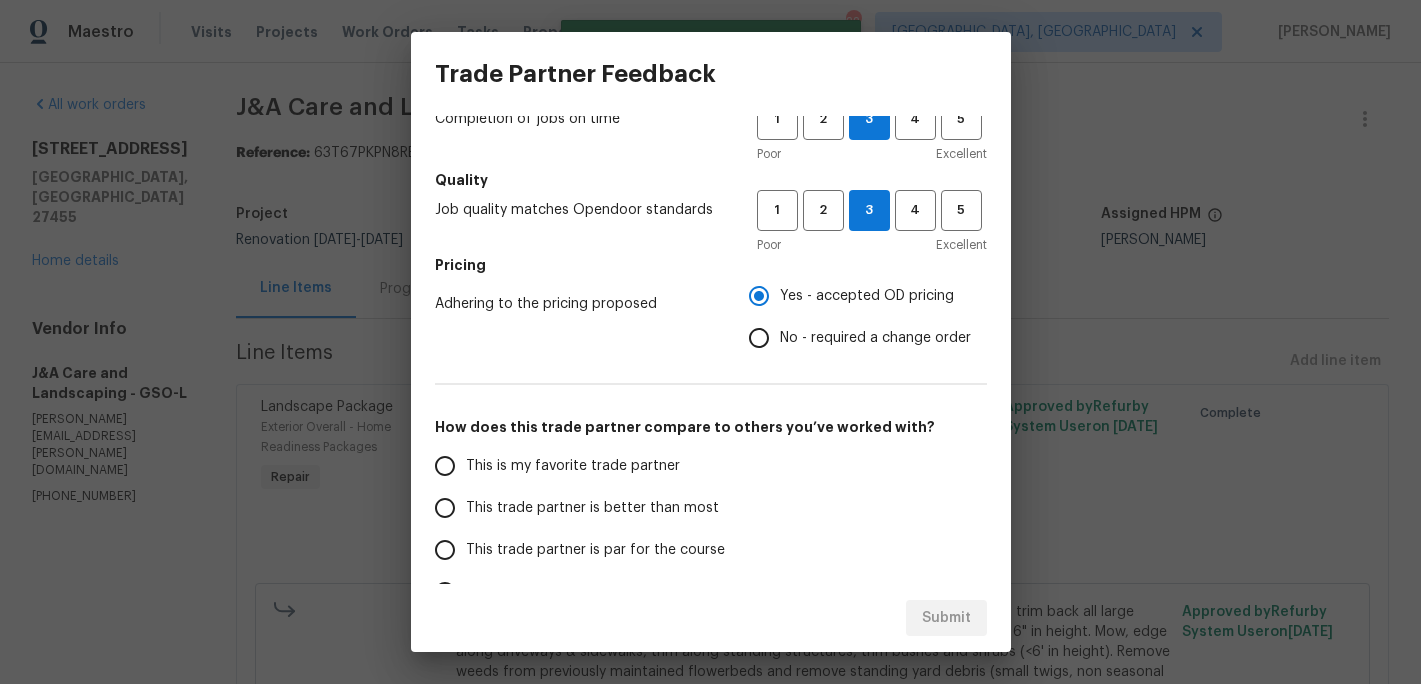 click on "This is my favorite trade partner" at bounding box center [573, 466] 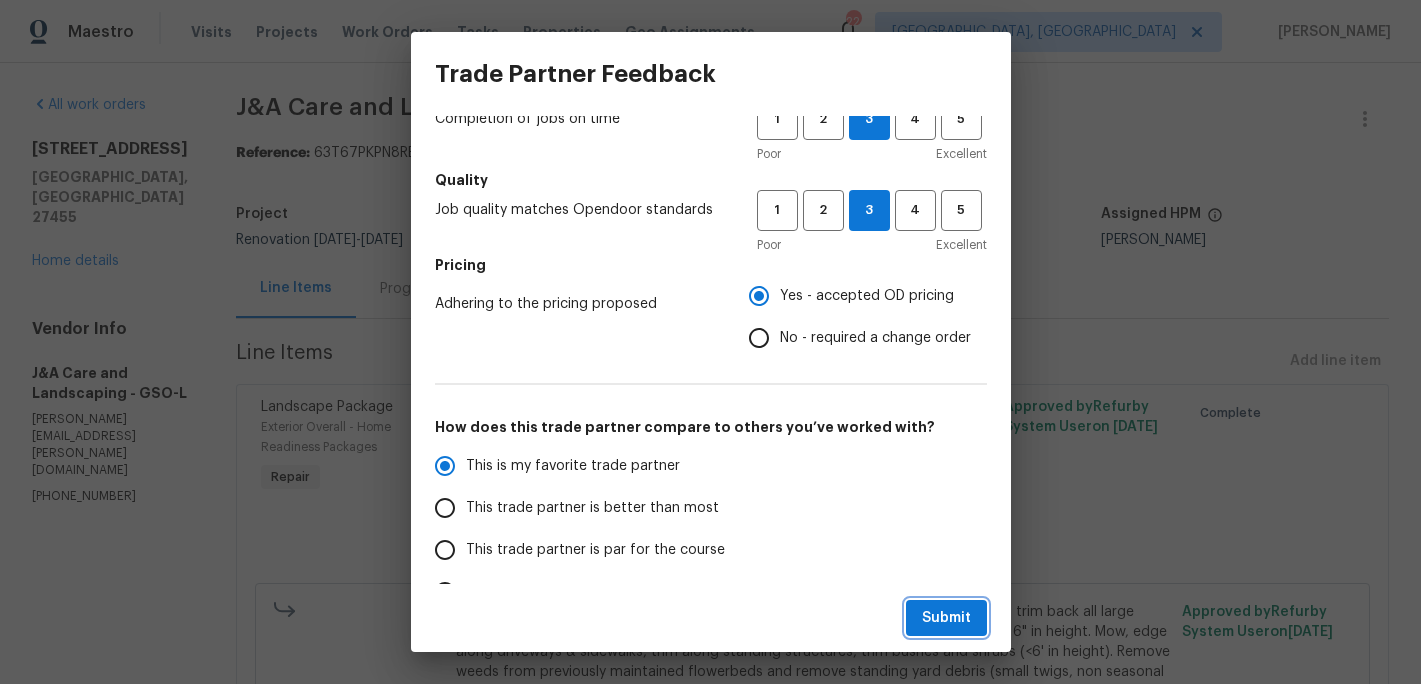 click on "Submit" at bounding box center [946, 618] 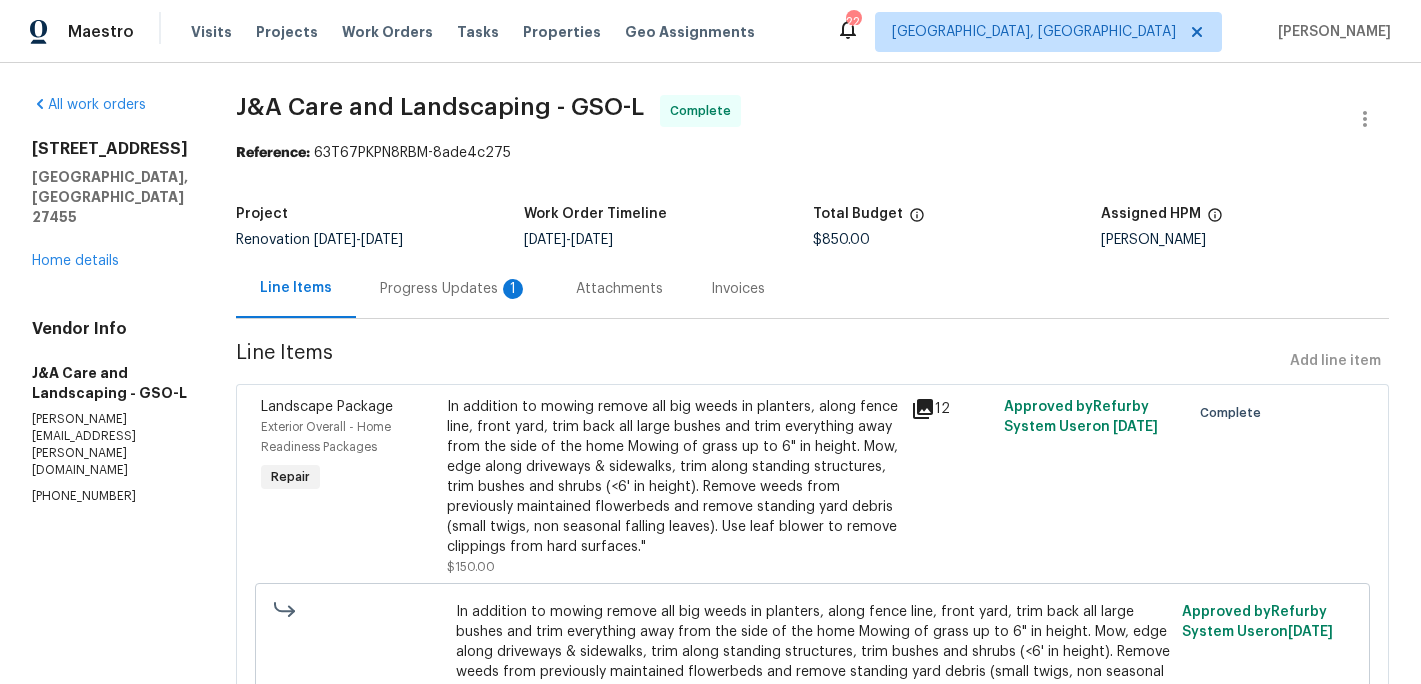 radio on "false" 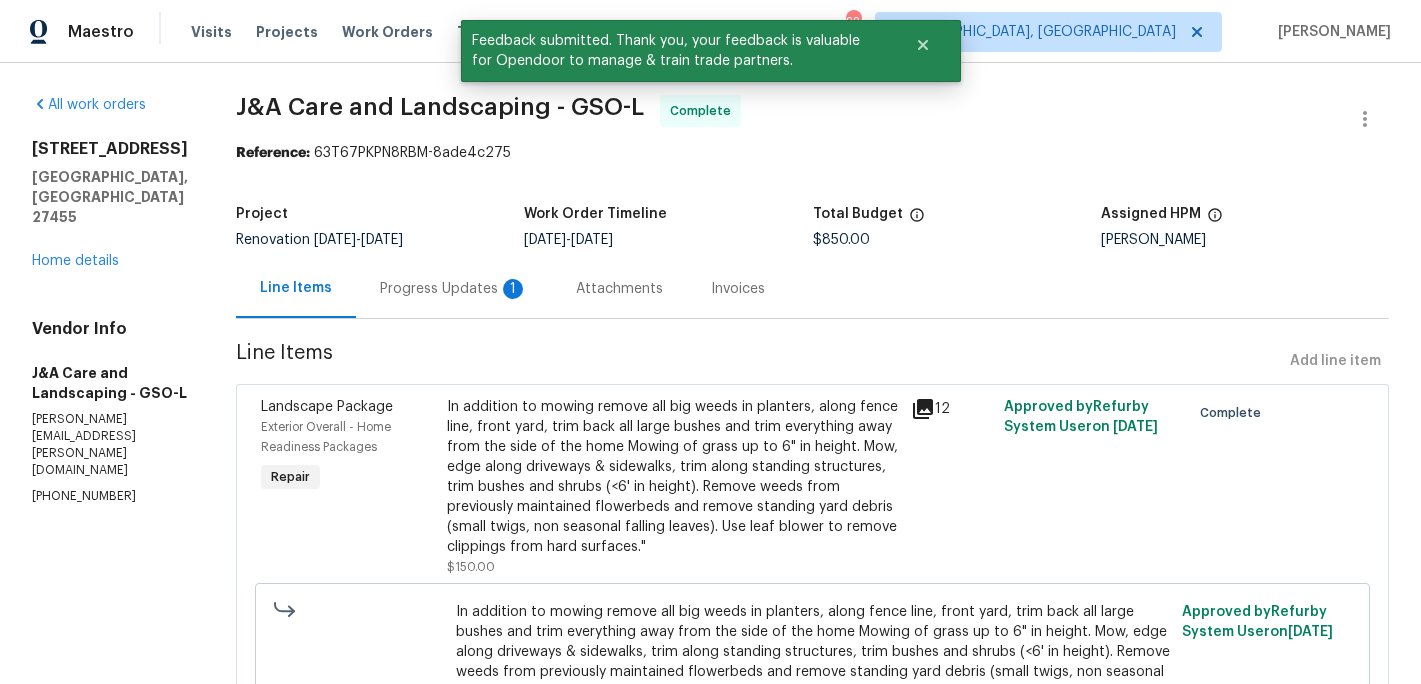 click on "All work orders 5311 N Oaks Dr Greensboro, NC 27455 Home details Vendor Info J&A Care and Landscaping - GSO-L janda.reyes.lawncare@gmail.com (910) 995-4531" at bounding box center (110, 300) 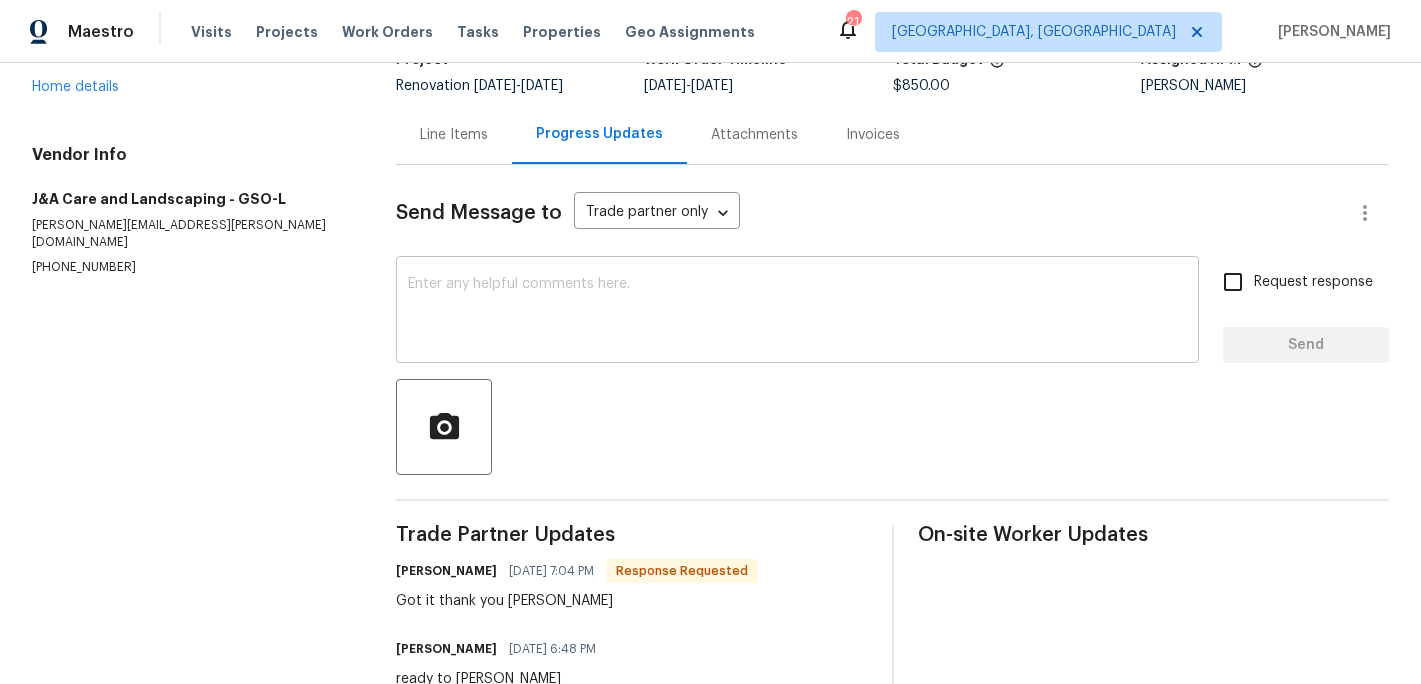 scroll, scrollTop: 215, scrollLeft: 0, axis: vertical 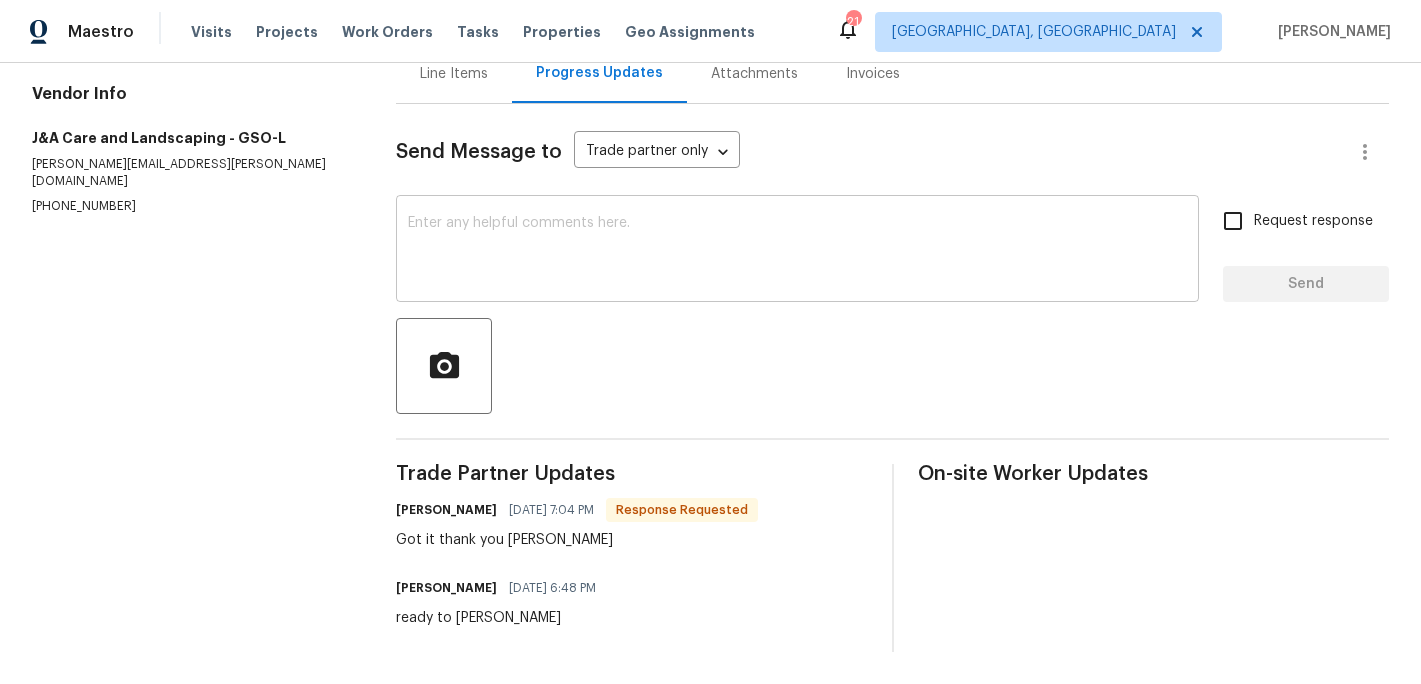 click at bounding box center (797, 251) 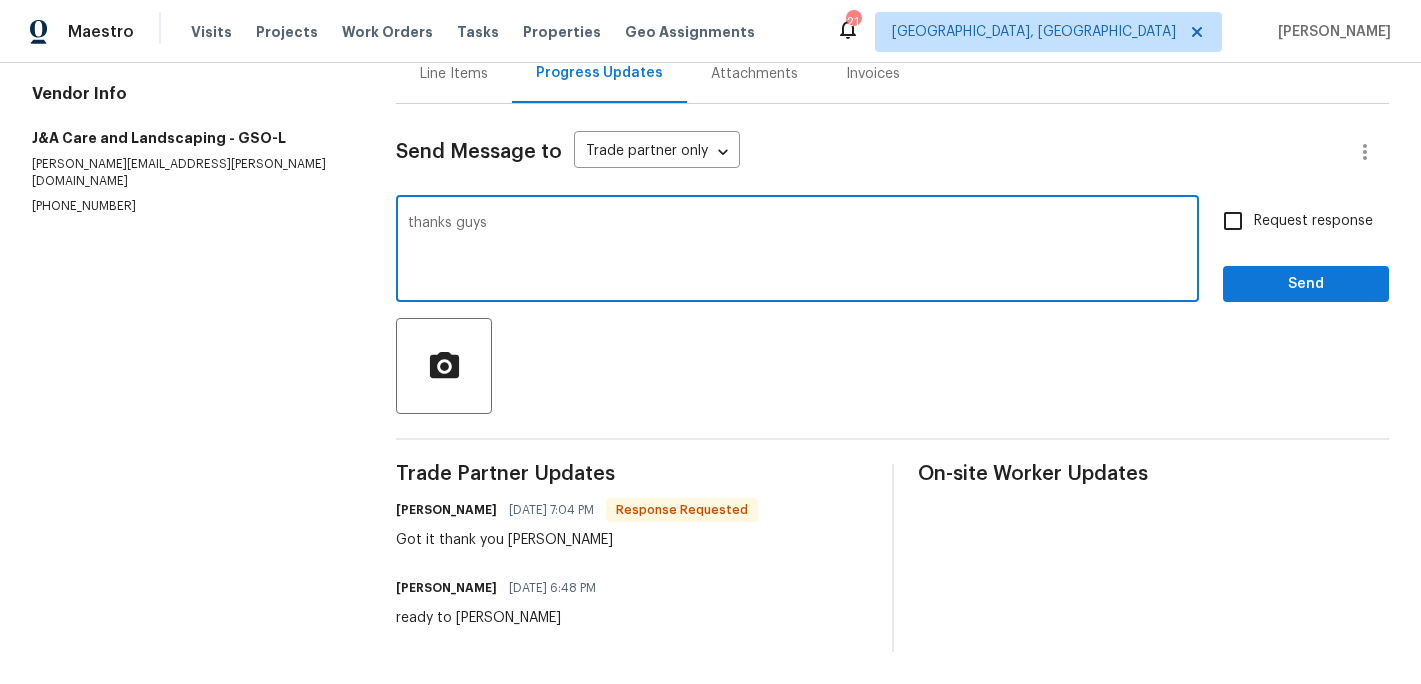 type on "thanks guys" 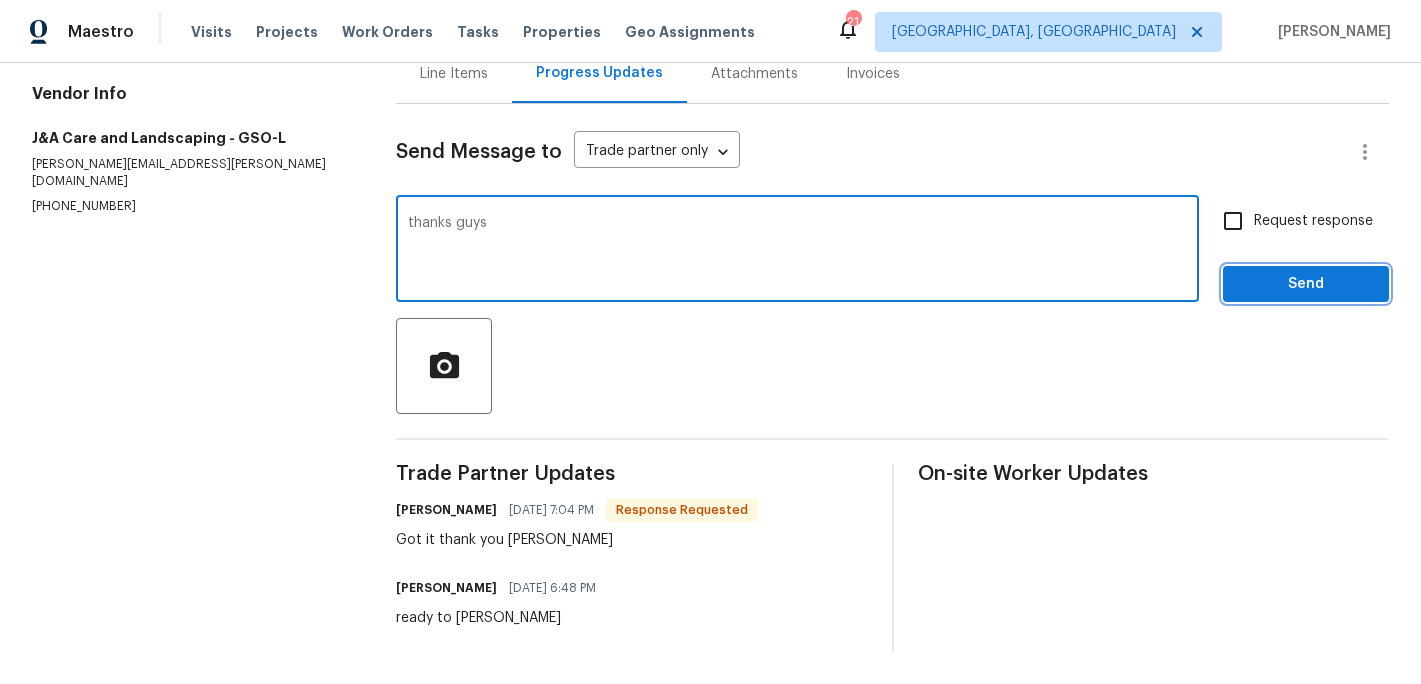 click on "Send" at bounding box center [1306, 284] 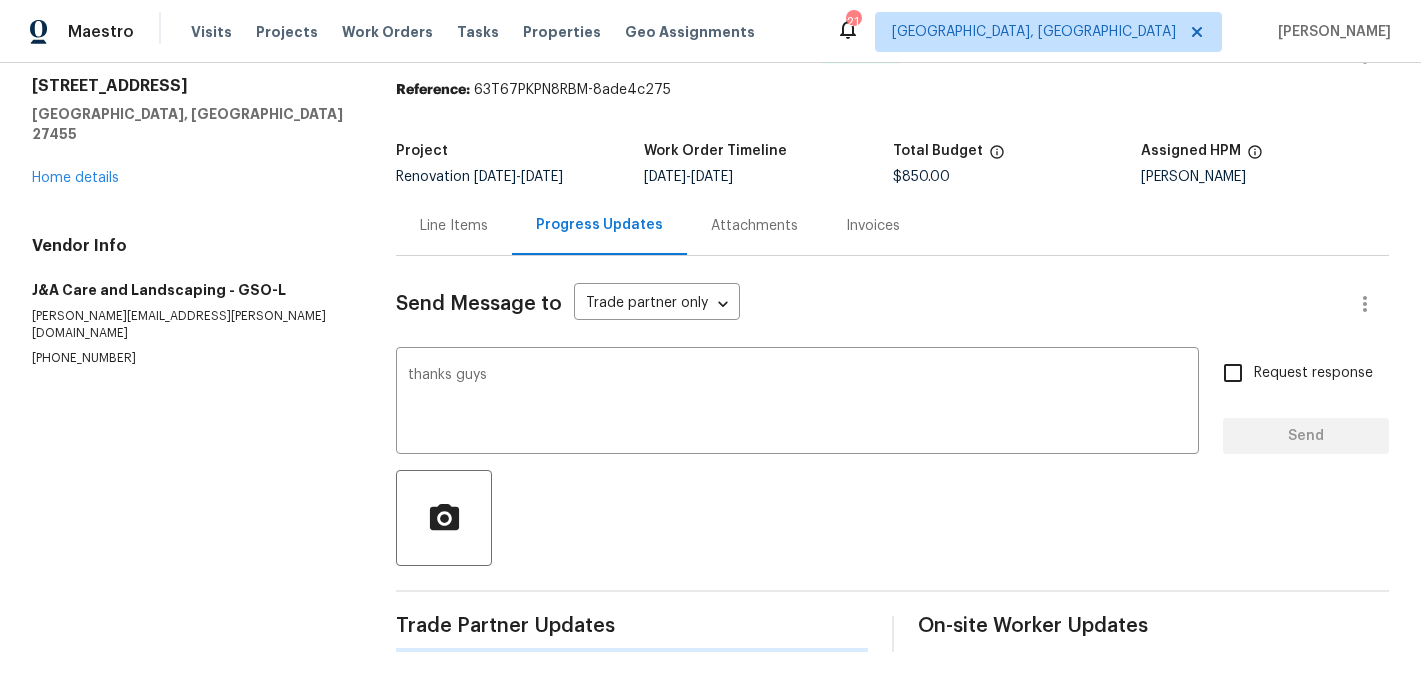 type 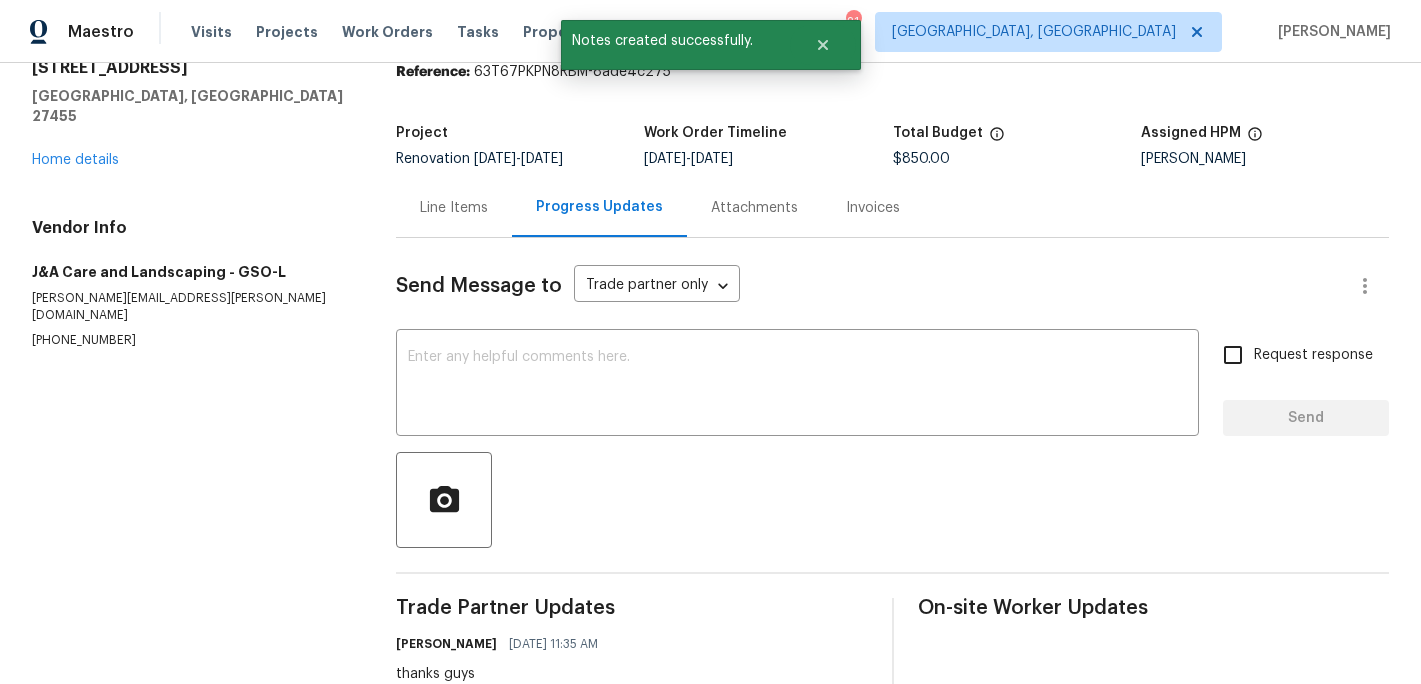 scroll, scrollTop: 0, scrollLeft: 0, axis: both 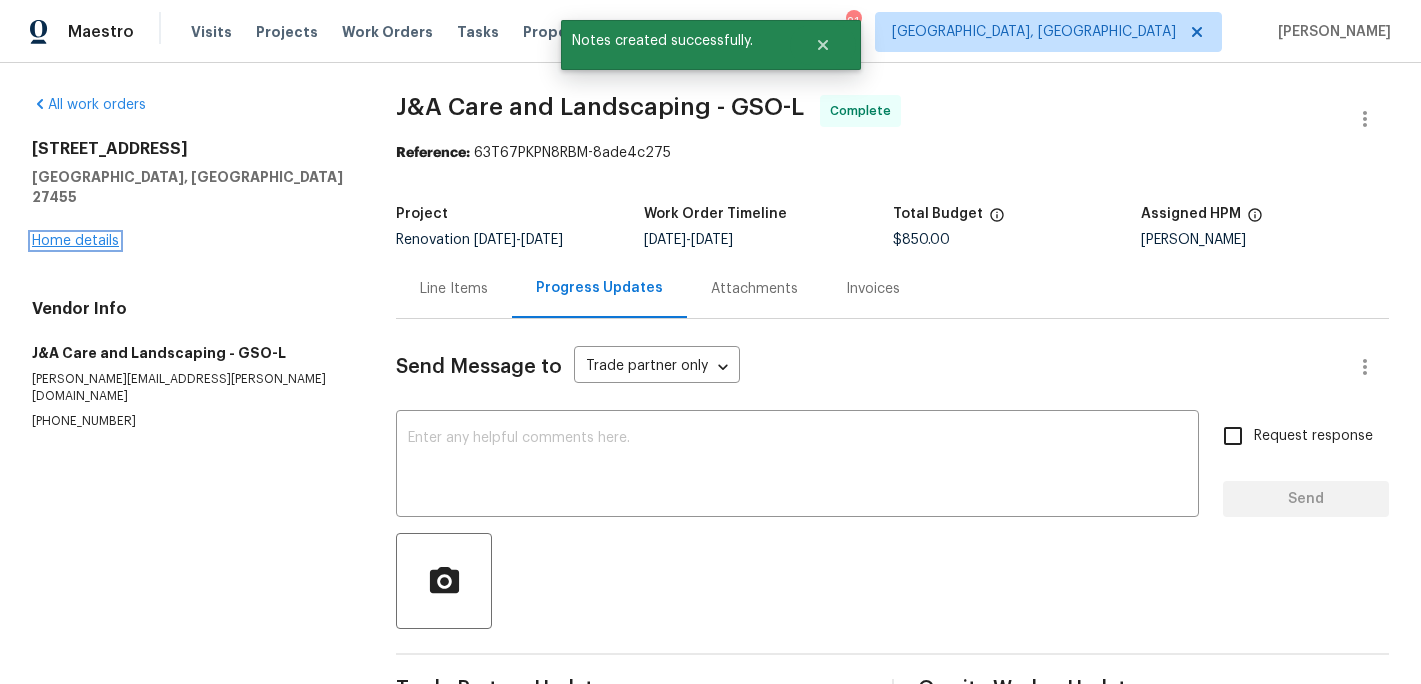 click on "Home details" at bounding box center (75, 241) 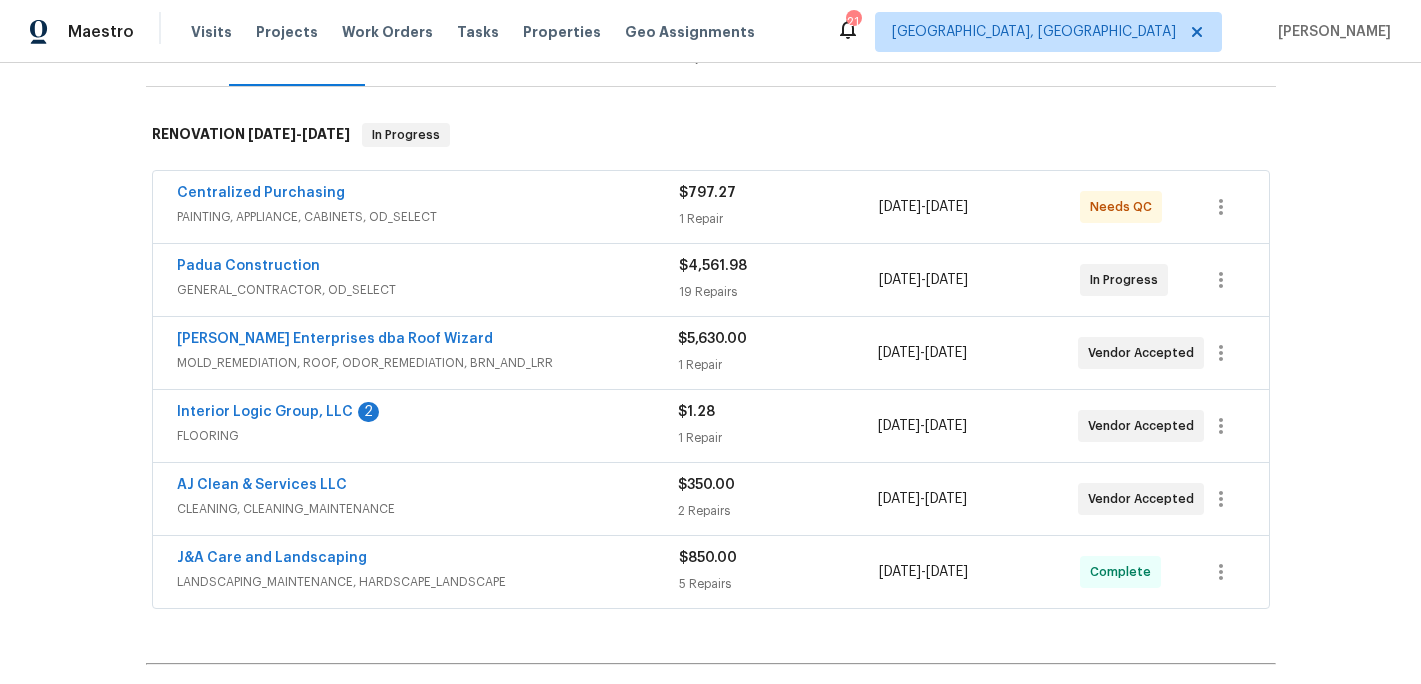 scroll, scrollTop: 287, scrollLeft: 0, axis: vertical 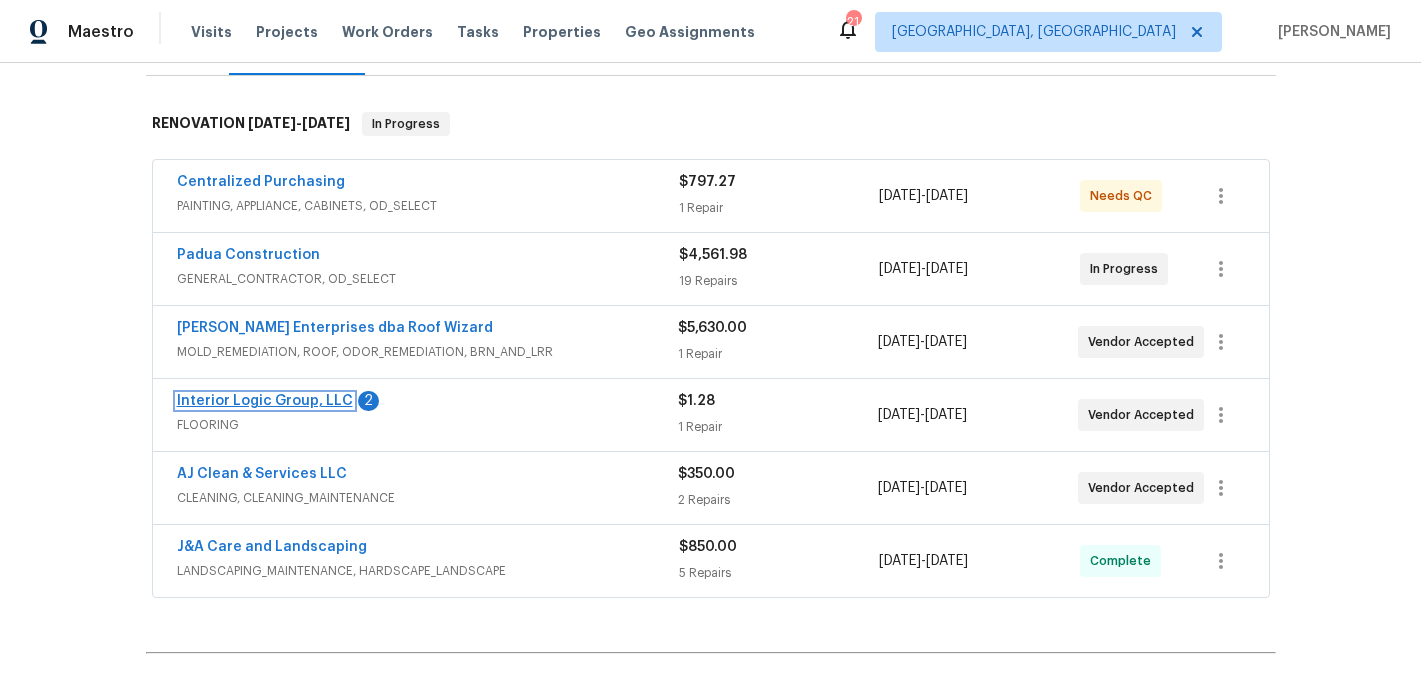 click on "Interior Logic Group, LLC" at bounding box center (265, 401) 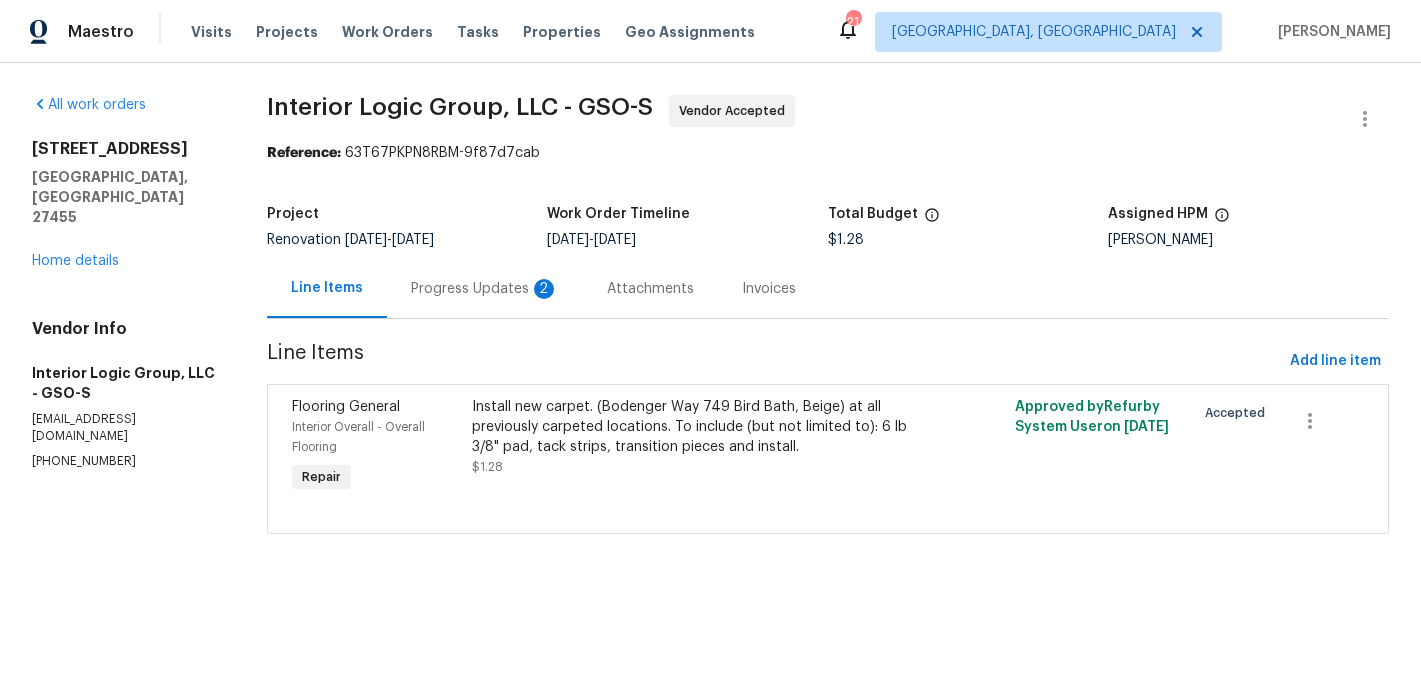click on "Progress Updates 2" at bounding box center (485, 289) 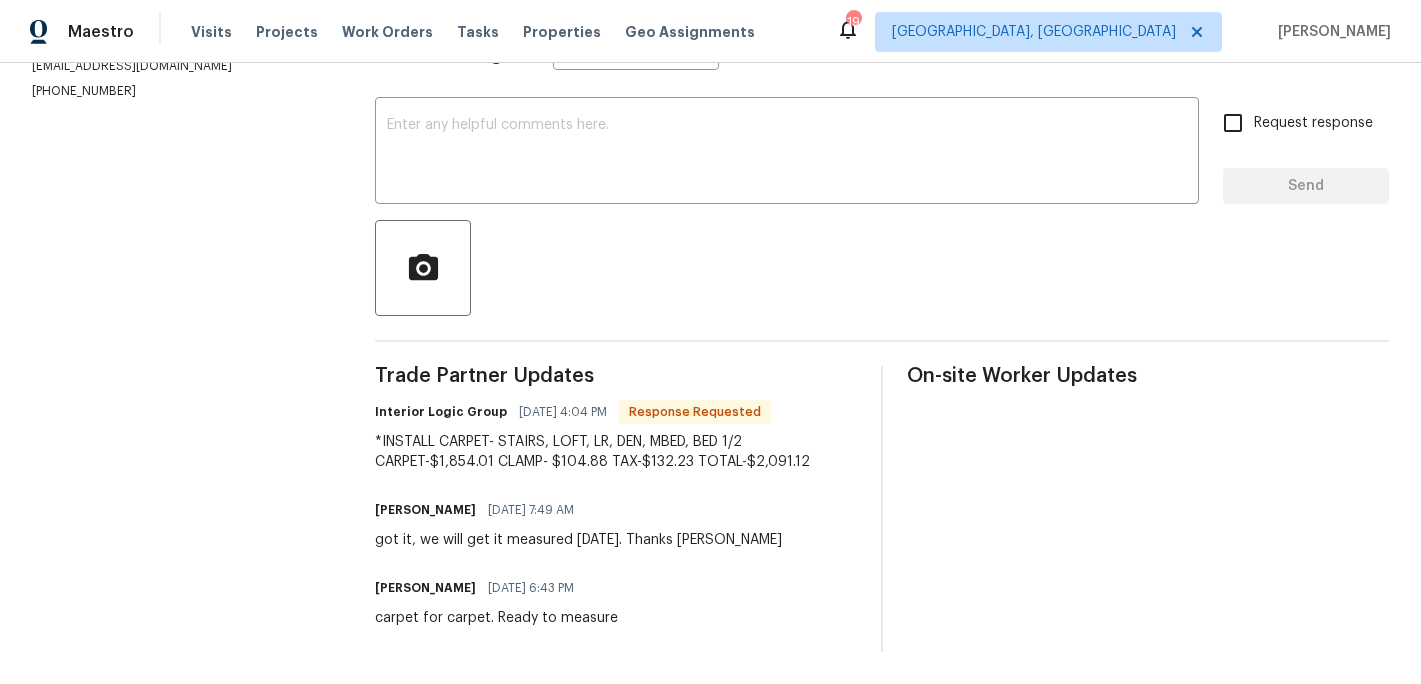 scroll, scrollTop: 0, scrollLeft: 0, axis: both 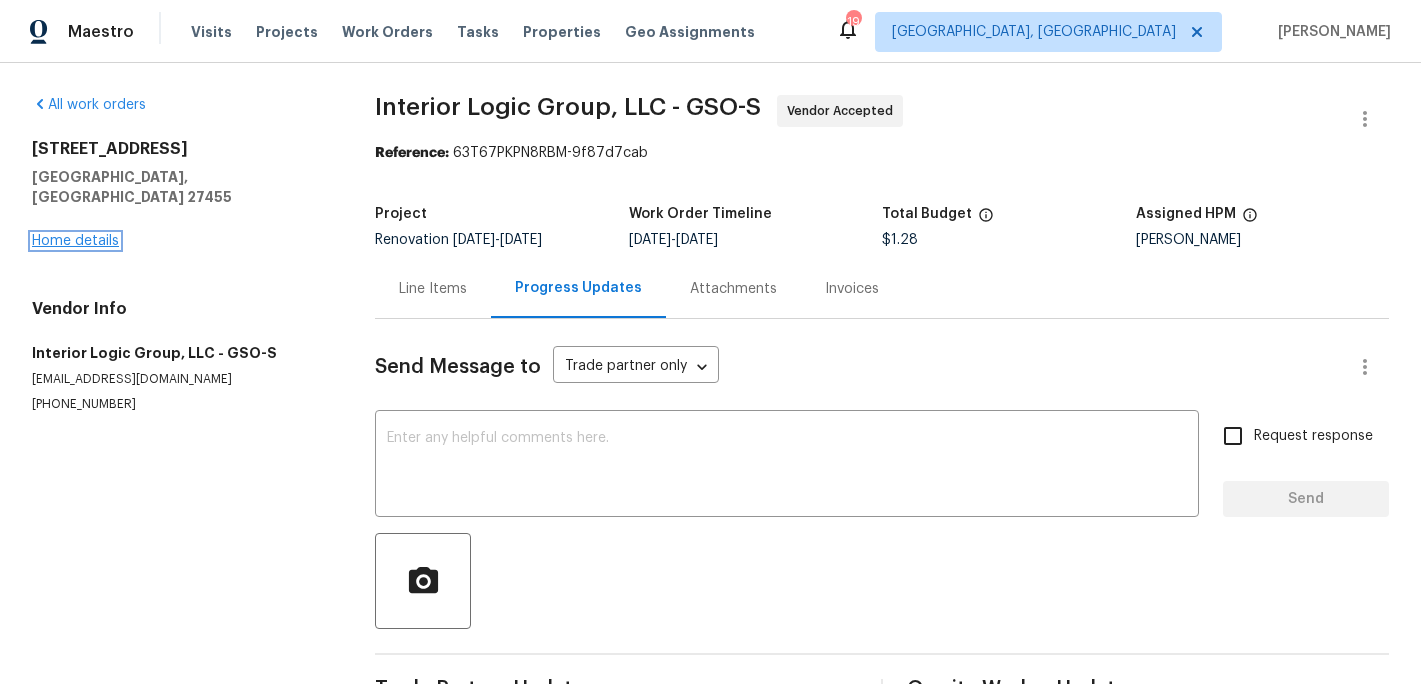 click on "Home details" at bounding box center (75, 241) 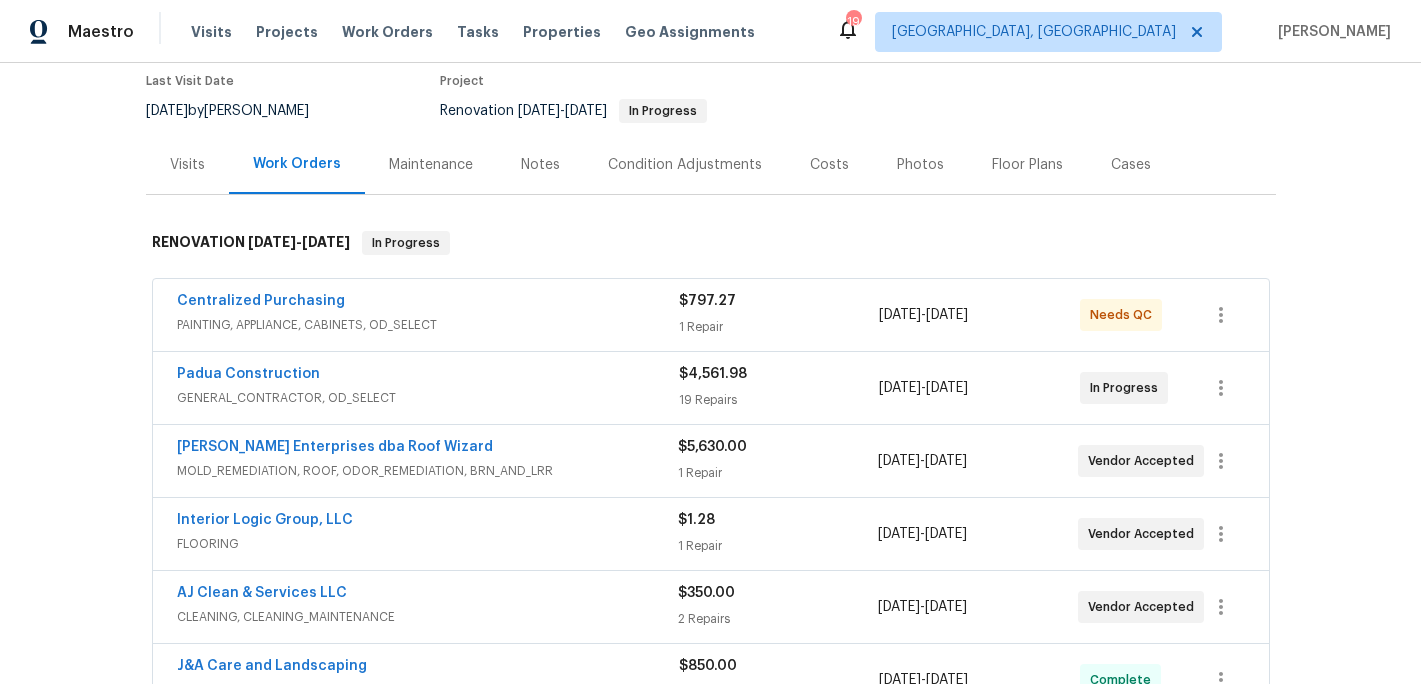 scroll, scrollTop: 172, scrollLeft: 0, axis: vertical 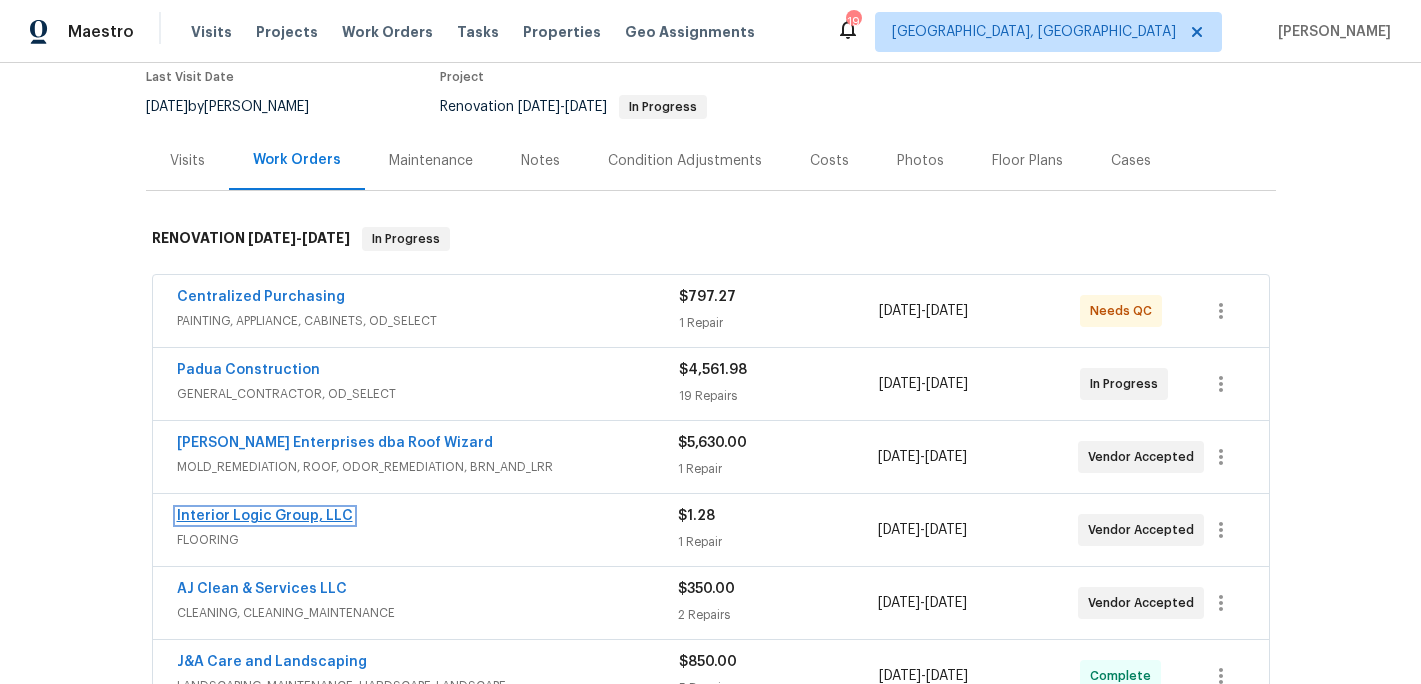click on "Interior Logic Group, LLC" at bounding box center [265, 516] 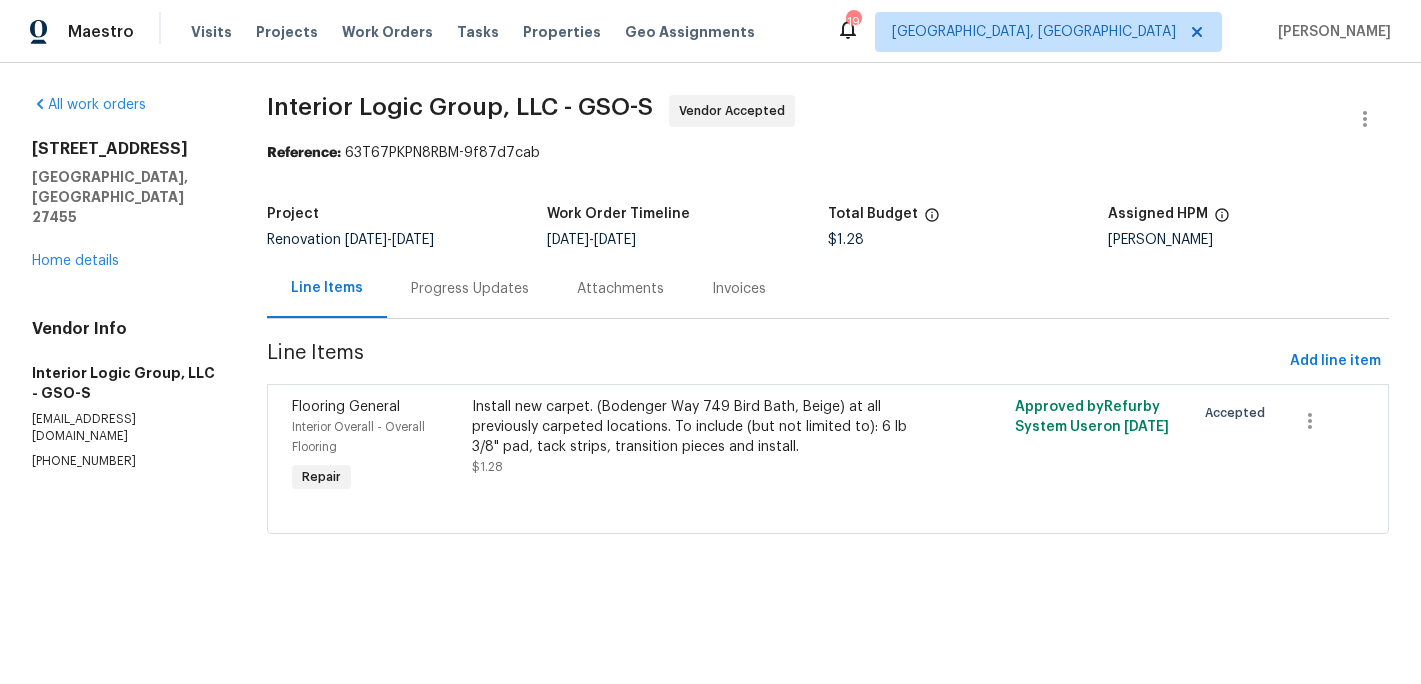 click on "Install new carpet. (Bodenger Way 749 Bird Bath, Beige) at all previously carpeted locations. To include (but not limited to): 6 lb 3/8" pad, tack strips, transition pieces and install. $1.28" at bounding box center [692, 437] 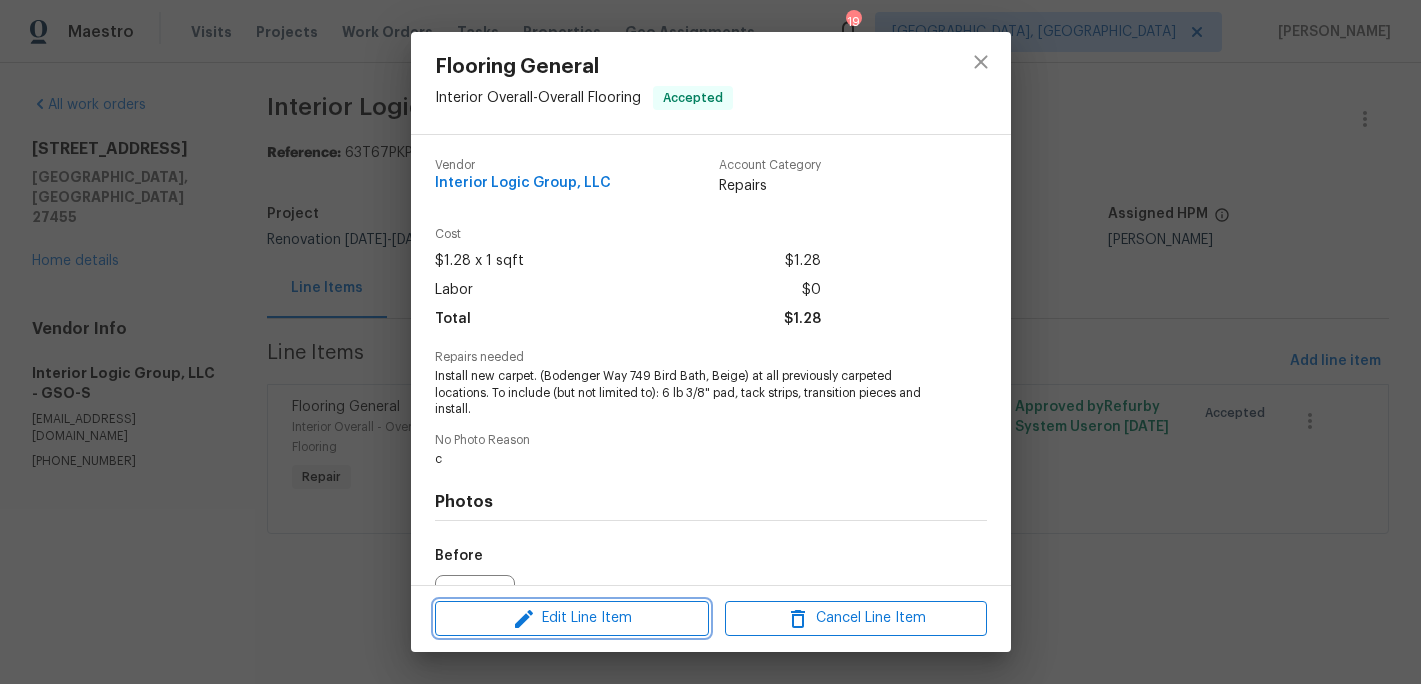 click on "Edit Line Item" at bounding box center (572, 618) 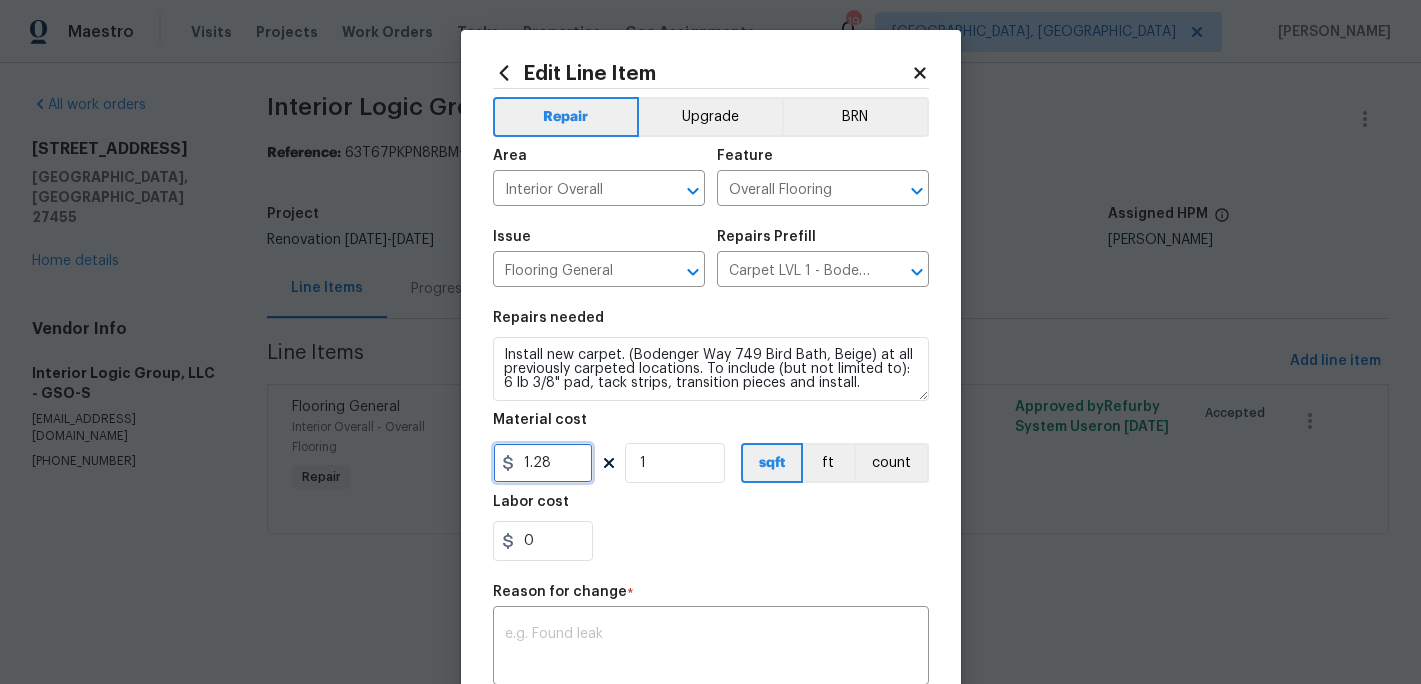 click on "1.28" at bounding box center (543, 463) 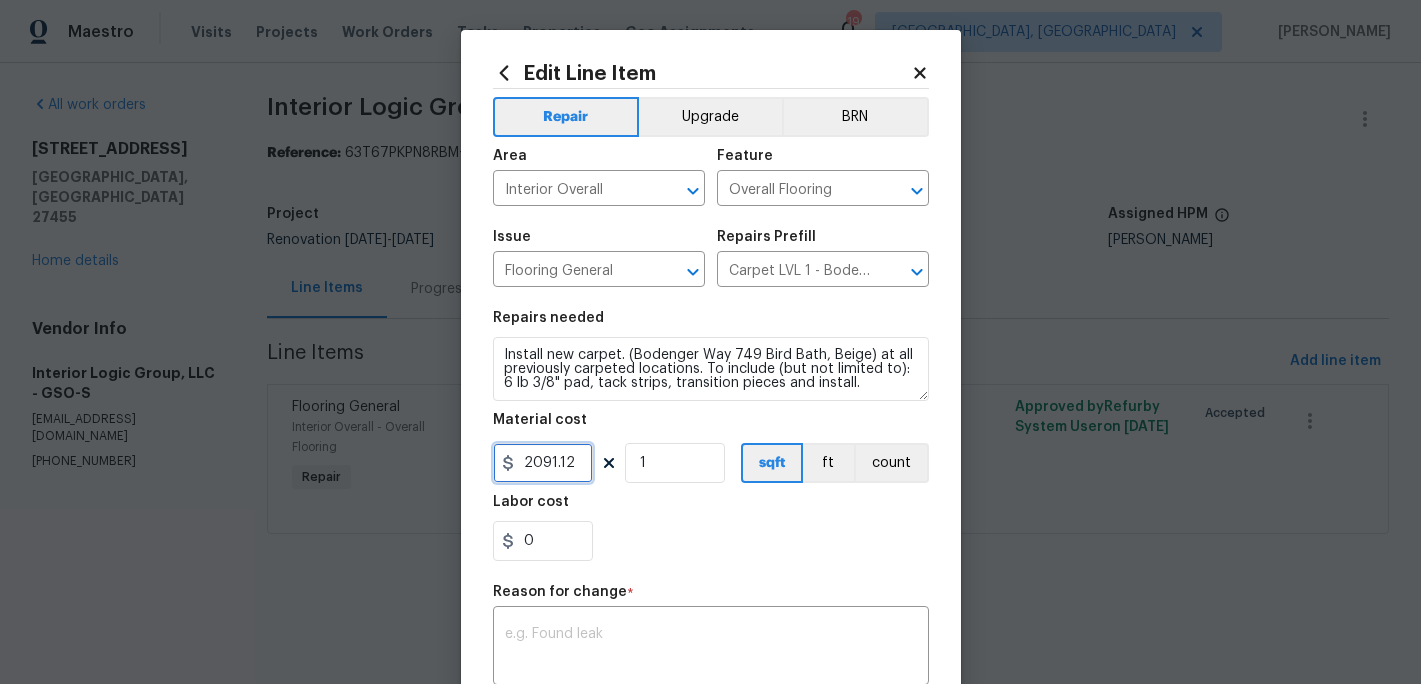 type on "2091.12" 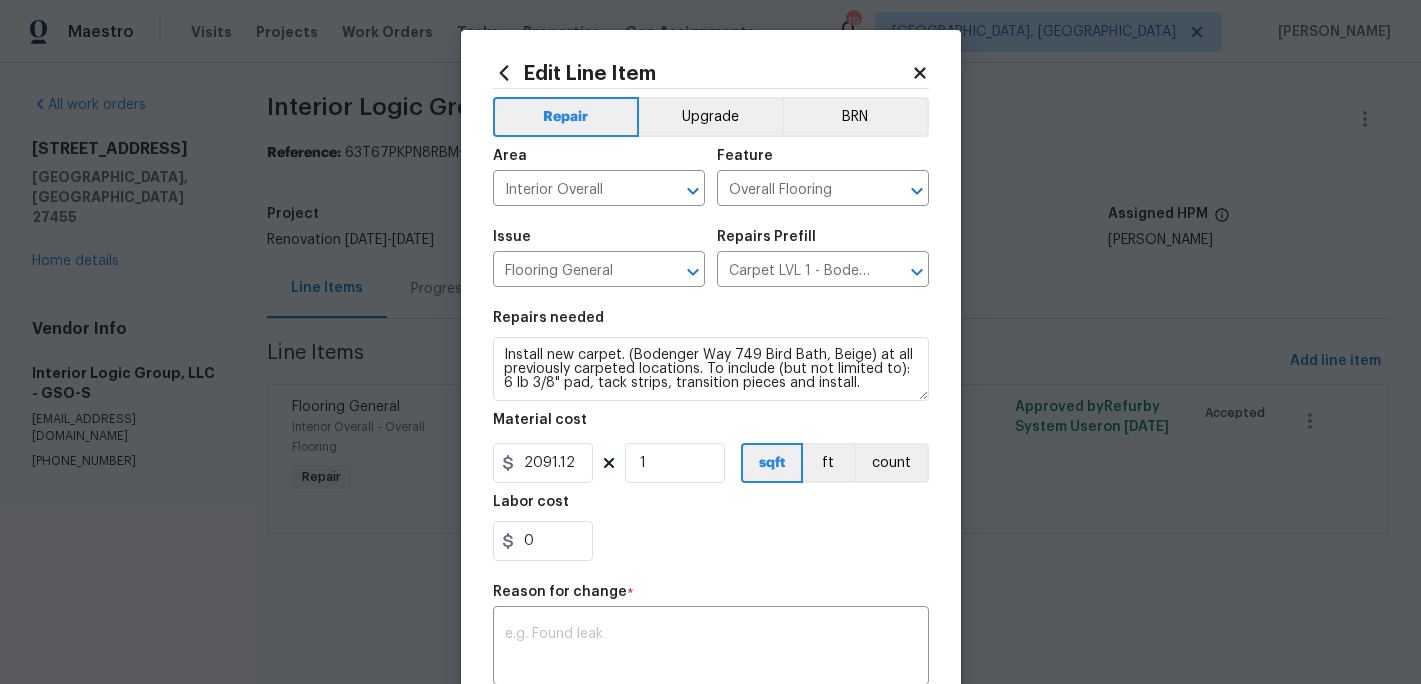click on "Reason for change *" at bounding box center [711, 598] 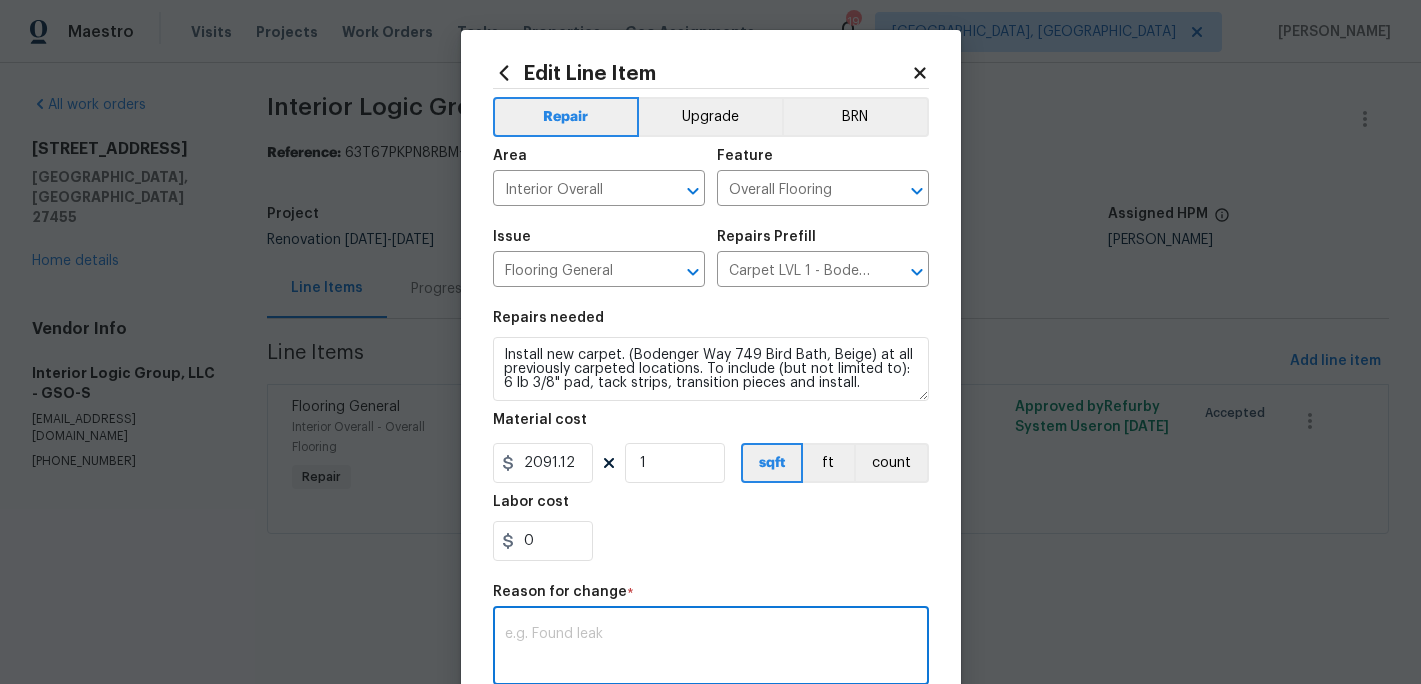 click at bounding box center (711, 648) 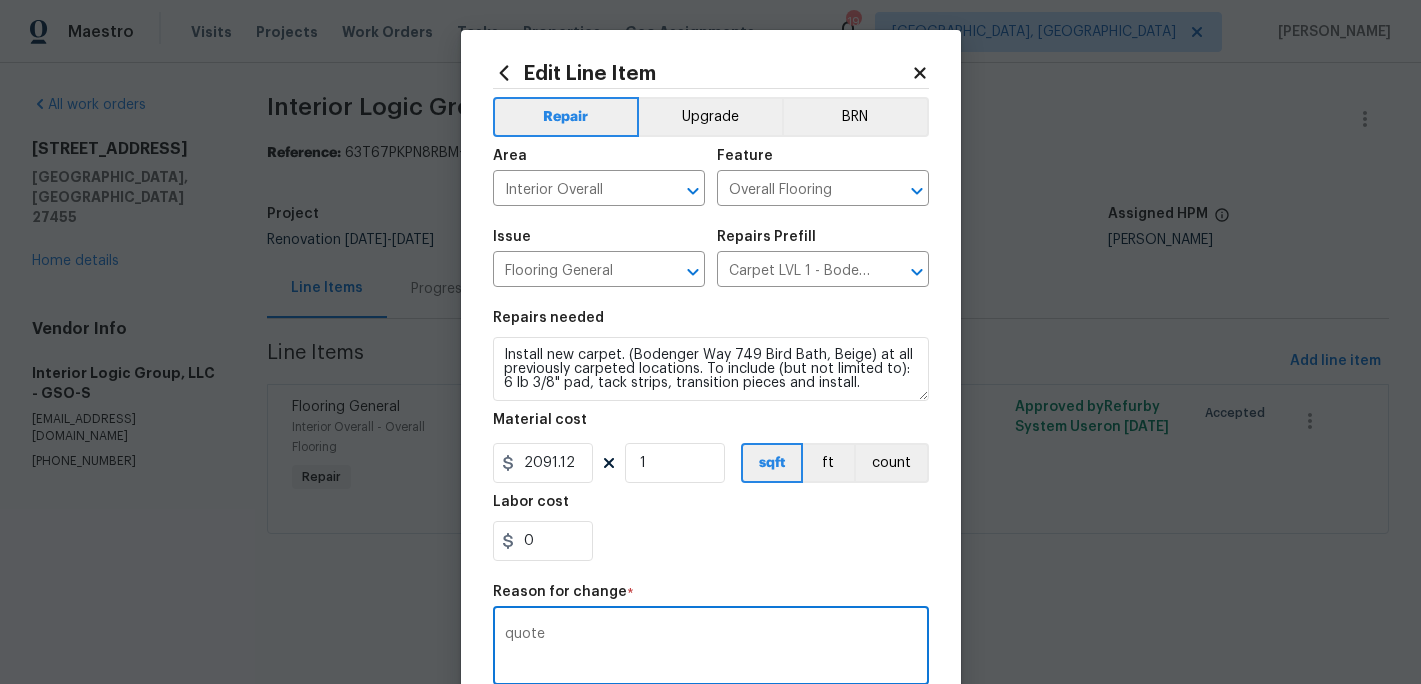 click on "quote" at bounding box center (711, 648) 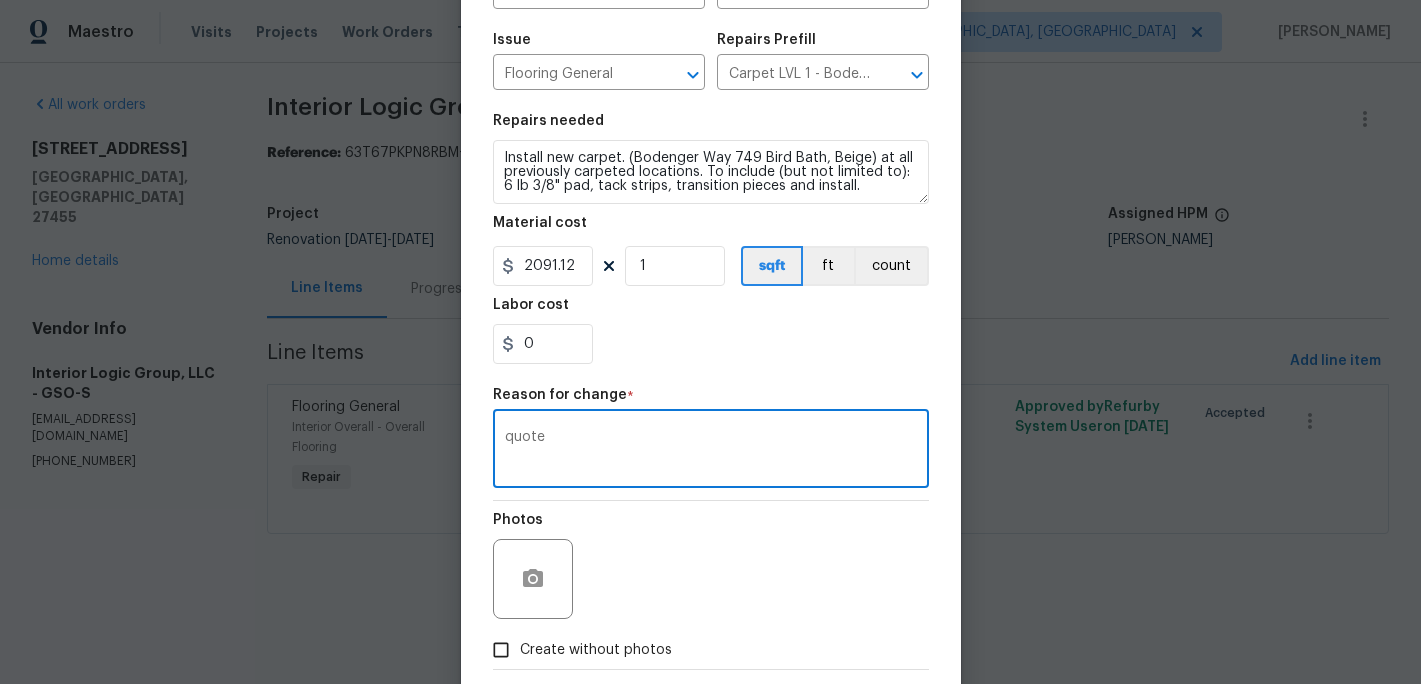 scroll, scrollTop: 302, scrollLeft: 0, axis: vertical 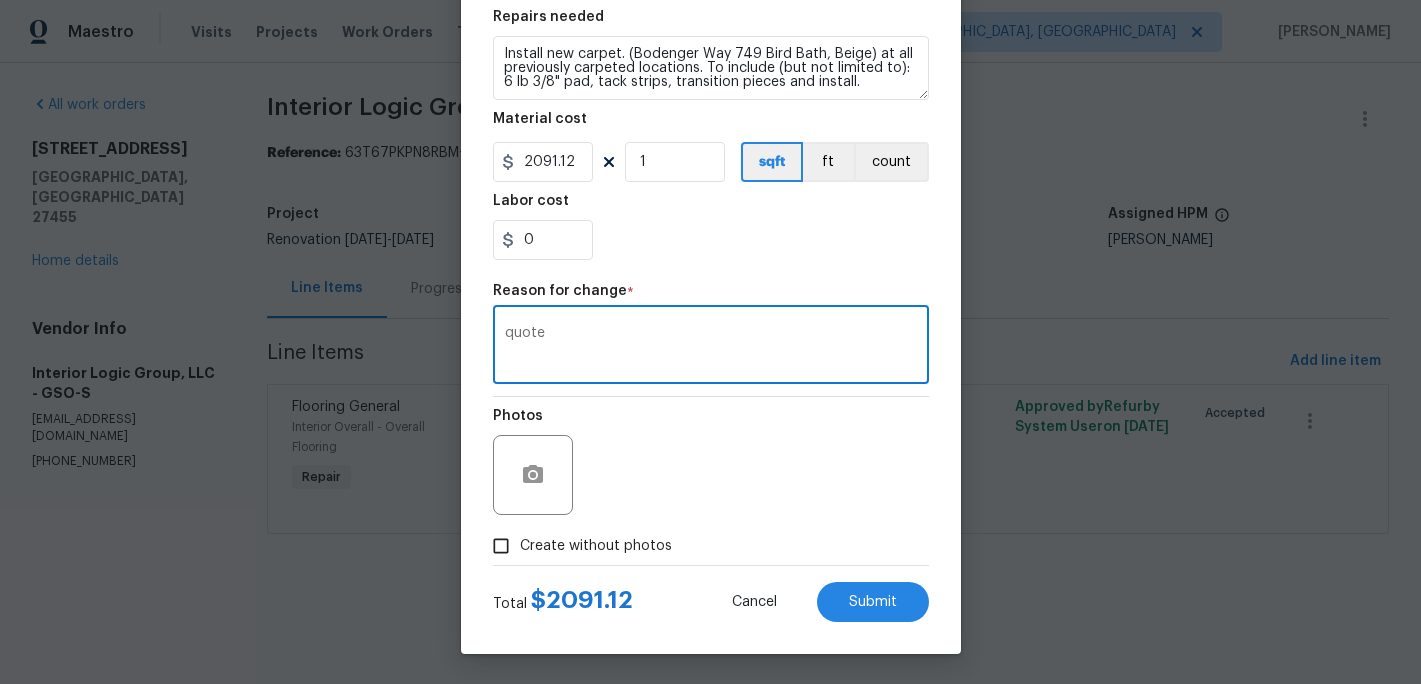 type on "quote" 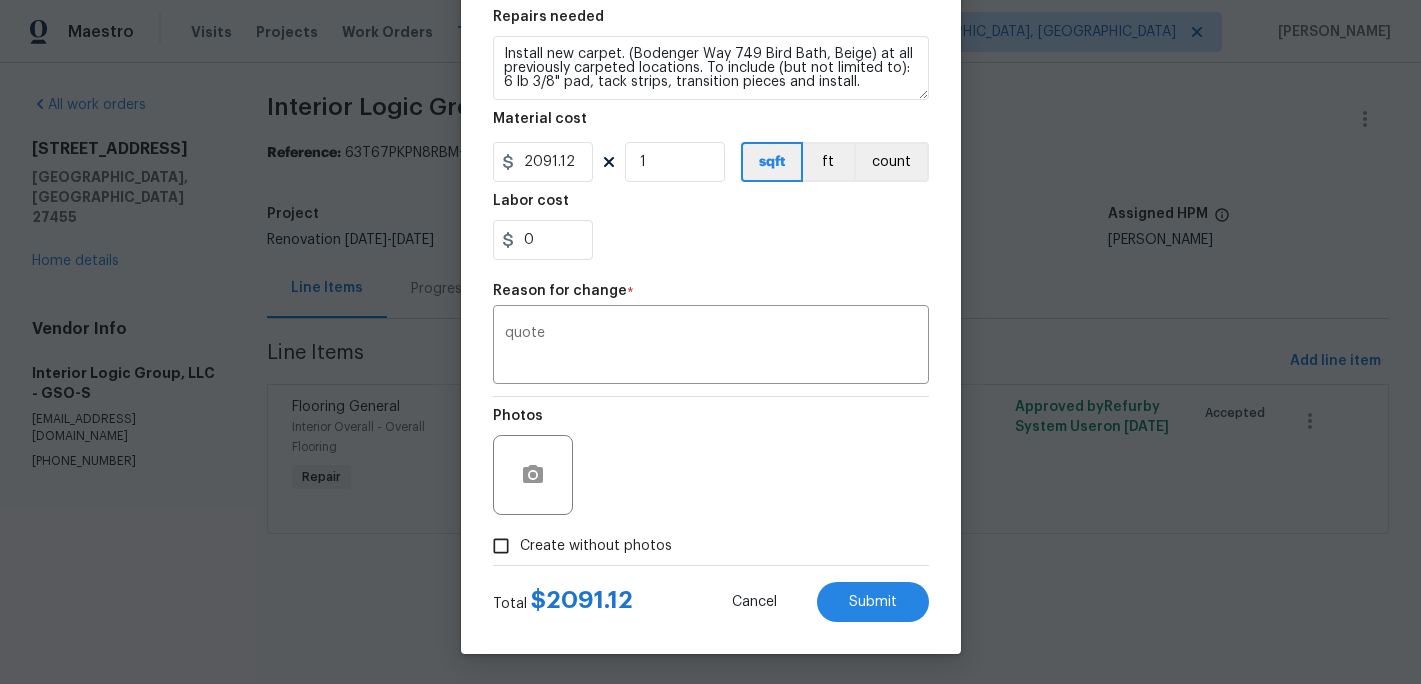 click on "Total   $ 2091.12 Cancel Submit" at bounding box center [711, 594] 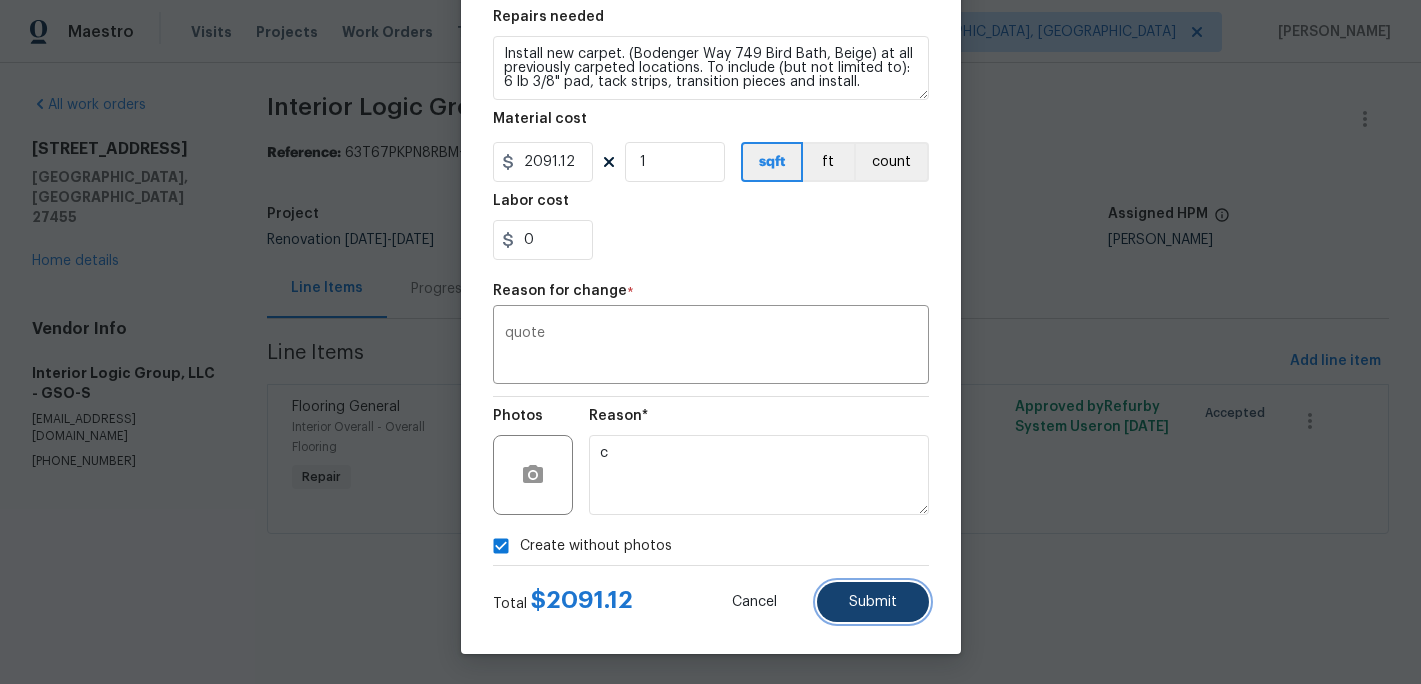 click on "Submit" at bounding box center (873, 602) 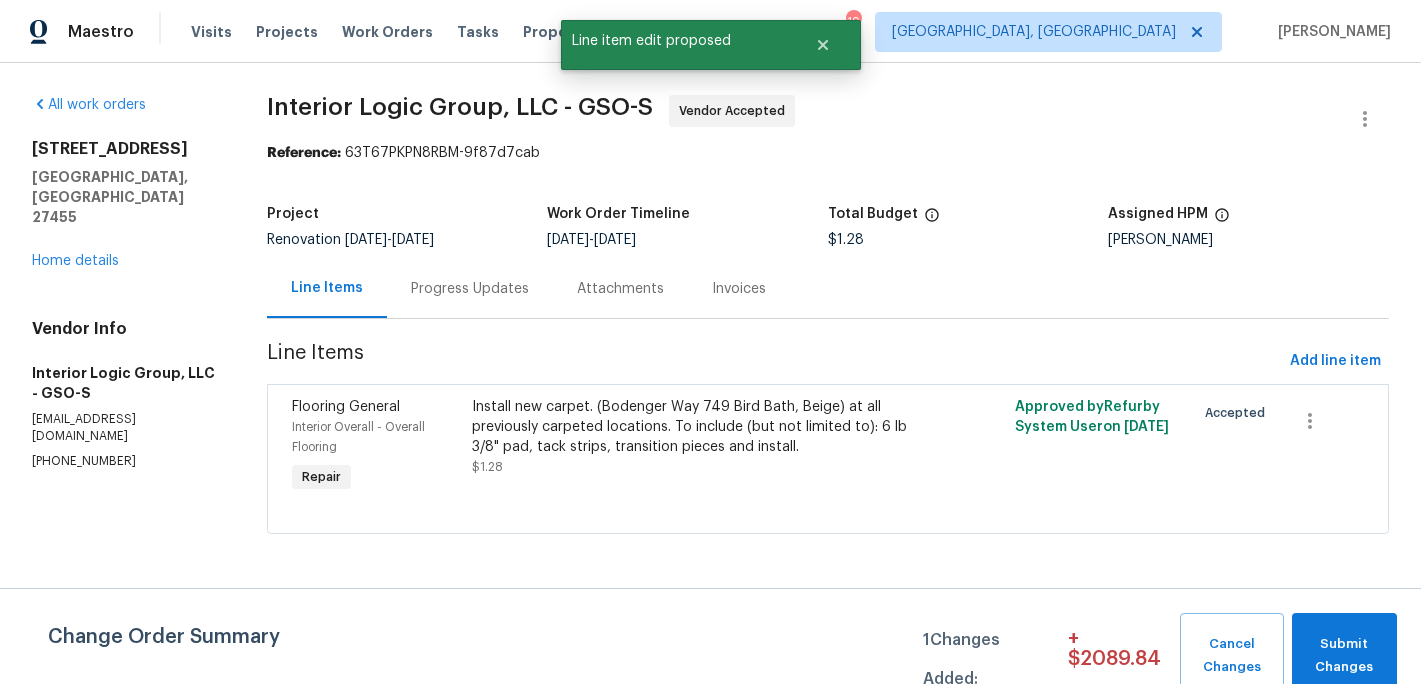 click on "Change Order Summary 1  Changes Added: + $ 2089.84 Cancel Changes Submit Changes" at bounding box center [710, 636] 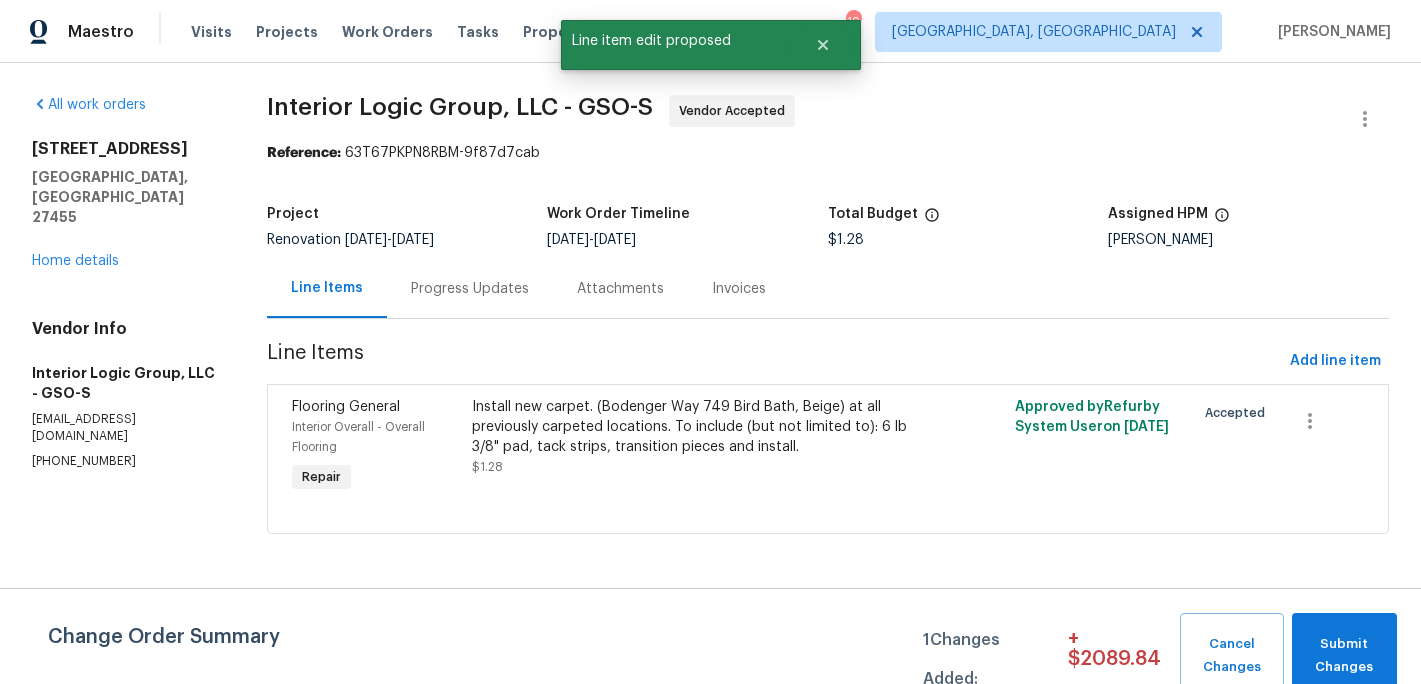 scroll, scrollTop: 0, scrollLeft: 0, axis: both 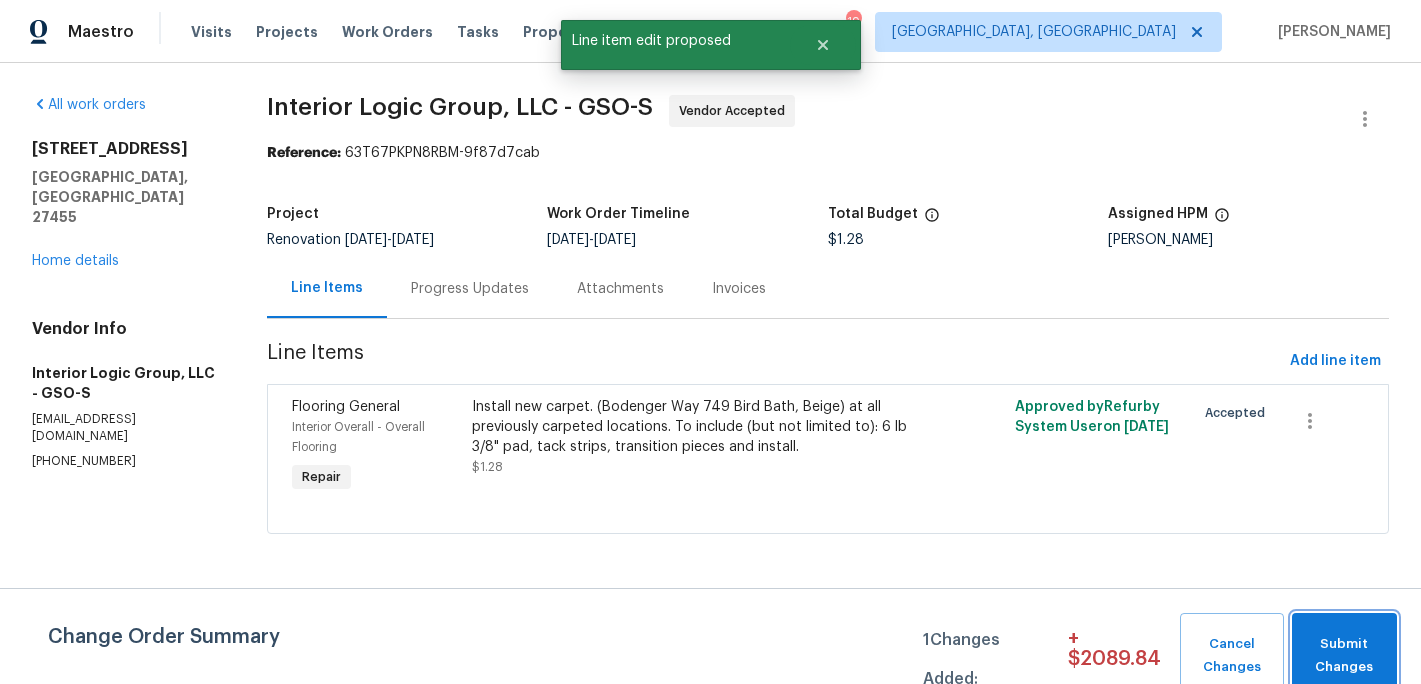 click on "Submit Changes" at bounding box center (1344, 656) 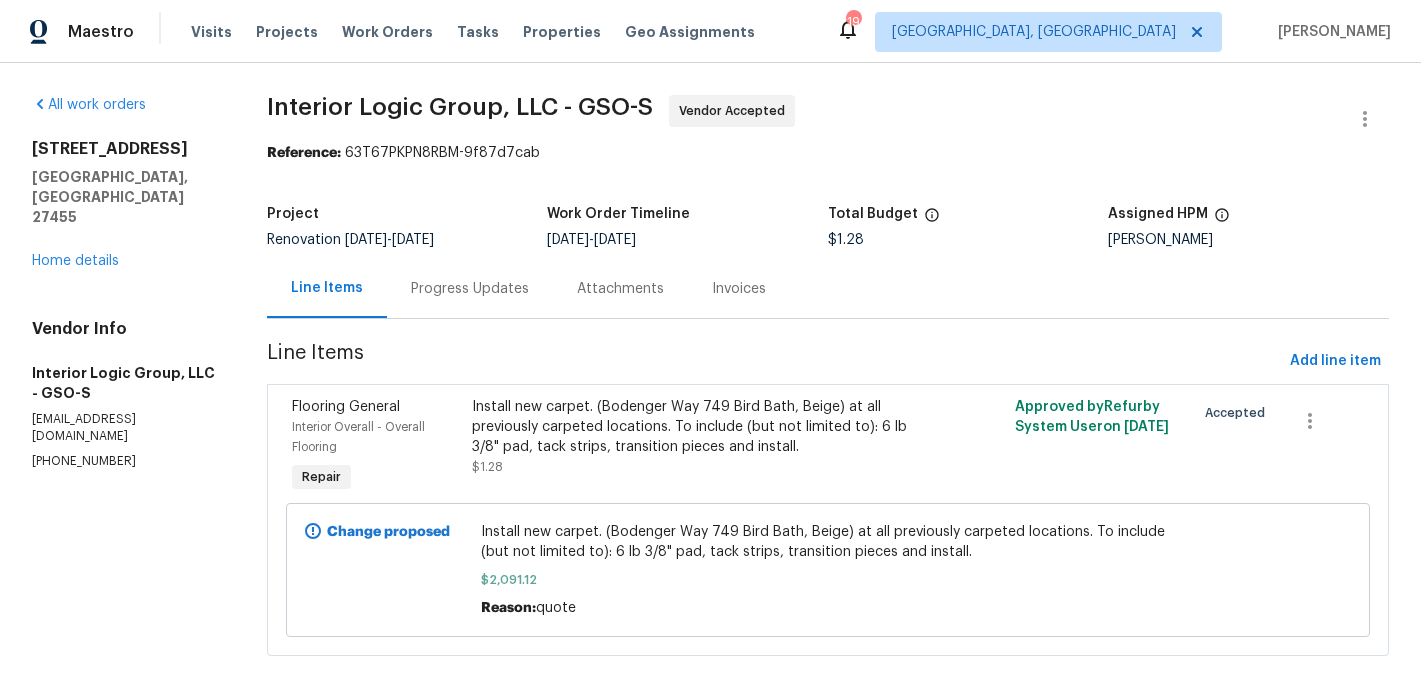 click on "All work orders 5311 N Oaks Dr Greensboro, NC 27455 Home details Vendor Info Interior Logic Group, LLC - GSO-S ps.natact@interiorlogicgroup.com (304) 945-4830" at bounding box center [125, 282] 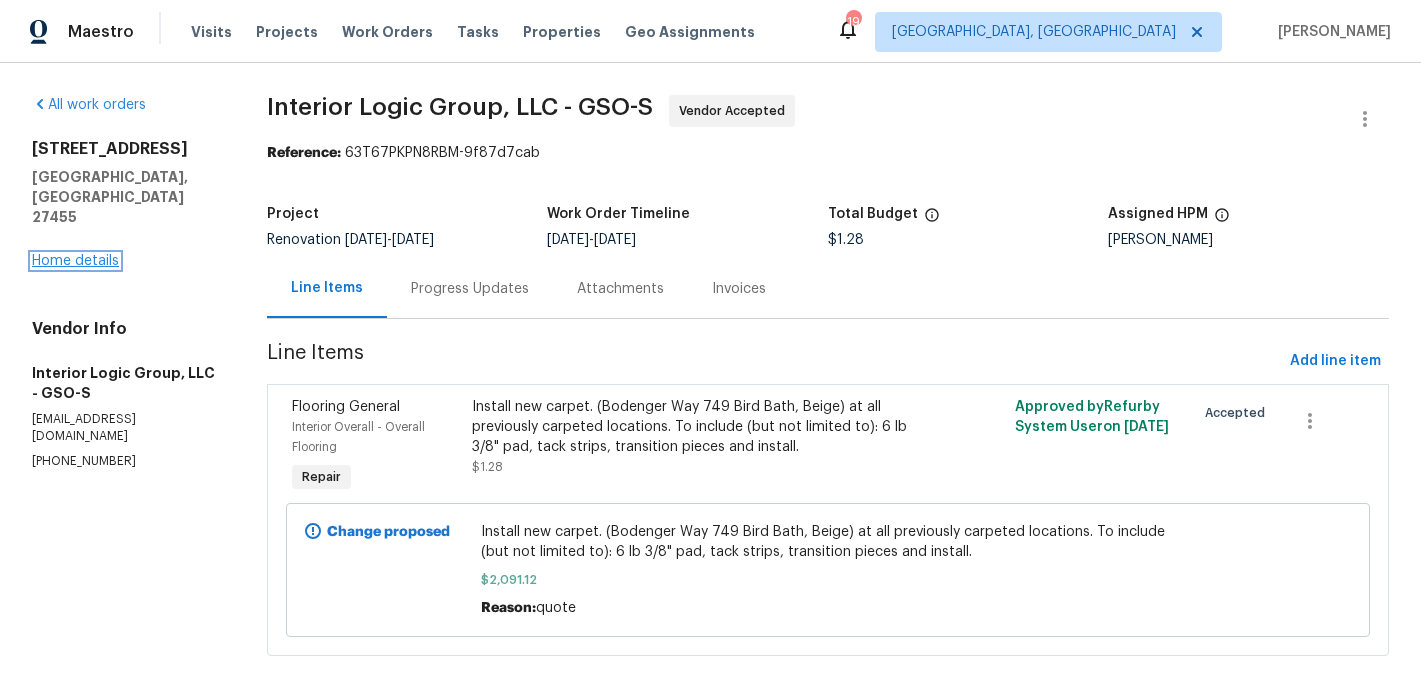 click on "Home details" at bounding box center [75, 261] 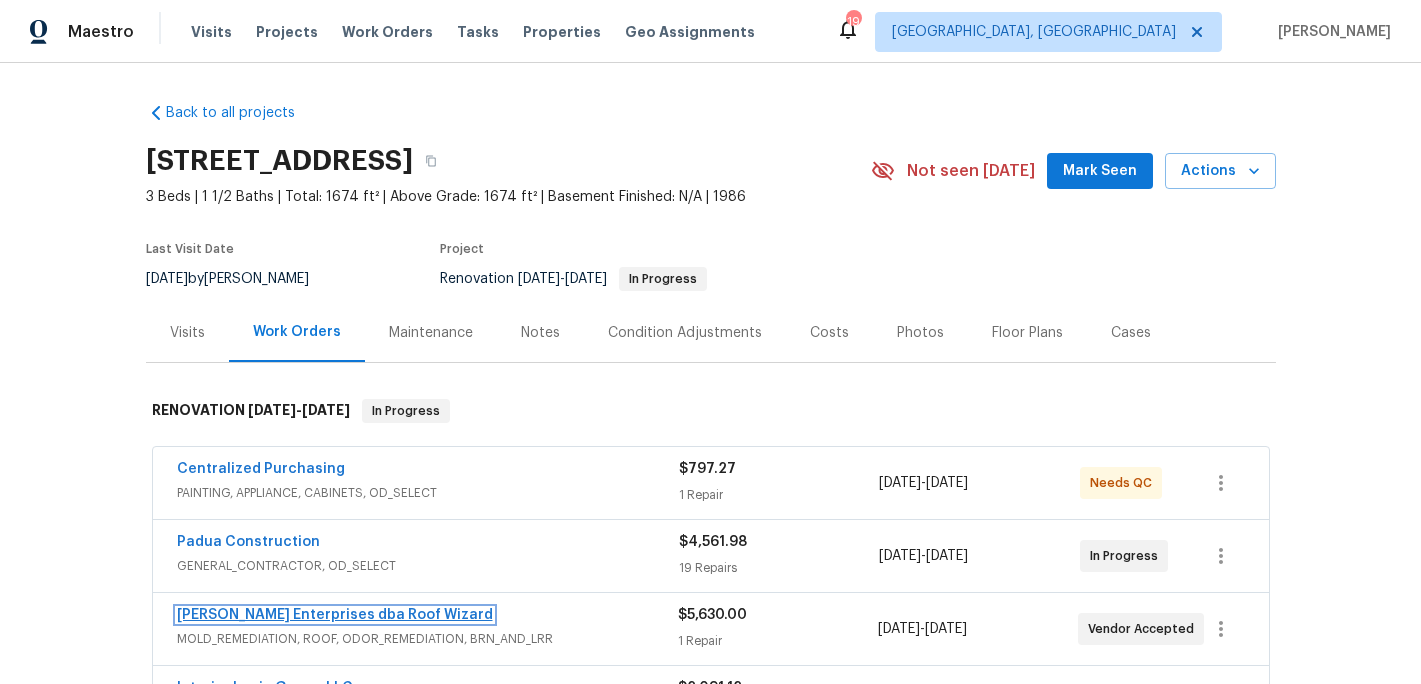 click on "Nordman Enterprises dba Roof Wizard" at bounding box center (335, 615) 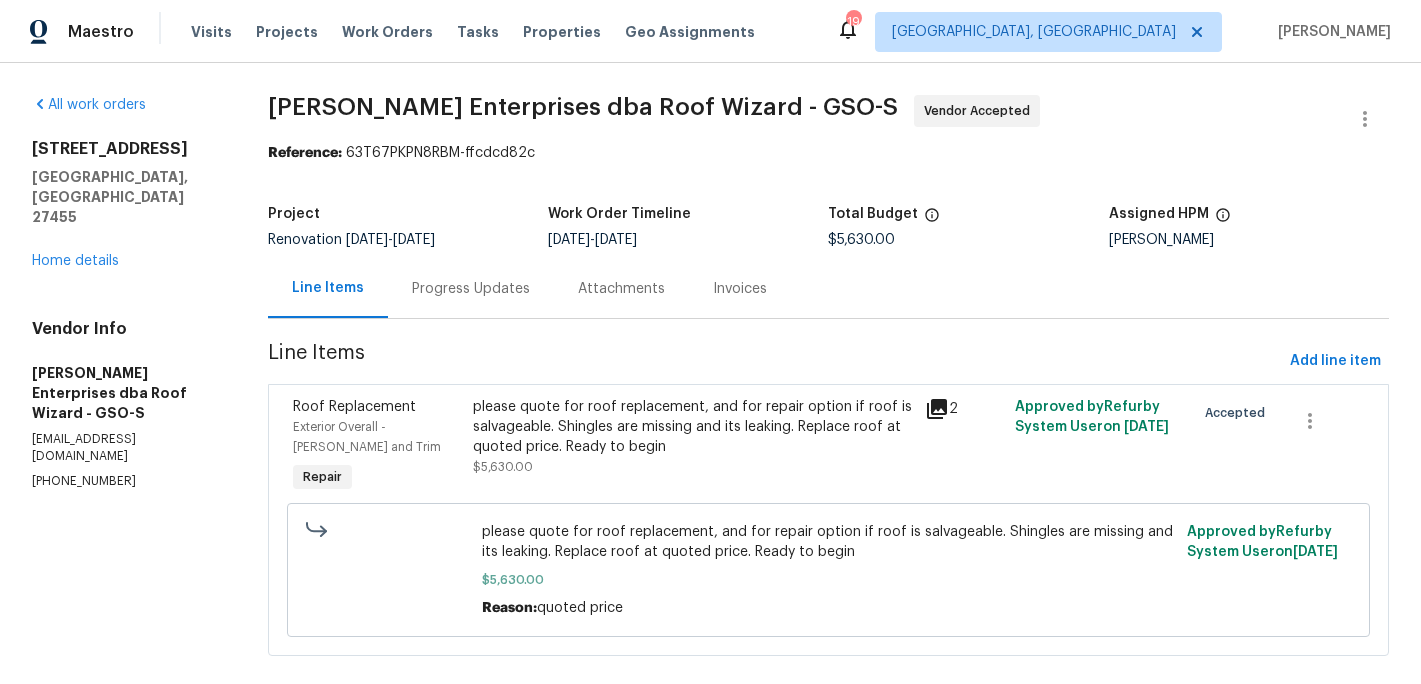click on "Progress Updates" at bounding box center [471, 289] 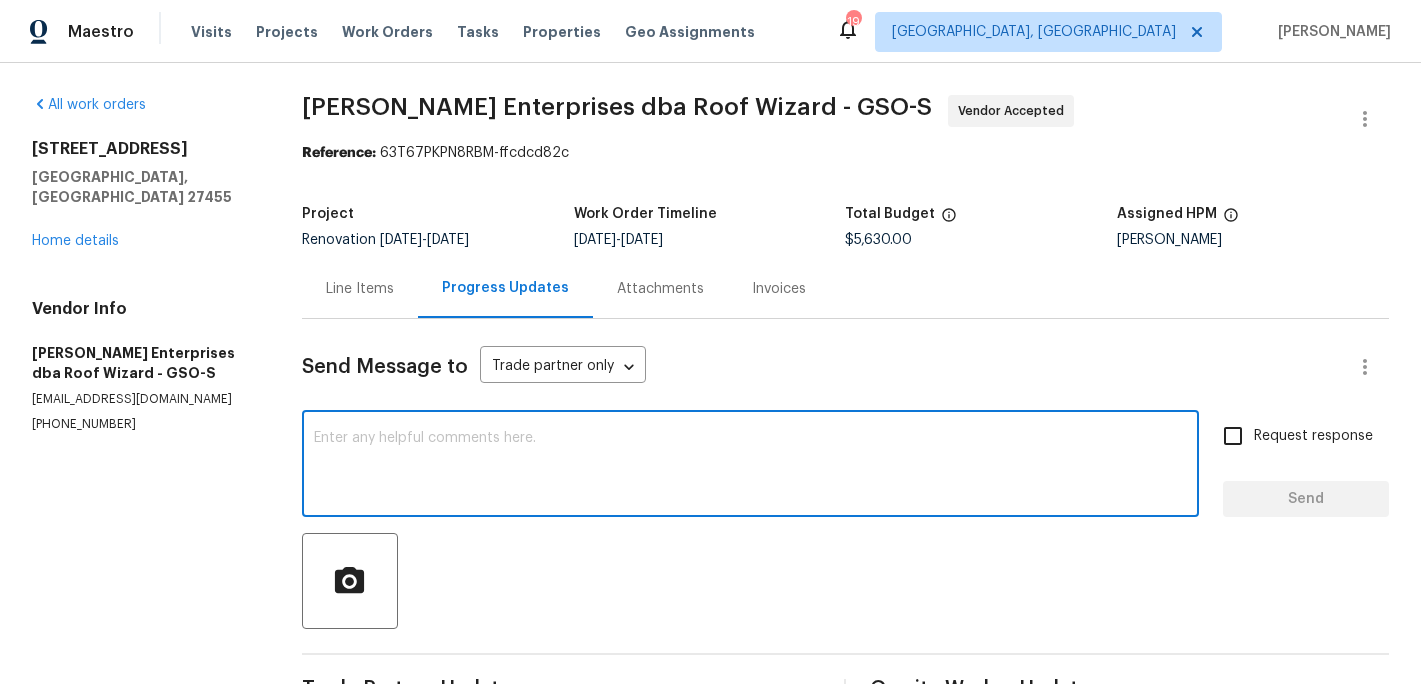 click at bounding box center [750, 466] 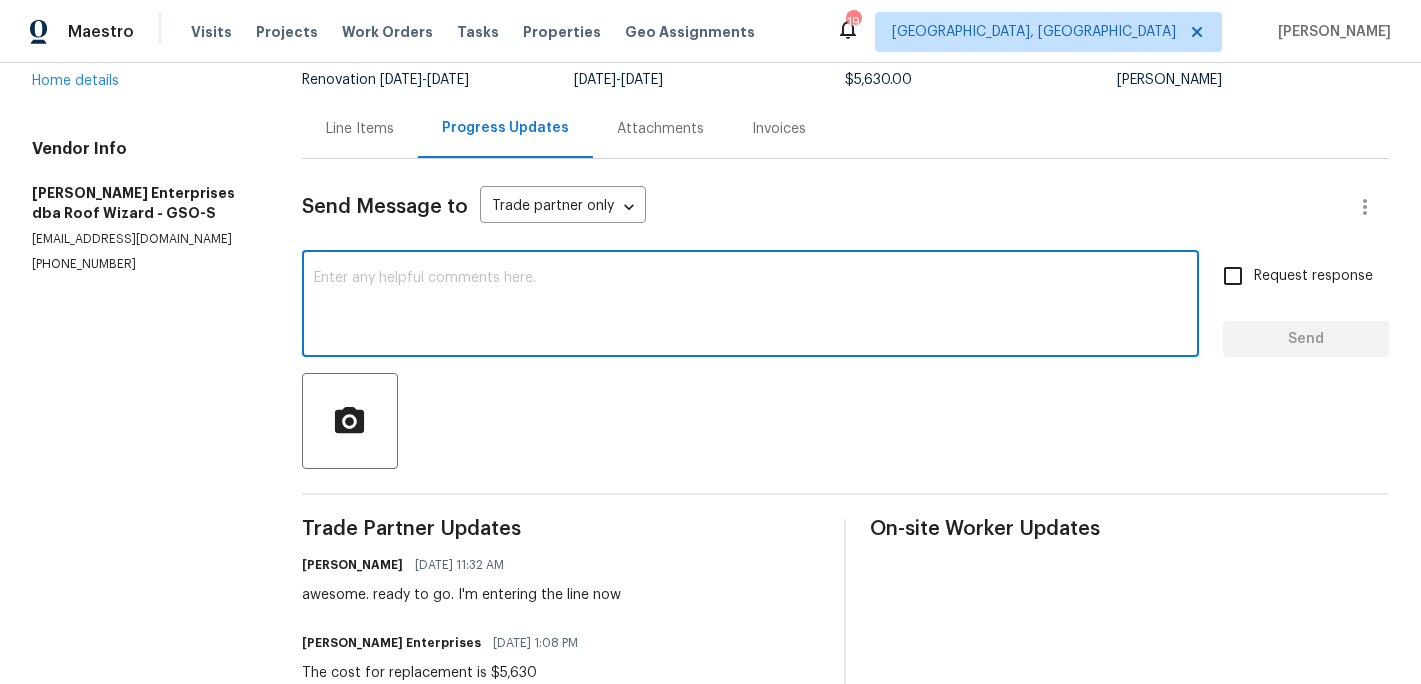 scroll, scrollTop: 206, scrollLeft: 0, axis: vertical 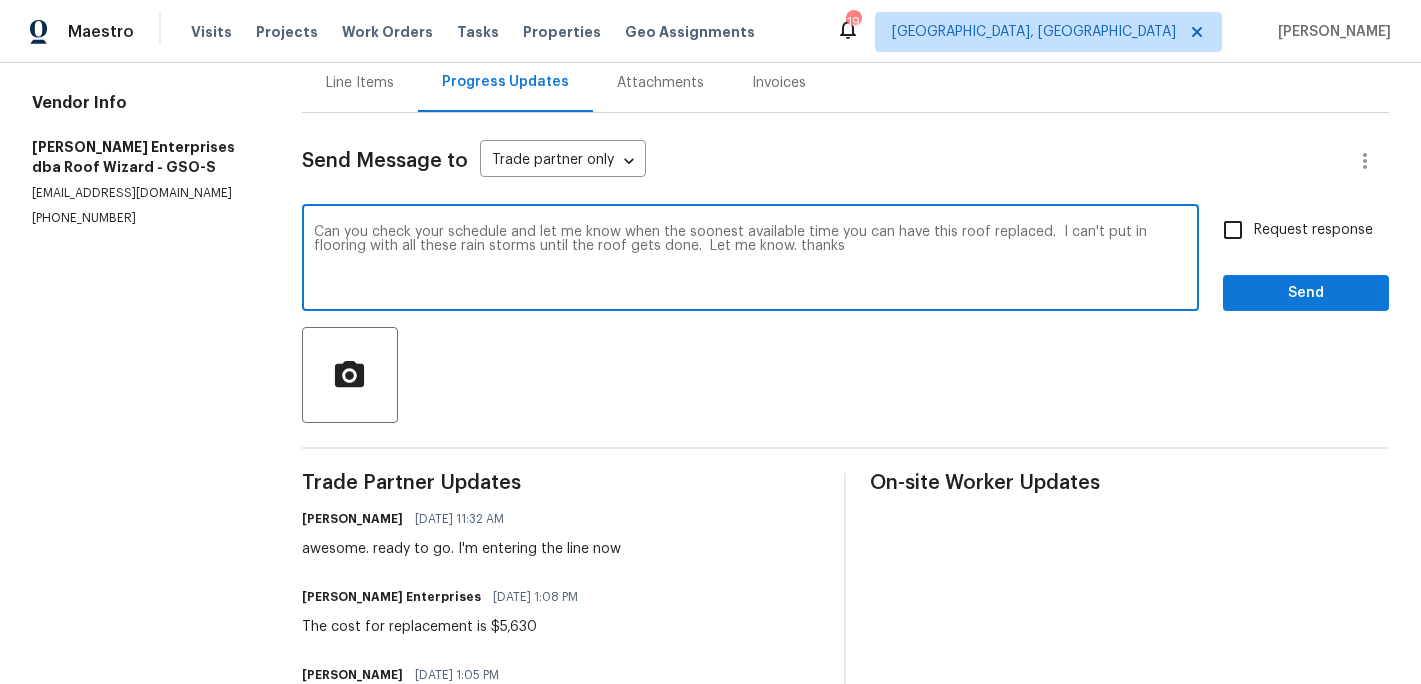 type on "Can you check your schedule and let me know when the soonest available time you can have this roof replaced.  I can't put in flooring with all these rain storms until the roof gets done.  Let me know. thanks" 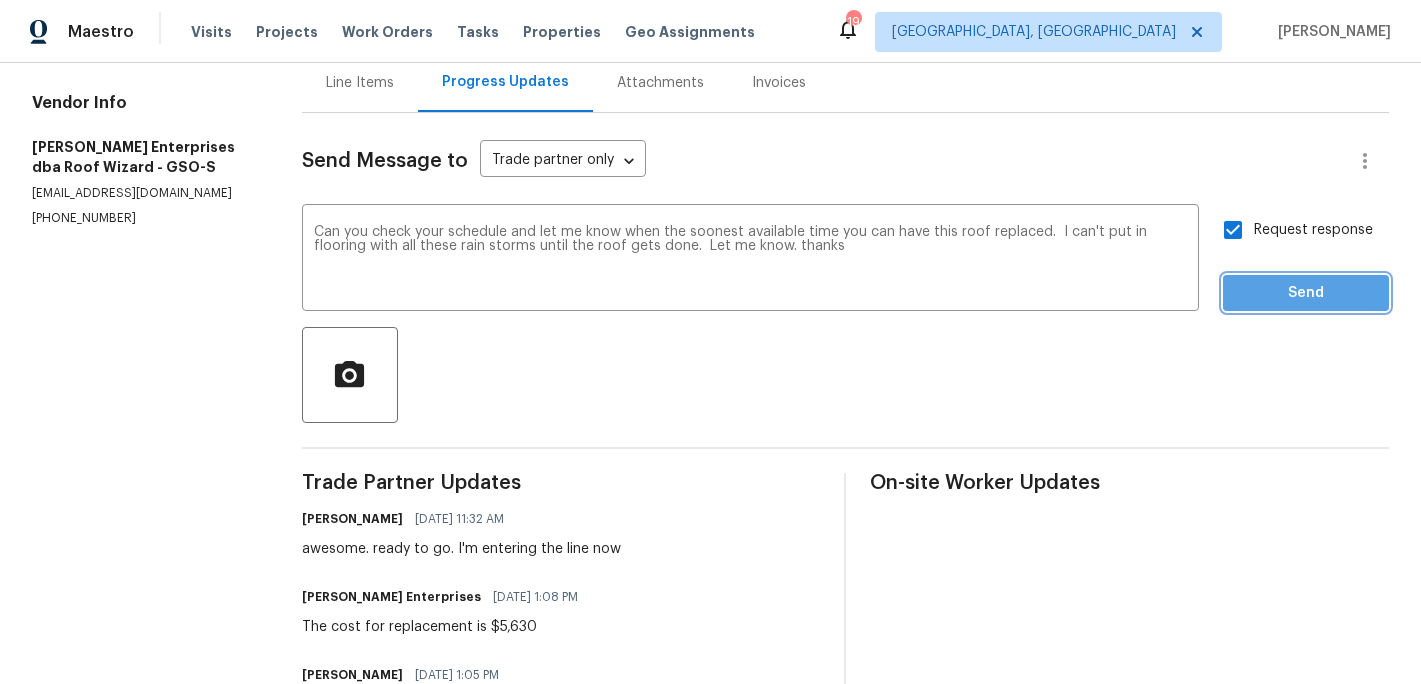click on "Send" at bounding box center [1306, 293] 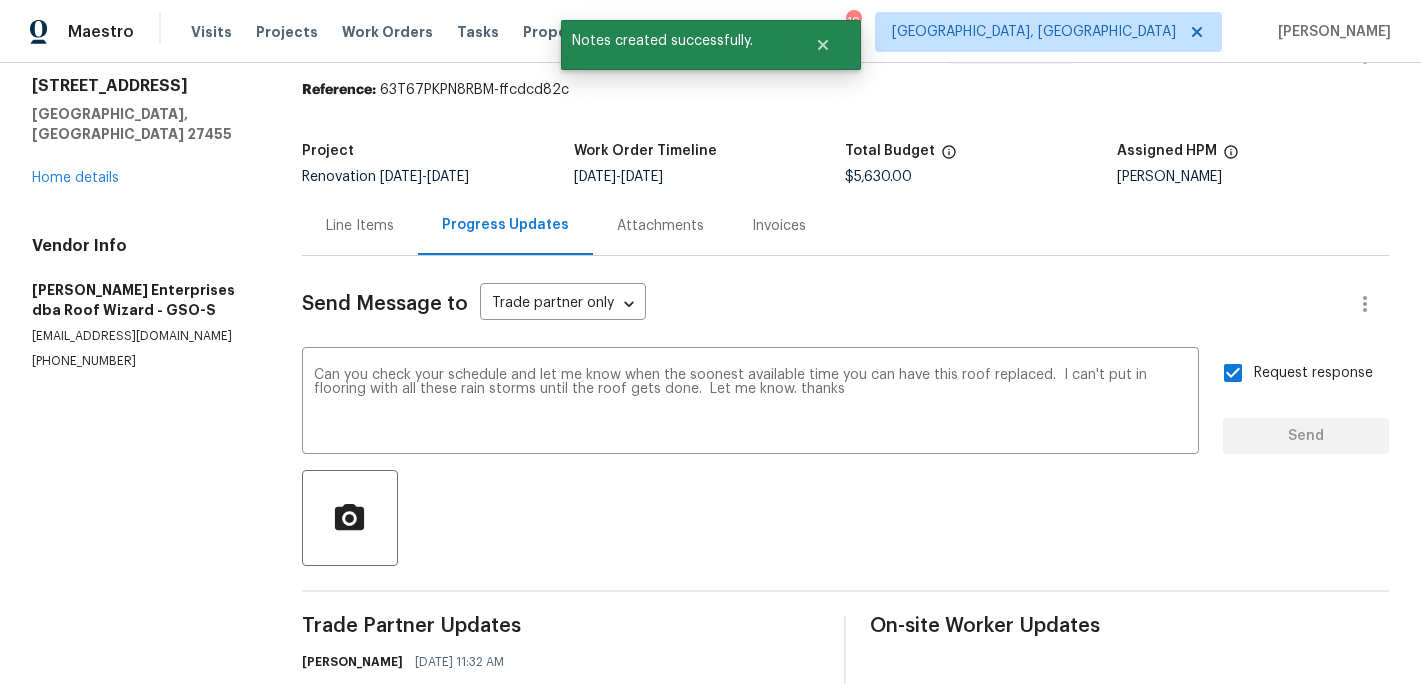 type 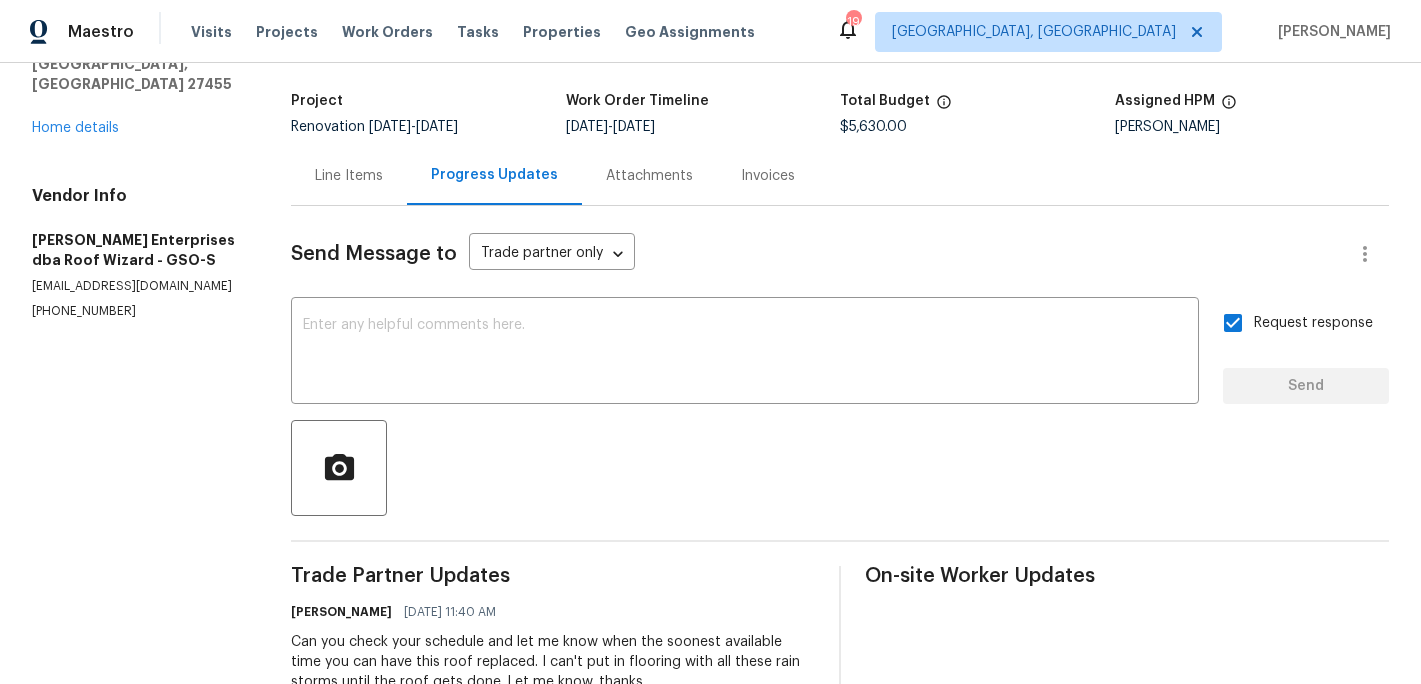 scroll, scrollTop: 0, scrollLeft: 0, axis: both 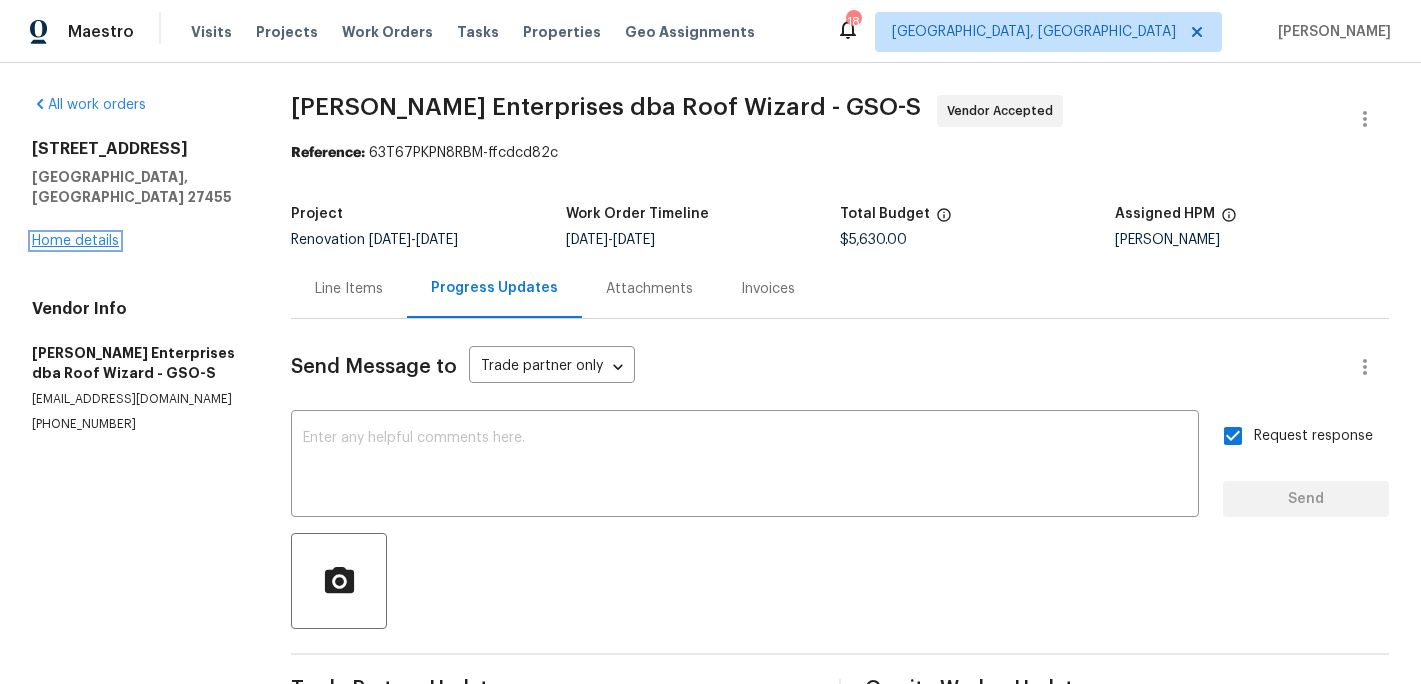 click on "Home details" at bounding box center (75, 241) 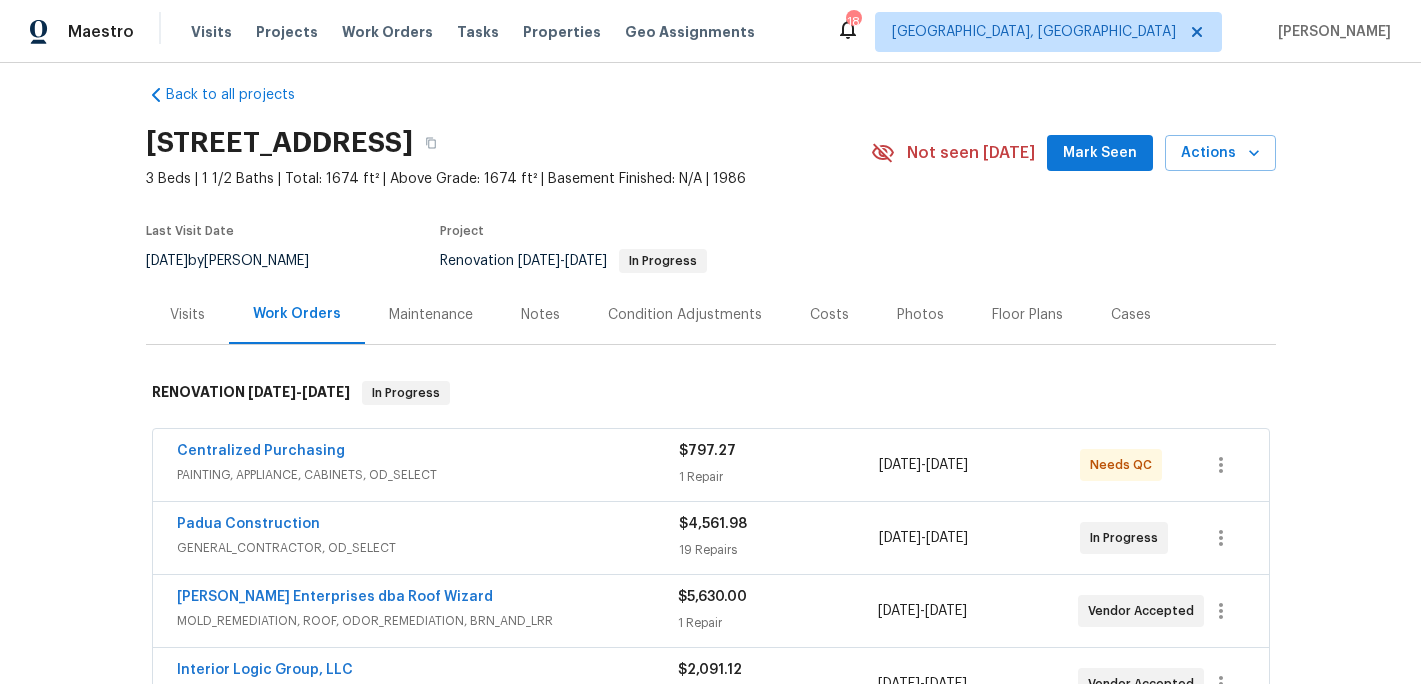 scroll, scrollTop: 20, scrollLeft: 0, axis: vertical 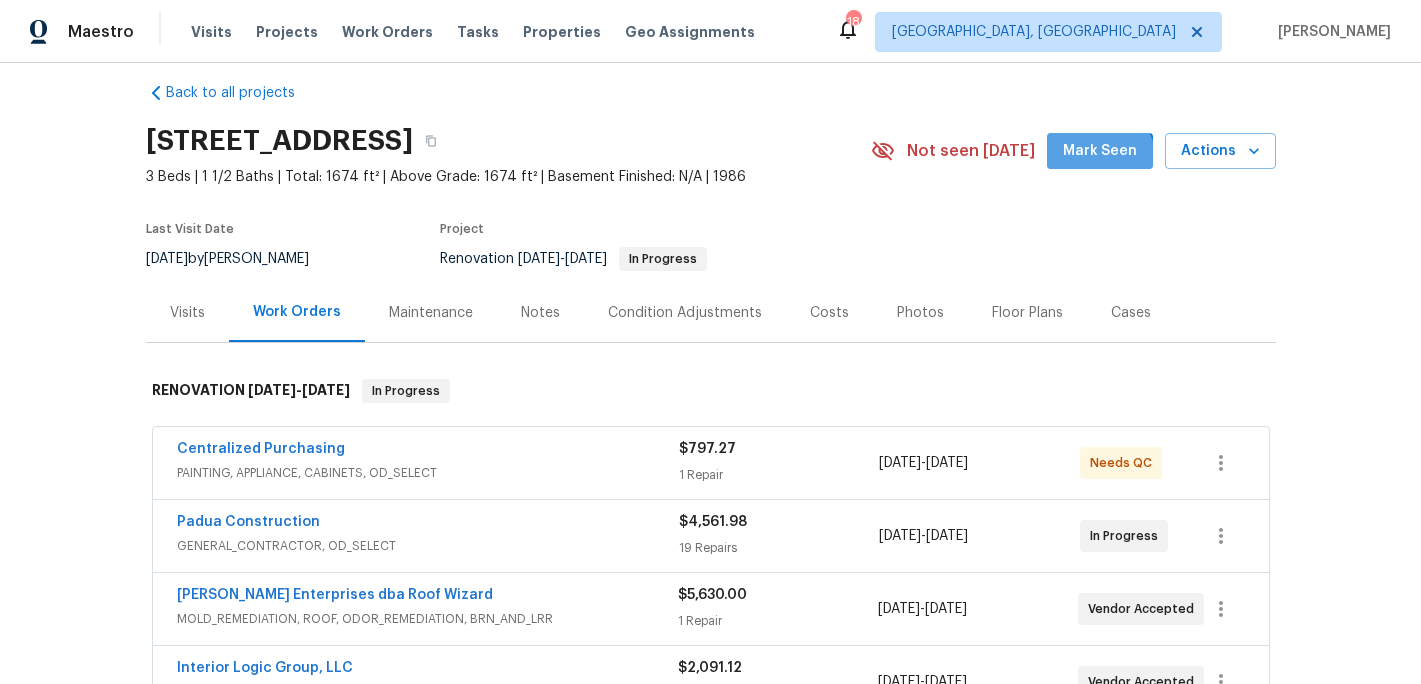 click on "Mark Seen" at bounding box center (1100, 151) 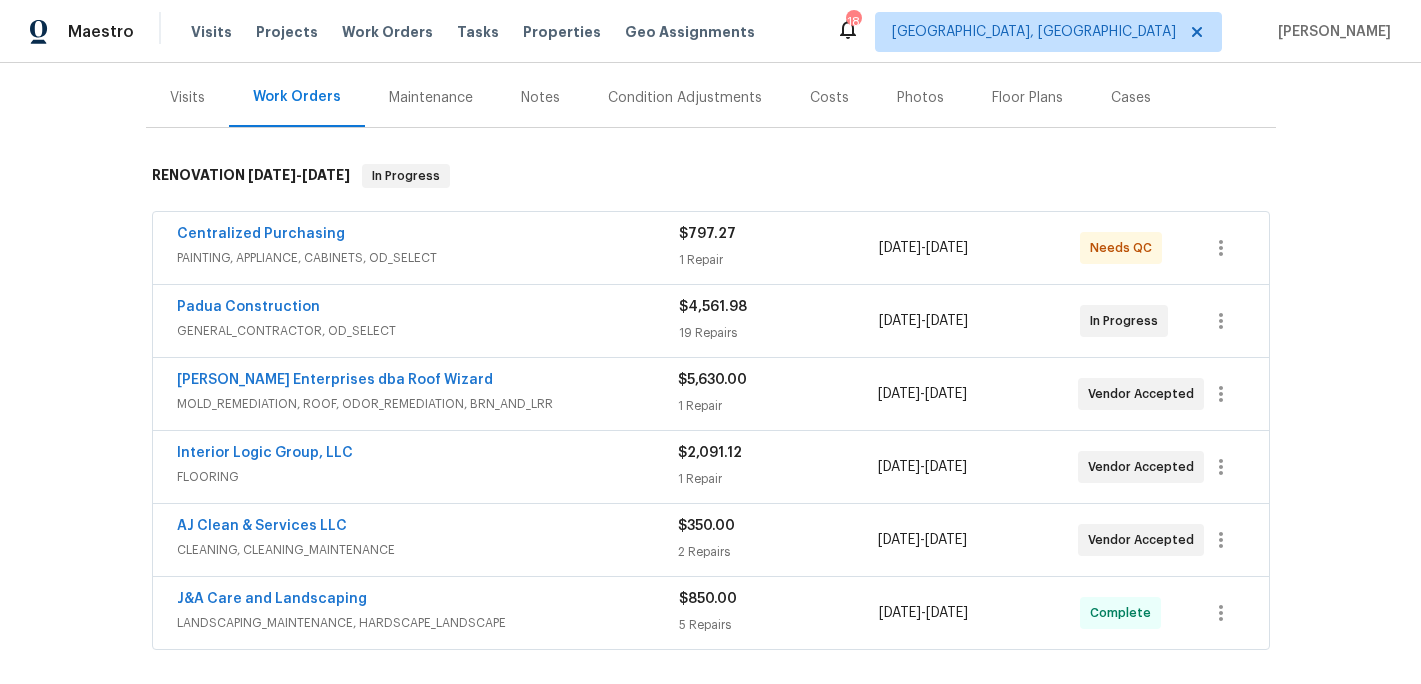 scroll, scrollTop: 218, scrollLeft: 0, axis: vertical 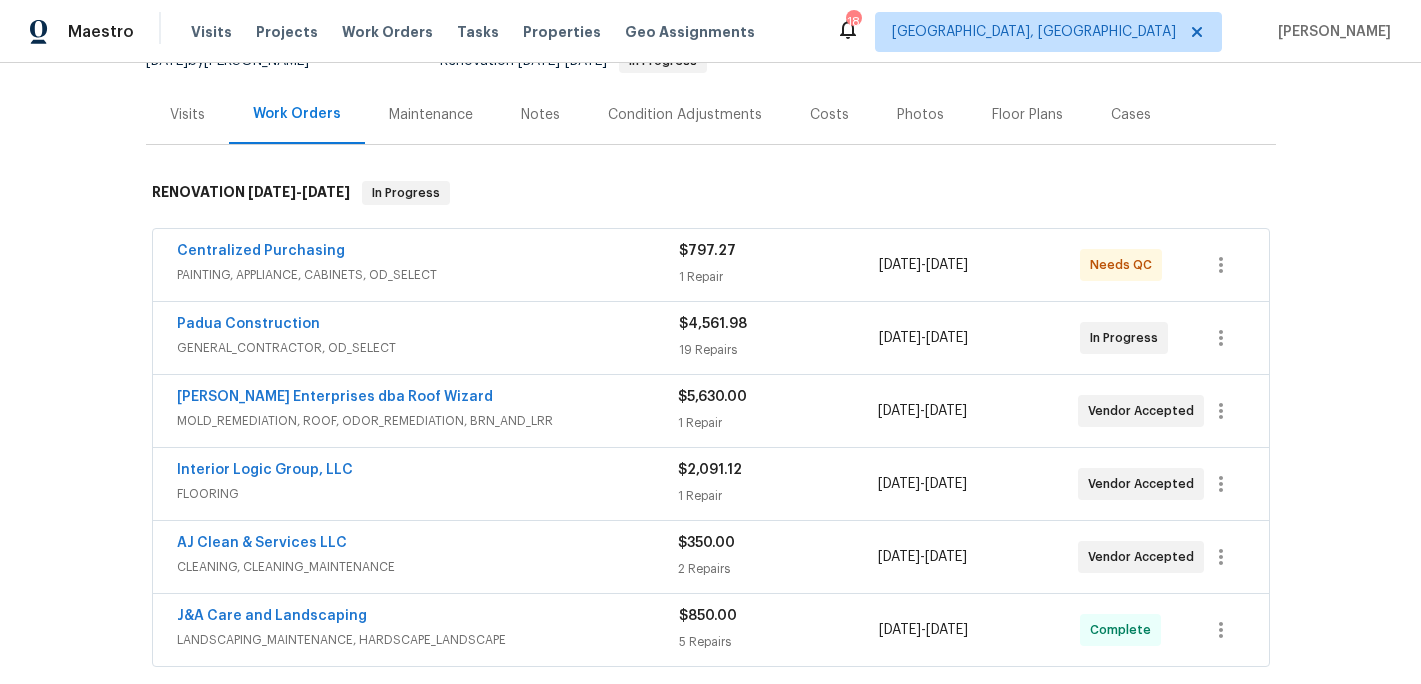 click on "Padua Construction" at bounding box center (248, 324) 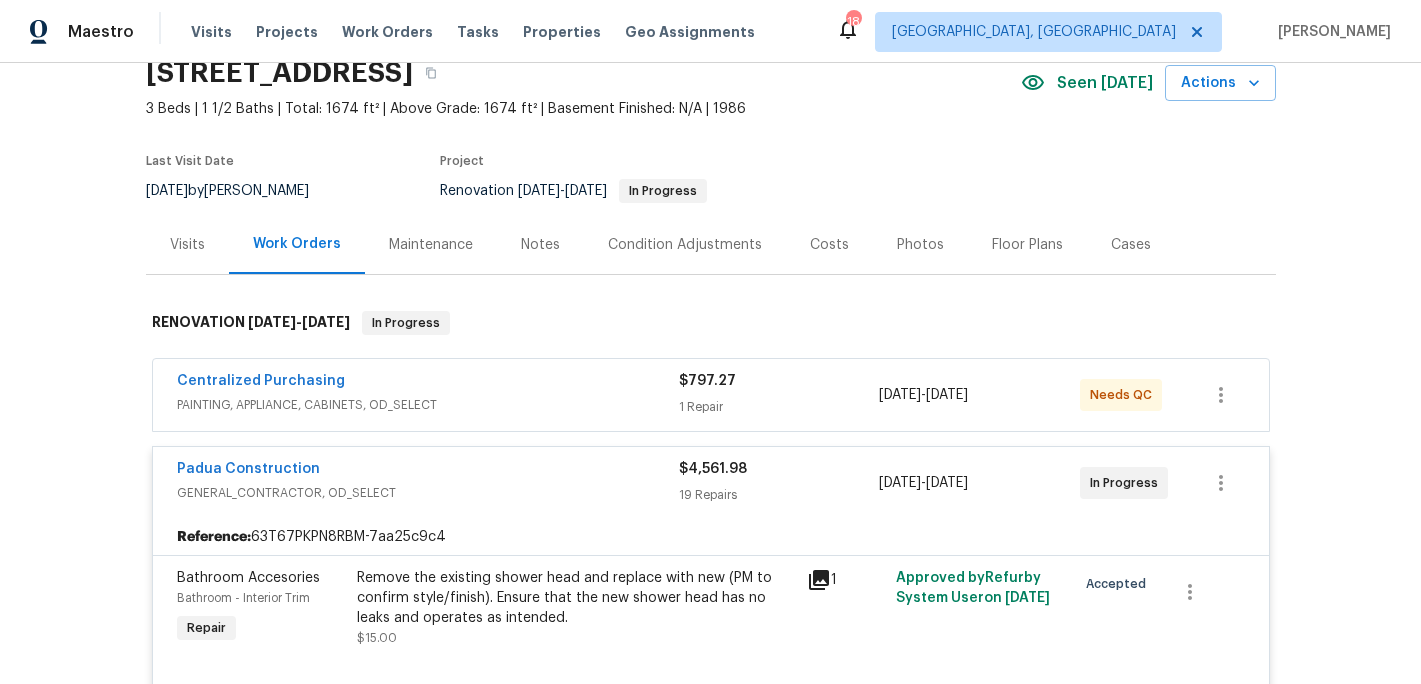scroll, scrollTop: 0, scrollLeft: 0, axis: both 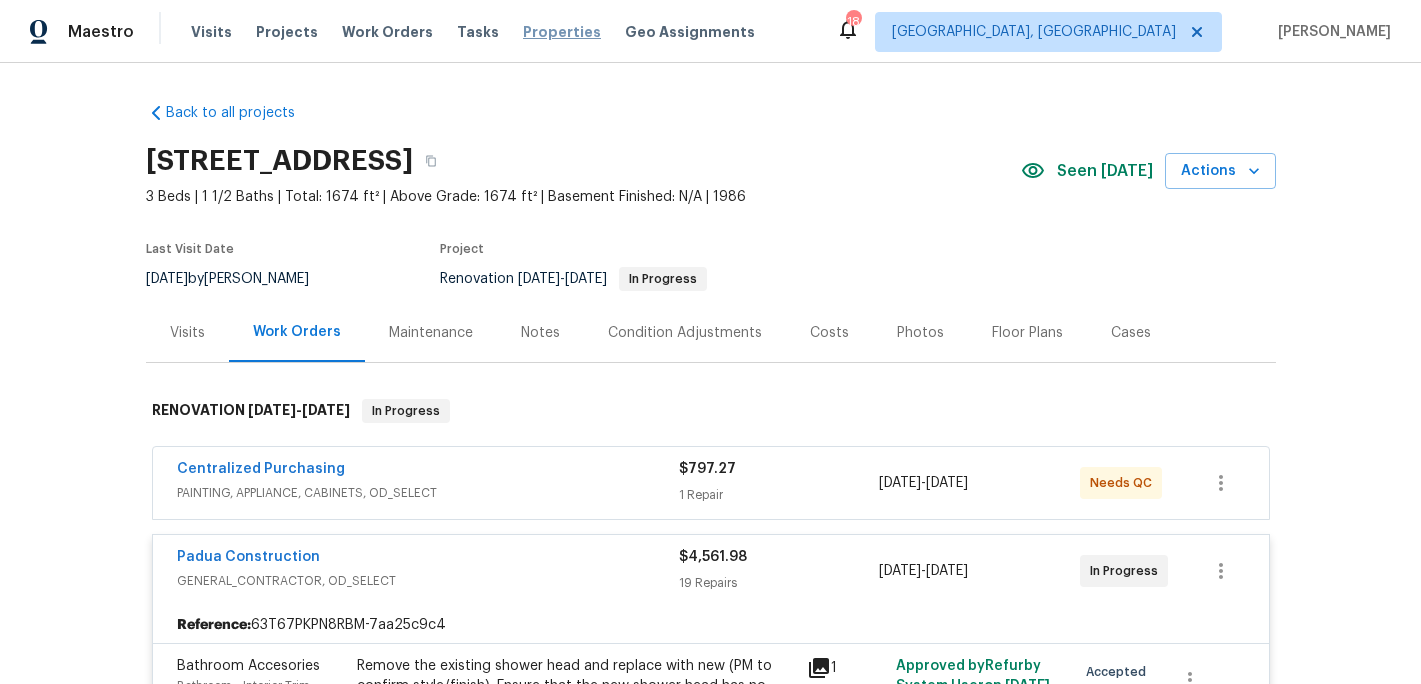 click on "Properties" at bounding box center (562, 32) 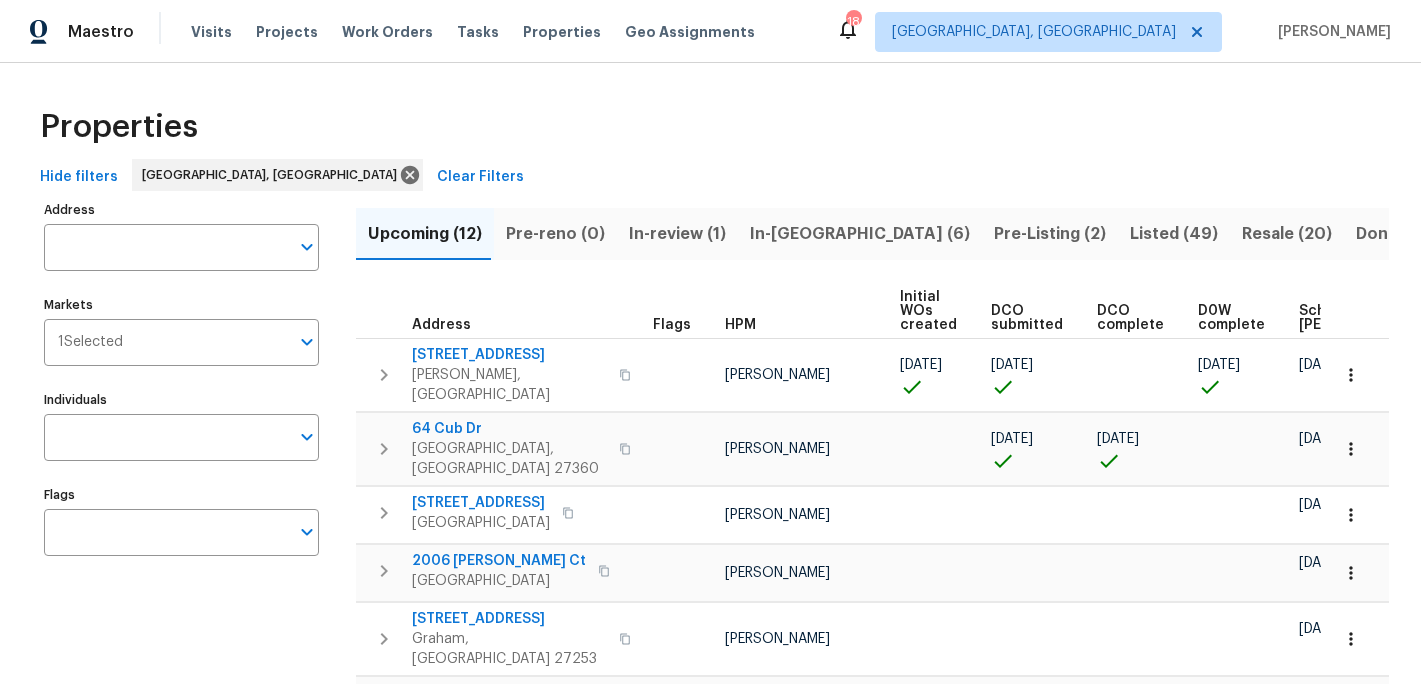 click on "In-reno (6)" at bounding box center [860, 234] 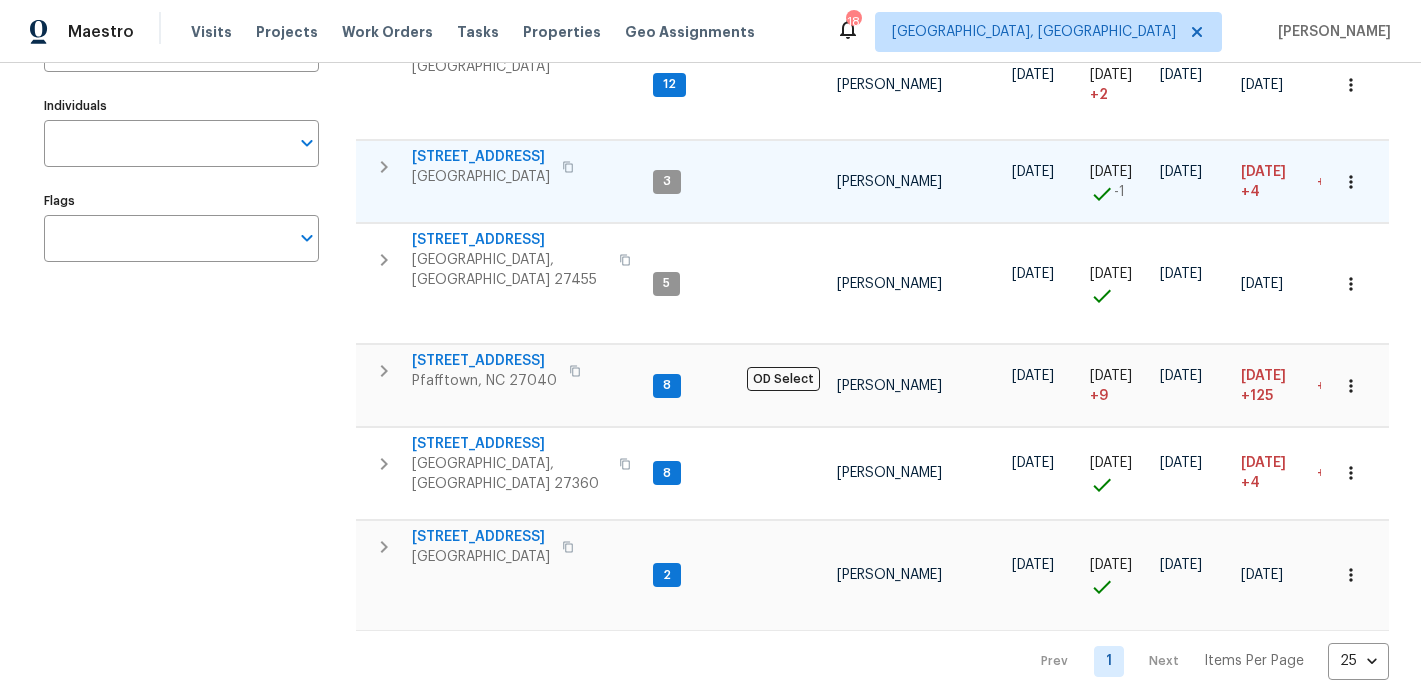 scroll, scrollTop: 302, scrollLeft: 0, axis: vertical 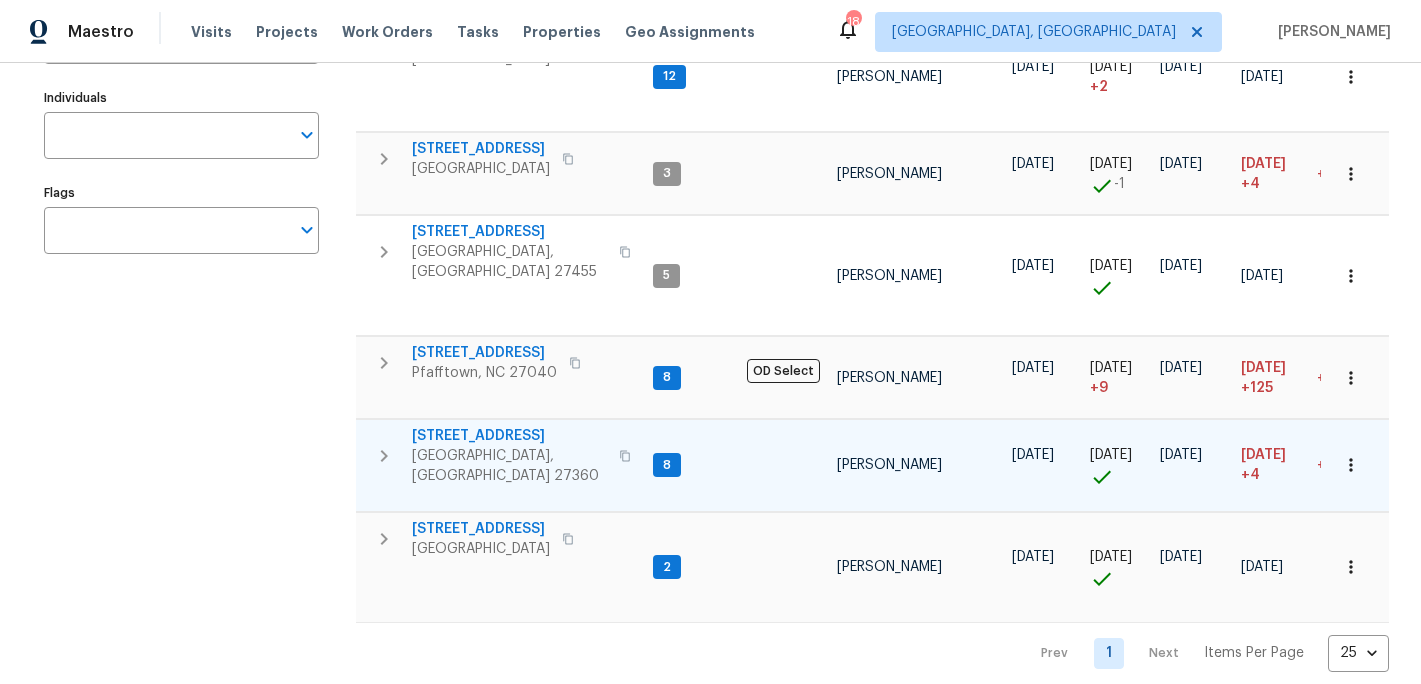 click on "1312 Unity St" at bounding box center [509, 436] 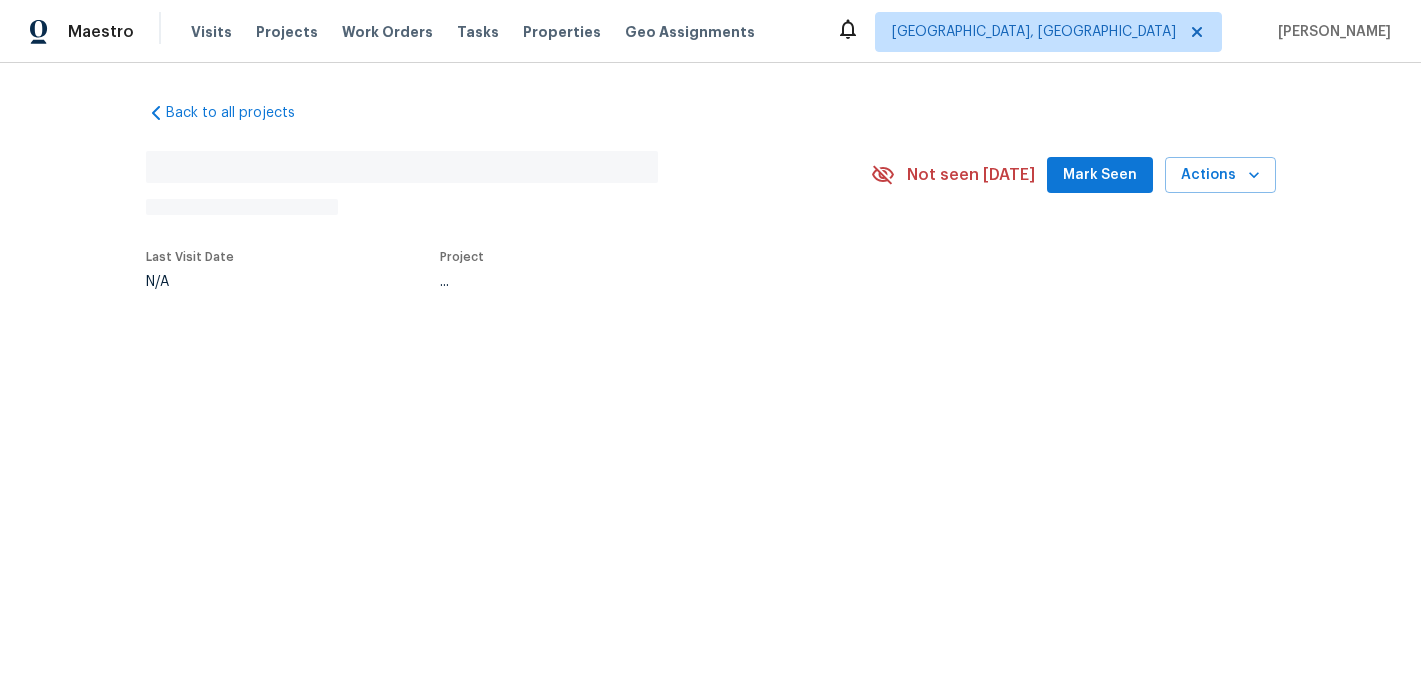 scroll, scrollTop: 0, scrollLeft: 0, axis: both 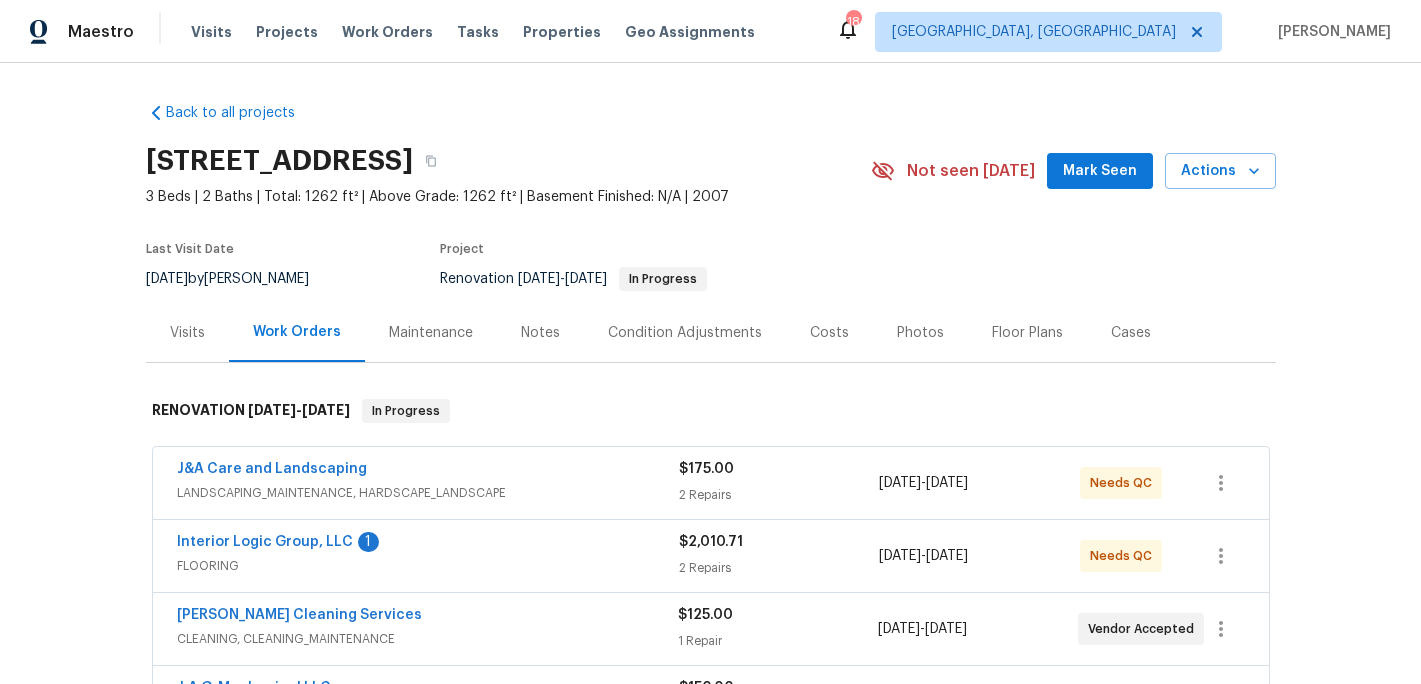 click on "Interior Logic Group, LLC" at bounding box center [265, 542] 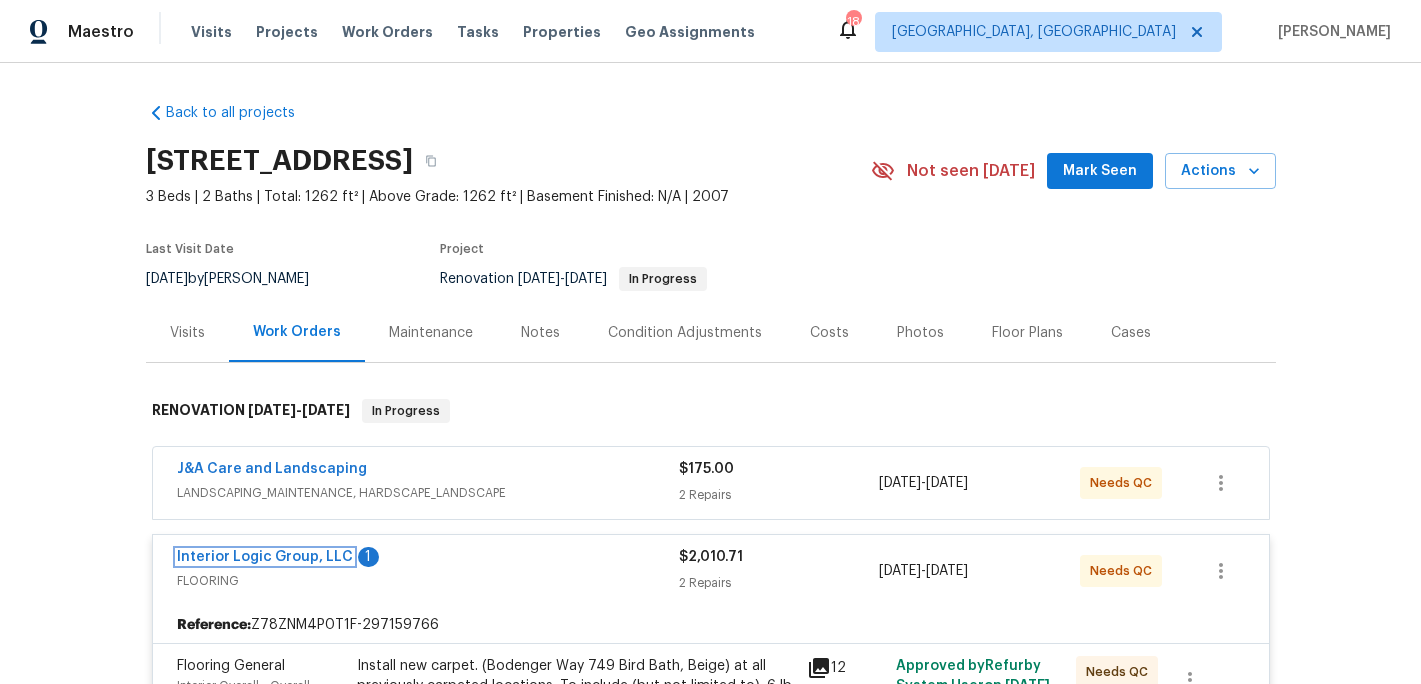 click on "Interior Logic Group, LLC" at bounding box center [265, 557] 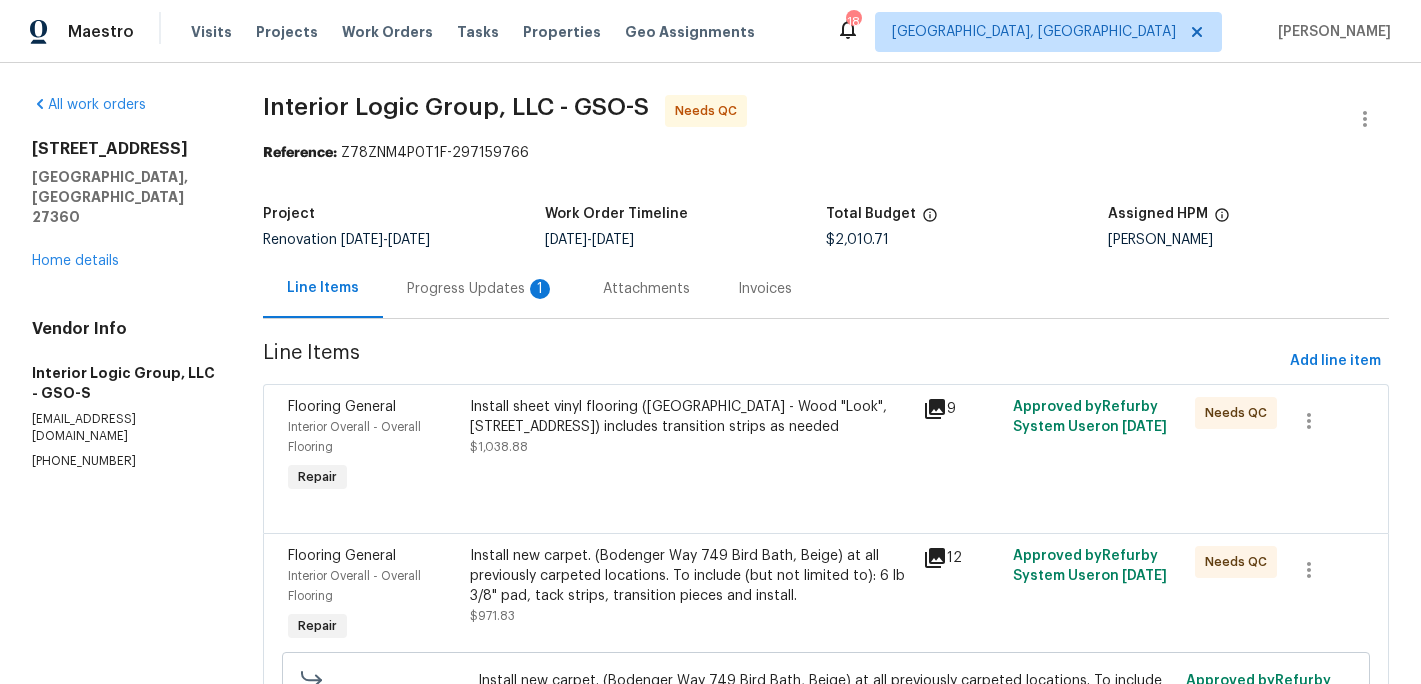 click on "Progress Updates 1" at bounding box center [481, 289] 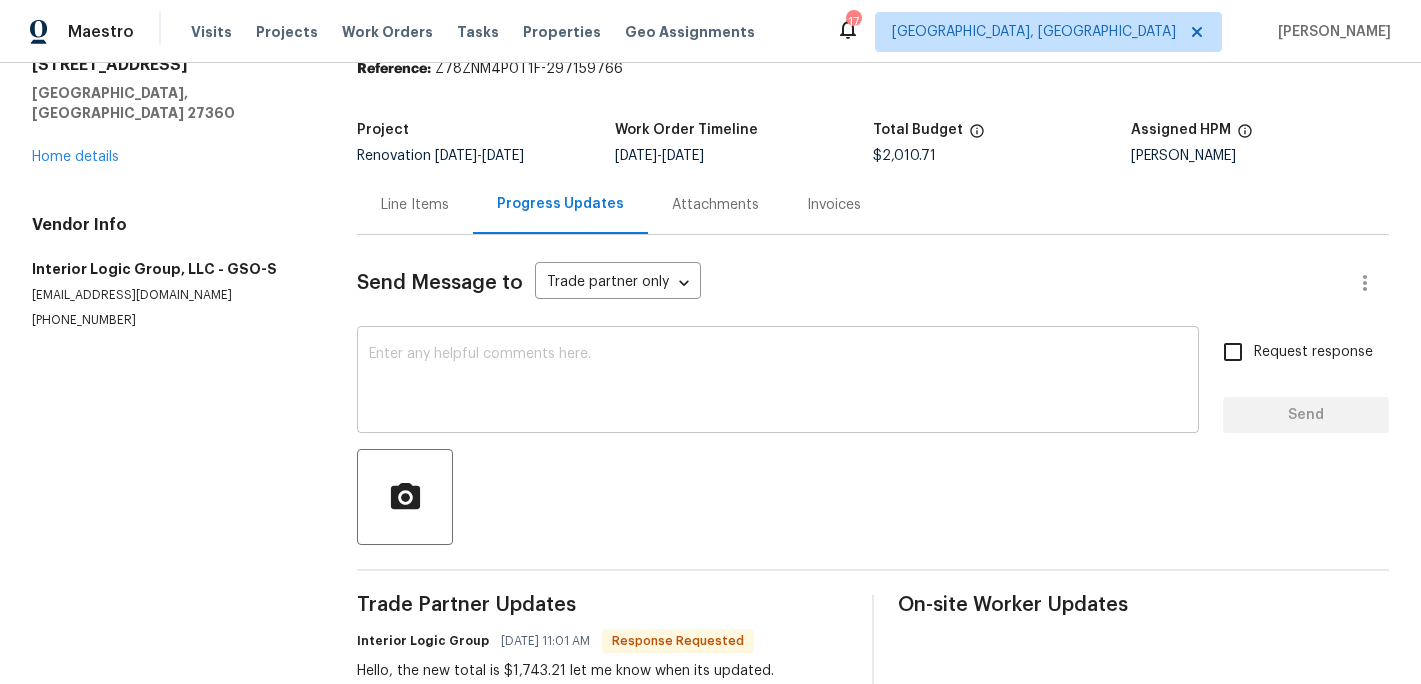 scroll, scrollTop: 0, scrollLeft: 0, axis: both 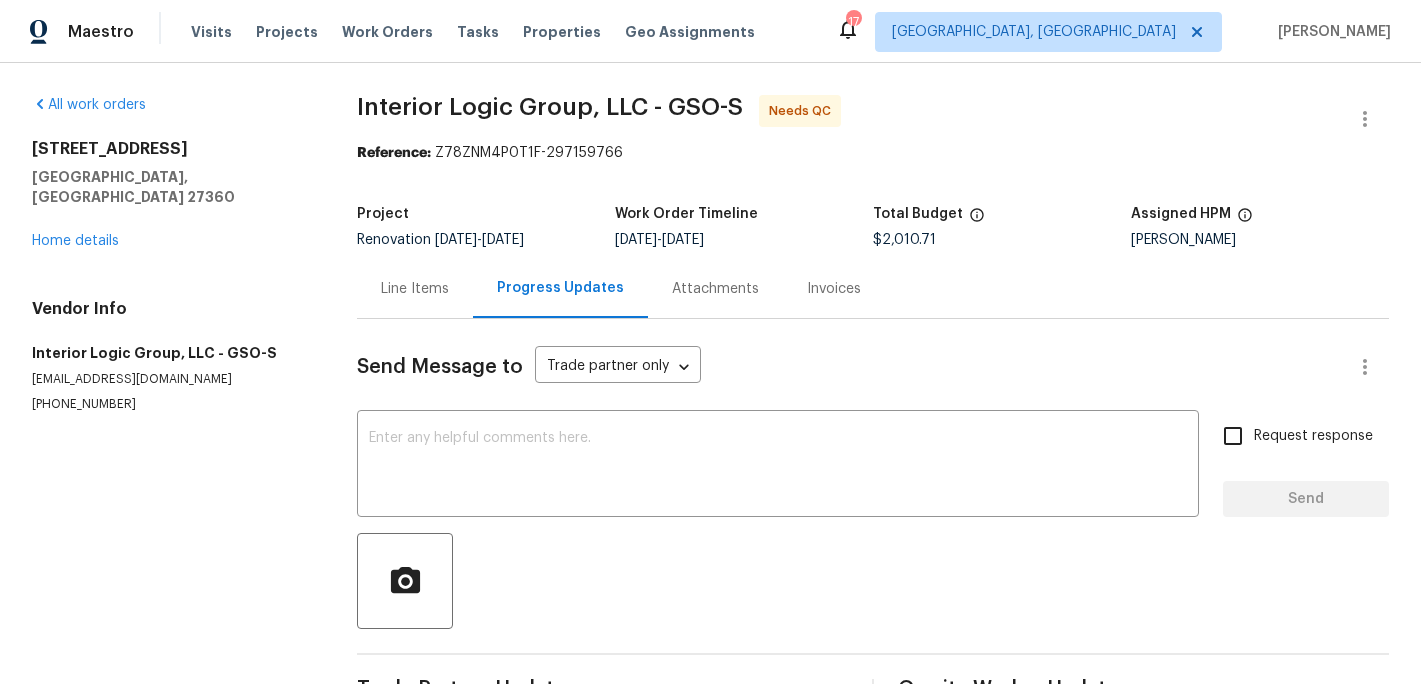click on "Line Items" at bounding box center (415, 289) 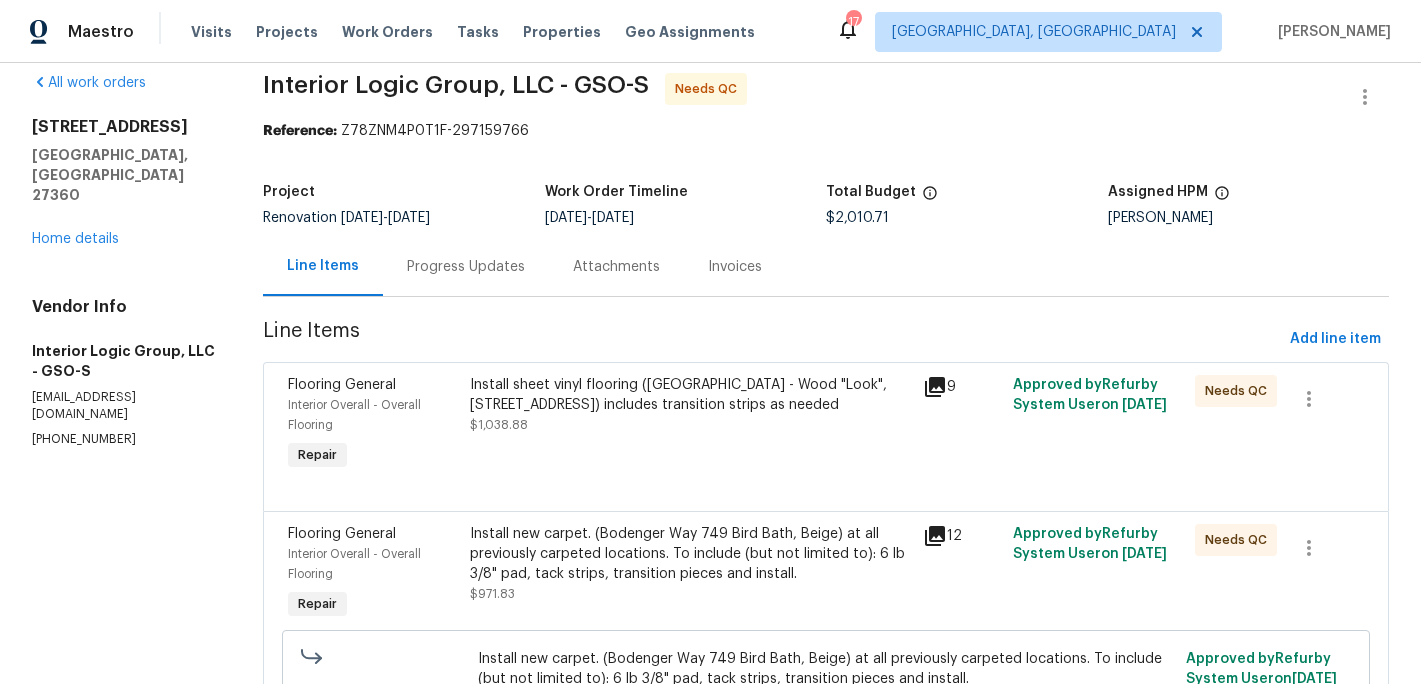 scroll, scrollTop: 0, scrollLeft: 0, axis: both 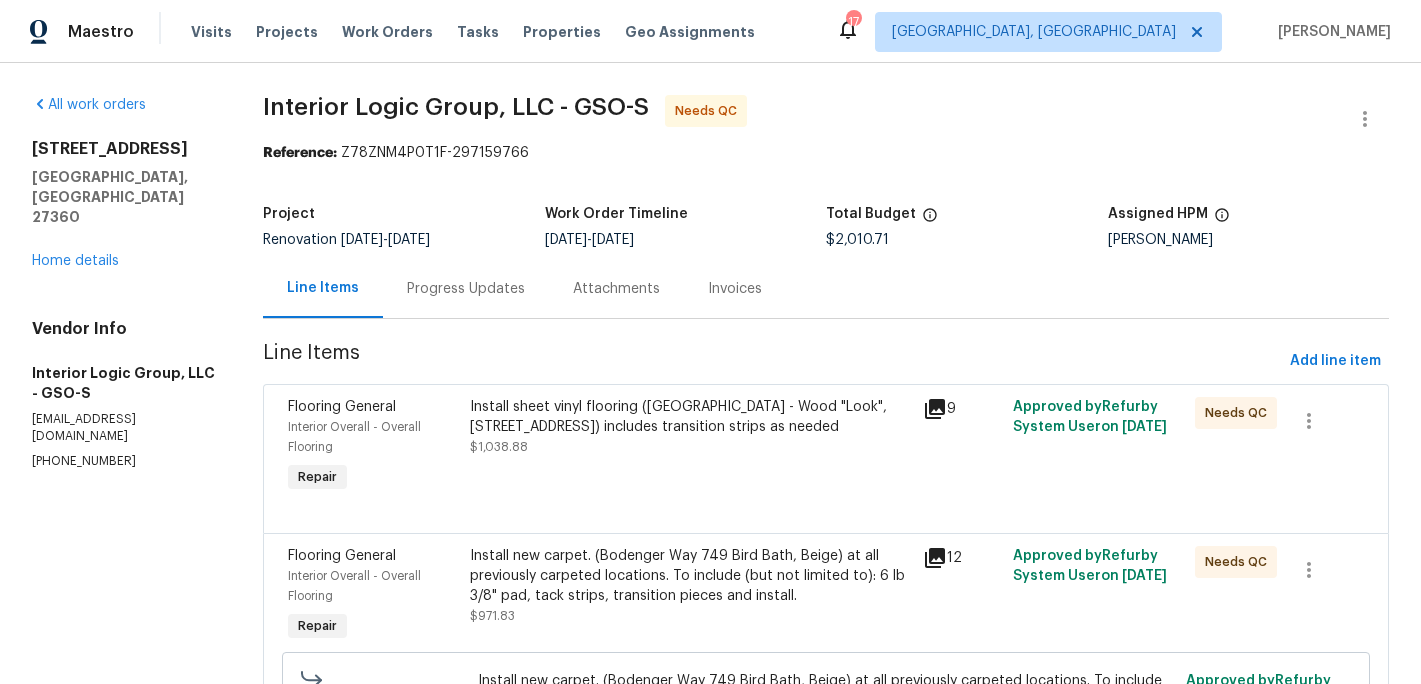 click on "Install new carpet. (Bodenger Way 749 Bird Bath, Beige) at all previously carpeted locations. To include (but not limited to): 6 lb 3/8" pad, tack strips, transition pieces and install." at bounding box center (690, 576) 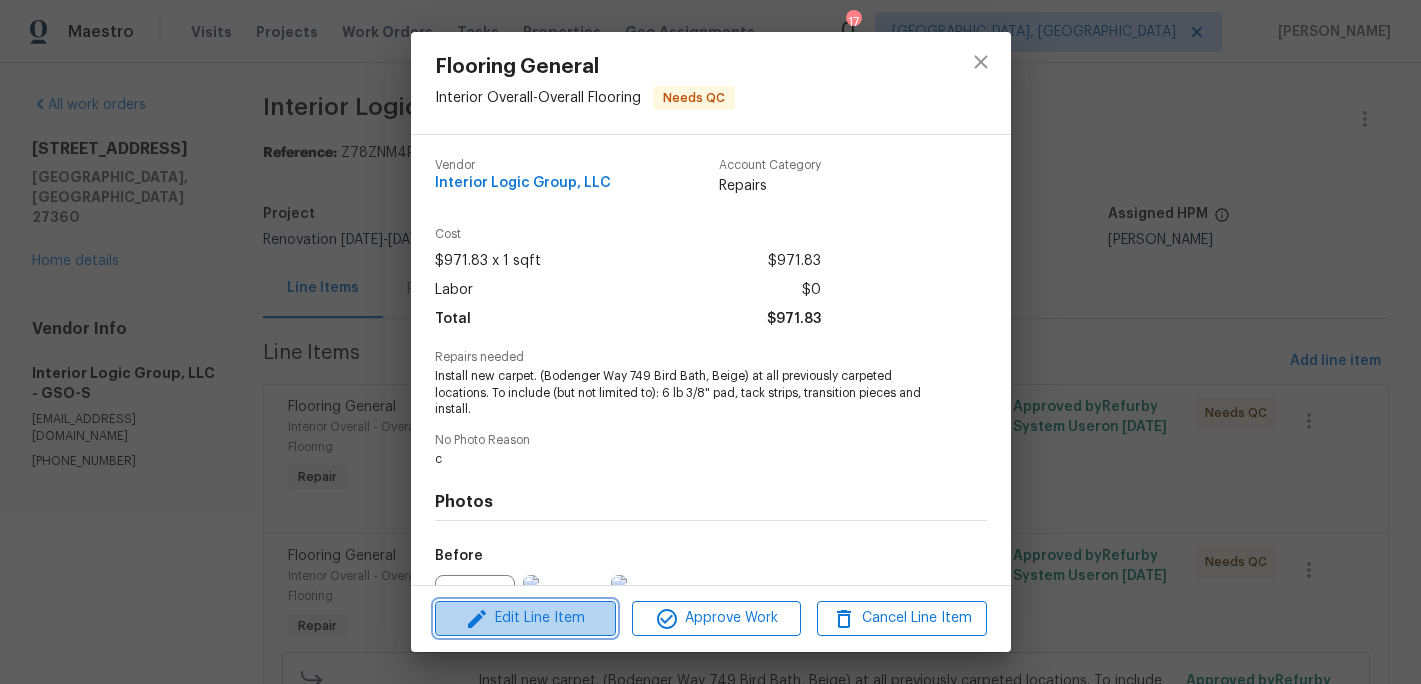 click on "Edit Line Item" at bounding box center [525, 618] 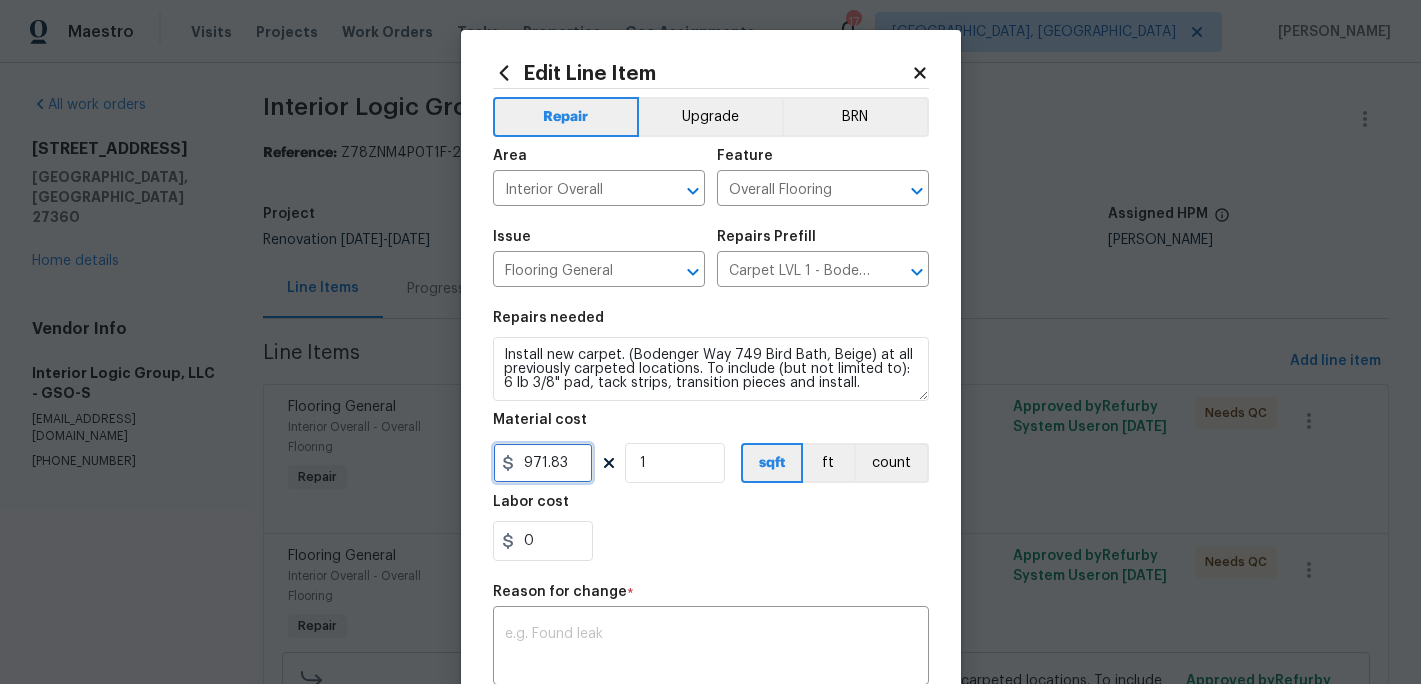 click on "971.83" at bounding box center [543, 463] 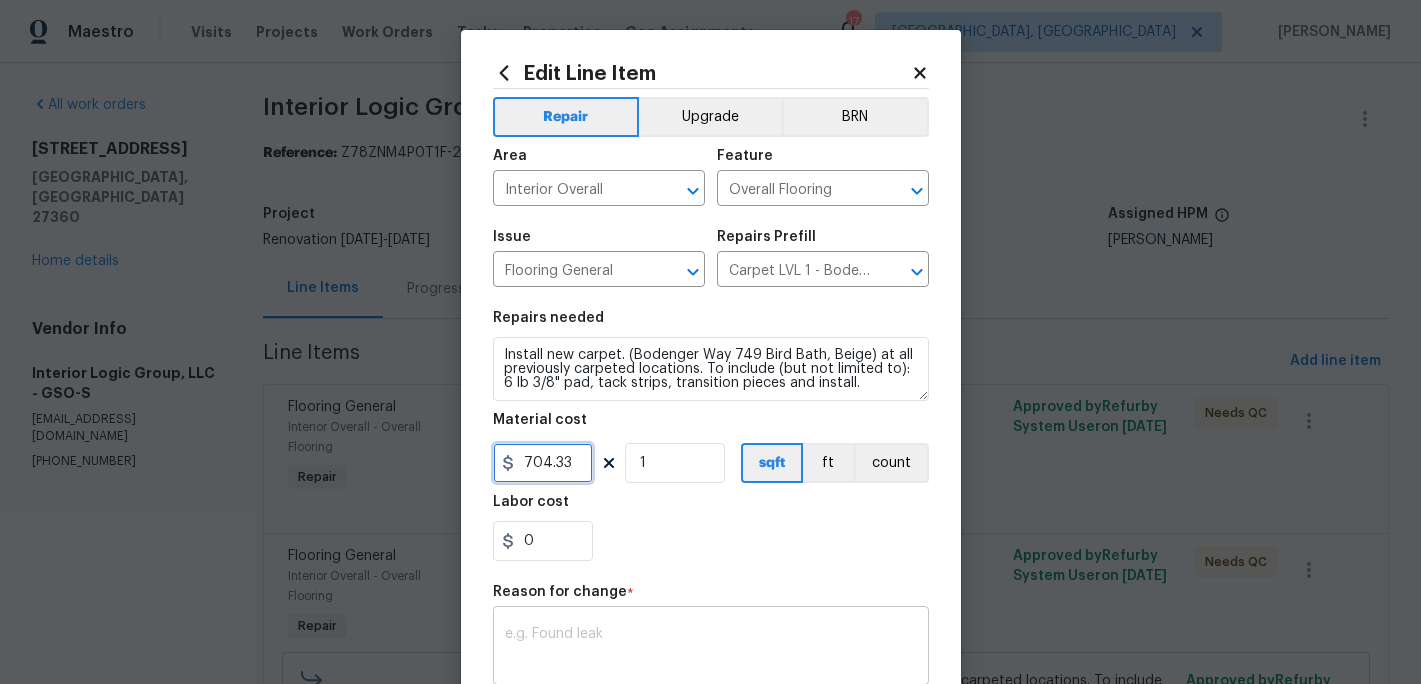 type on "704.33" 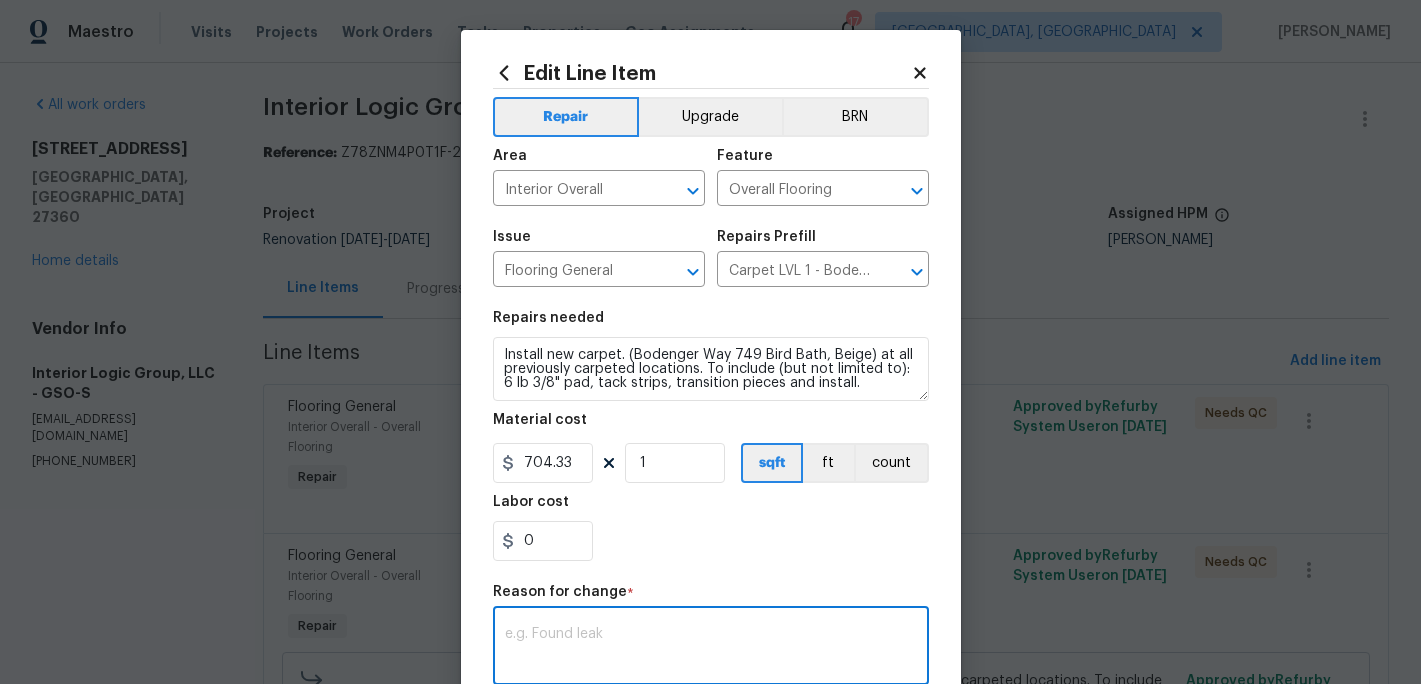 click at bounding box center (711, 648) 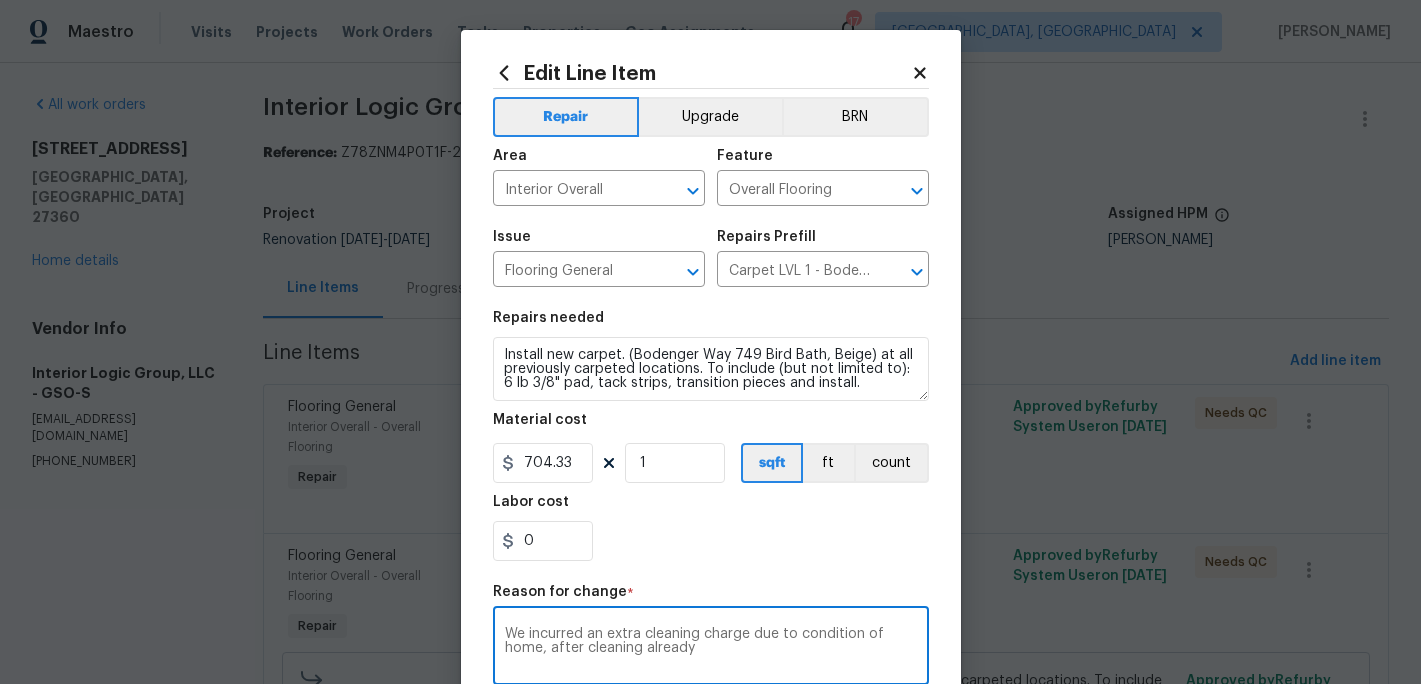 type on "We incurred an extra cleaning charge due to condition of home, after cleaning already" 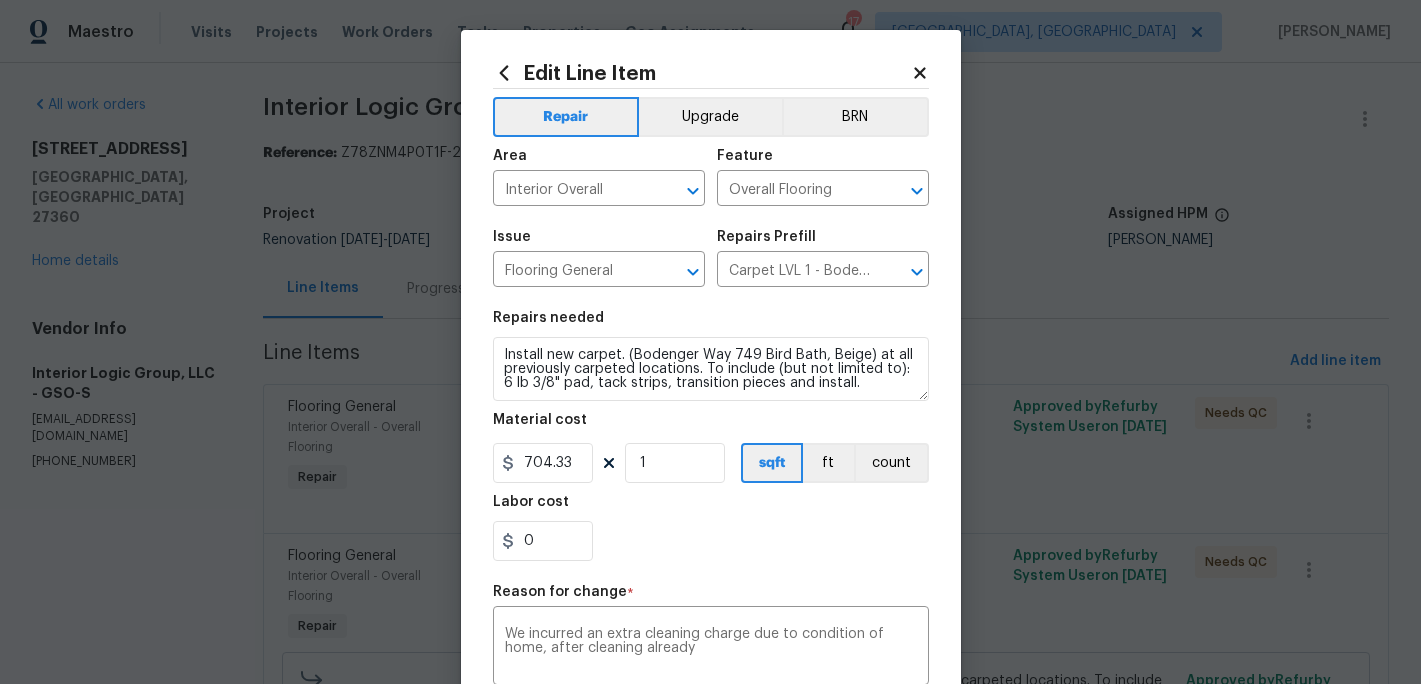 click on "Repairs needed Install new carpet. (Bodenger Way 749 Bird Bath, Beige) at all previously carpeted locations. To include (but not limited to): 6 lb 3/8" pad, tack strips, transition pieces and install. Material cost 704.33 1 sqft ft count Labor cost 0" at bounding box center (711, 436) 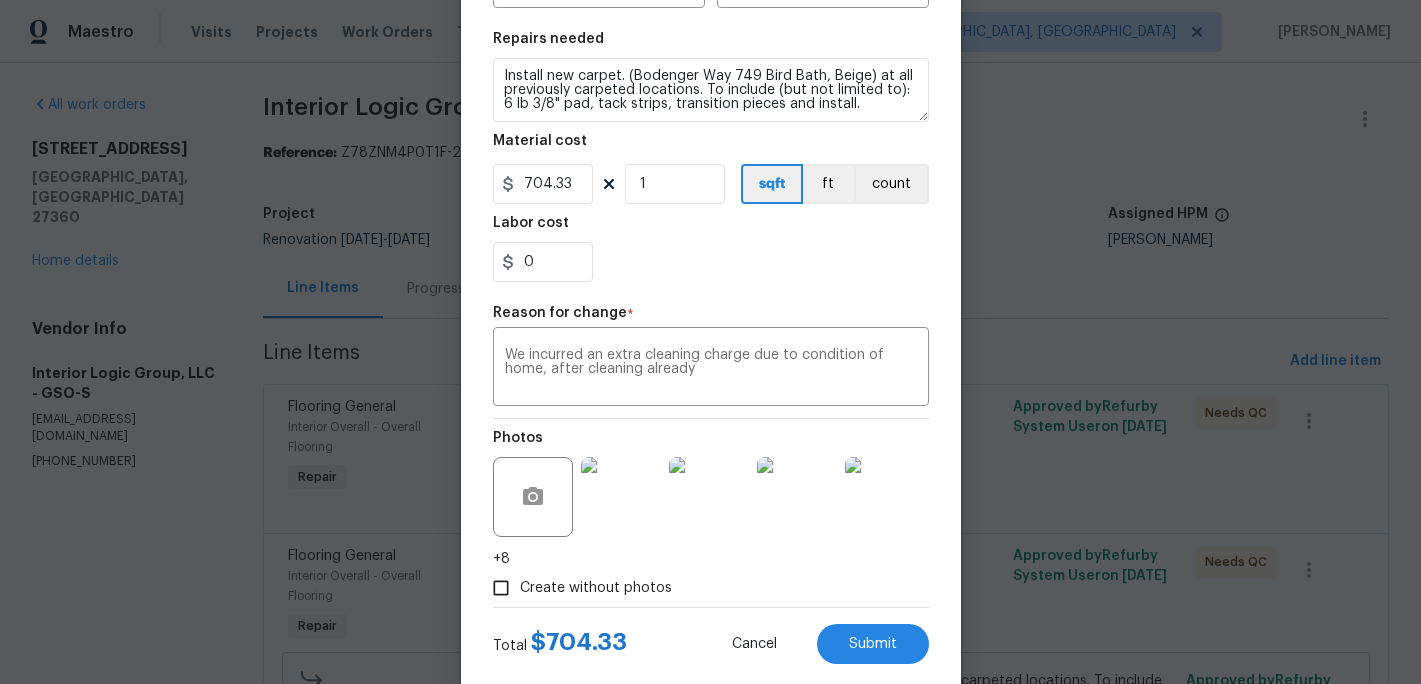 scroll, scrollTop: 322, scrollLeft: 0, axis: vertical 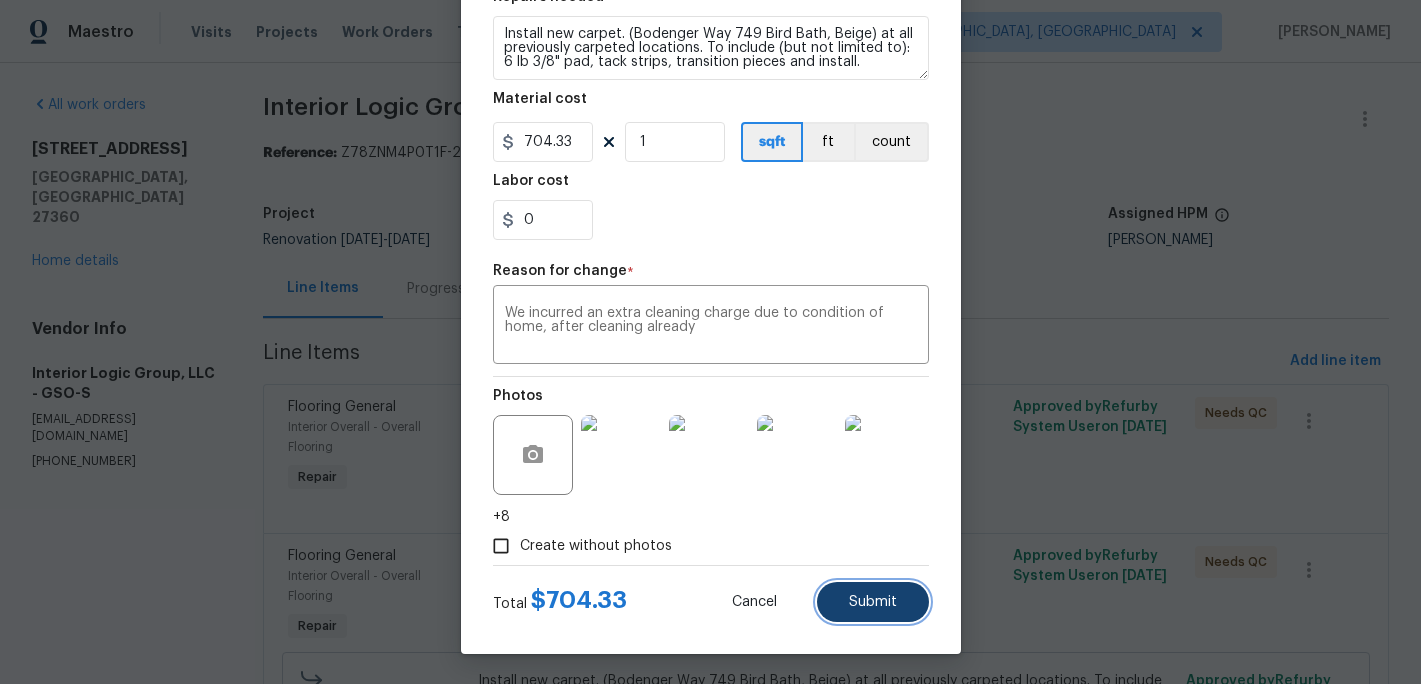 click on "Submit" at bounding box center (873, 602) 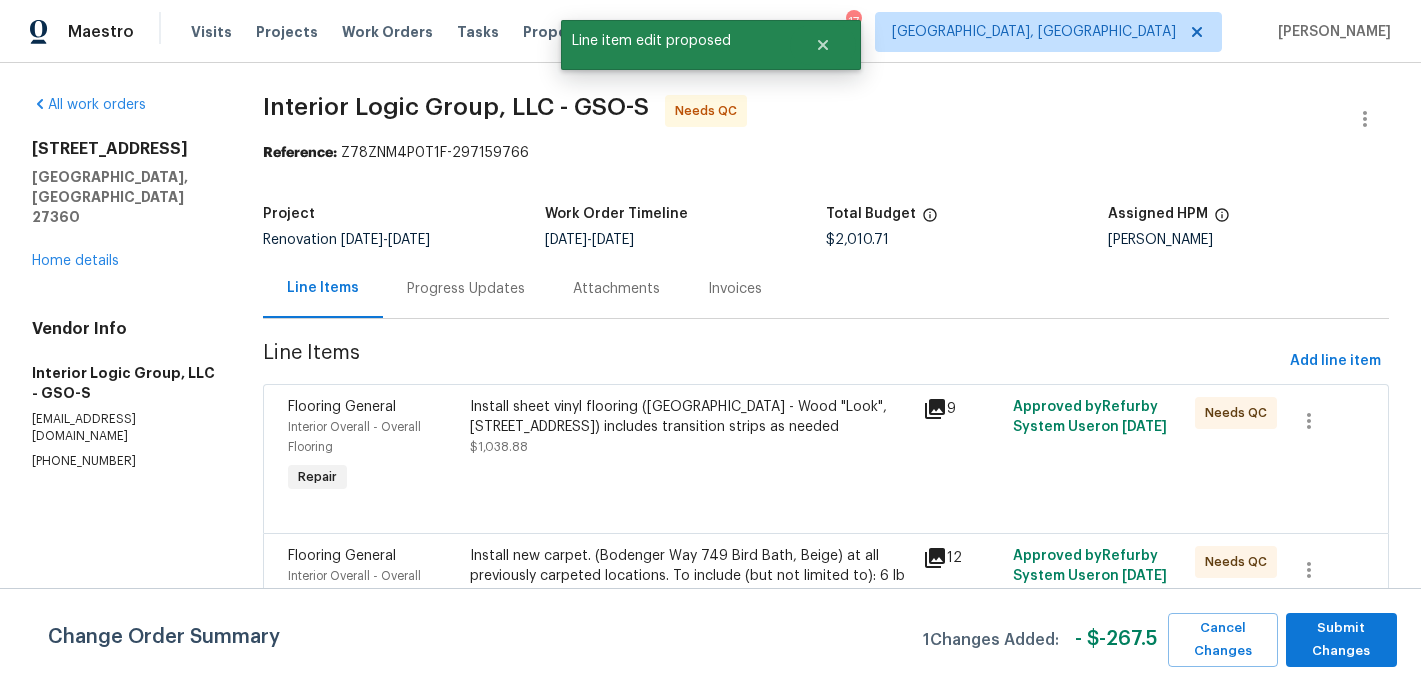 scroll, scrollTop: 0, scrollLeft: 0, axis: both 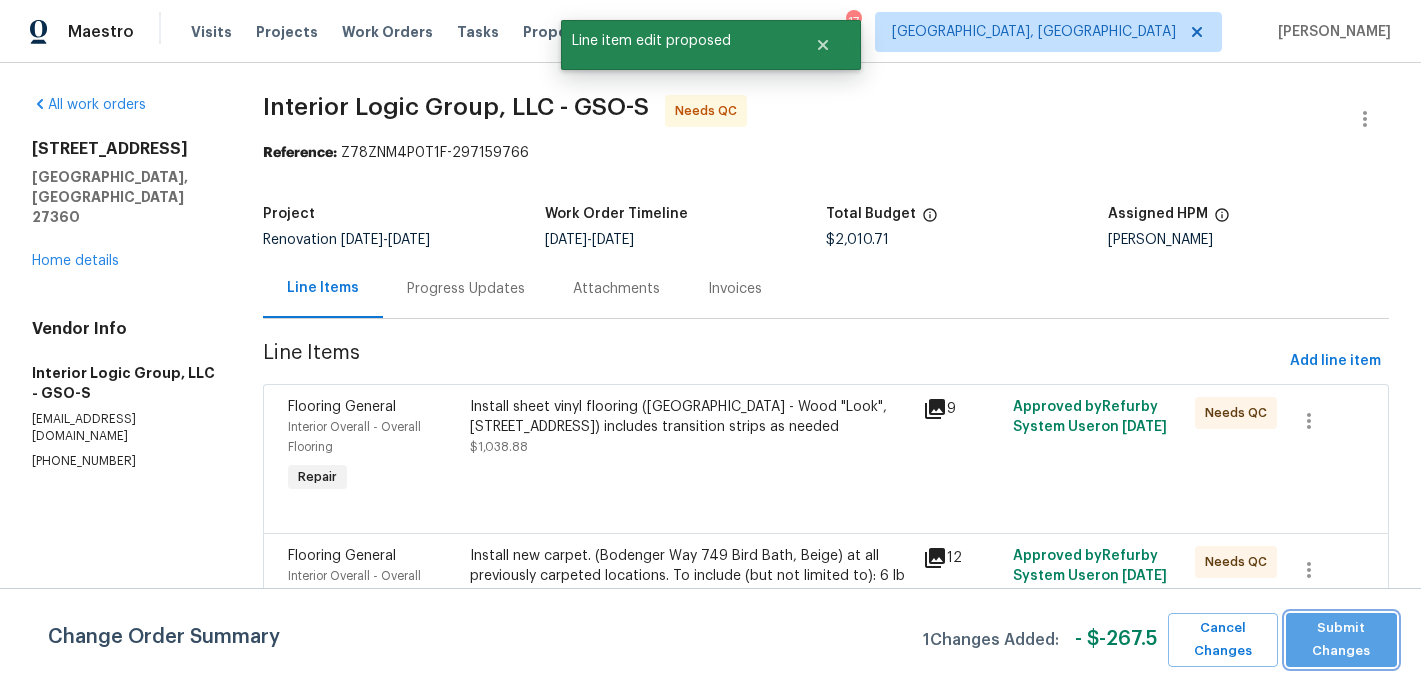 click on "Submit Changes" at bounding box center (1341, 640) 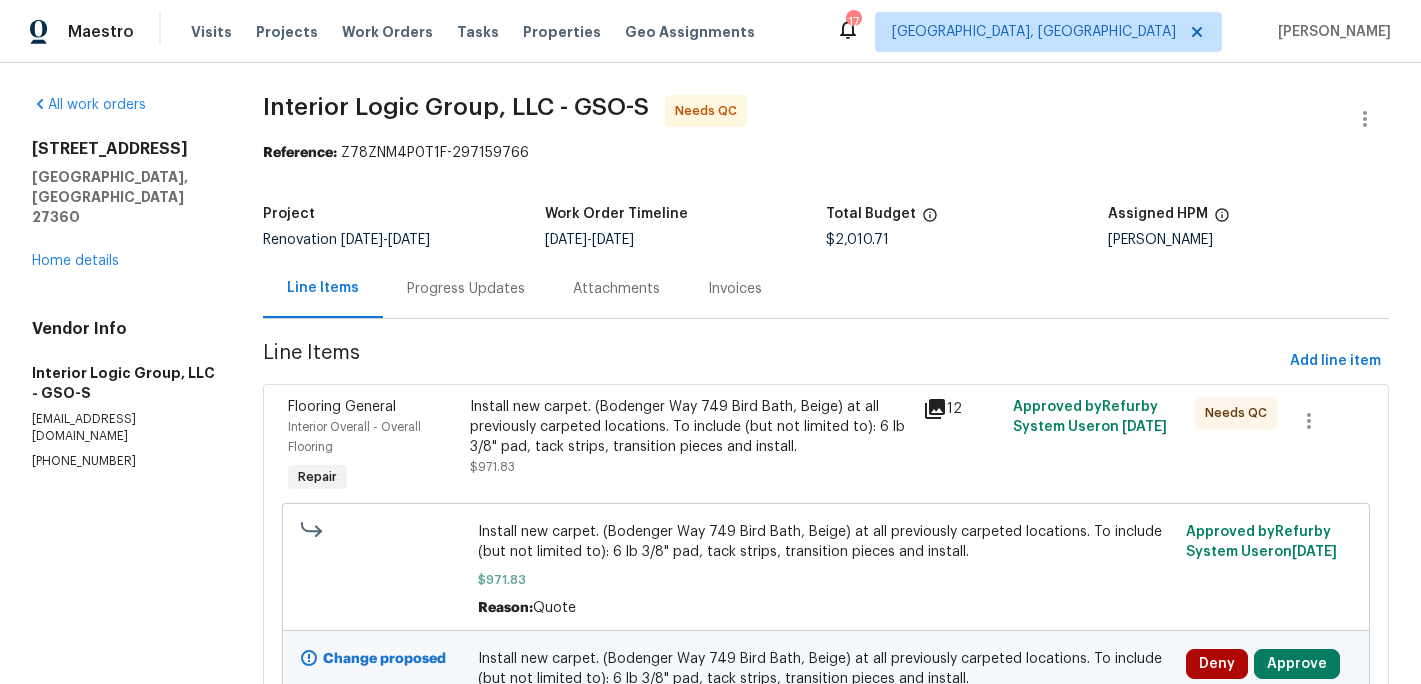 click on "Progress Updates" at bounding box center [466, 289] 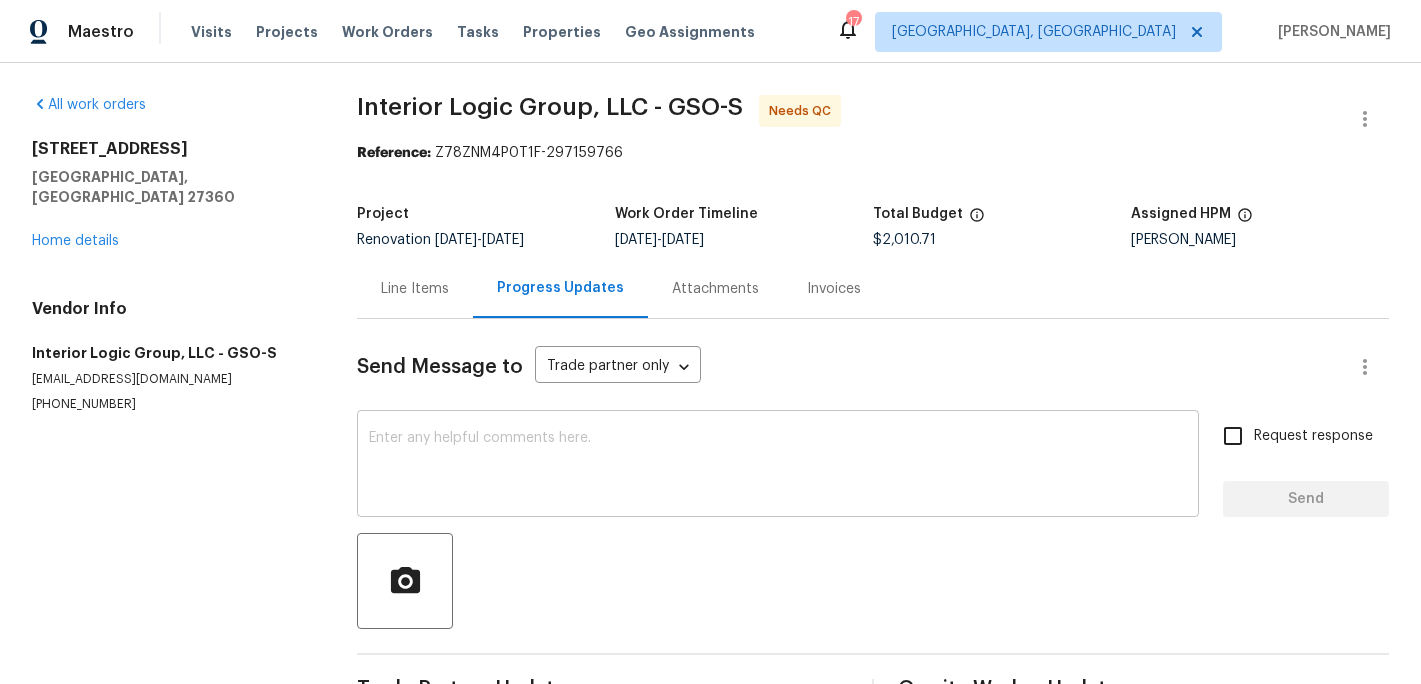 click at bounding box center (778, 466) 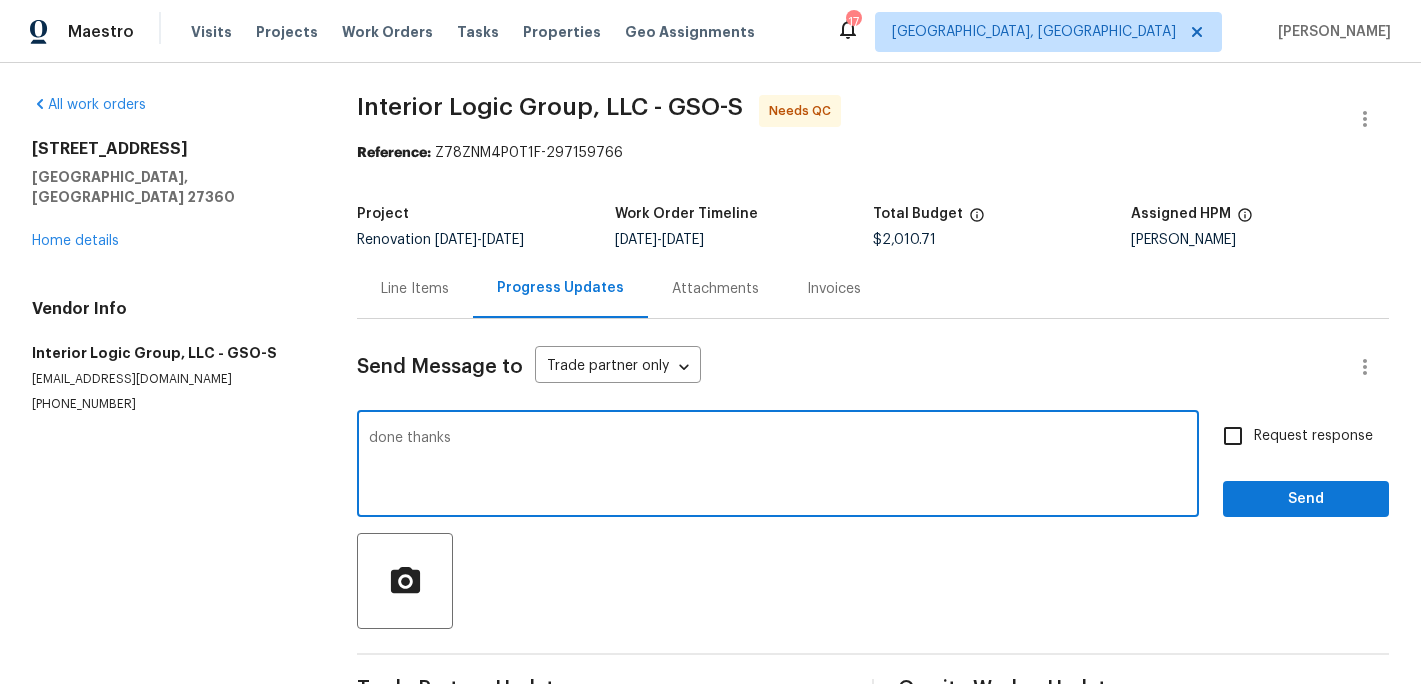 type on "done thanks" 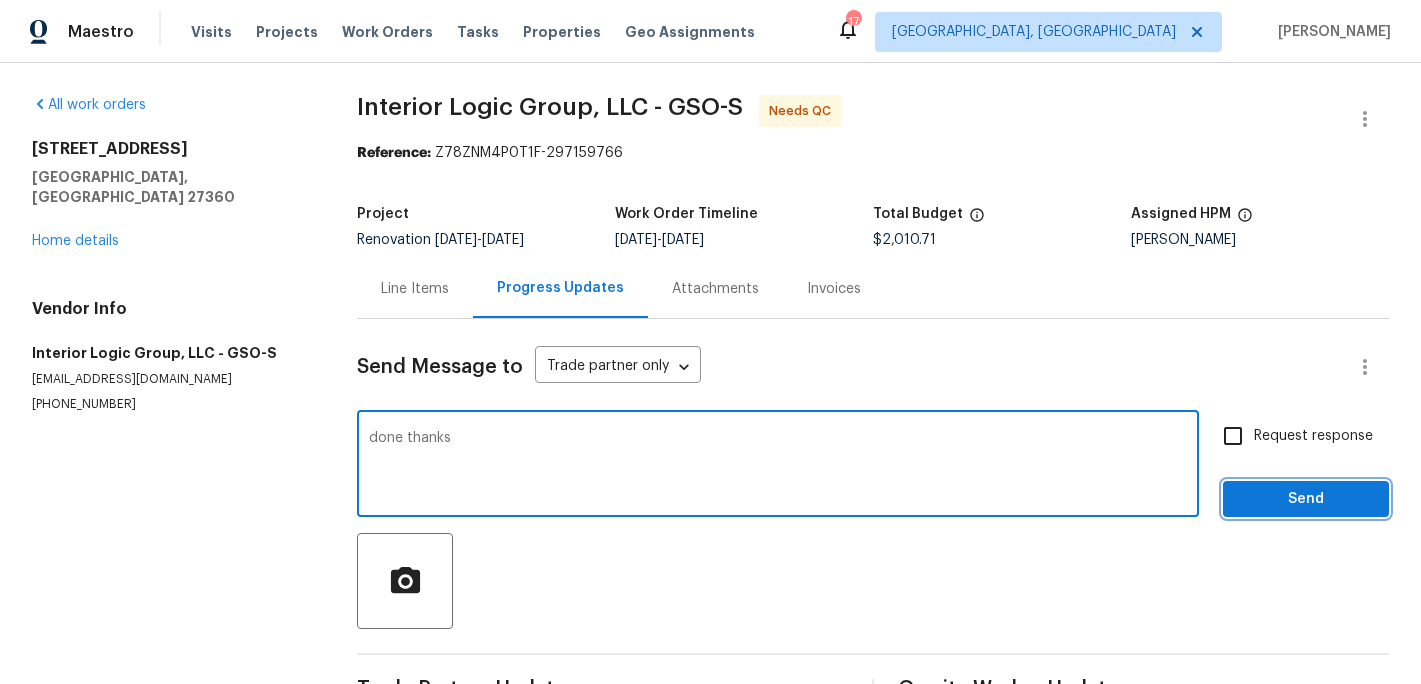 click on "Send" at bounding box center (1306, 499) 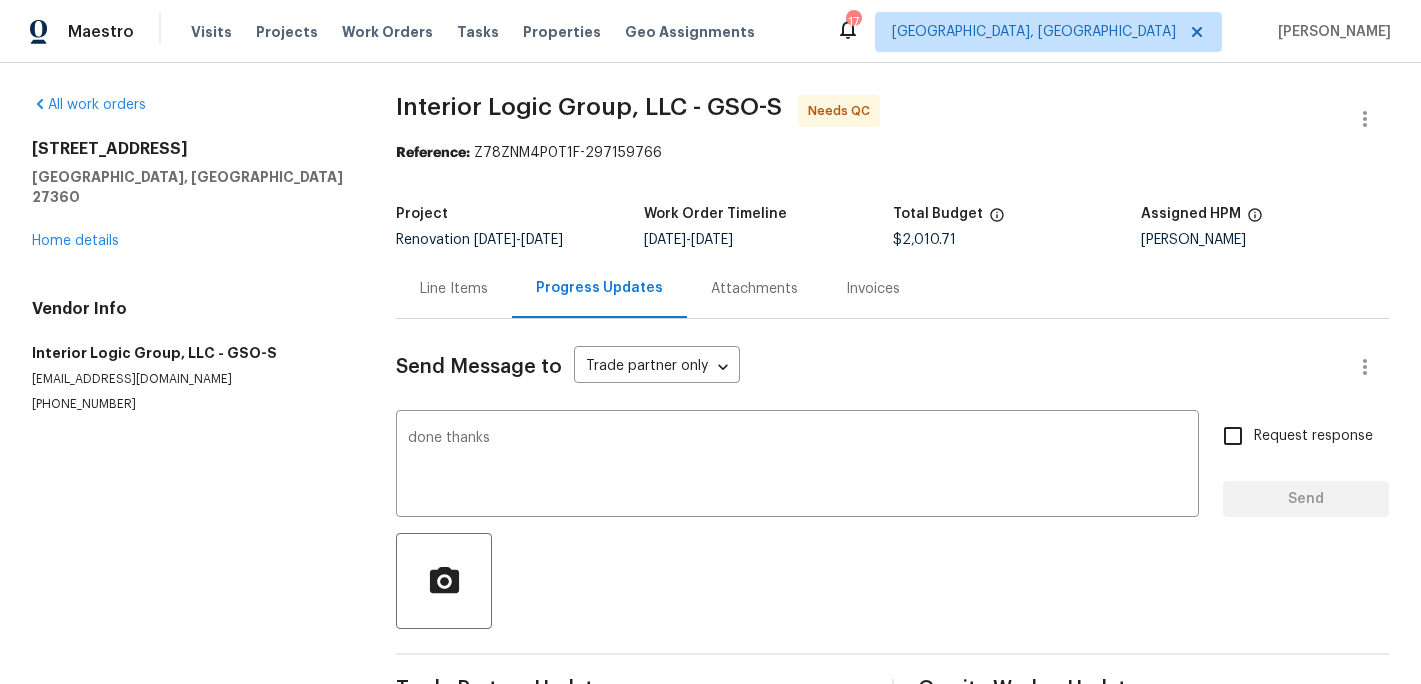 type 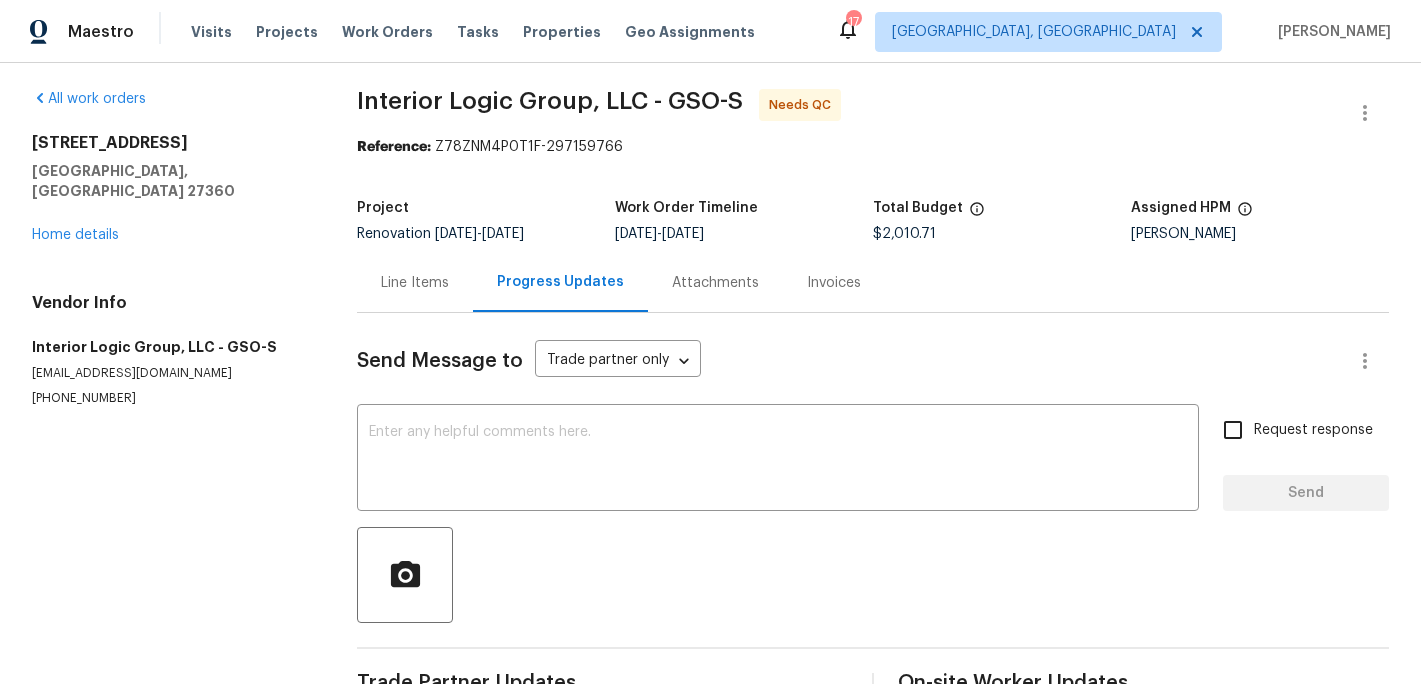 scroll, scrollTop: 0, scrollLeft: 0, axis: both 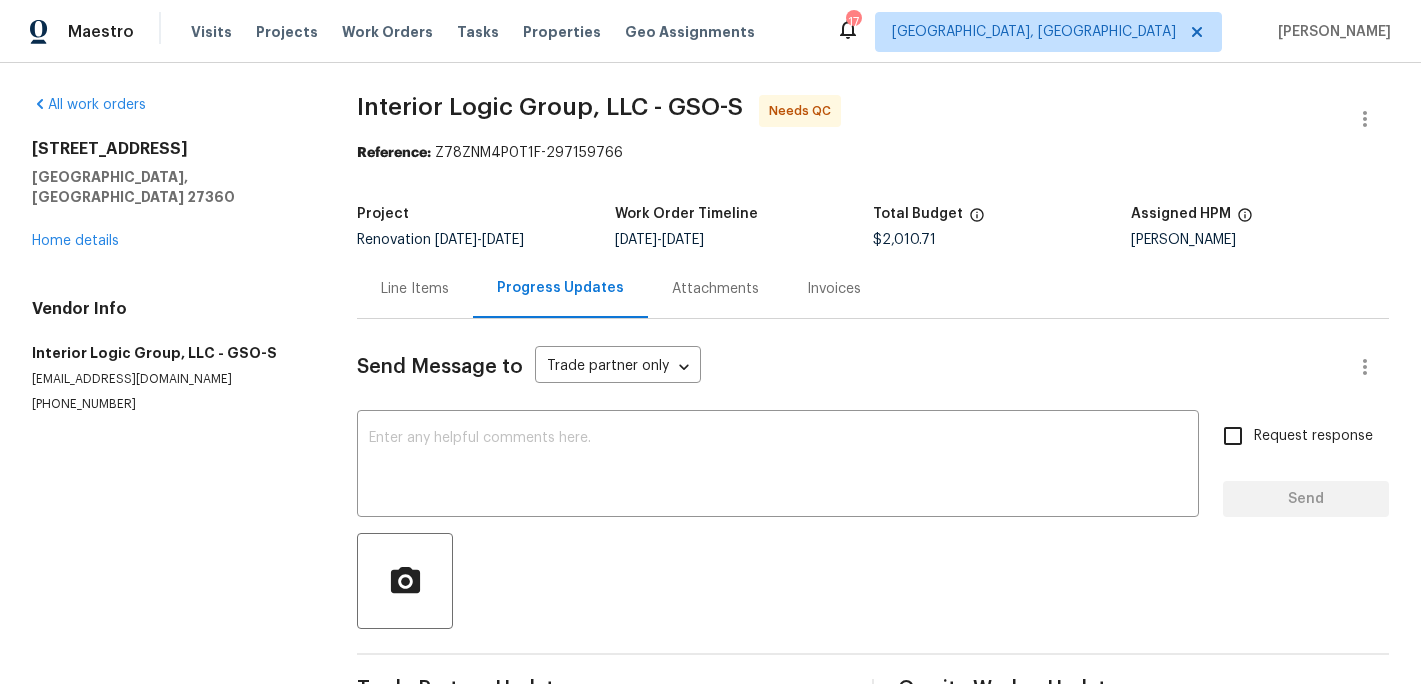 click on "Line Items" at bounding box center (415, 289) 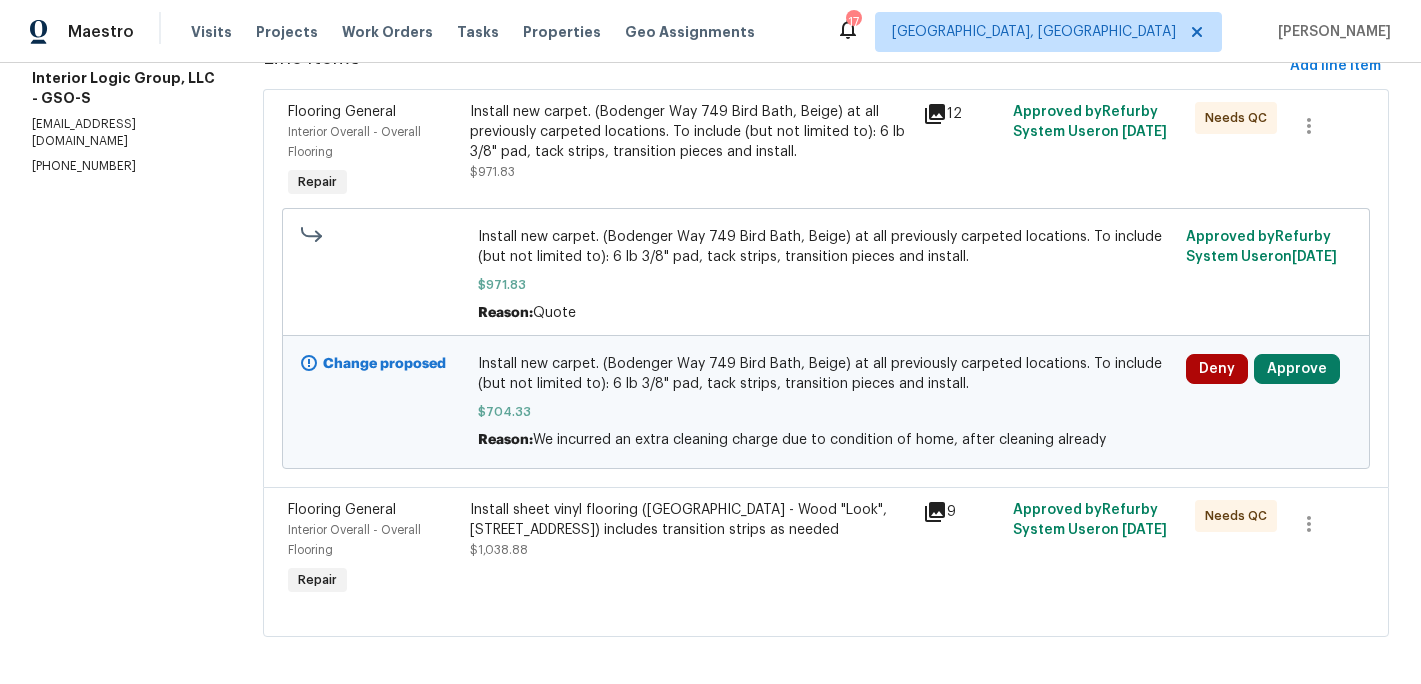 scroll, scrollTop: 307, scrollLeft: 0, axis: vertical 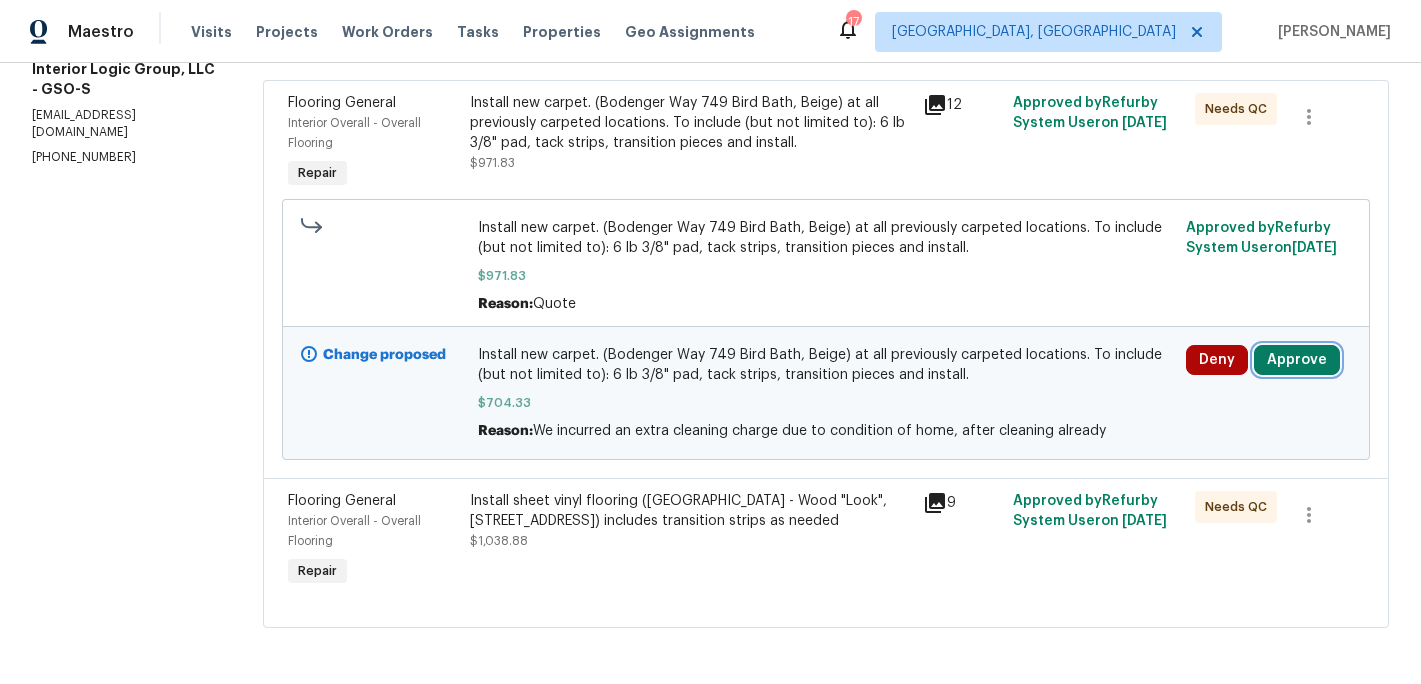 click on "Approve" at bounding box center [1297, 360] 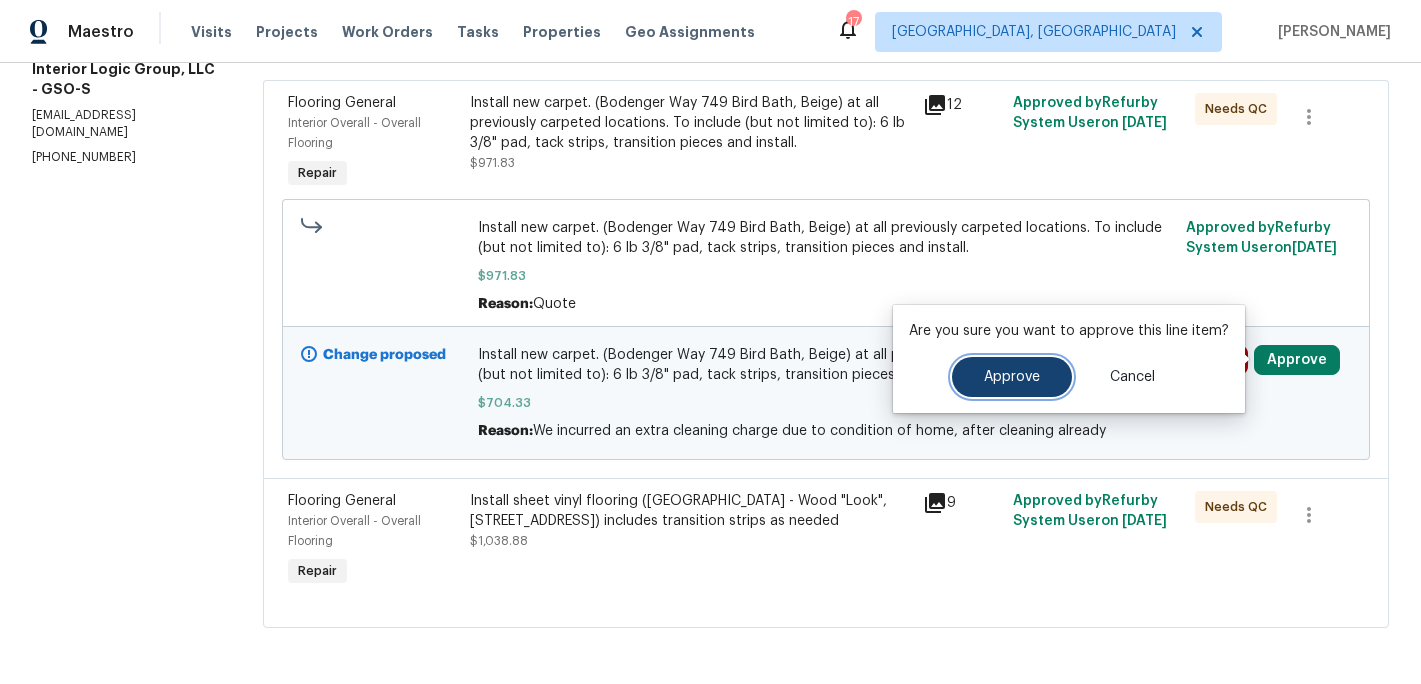 click on "Approve" at bounding box center (1012, 377) 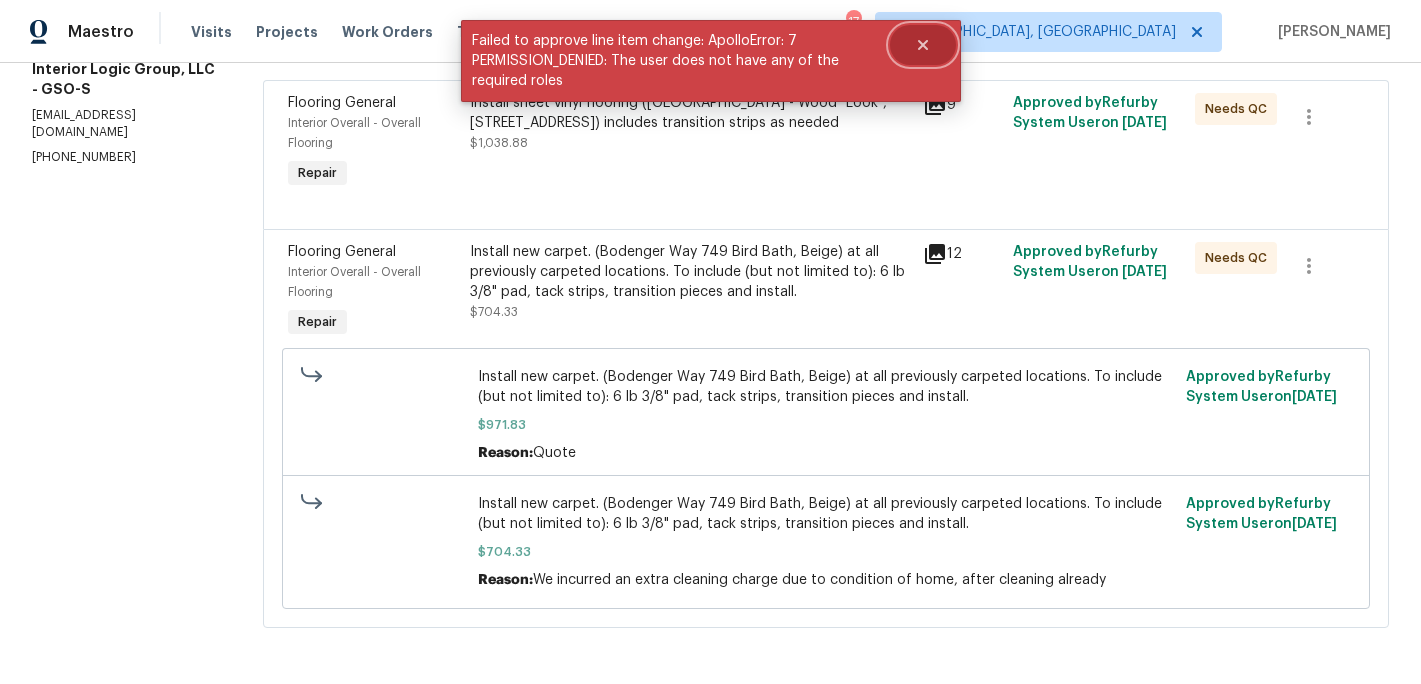 click 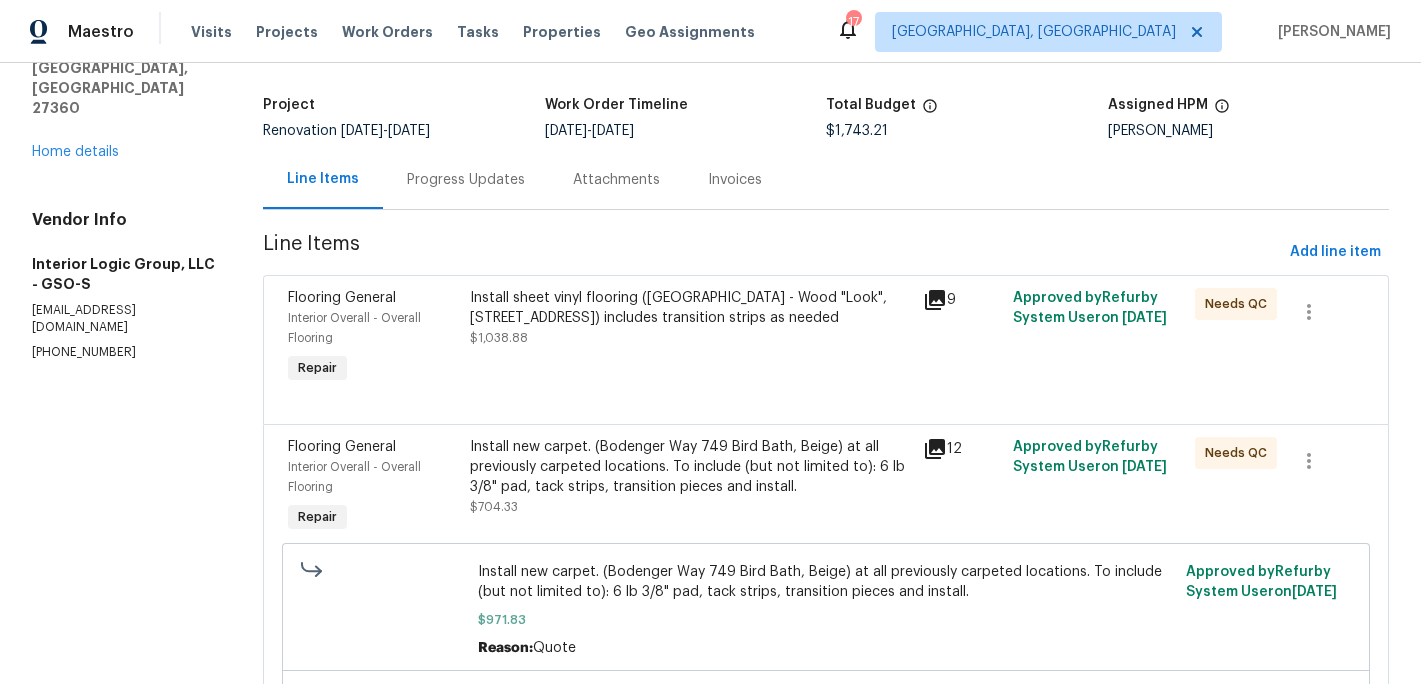 scroll, scrollTop: 31, scrollLeft: 0, axis: vertical 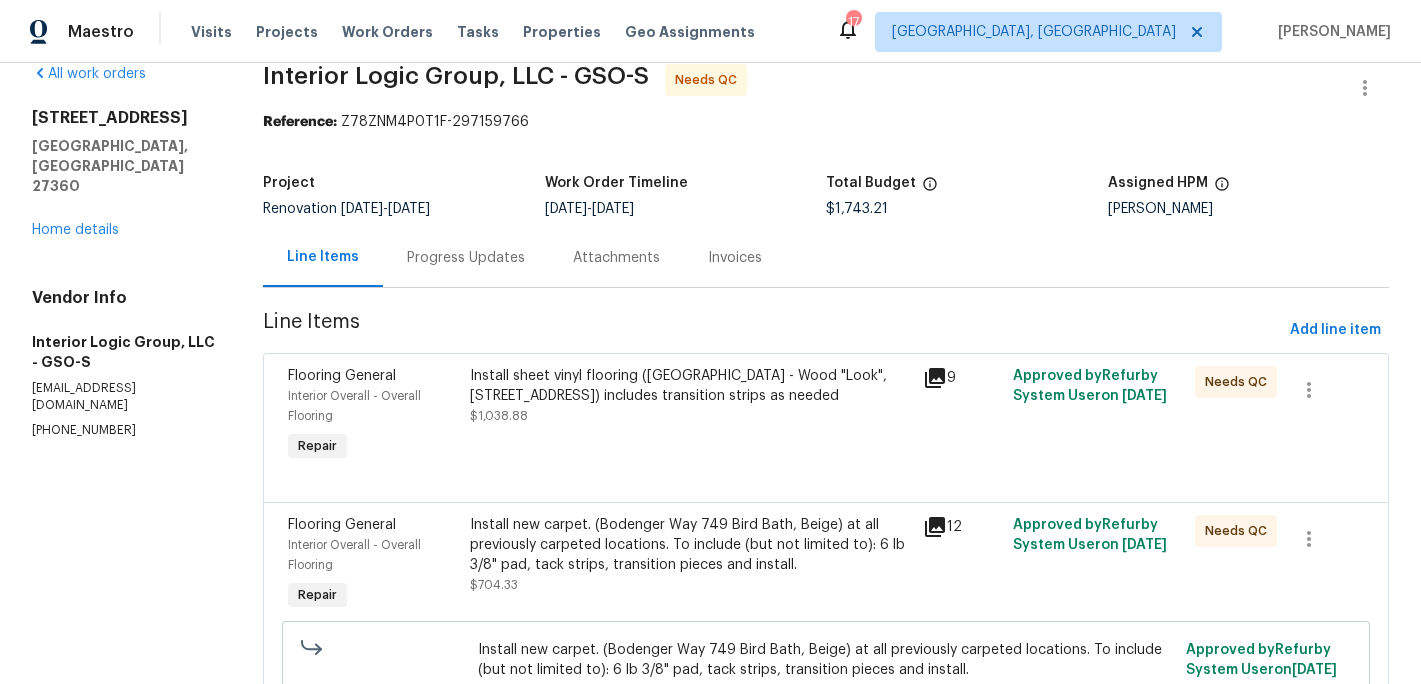 click on "1312 Unity St Thomasville, NC 27360 Home details" at bounding box center [123, 174] 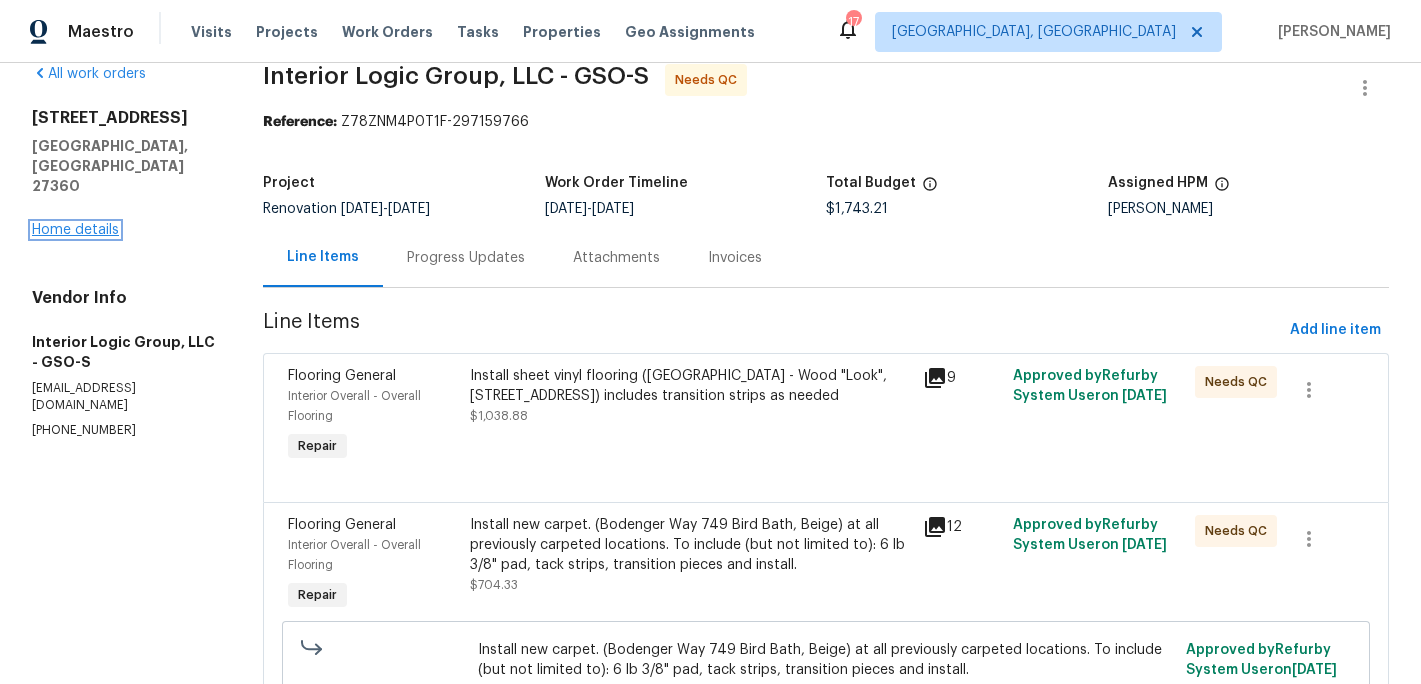 click on "Home details" at bounding box center [75, 230] 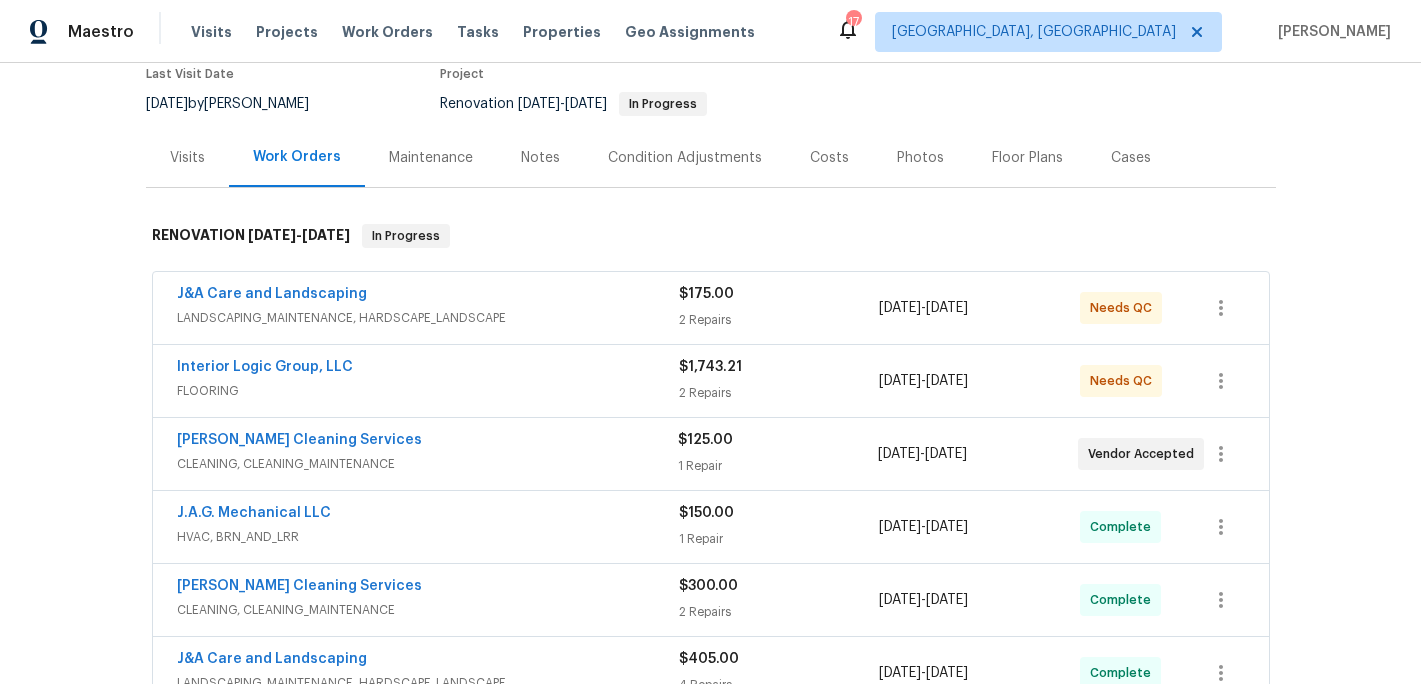scroll, scrollTop: 132, scrollLeft: 0, axis: vertical 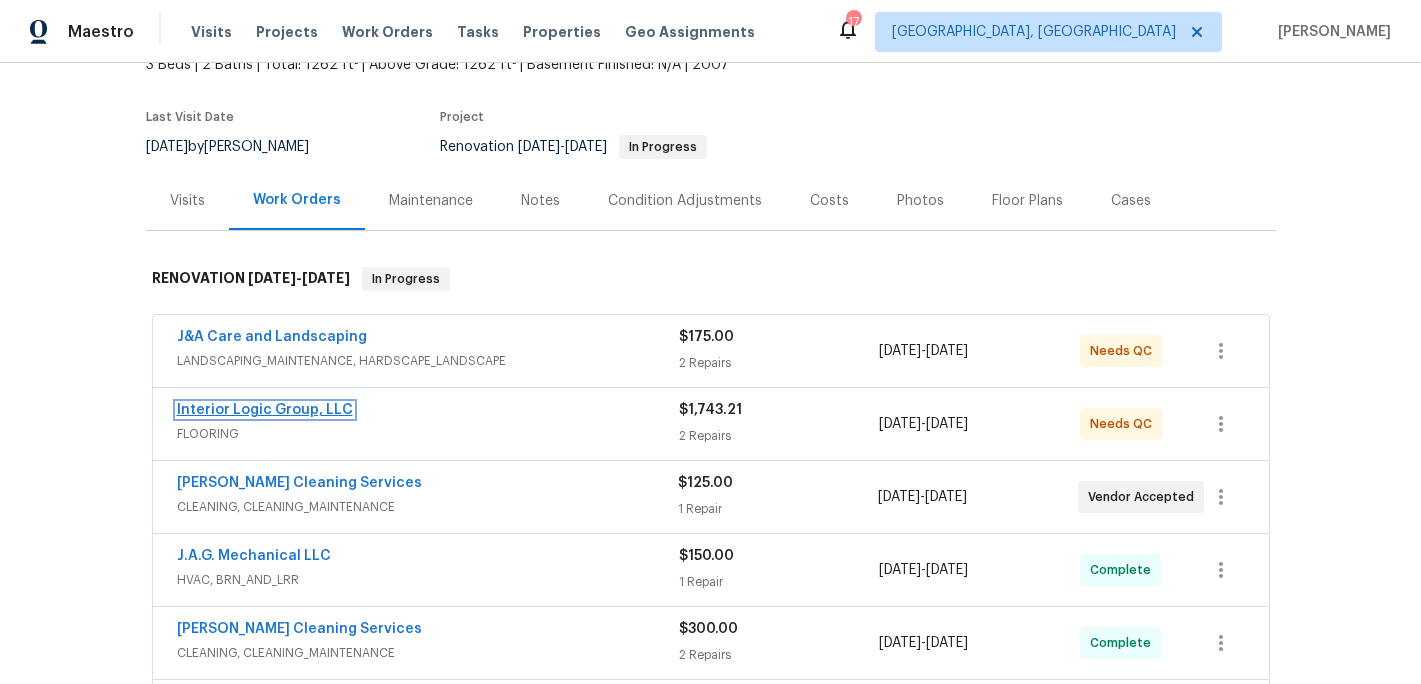 click on "Interior Logic Group, LLC" at bounding box center (265, 410) 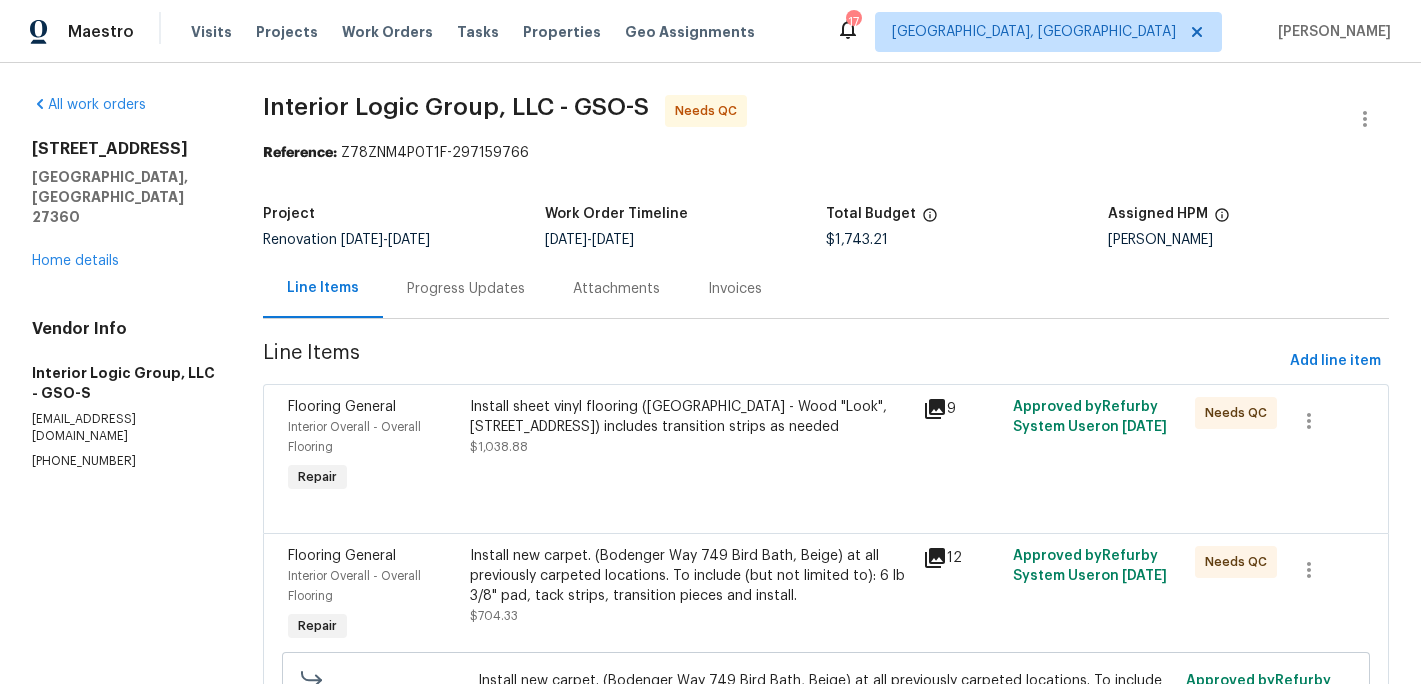 click on "Install sheet vinyl flooring (Sugar Valley - Wood "Look", 565 Beacon Hill) includes transition strips as needed" at bounding box center [690, 417] 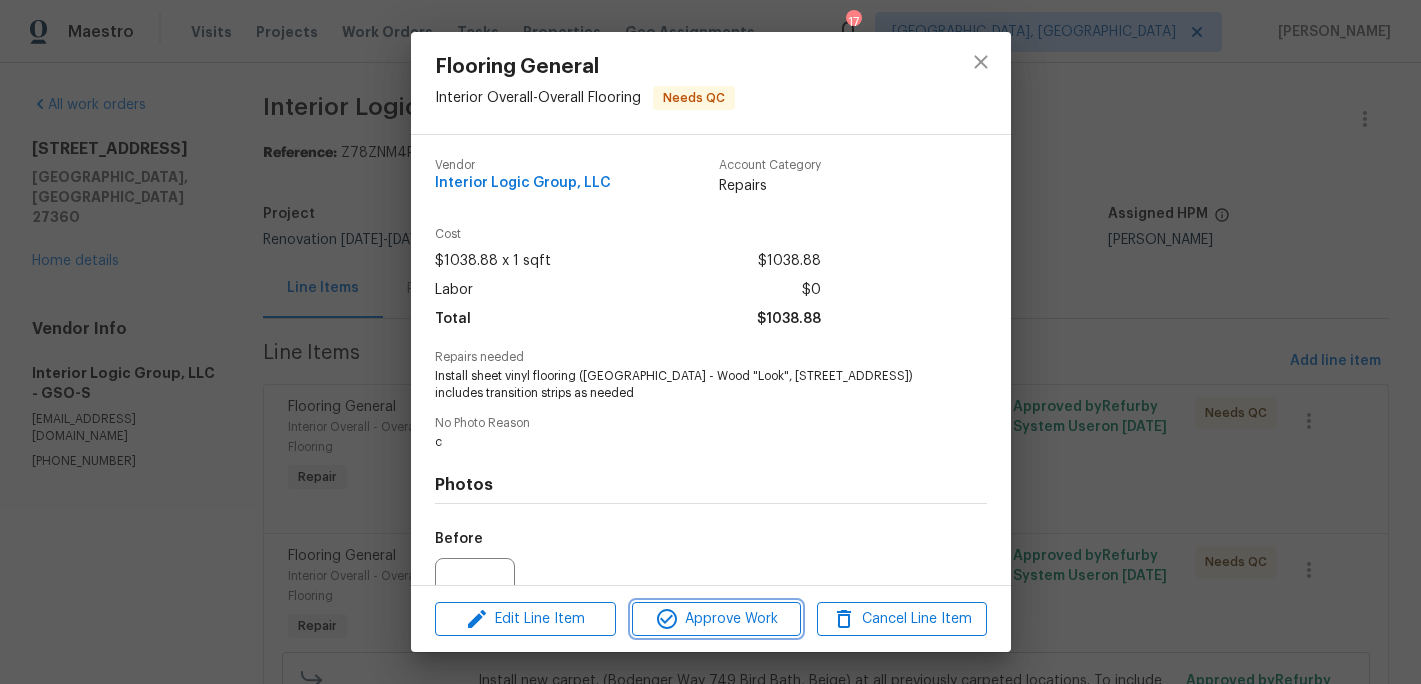 click on "Approve Work" at bounding box center (716, 619) 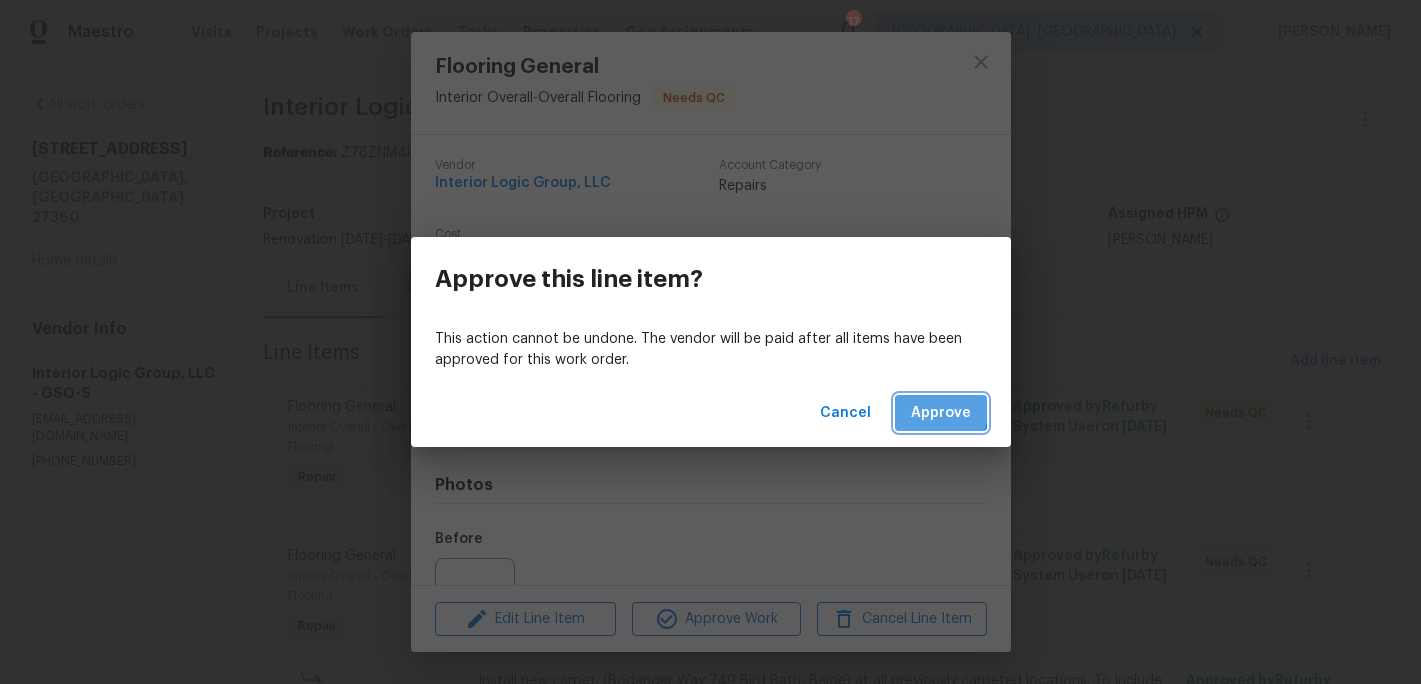 click on "Approve" at bounding box center (941, 413) 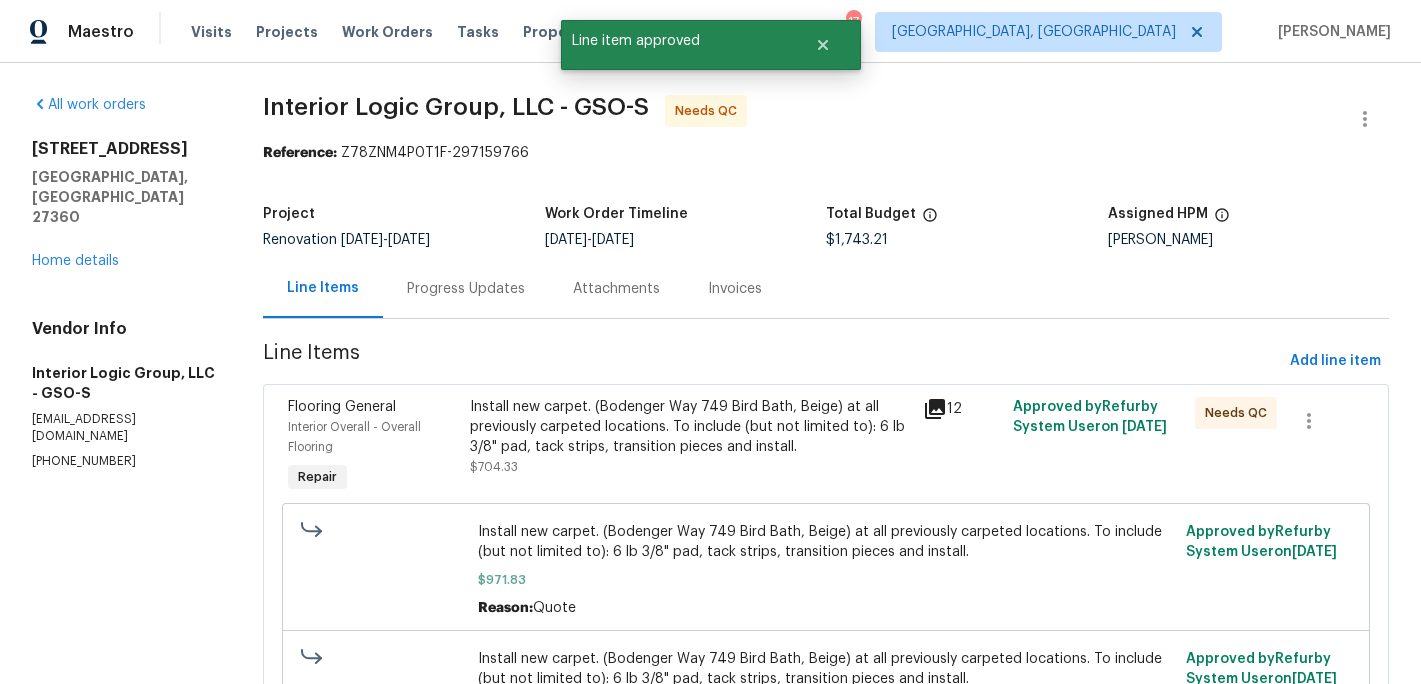 click on "Install new carpet. (Bodenger Way 749 Bird Bath, Beige) at all previously carpeted locations. To include (but not limited to): 6 lb 3/8" pad, tack strips, transition pieces and install." at bounding box center (690, 427) 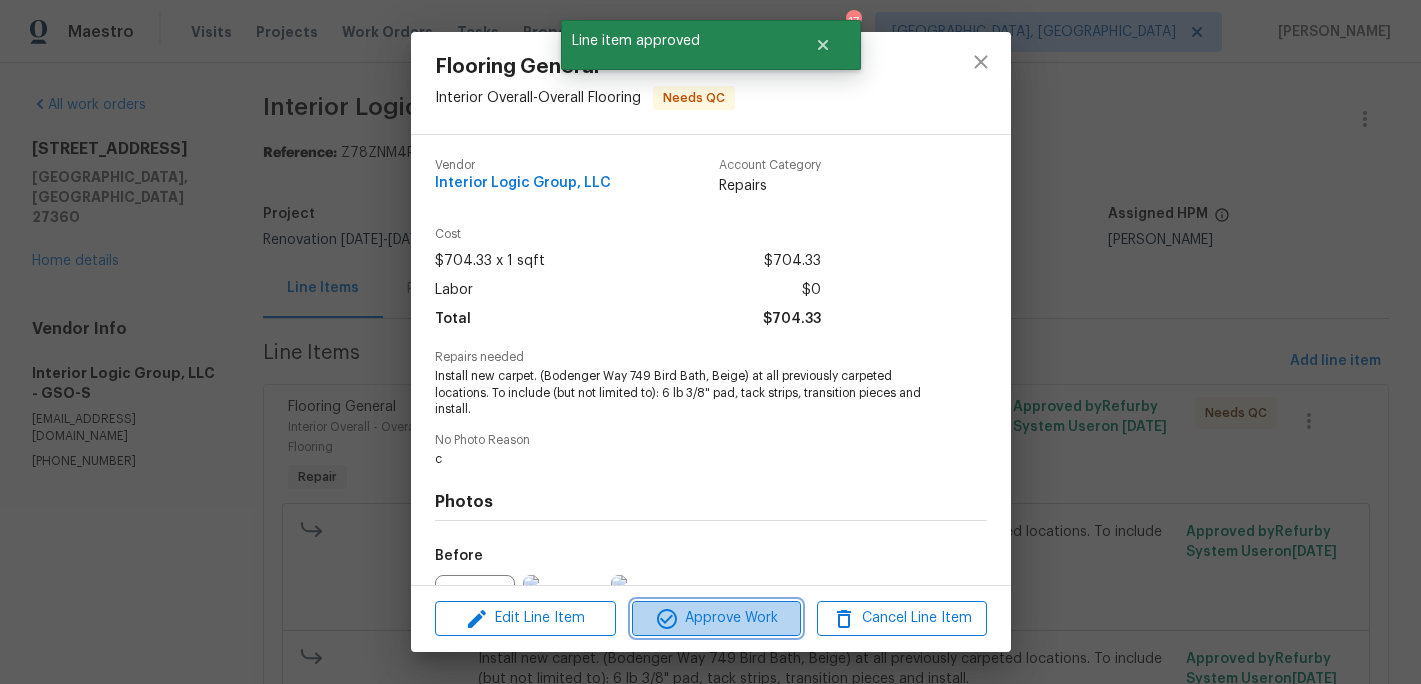 click on "Approve Work" at bounding box center [716, 618] 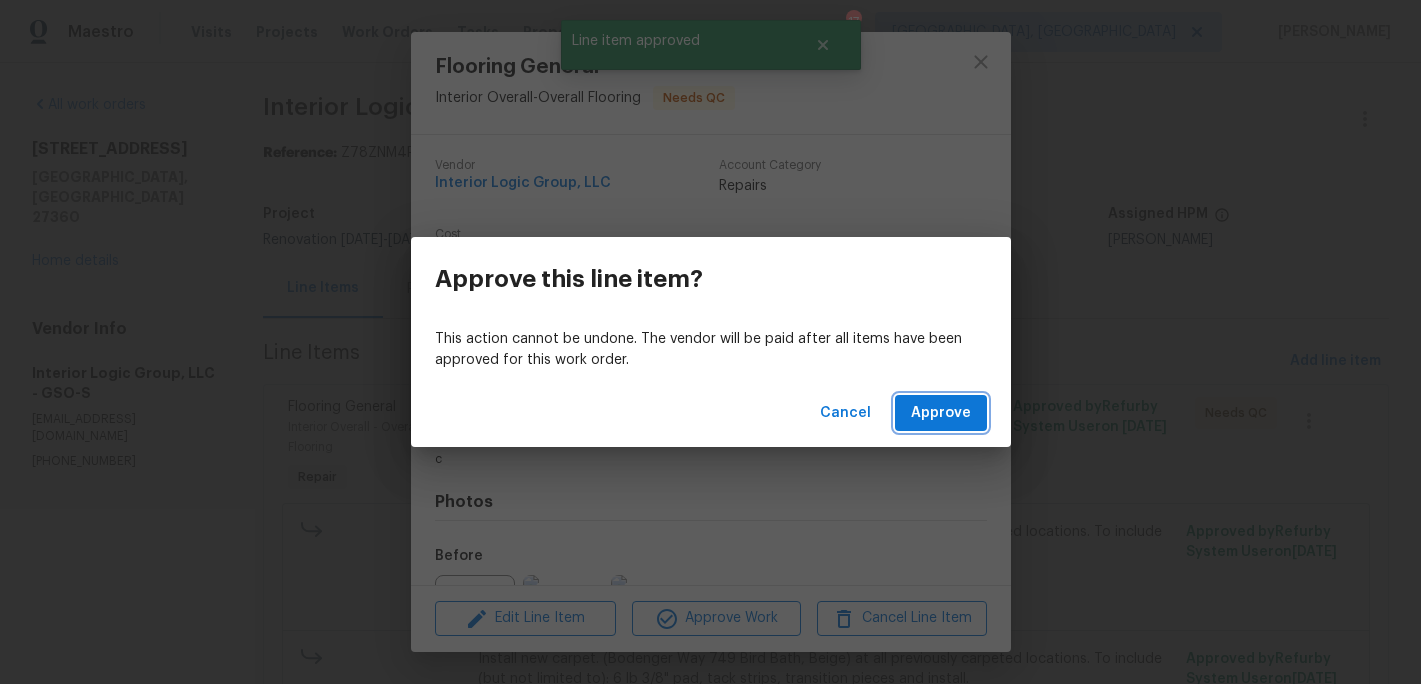 click on "Approve" at bounding box center (941, 413) 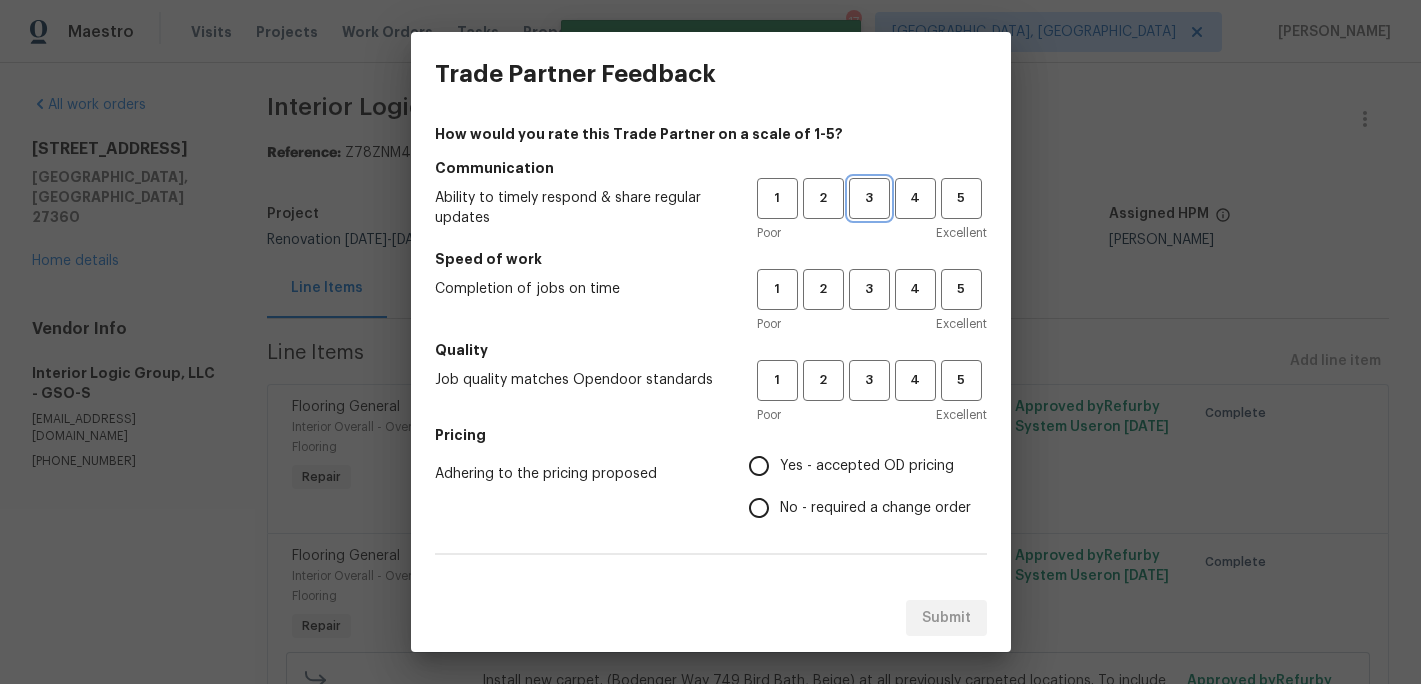 click on "3" at bounding box center (869, 198) 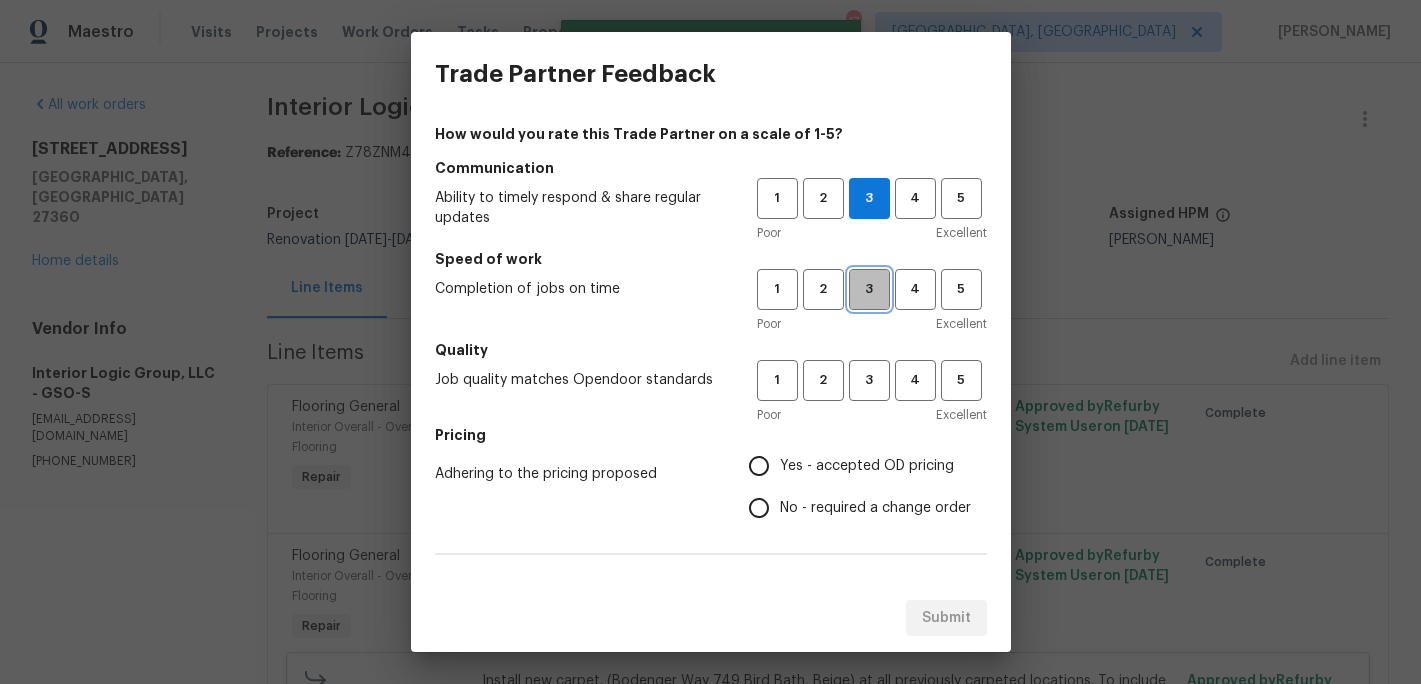click on "3" at bounding box center (869, 289) 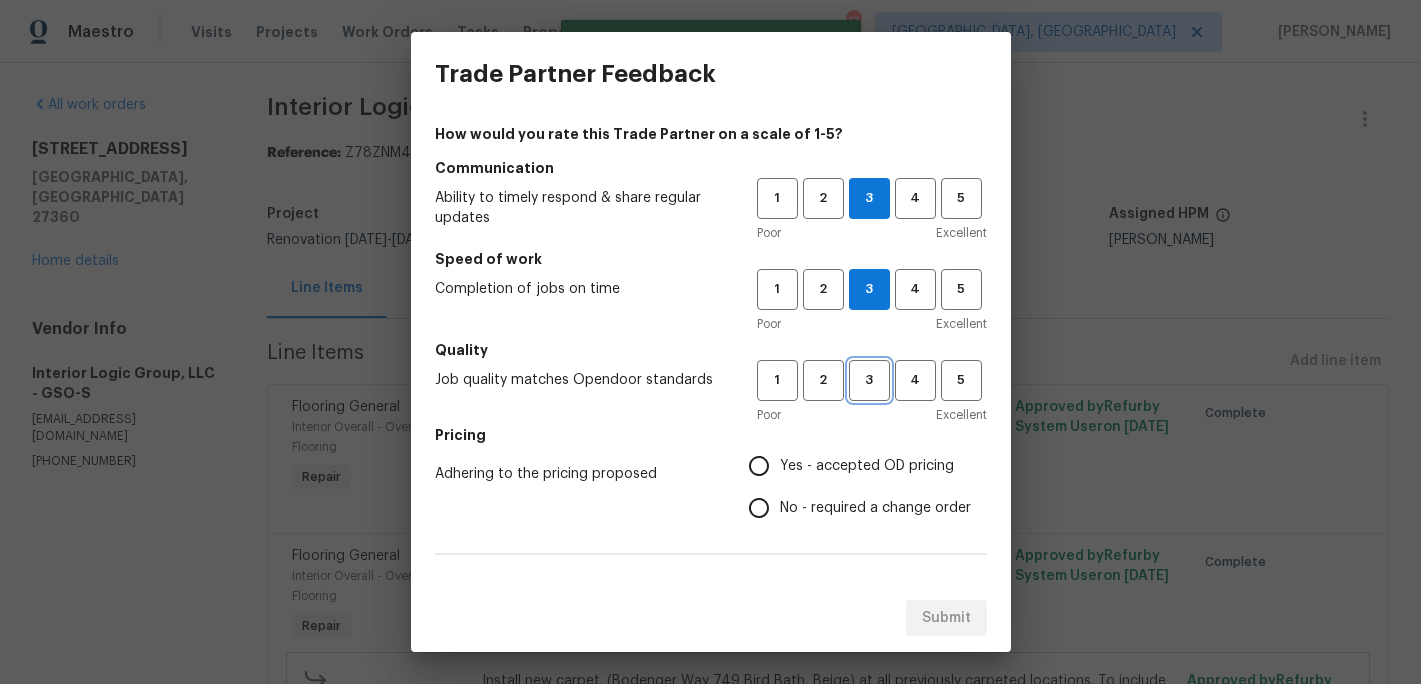 click on "3" at bounding box center [869, 380] 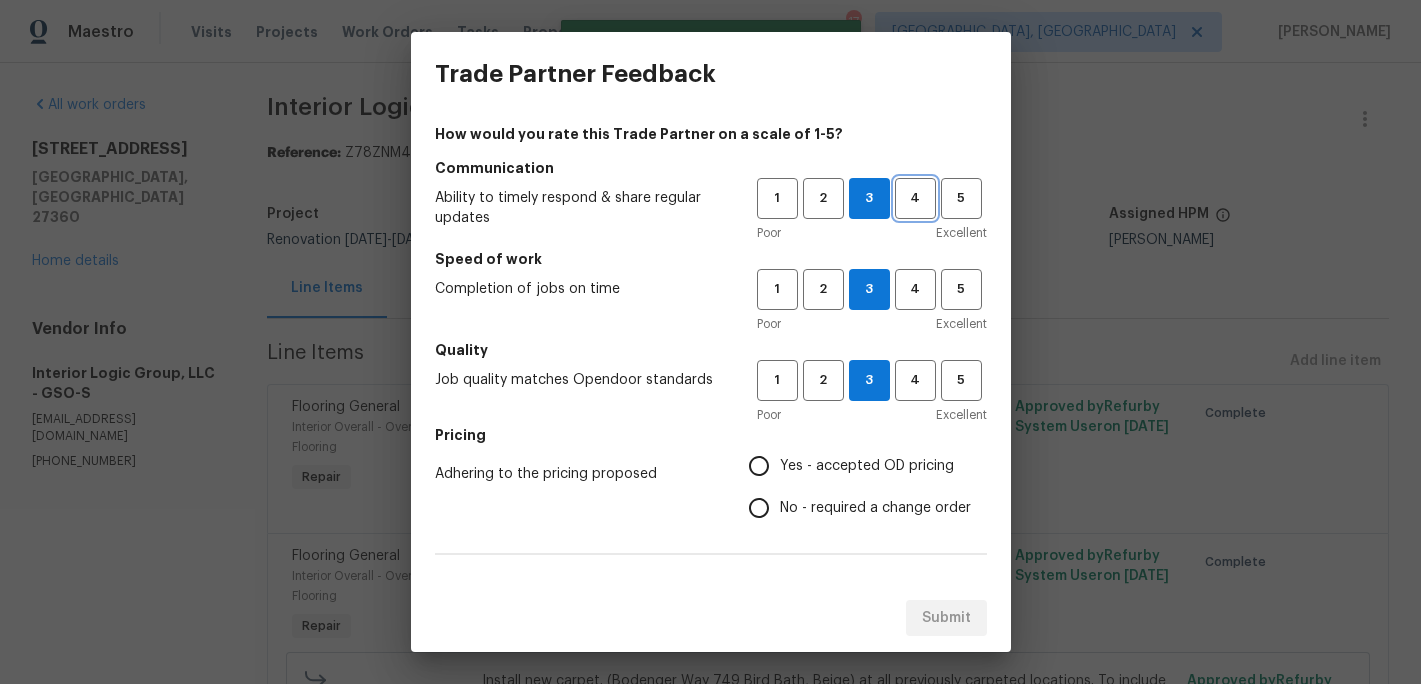 click on "4" at bounding box center [915, 198] 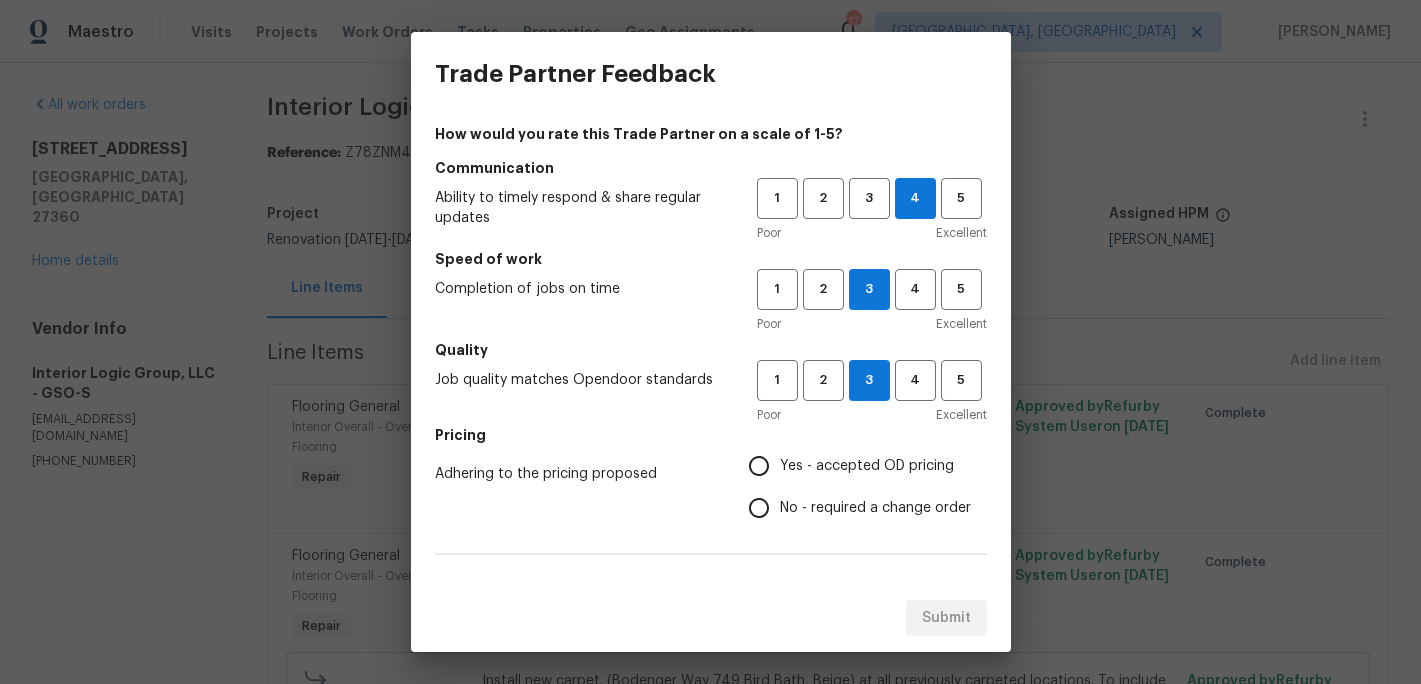 click on "Yes - accepted OD pricing" at bounding box center (867, 466) 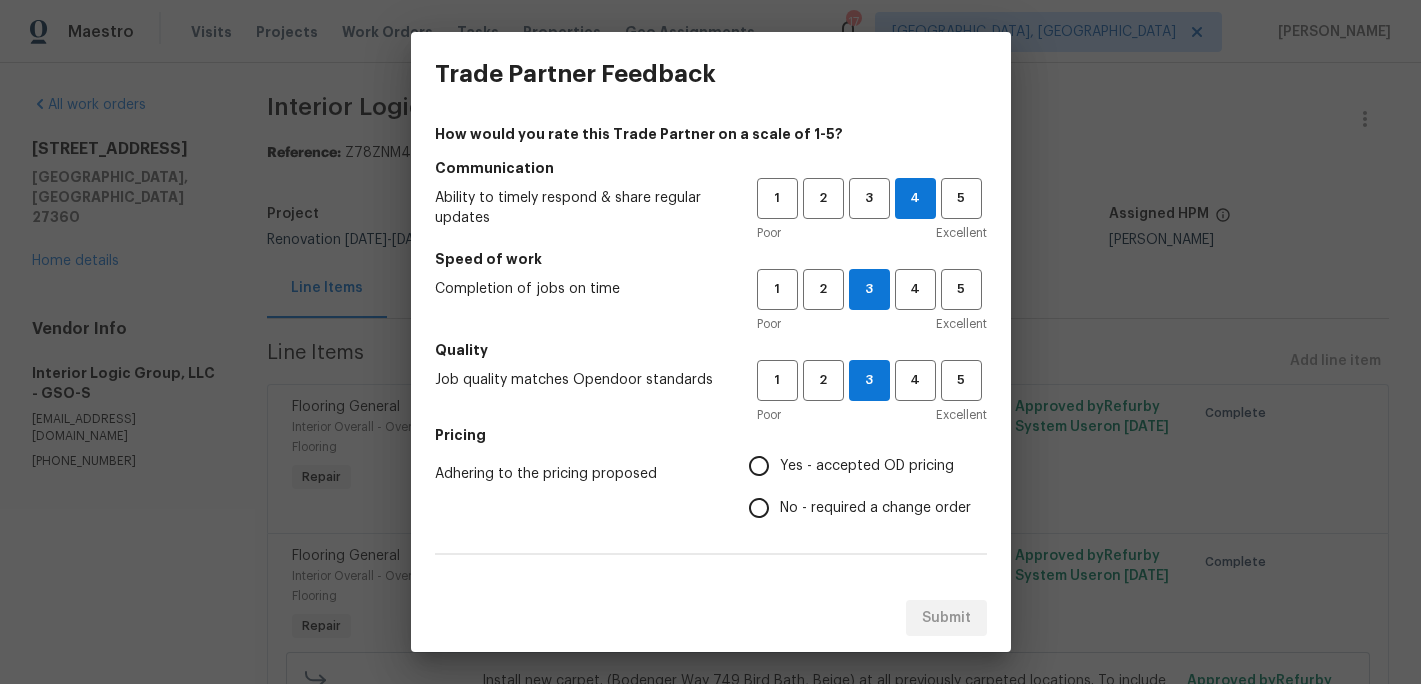 radio on "true" 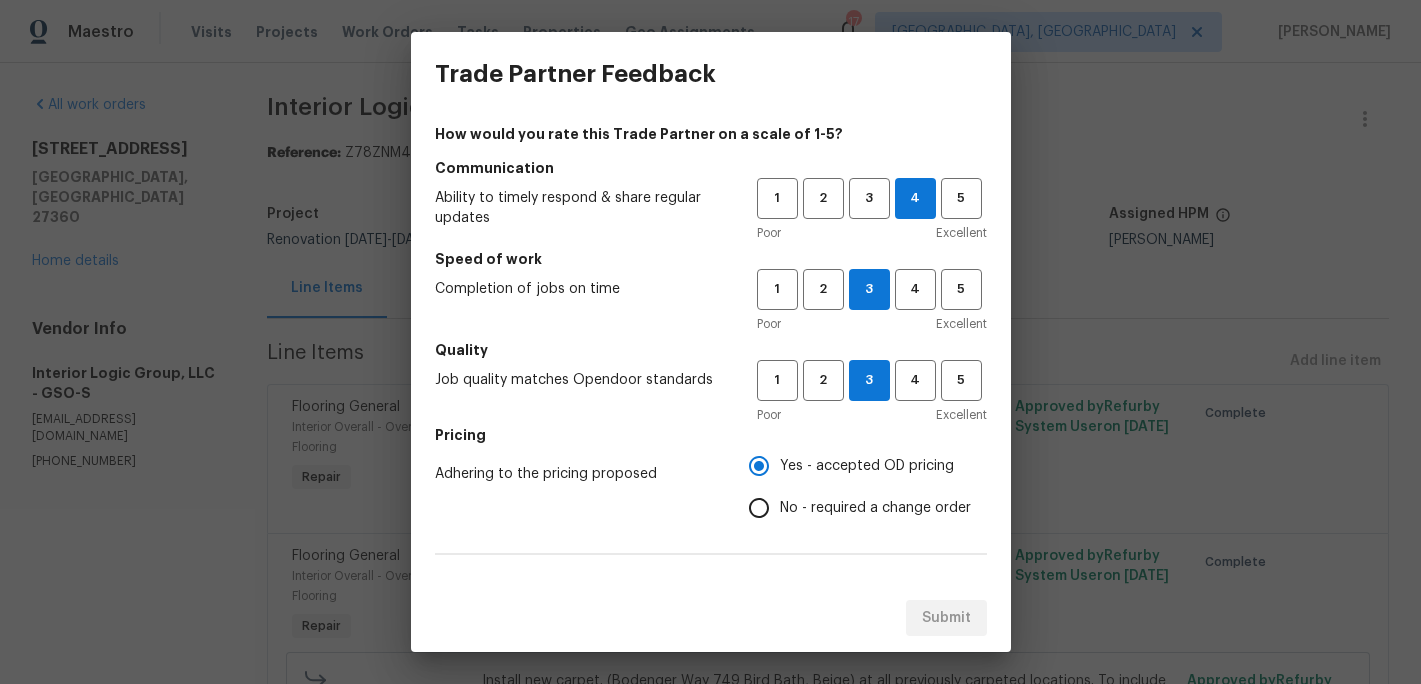 click on "No - required a change order" at bounding box center (759, 508) 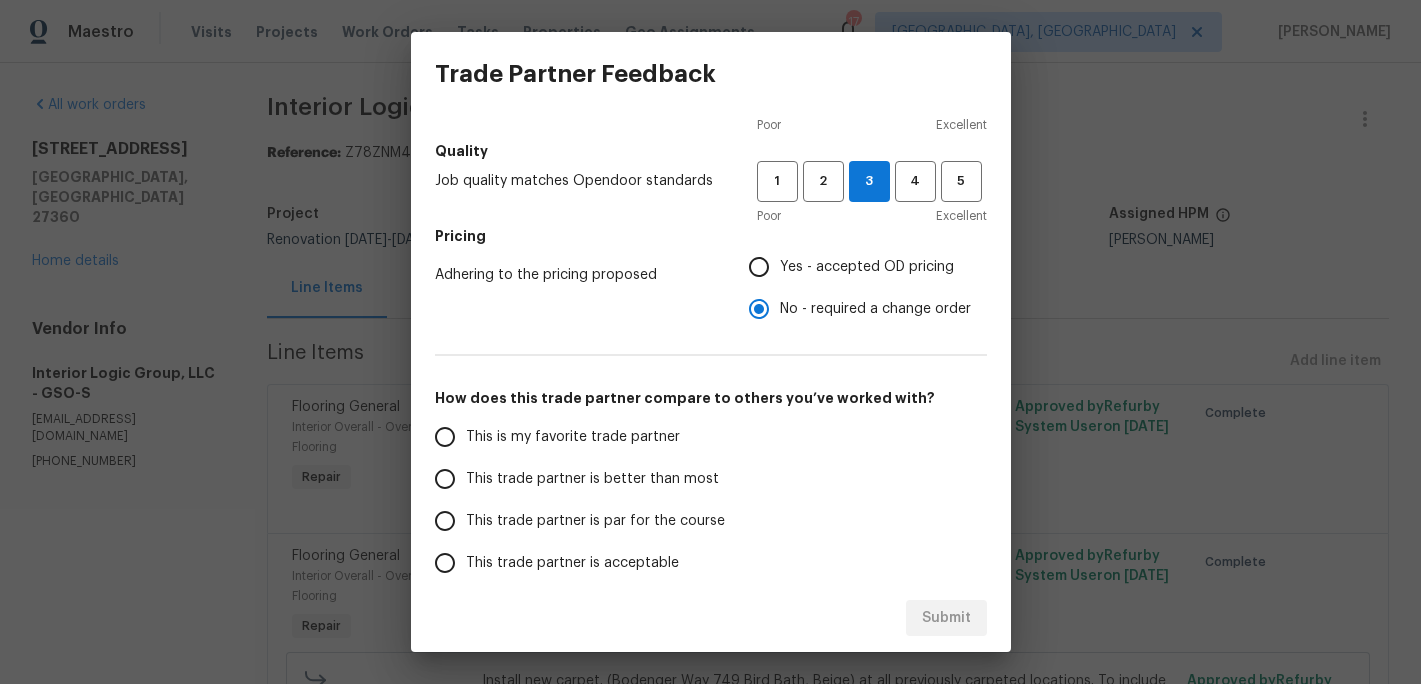 scroll, scrollTop: 213, scrollLeft: 0, axis: vertical 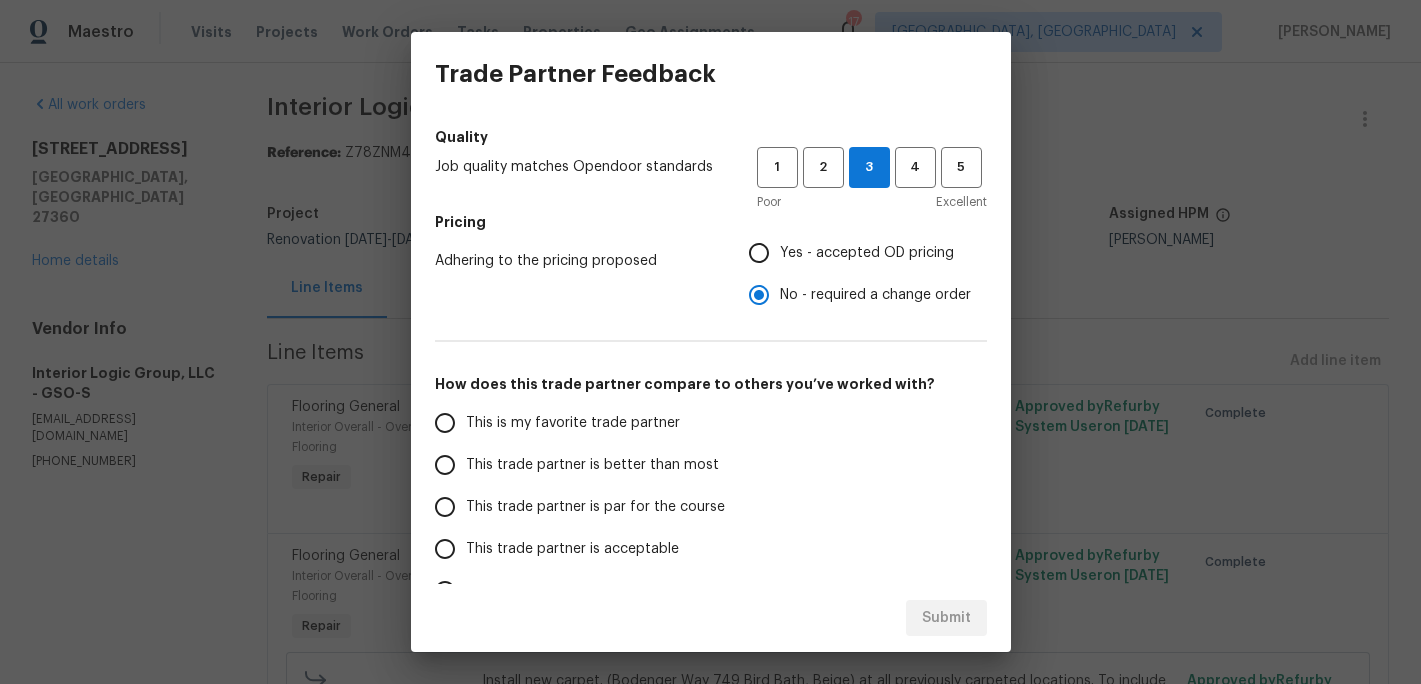 click on "This is my favorite trade partner" at bounding box center [573, 423] 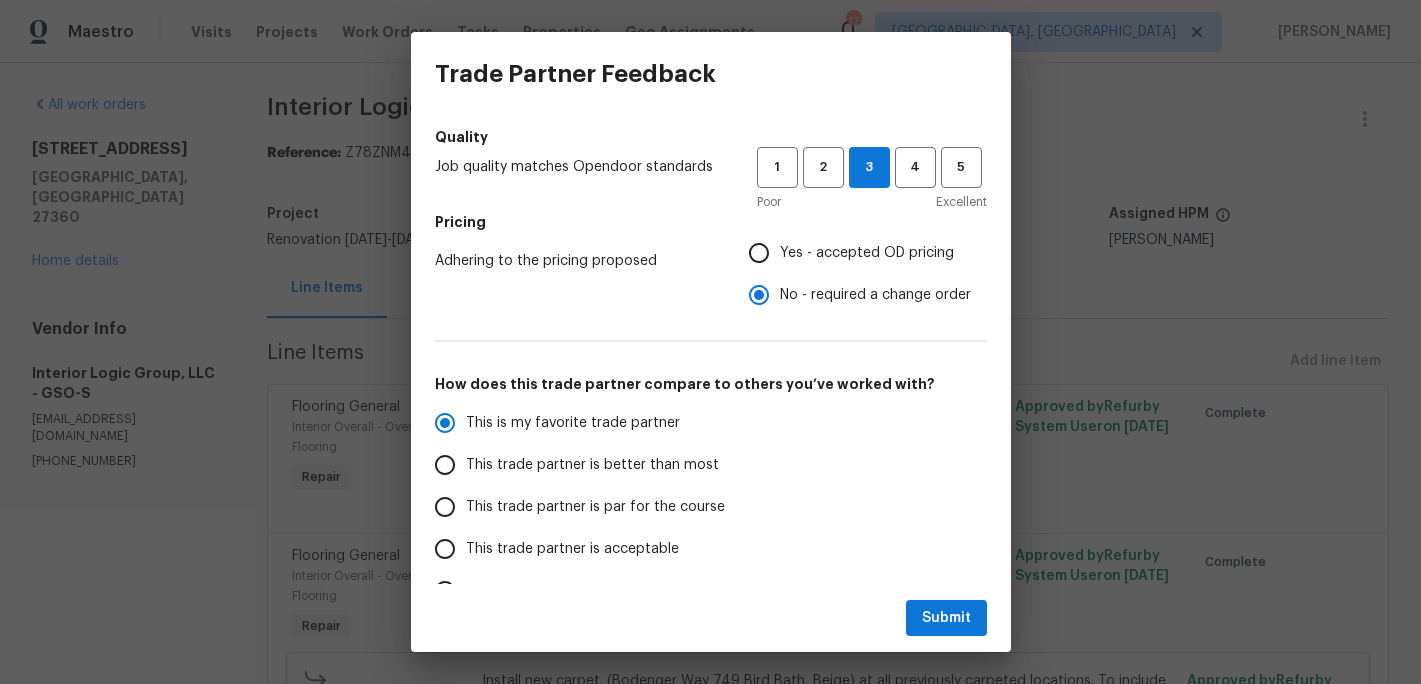 scroll, scrollTop: 331, scrollLeft: 0, axis: vertical 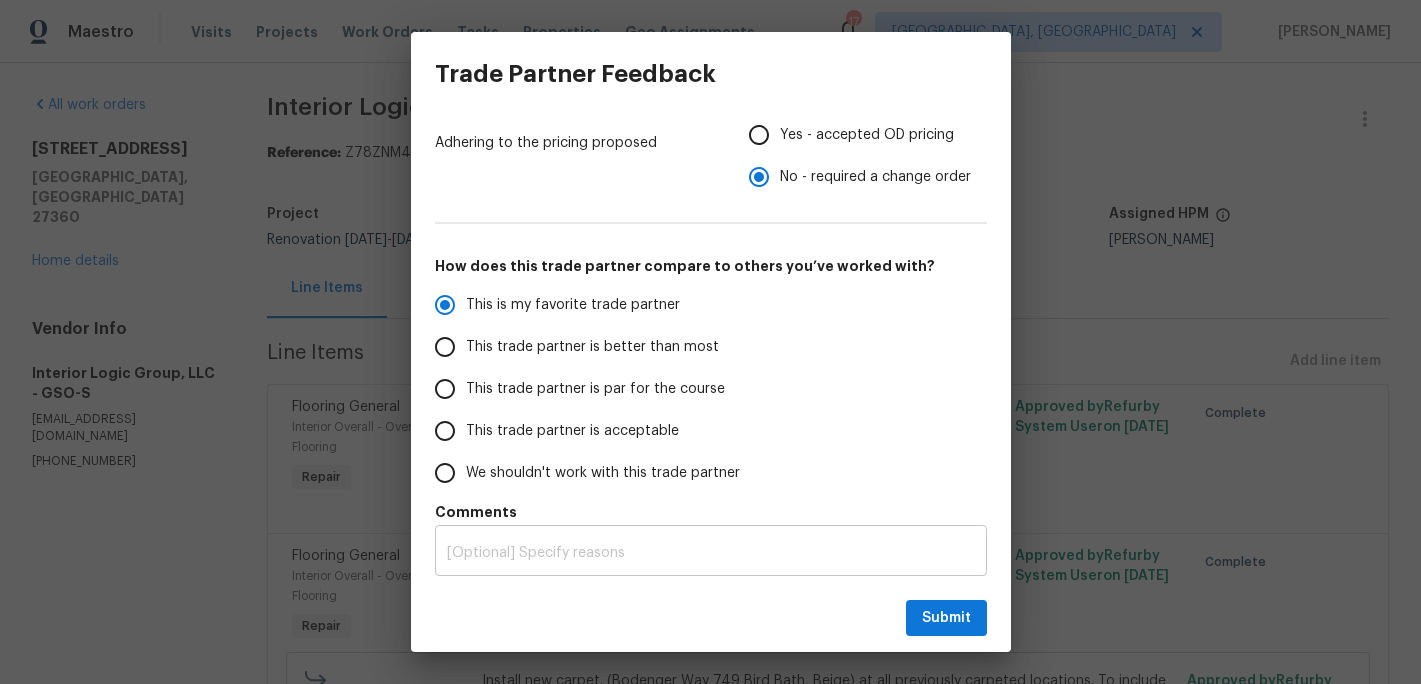 click on "x ​" at bounding box center [711, 553] 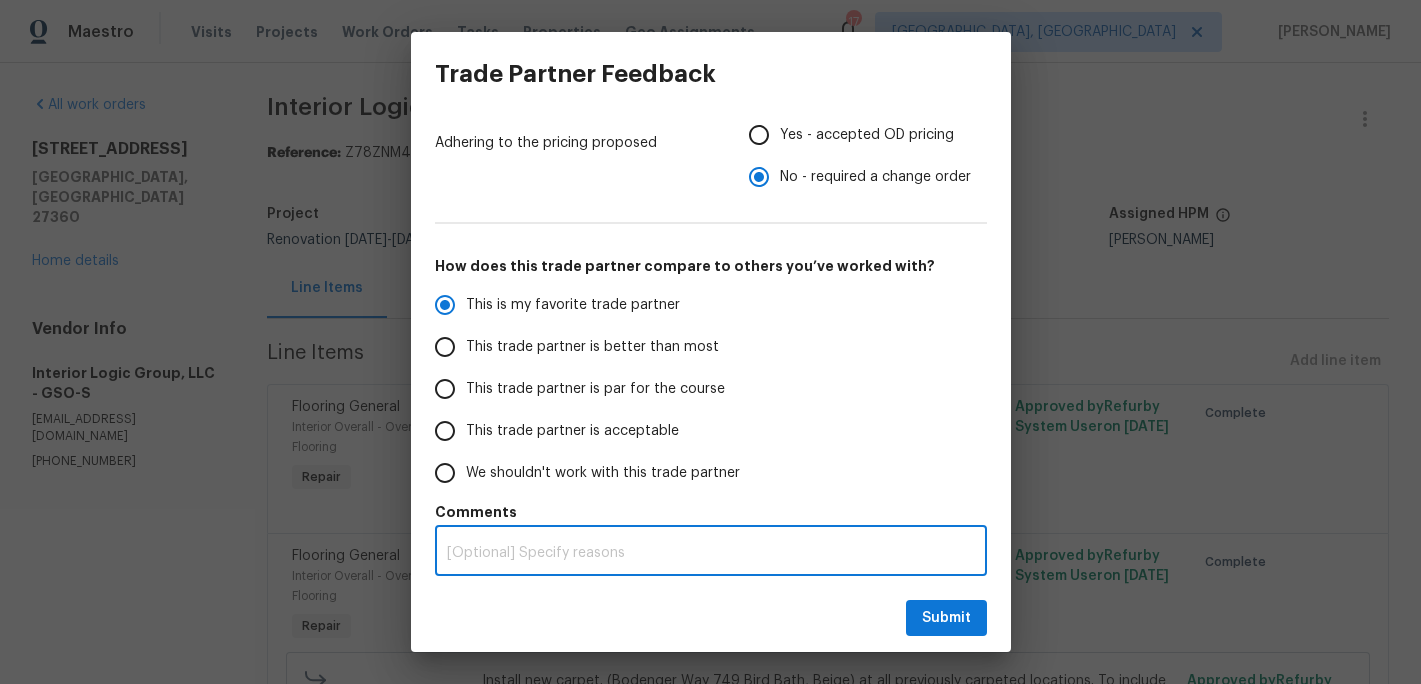 radio on "true" 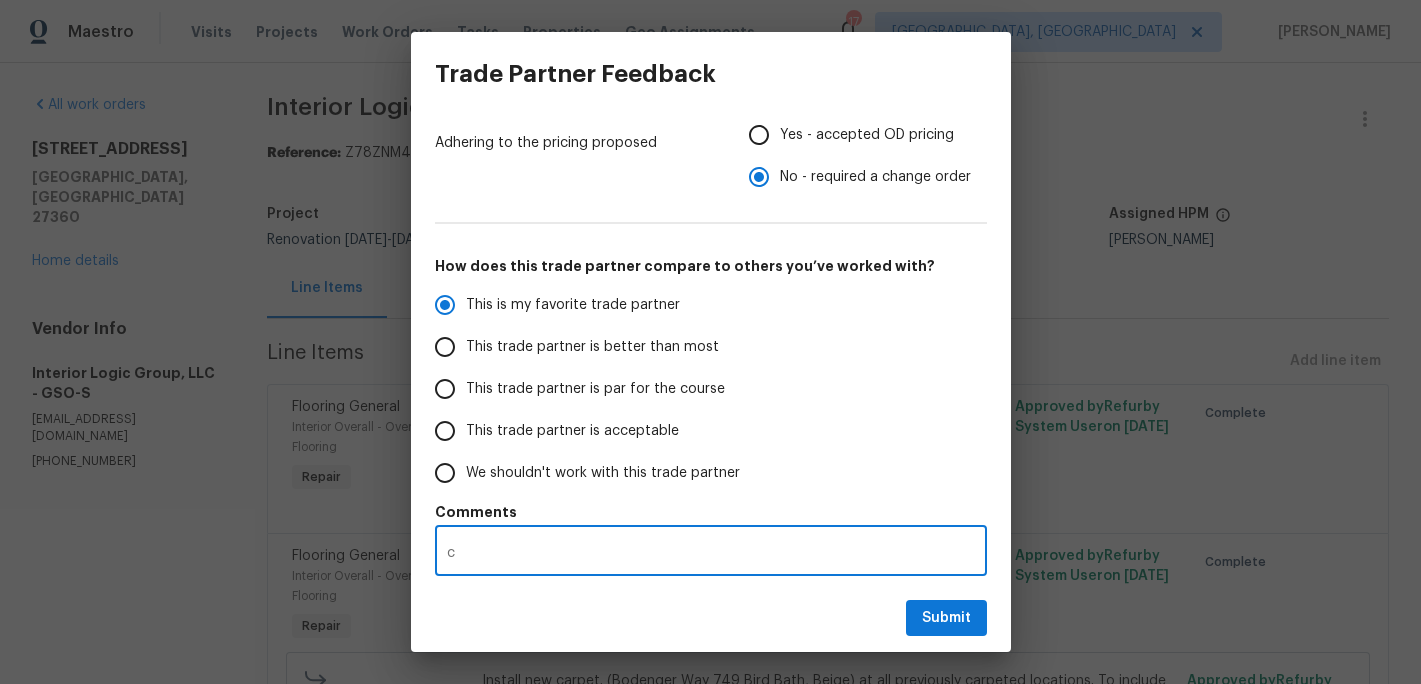 radio on "false" 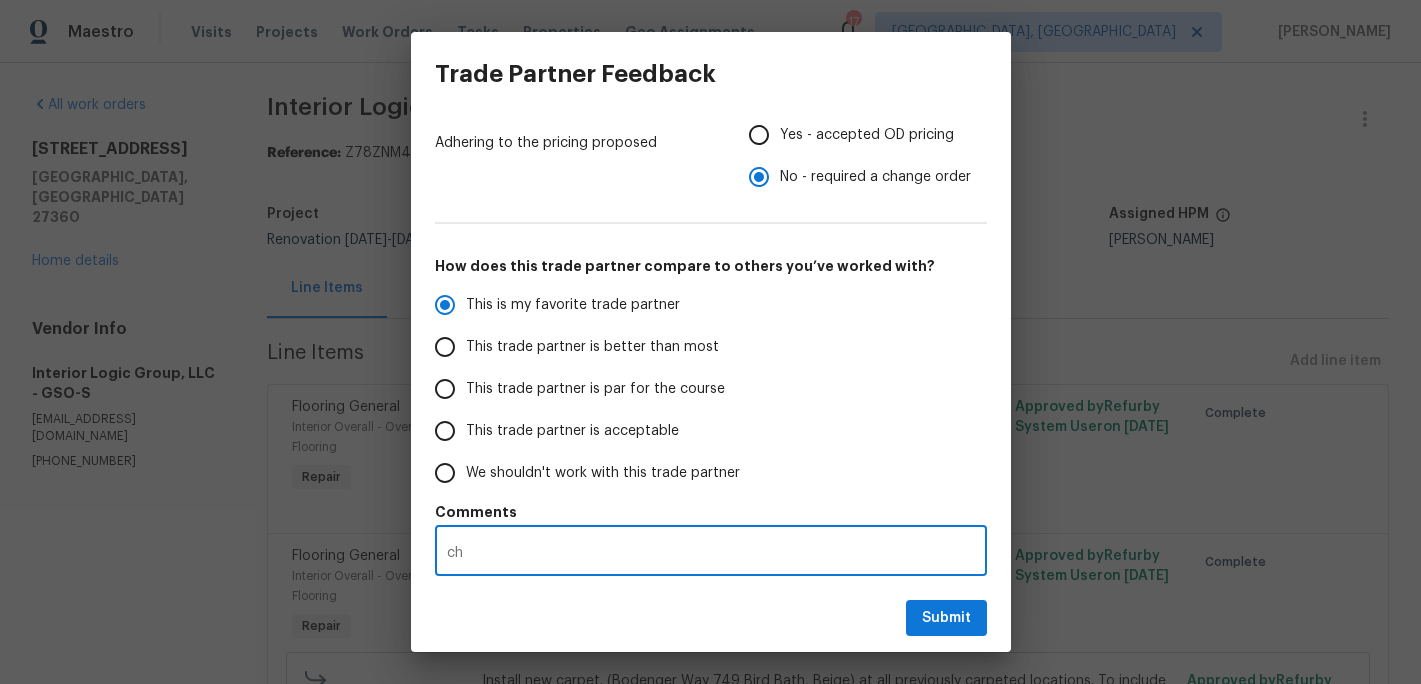 radio on "false" 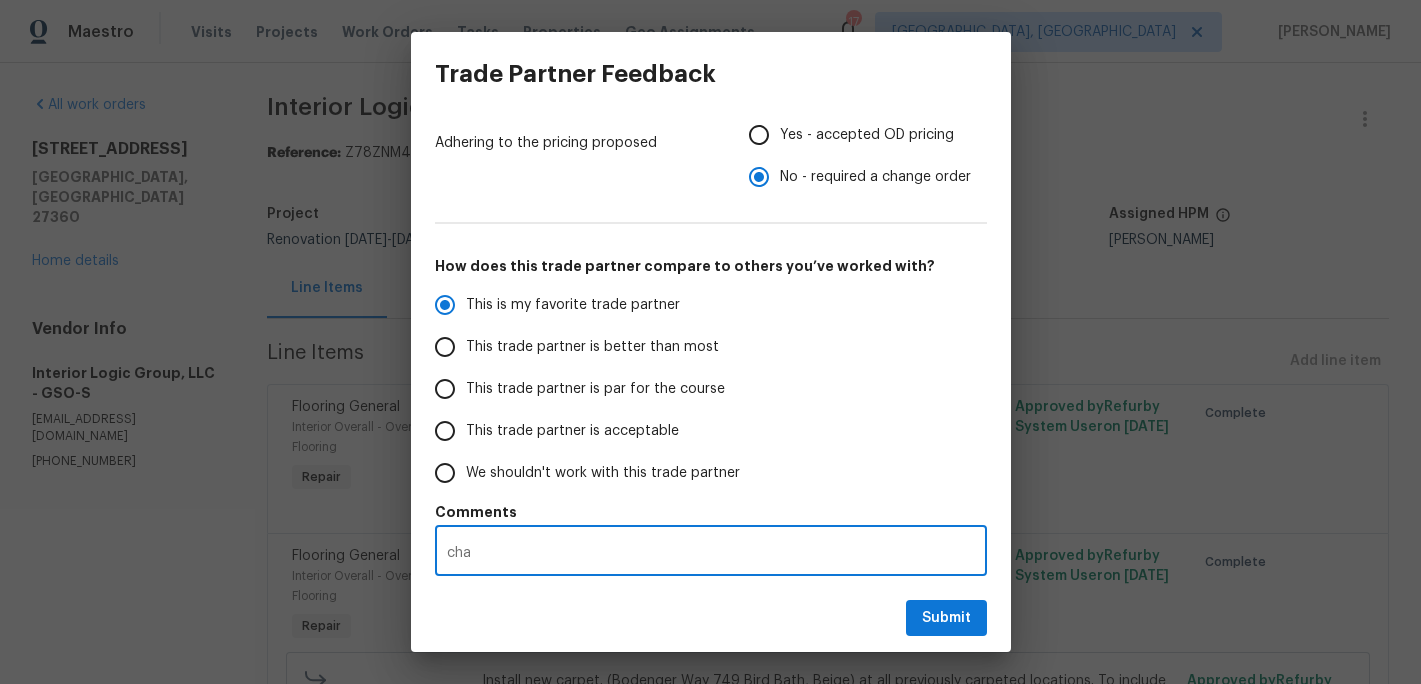 radio on "false" 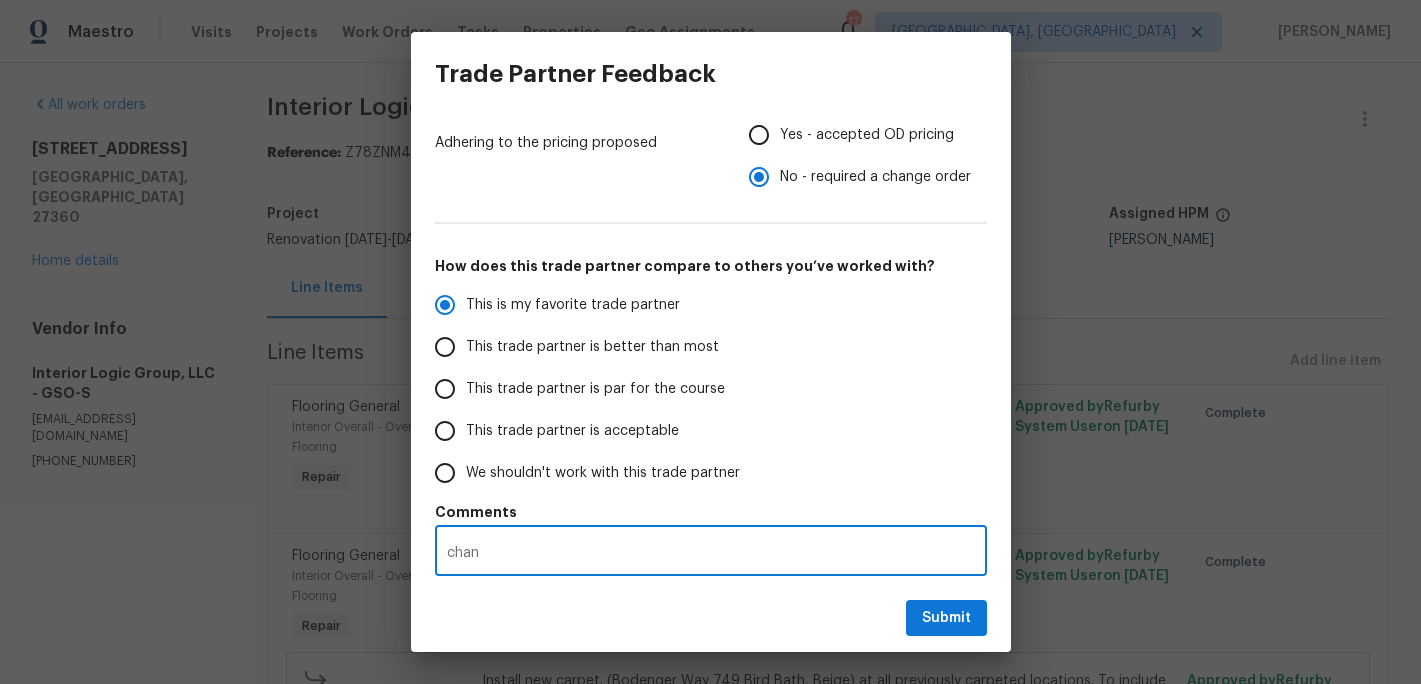 radio on "false" 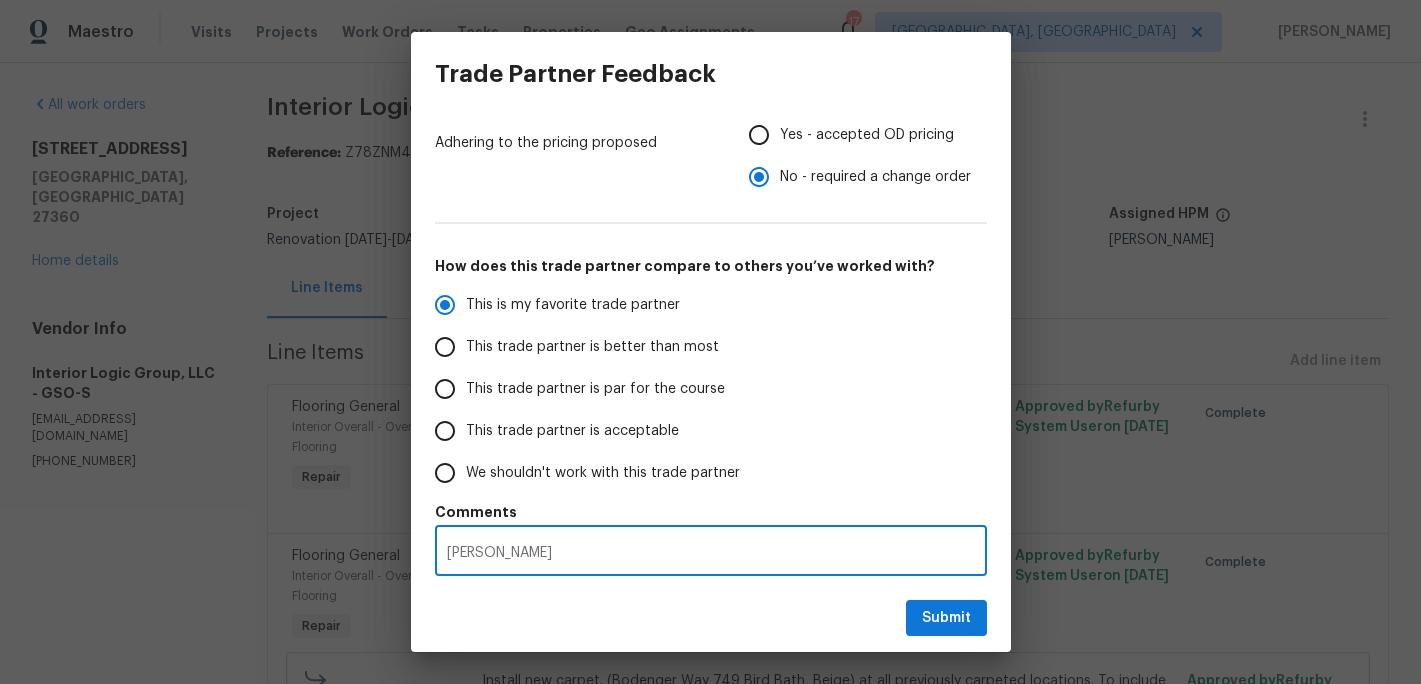 radio on "false" 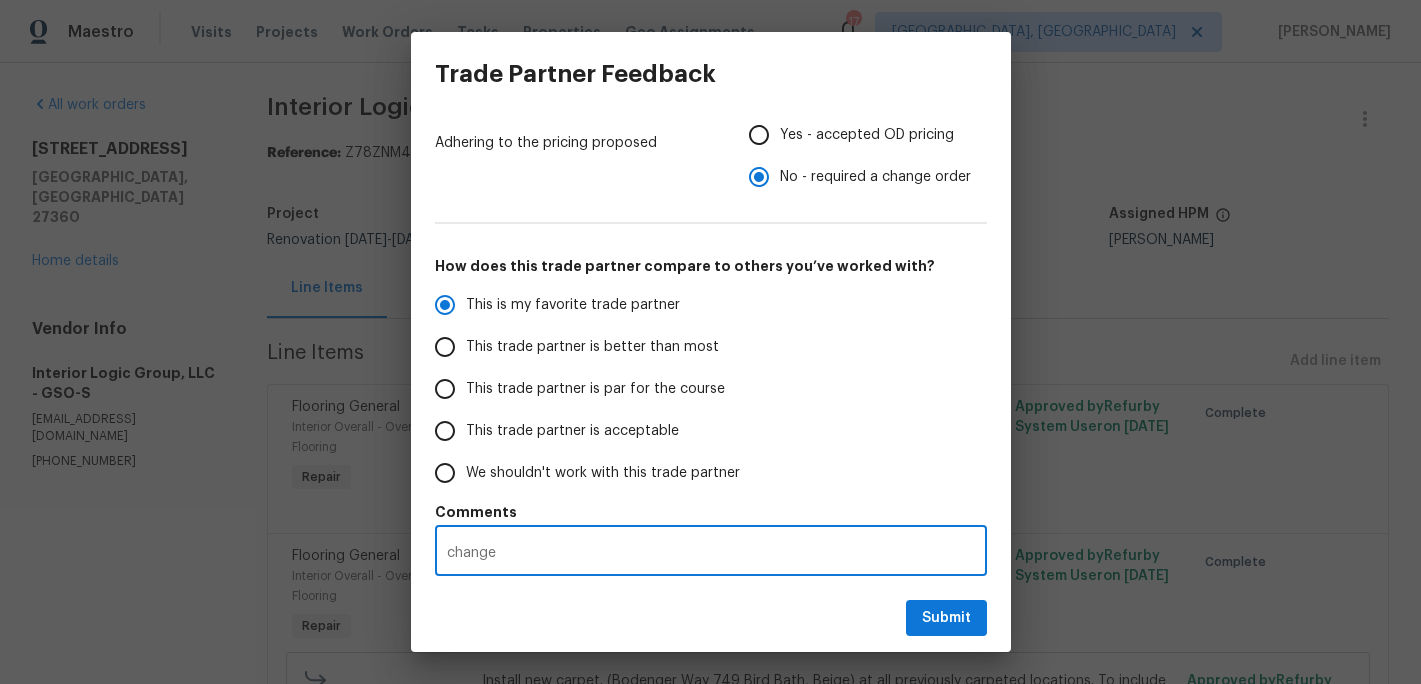 radio on "false" 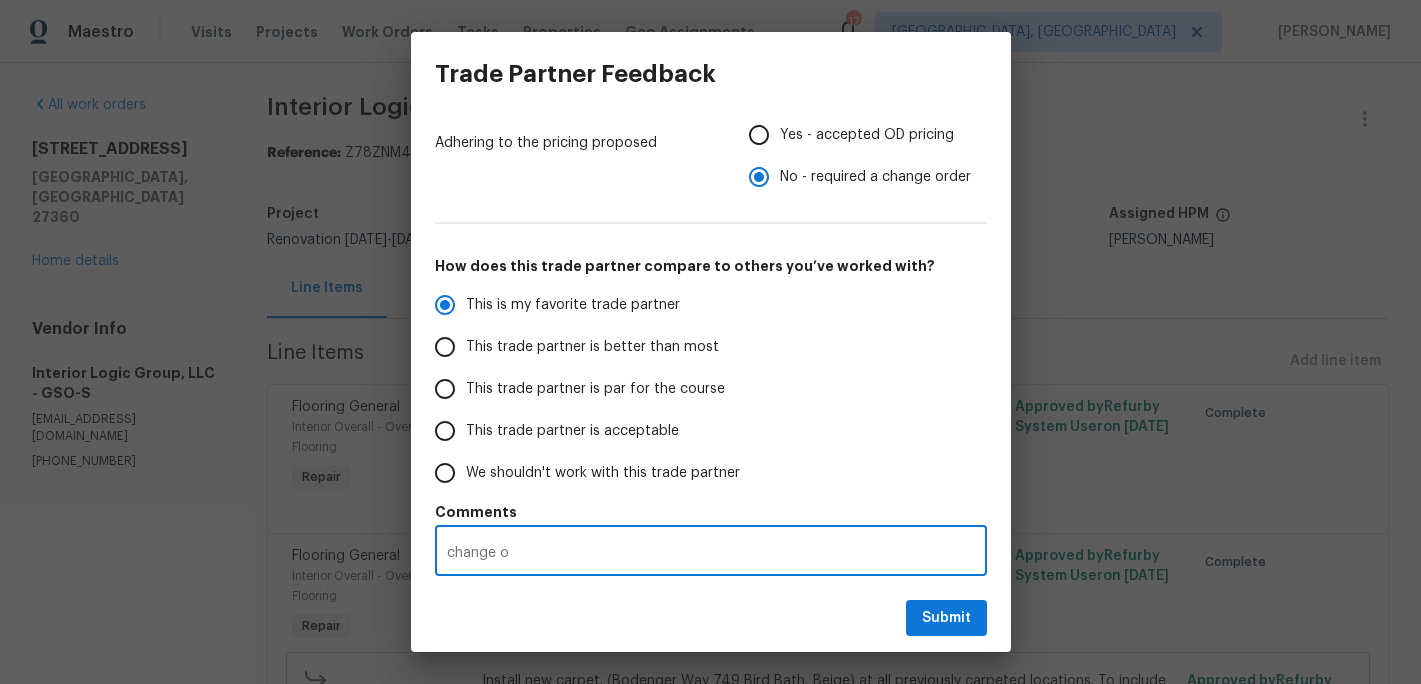 type on "change or" 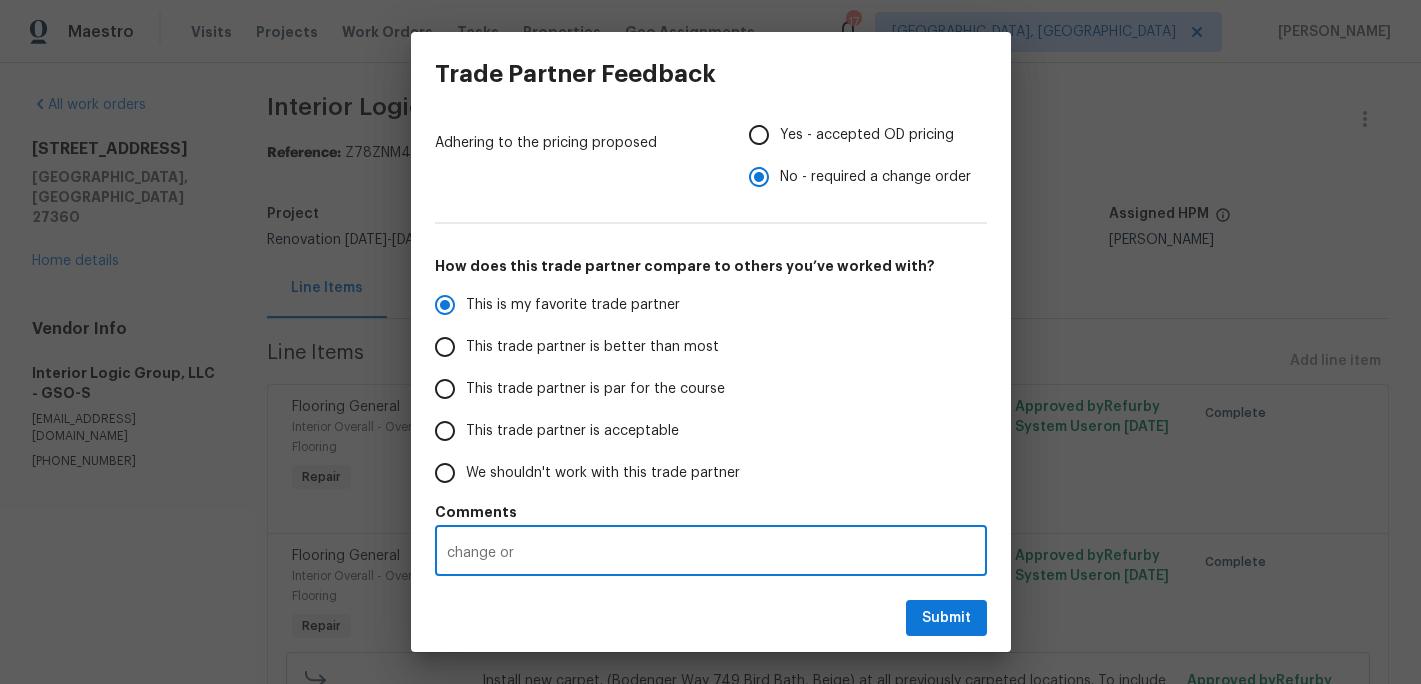radio on "false" 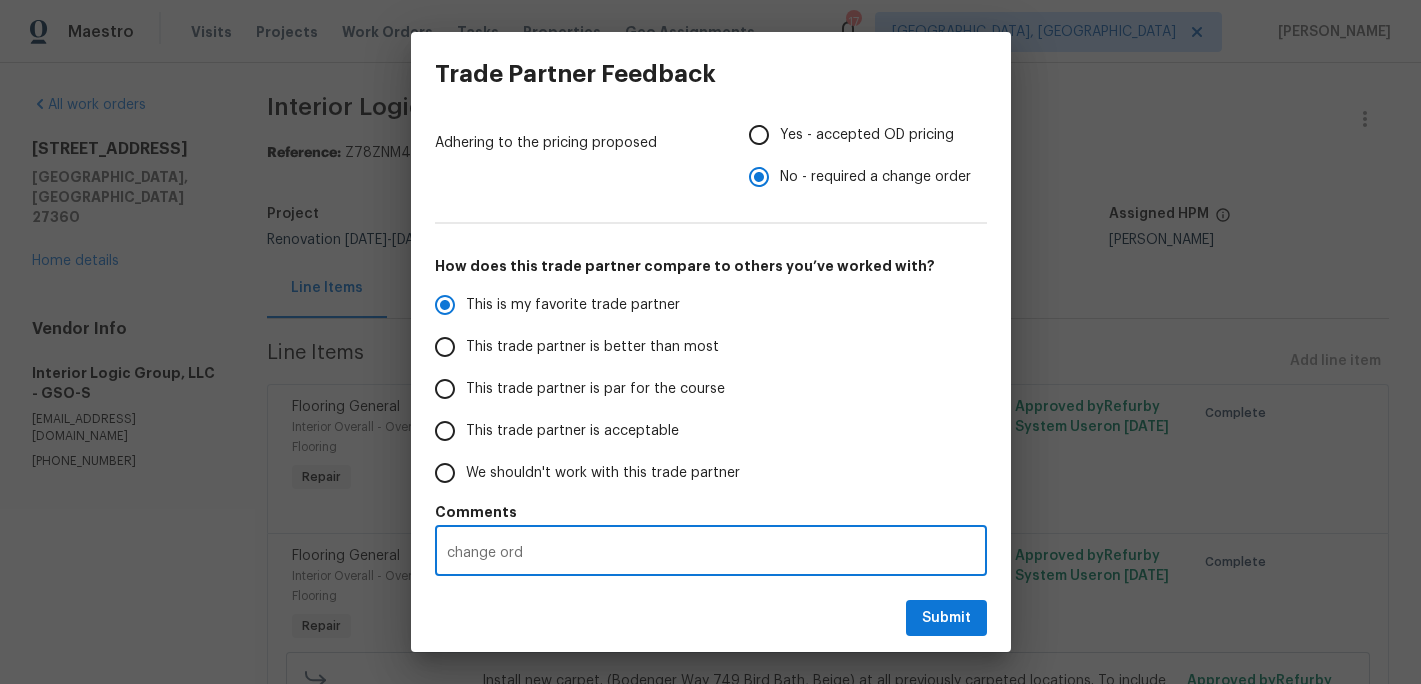 radio on "false" 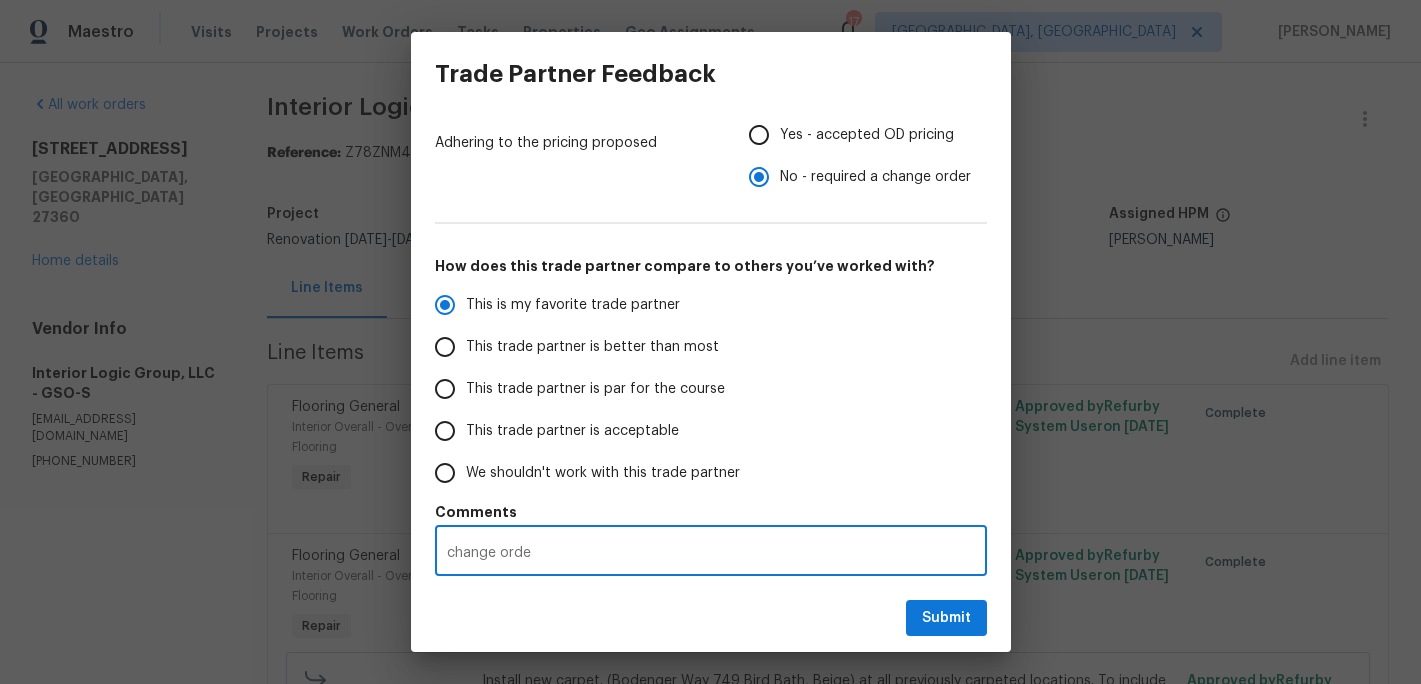 radio on "false" 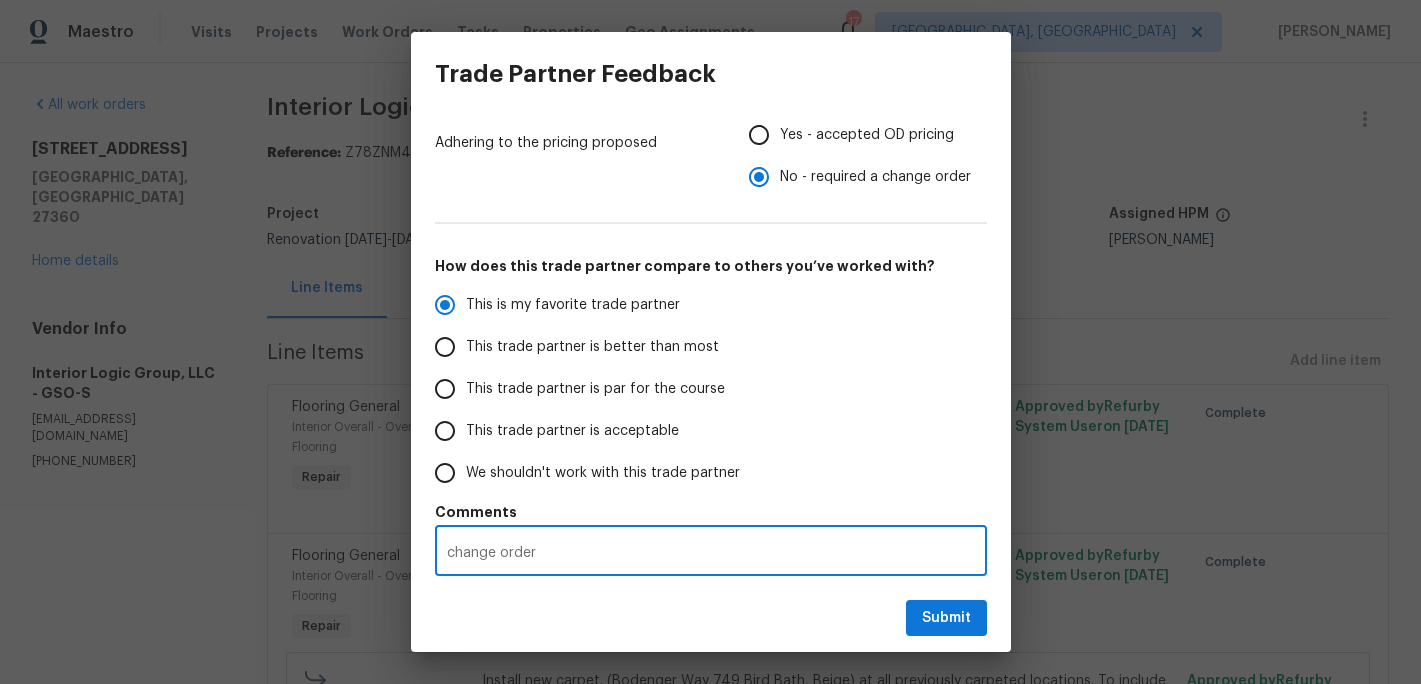 radio on "false" 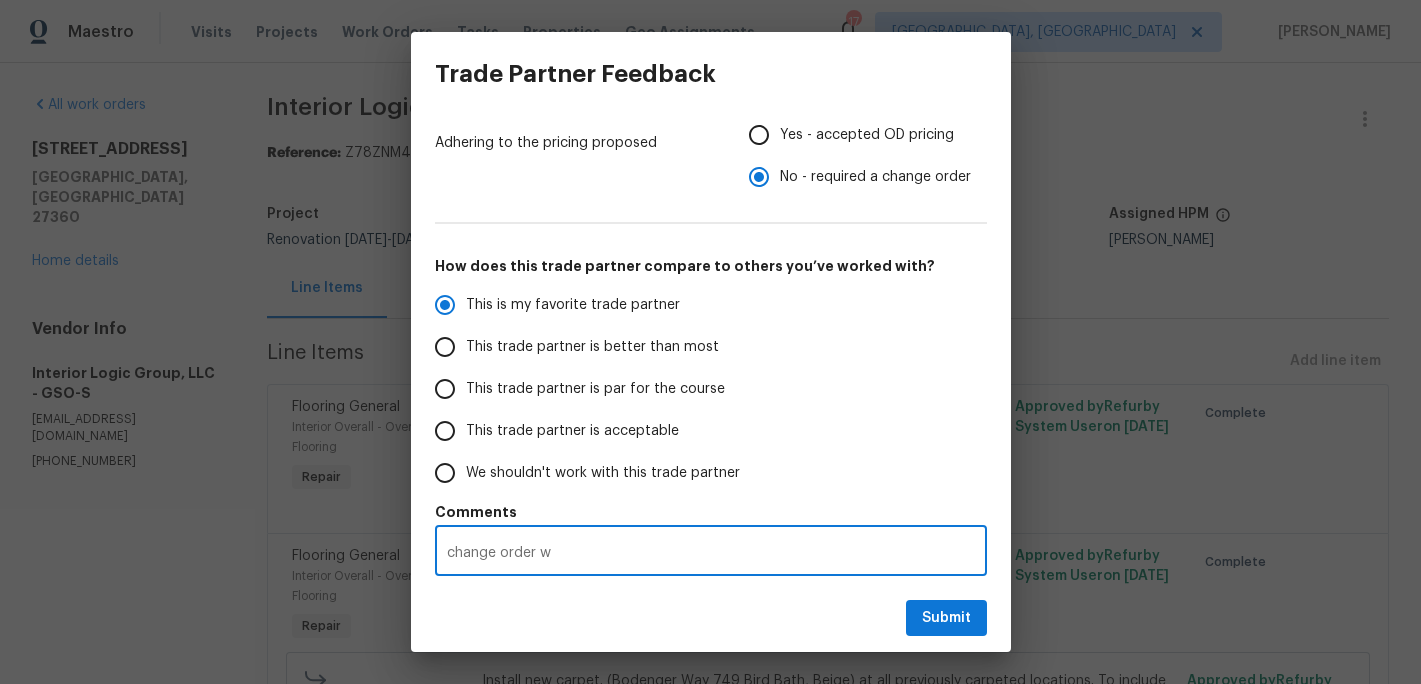 radio on "false" 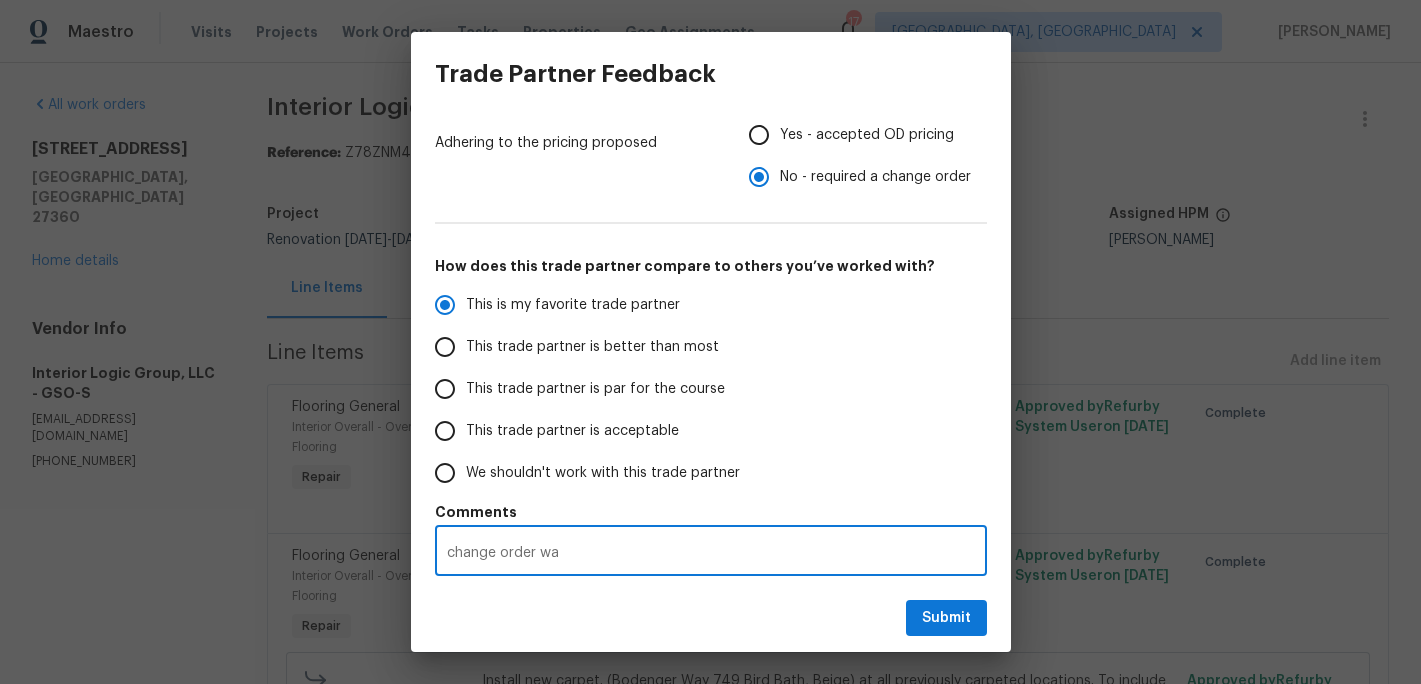 radio on "false" 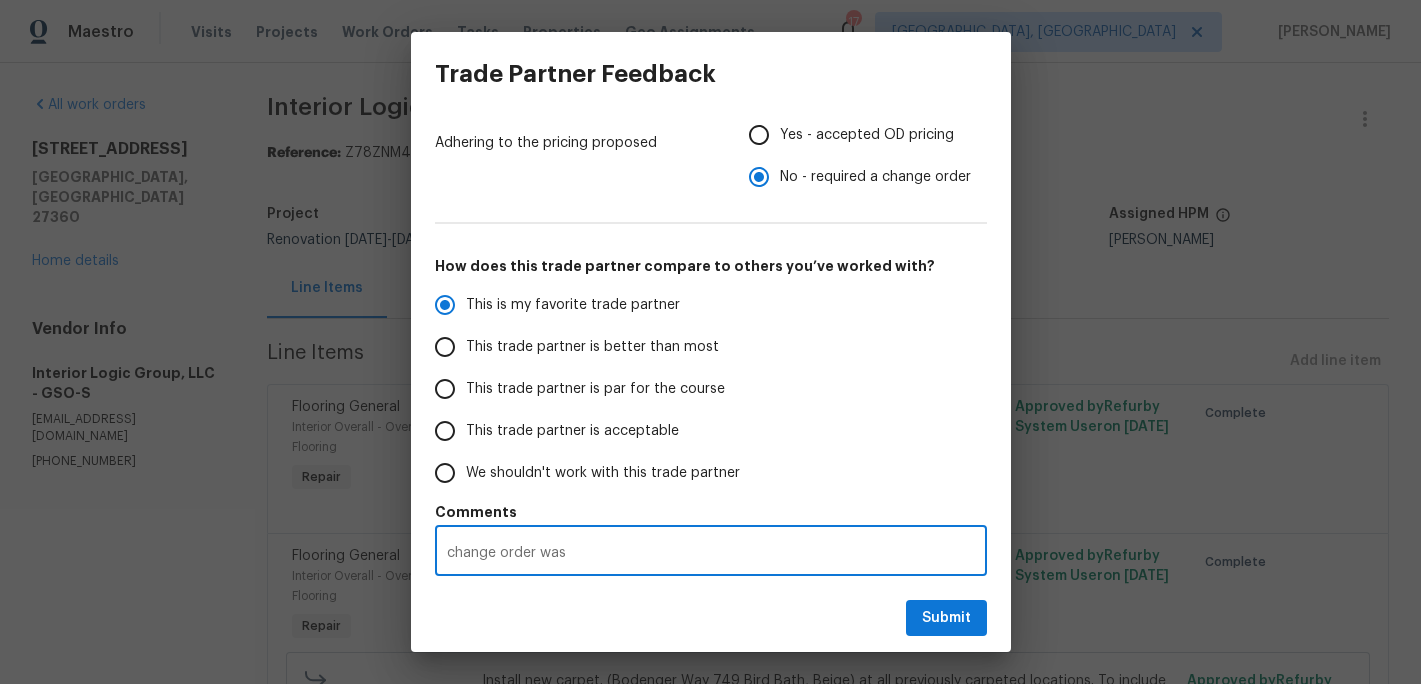radio on "false" 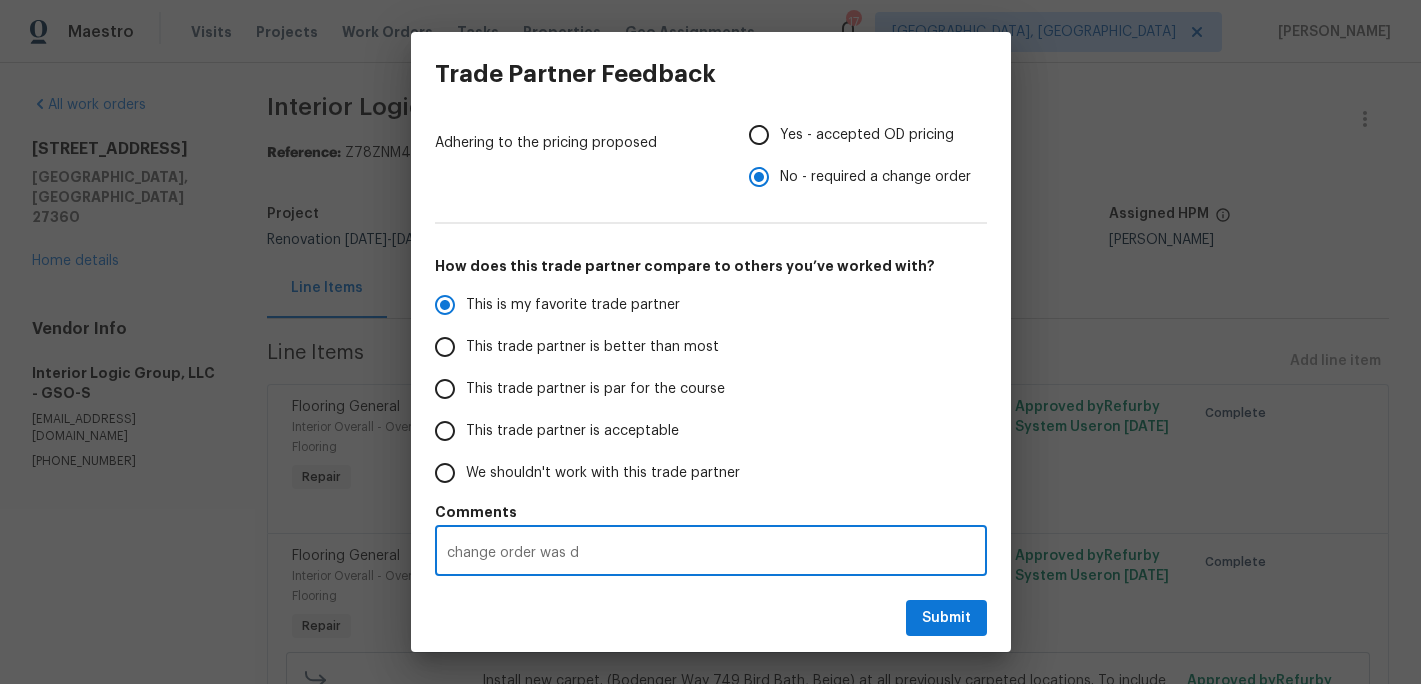 radio on "false" 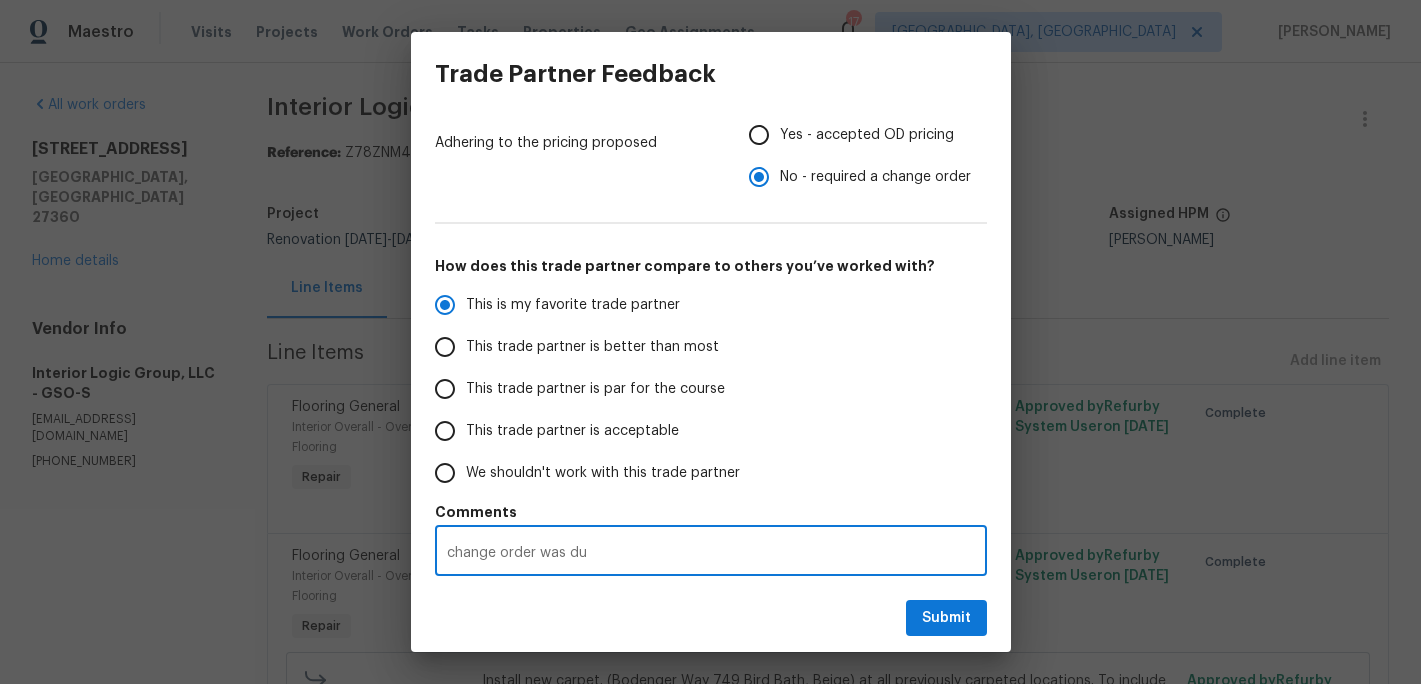 radio on "false" 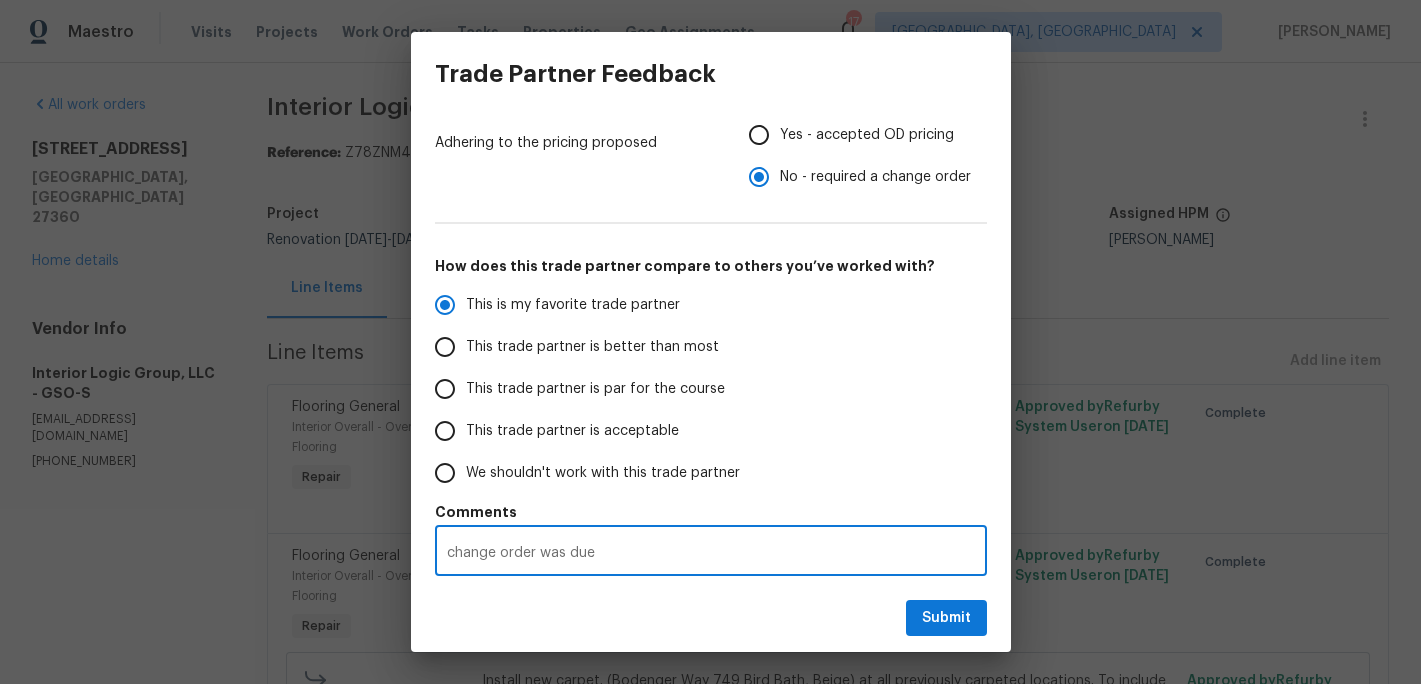 radio on "false" 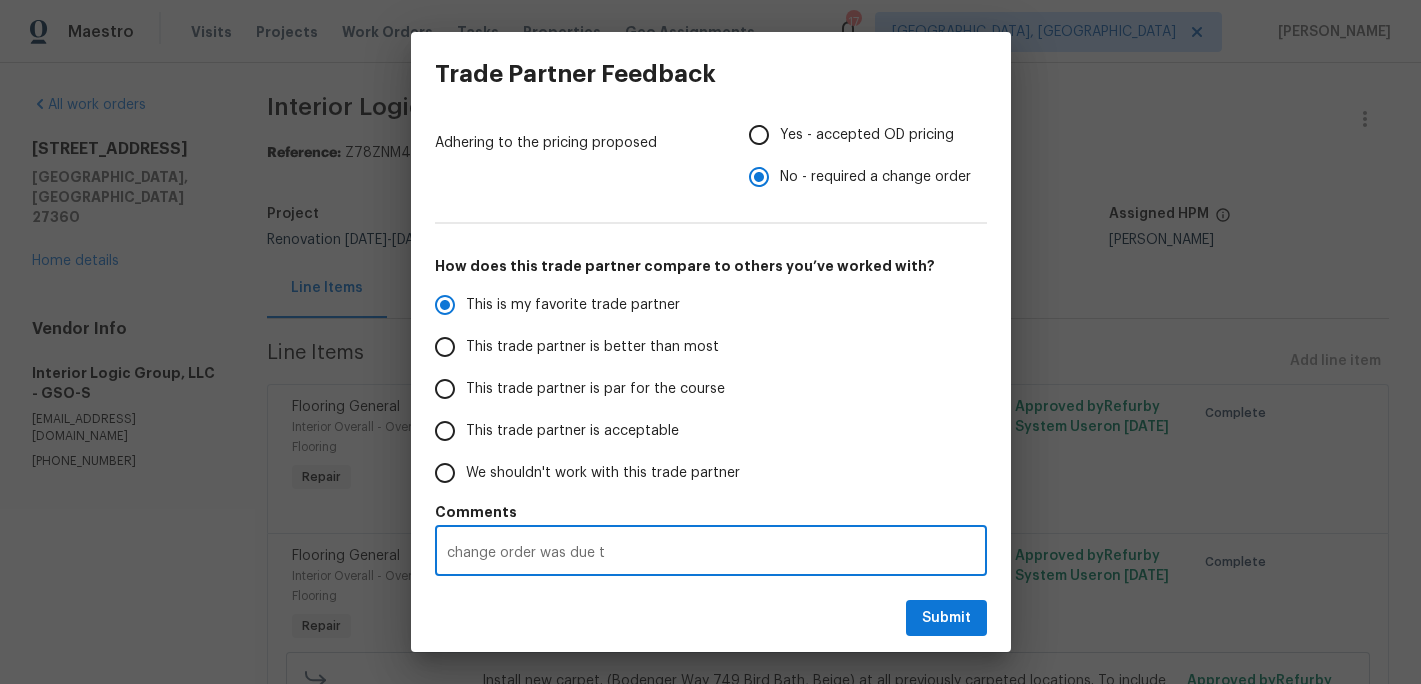 radio on "false" 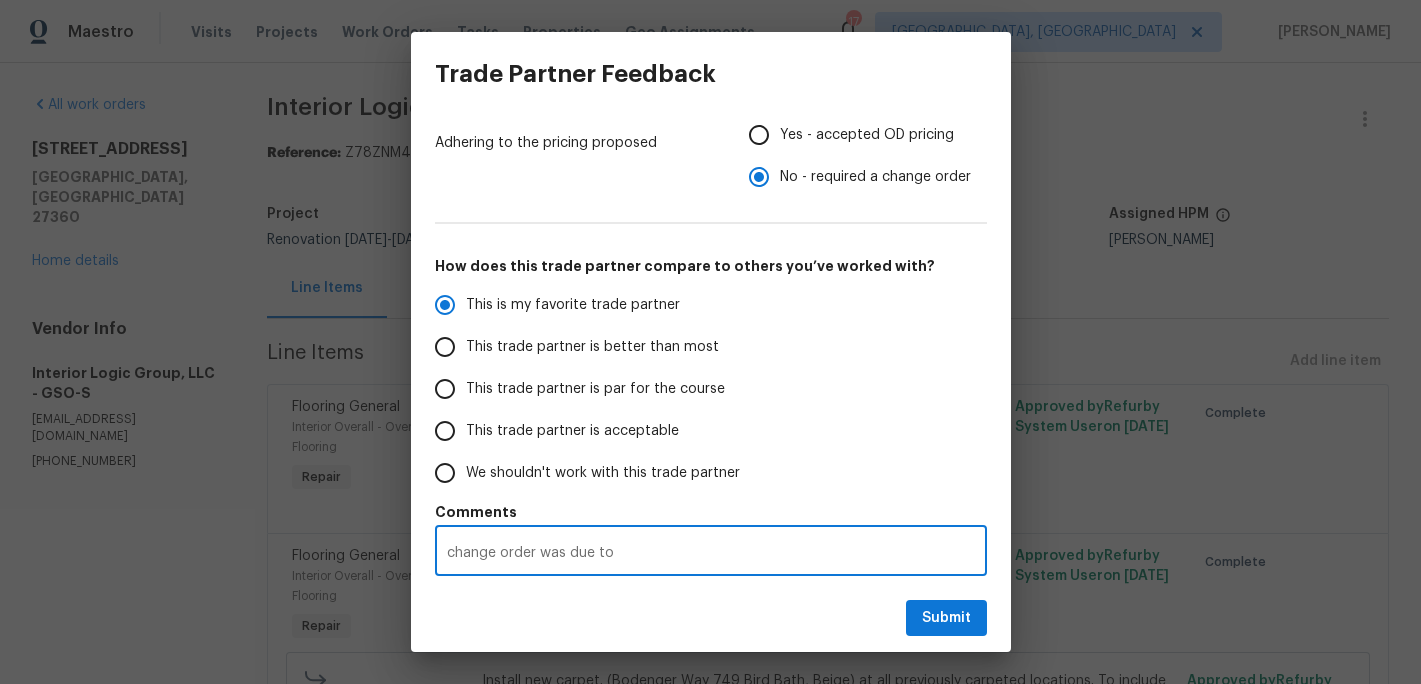 radio on "false" 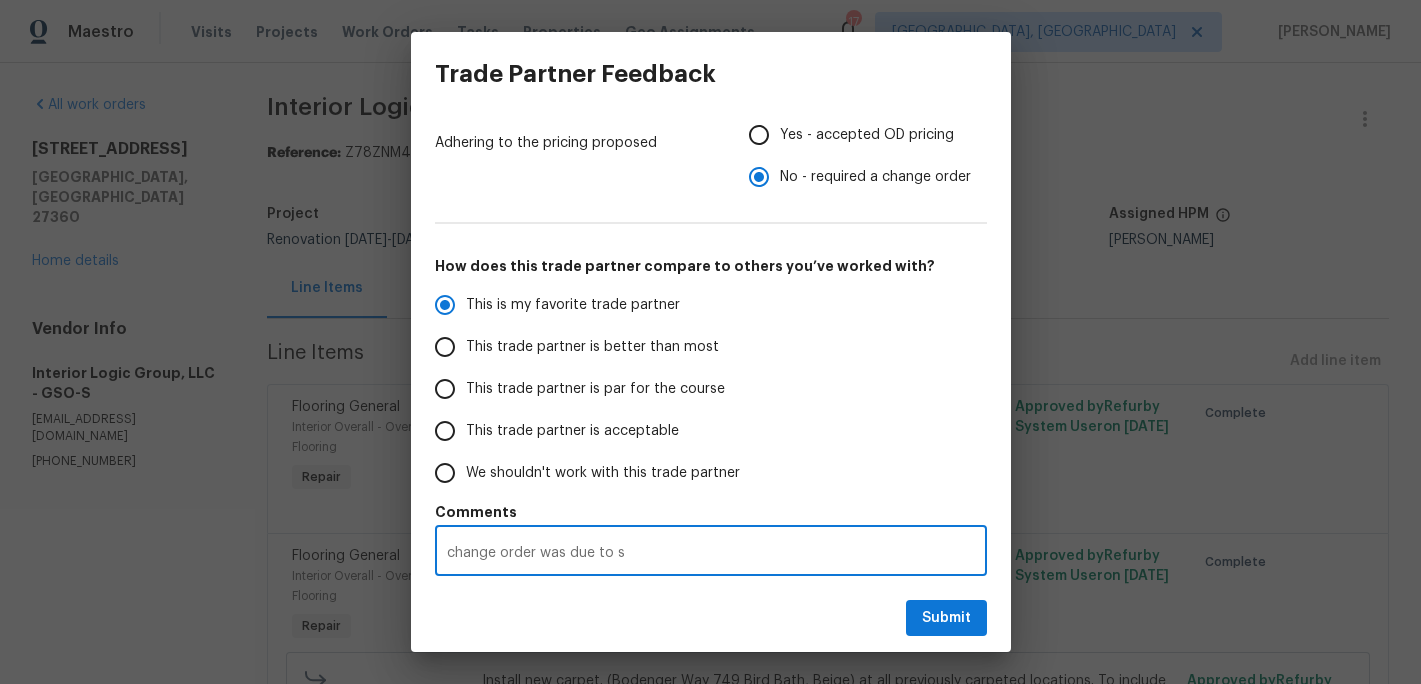 radio on "false" 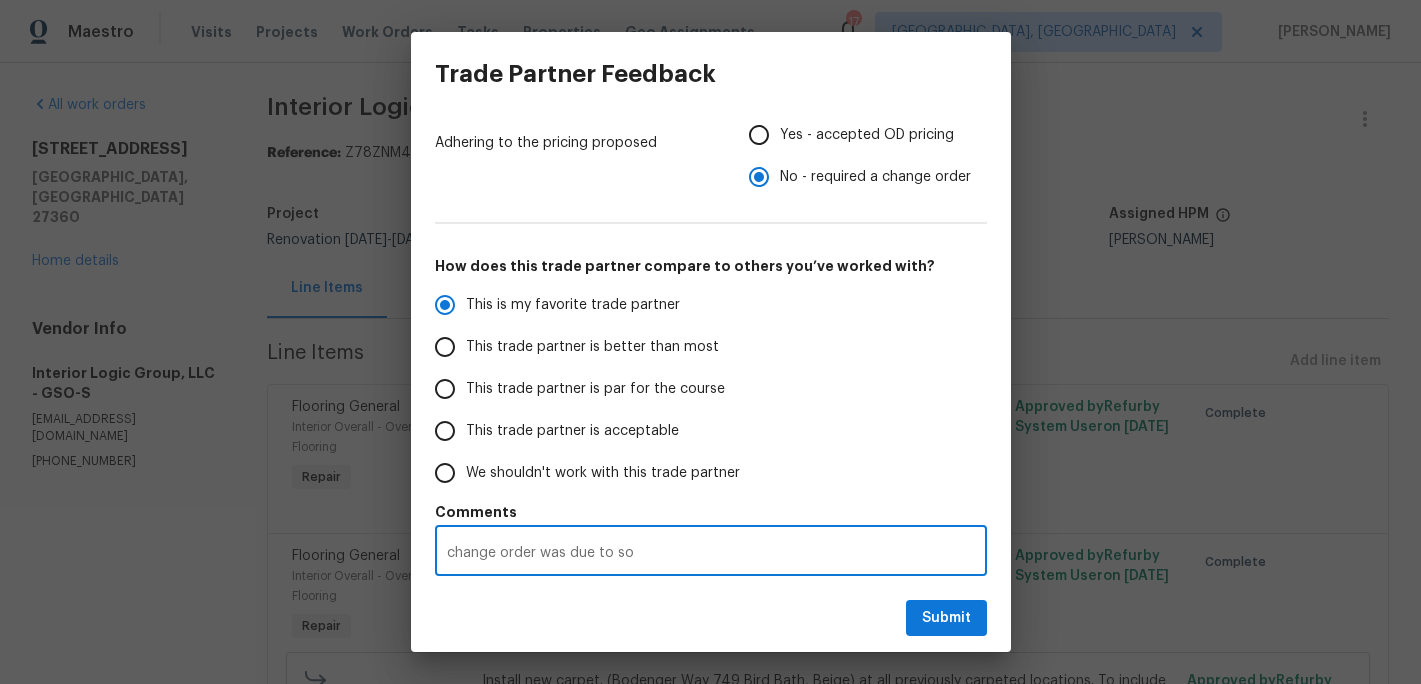 radio on "false" 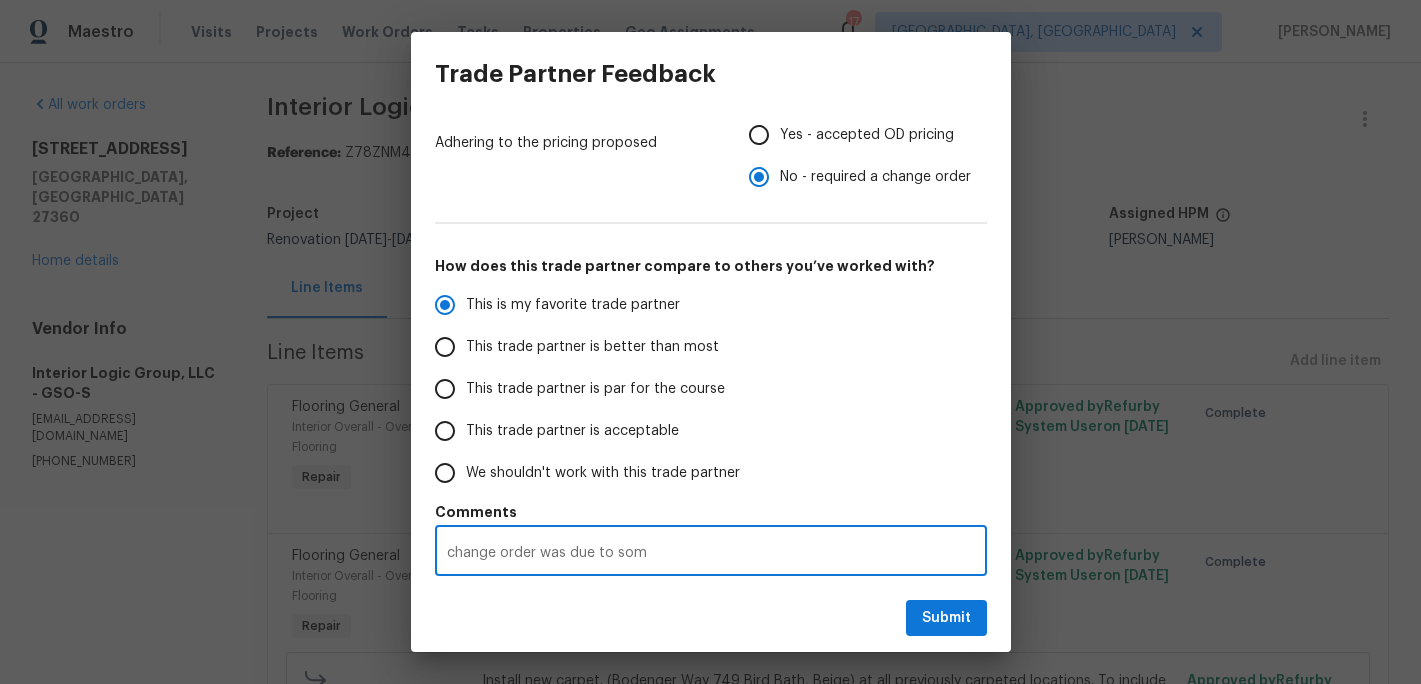 radio on "false" 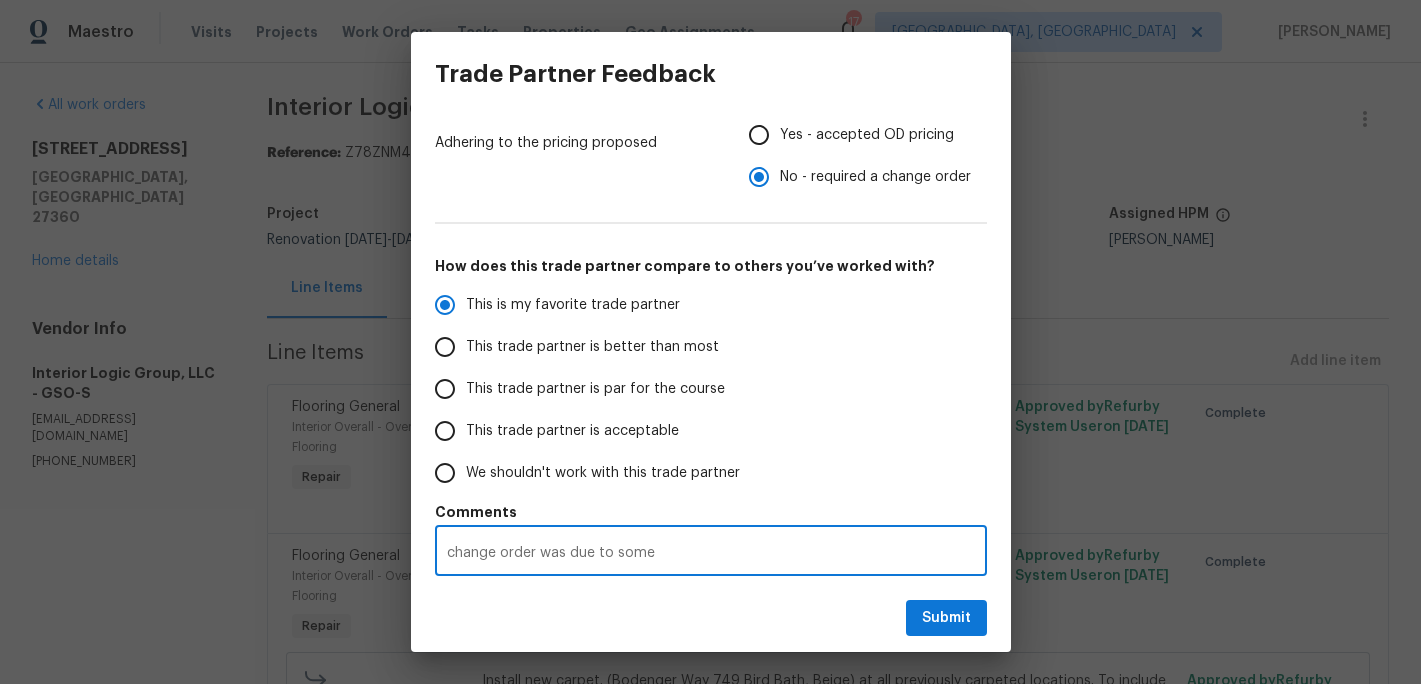 radio on "false" 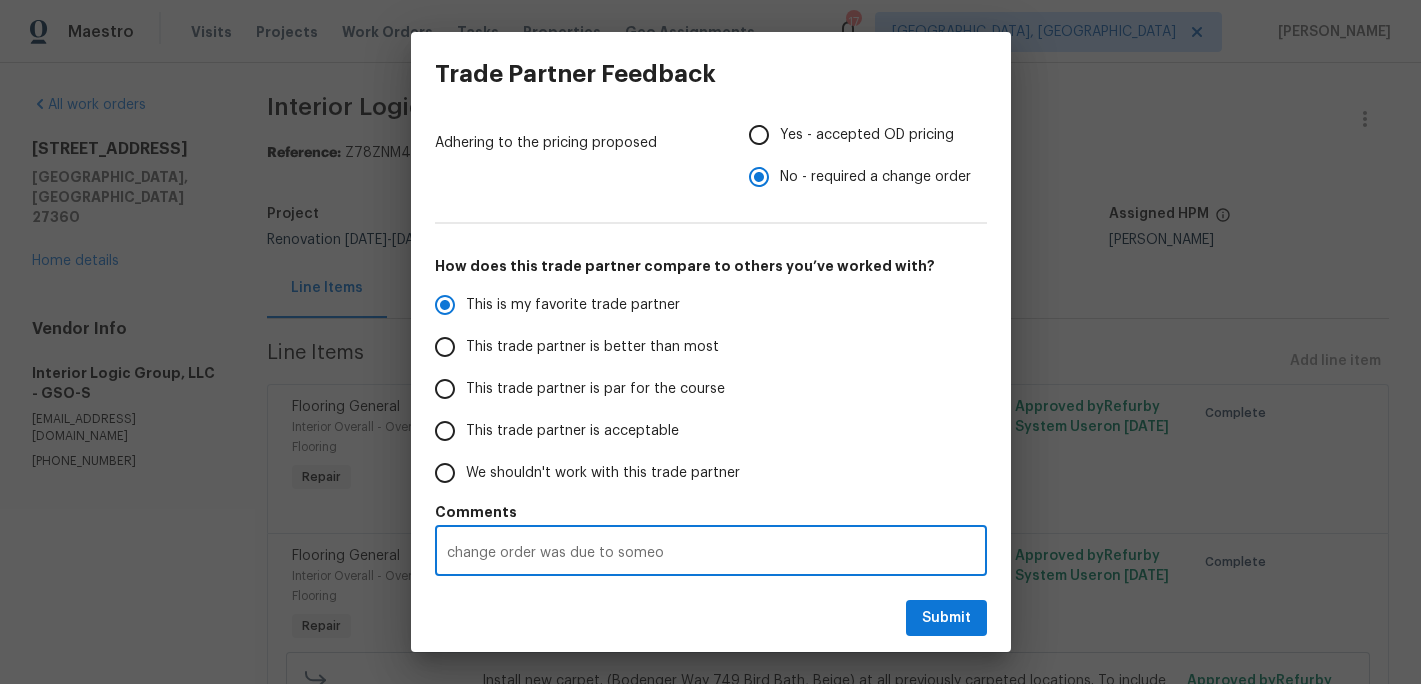 radio on "false" 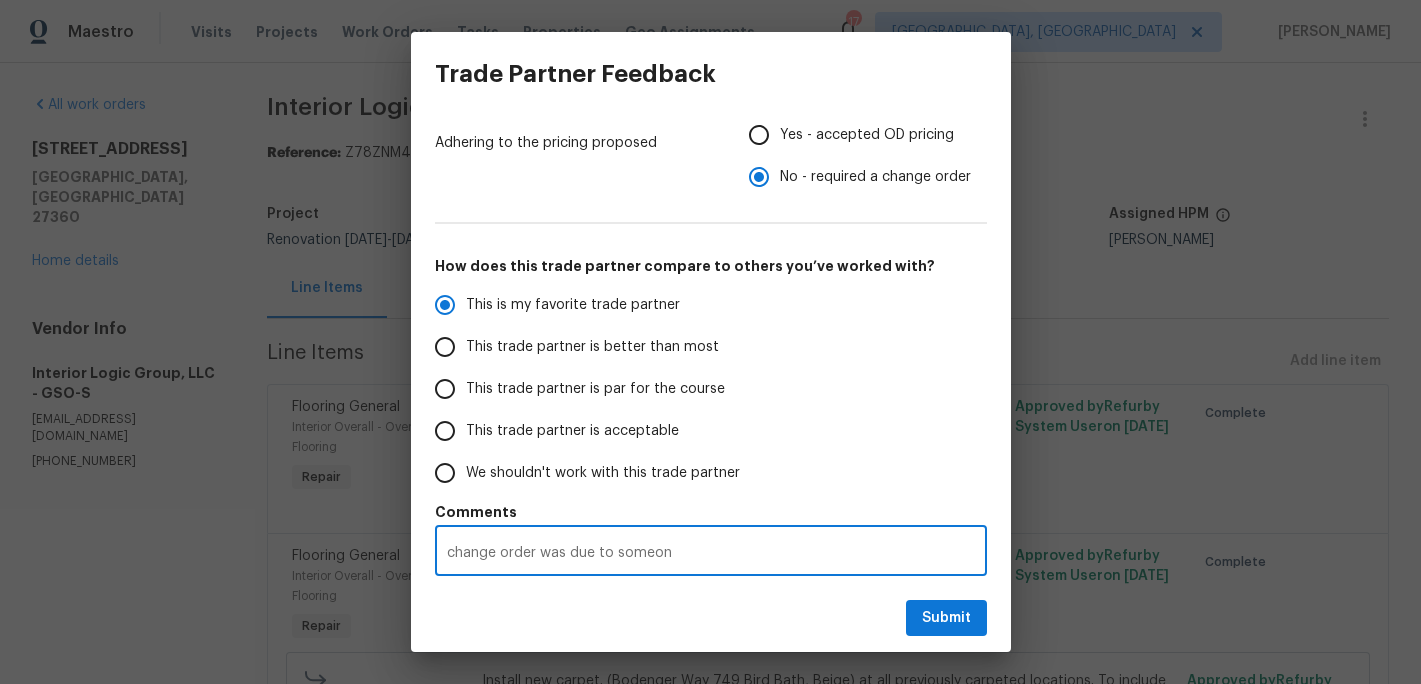 radio on "false" 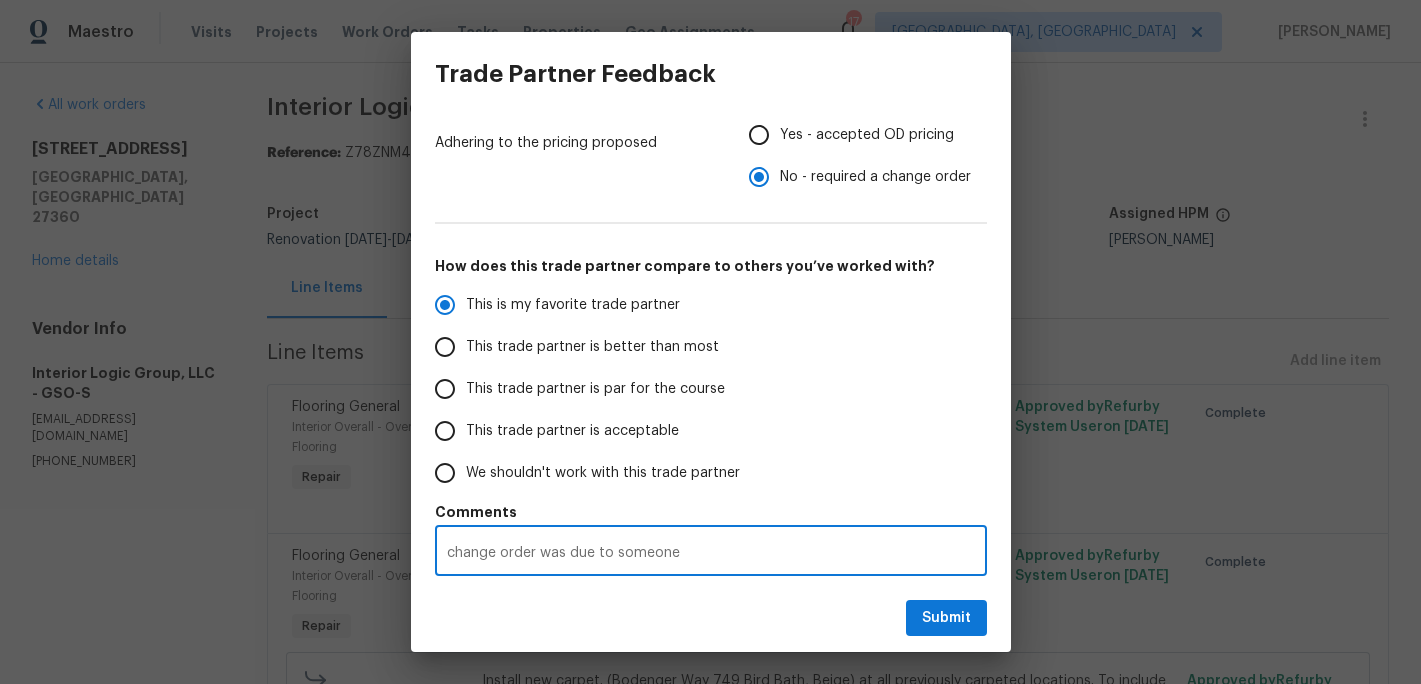 radio on "false" 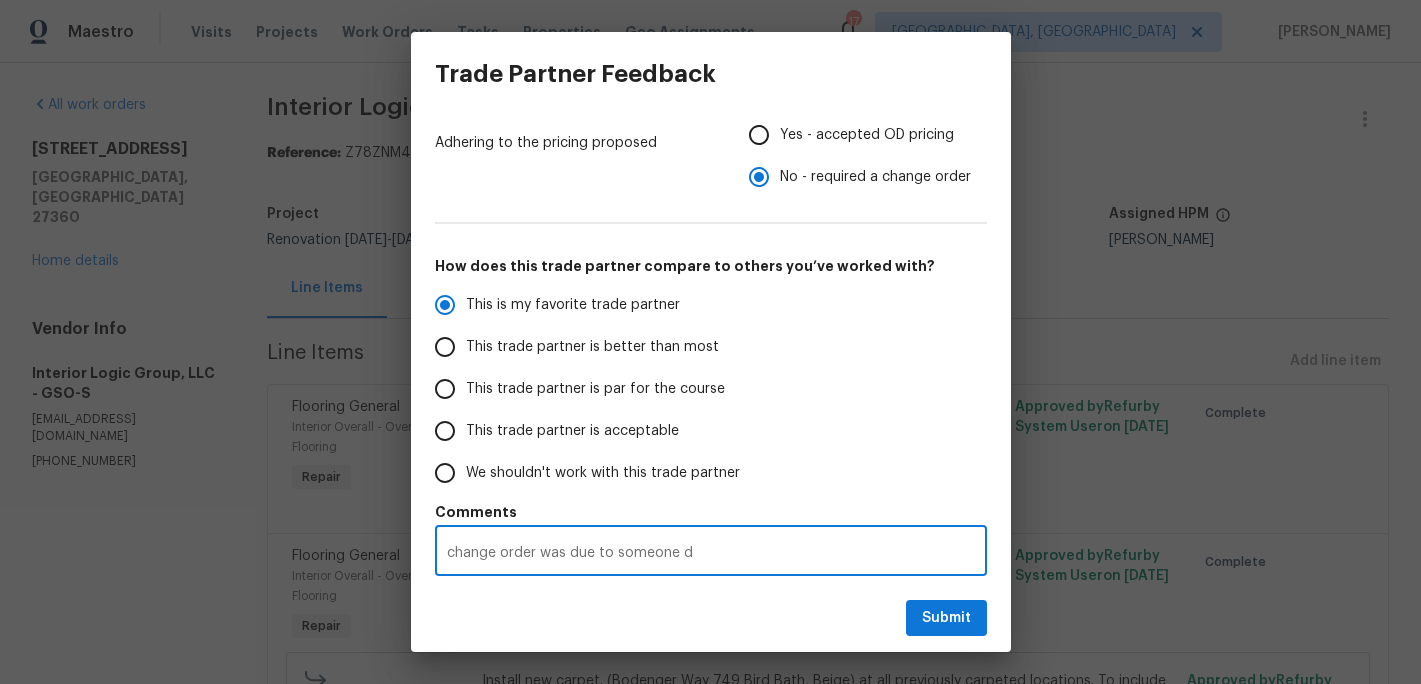 radio on "false" 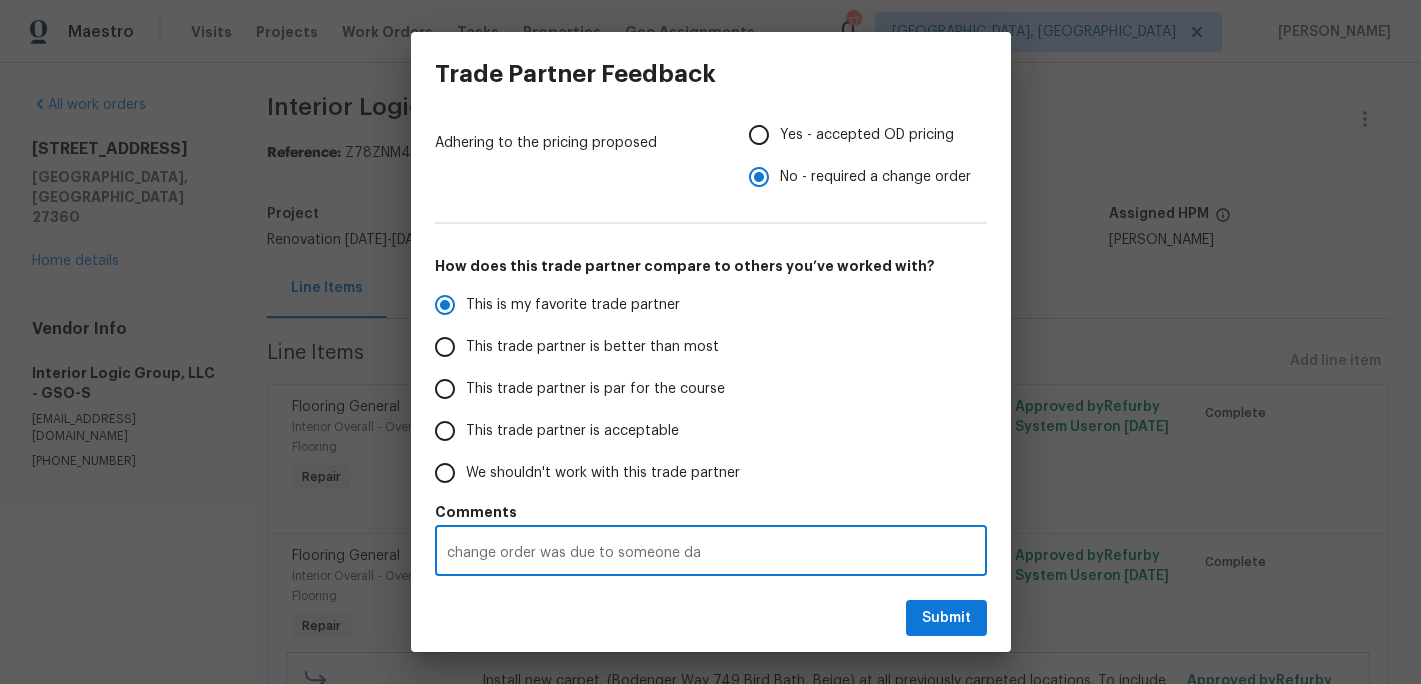 radio on "false" 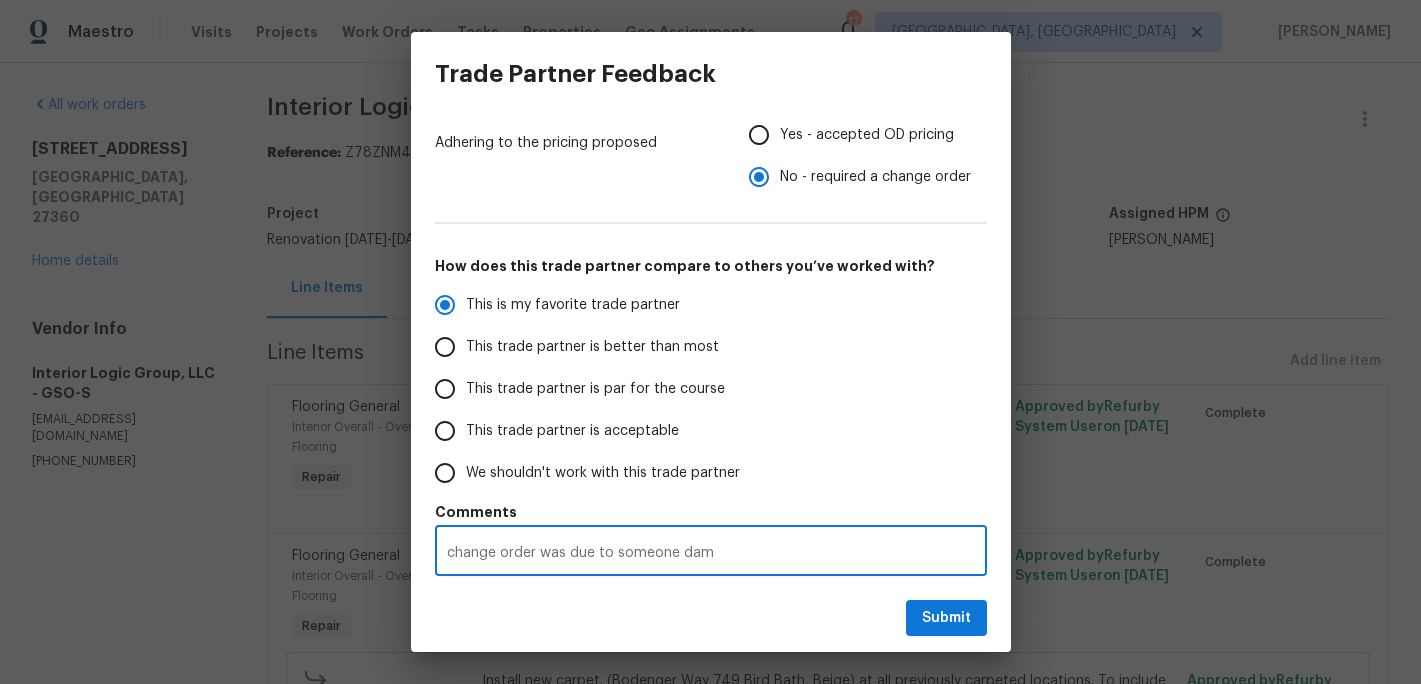 radio on "false" 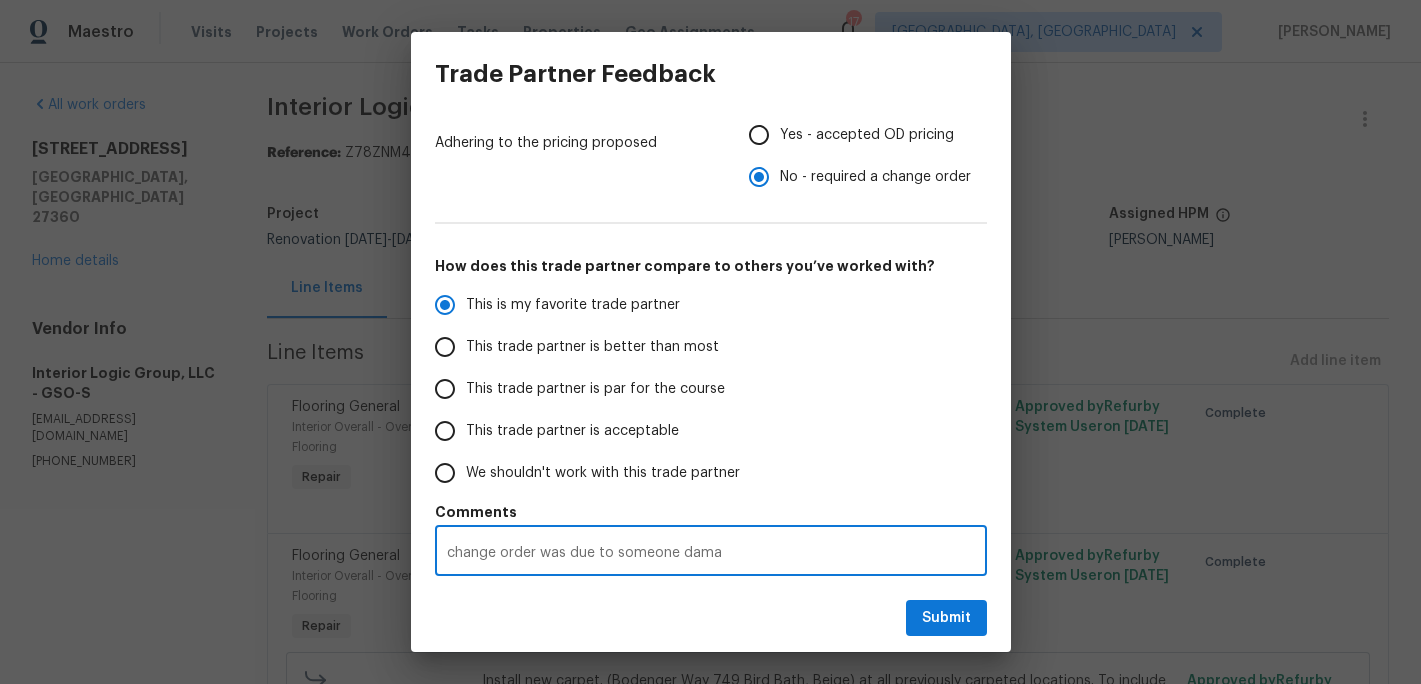 radio on "false" 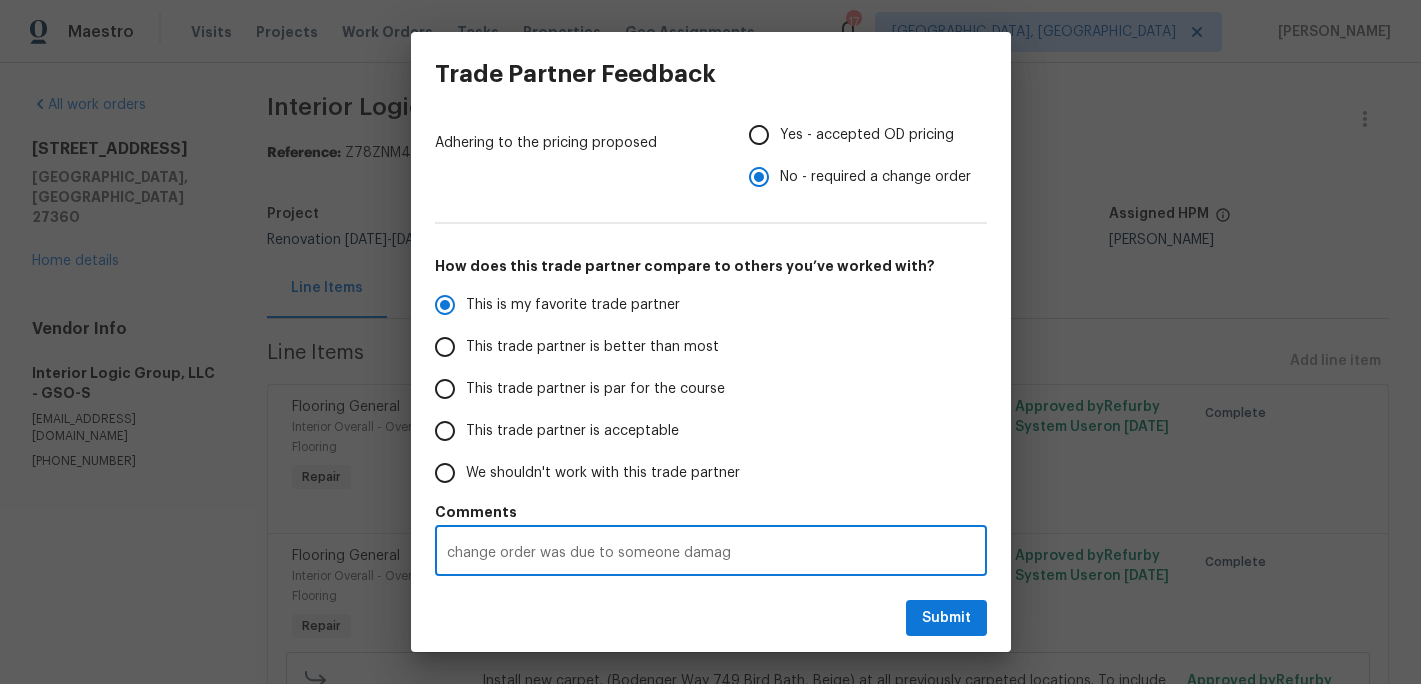 radio on "false" 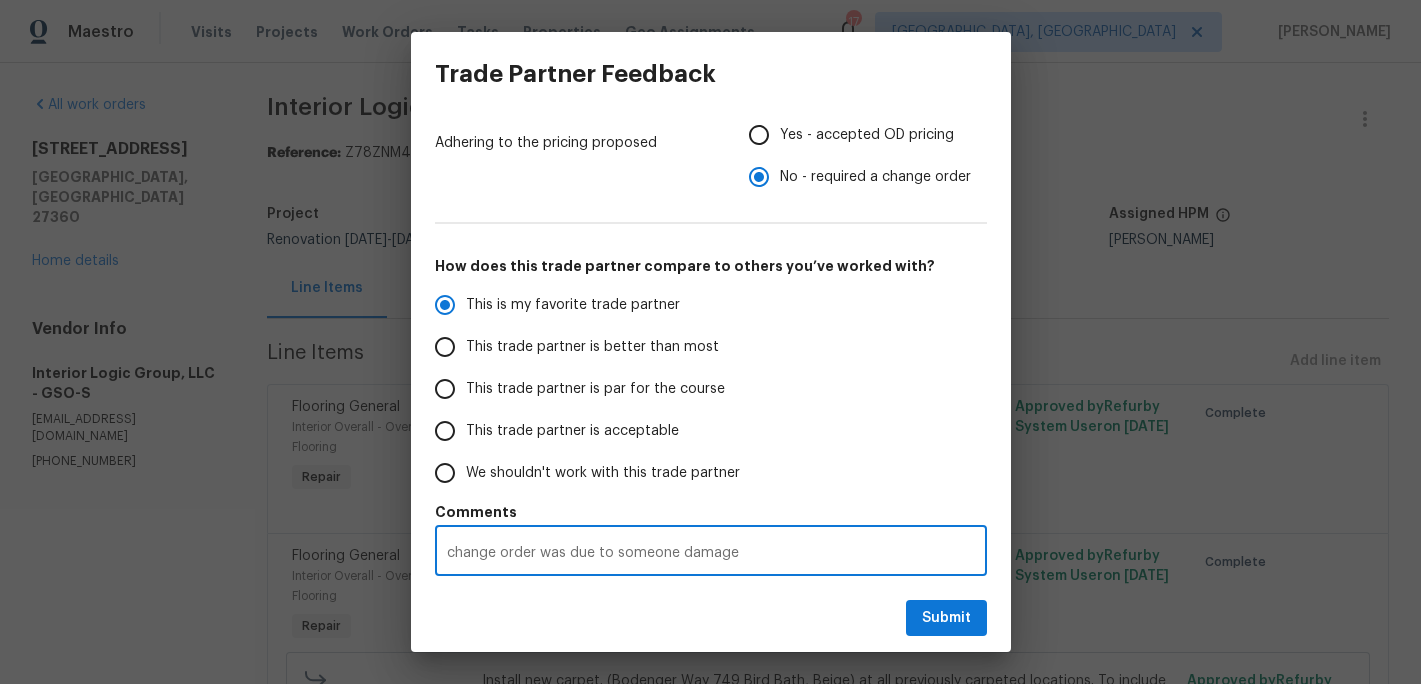 radio on "false" 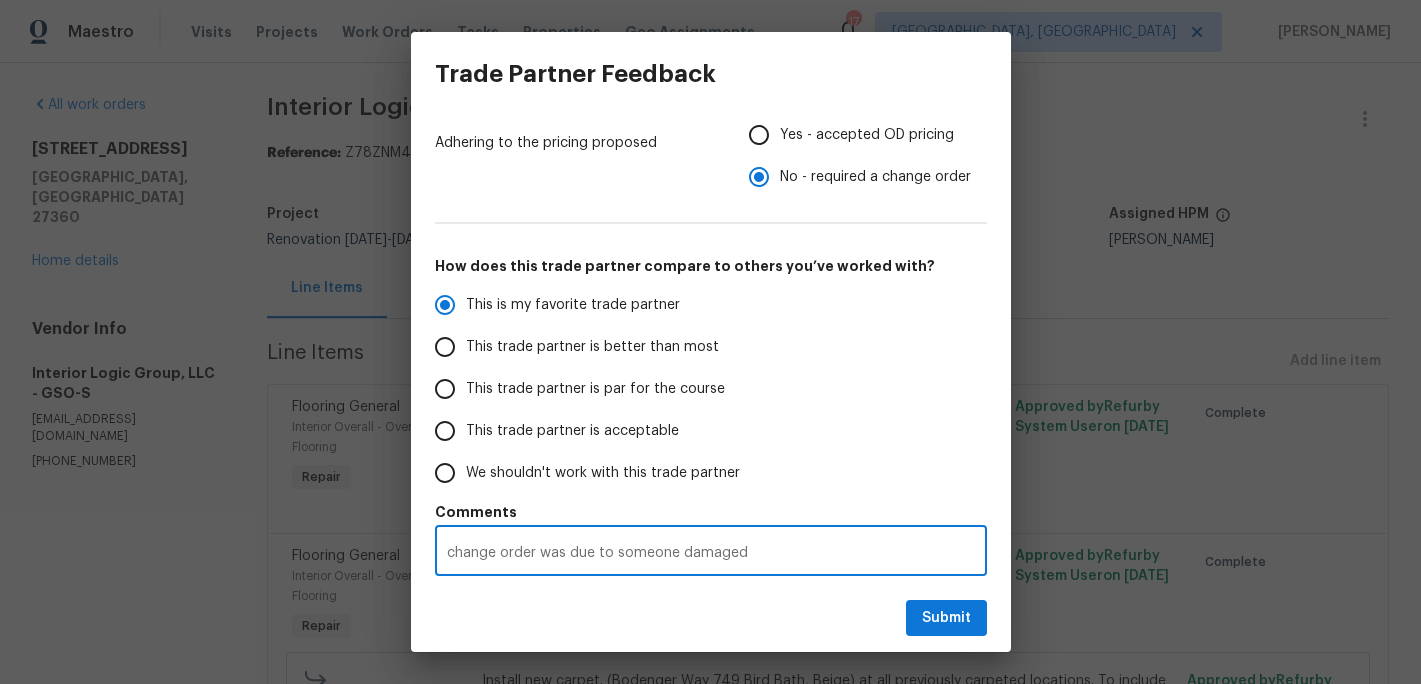 radio on "false" 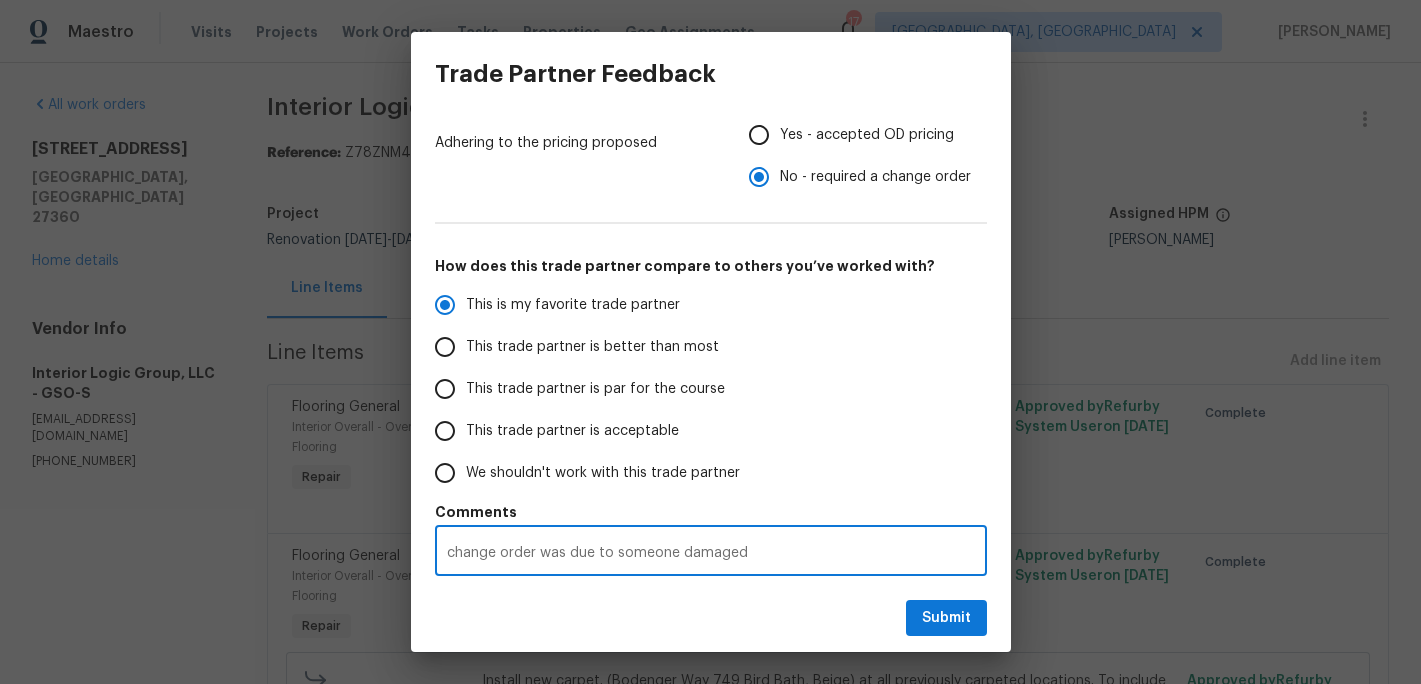 radio on "false" 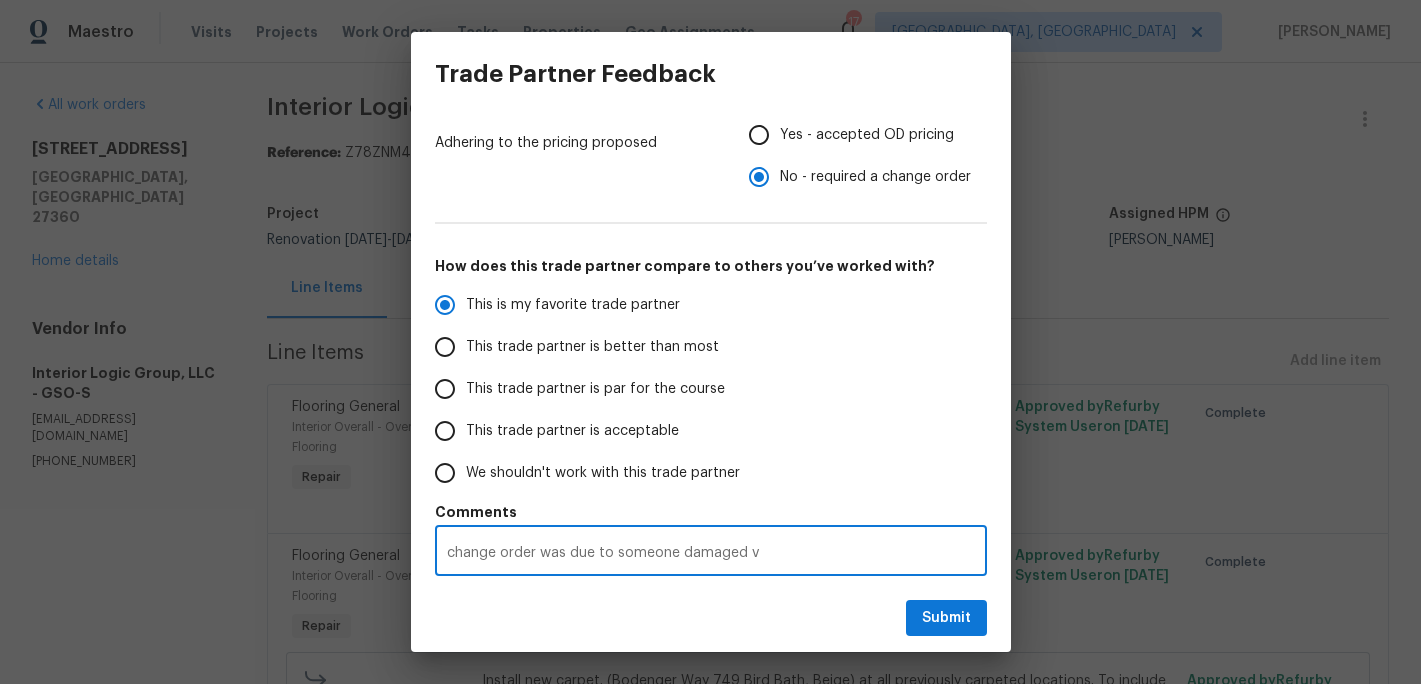 radio on "false" 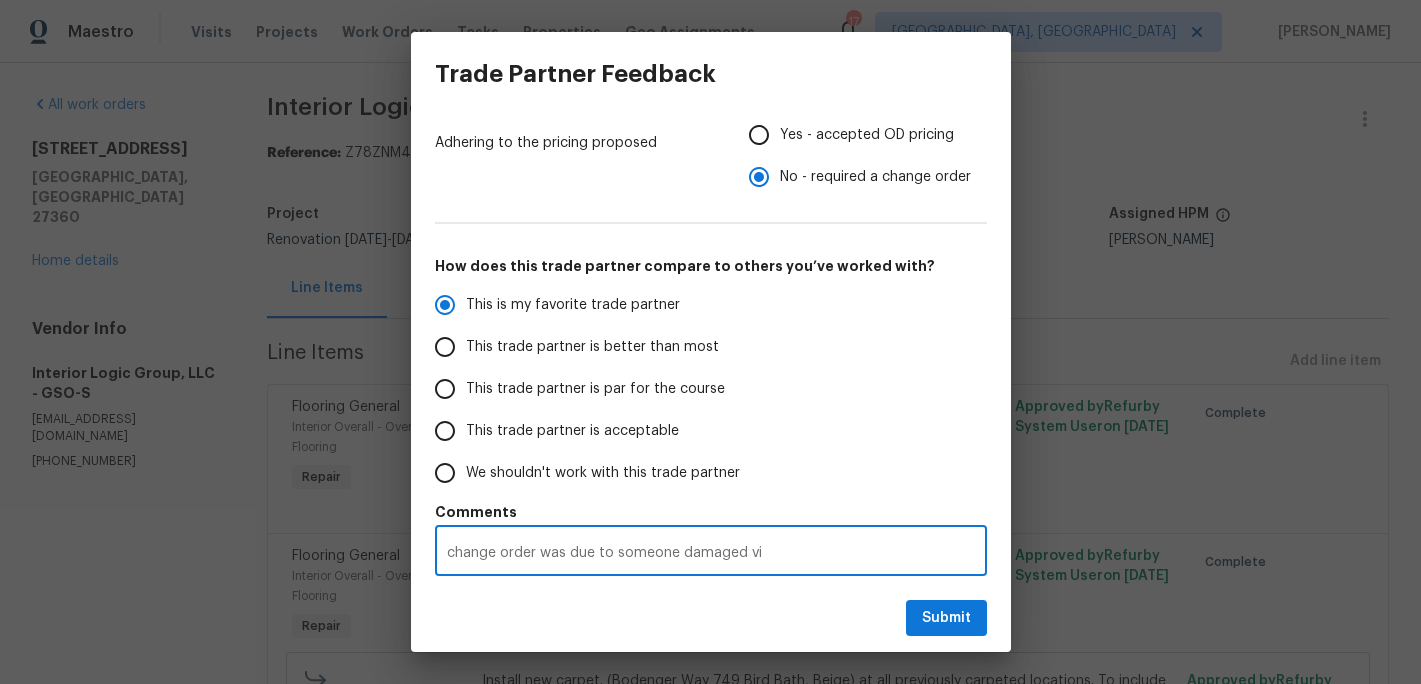 radio on "false" 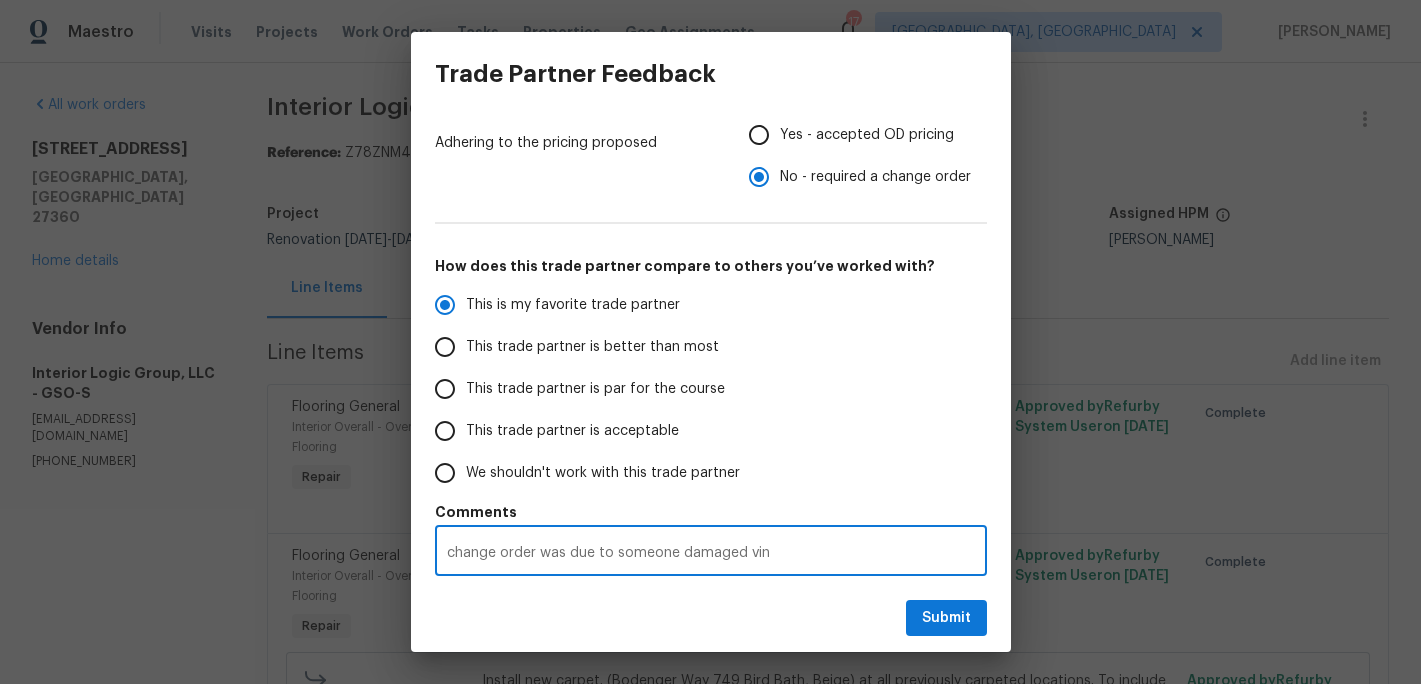 radio on "false" 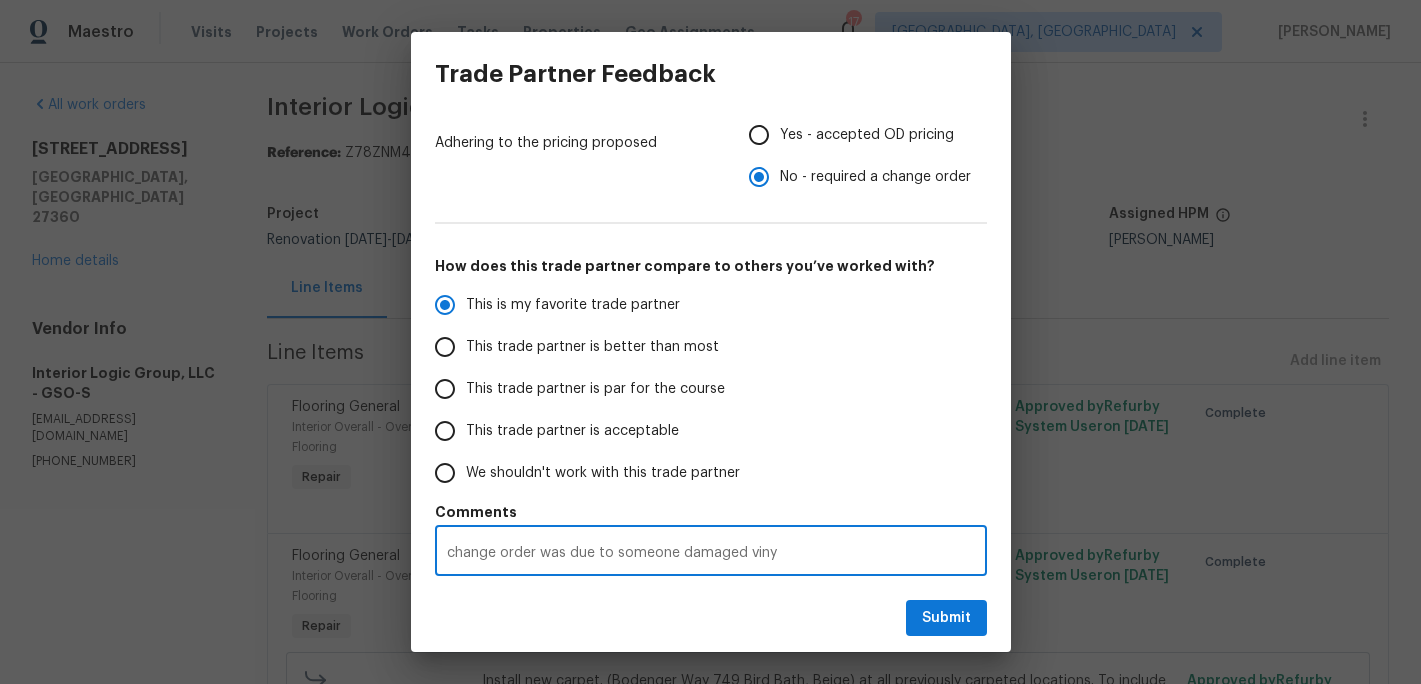 radio on "false" 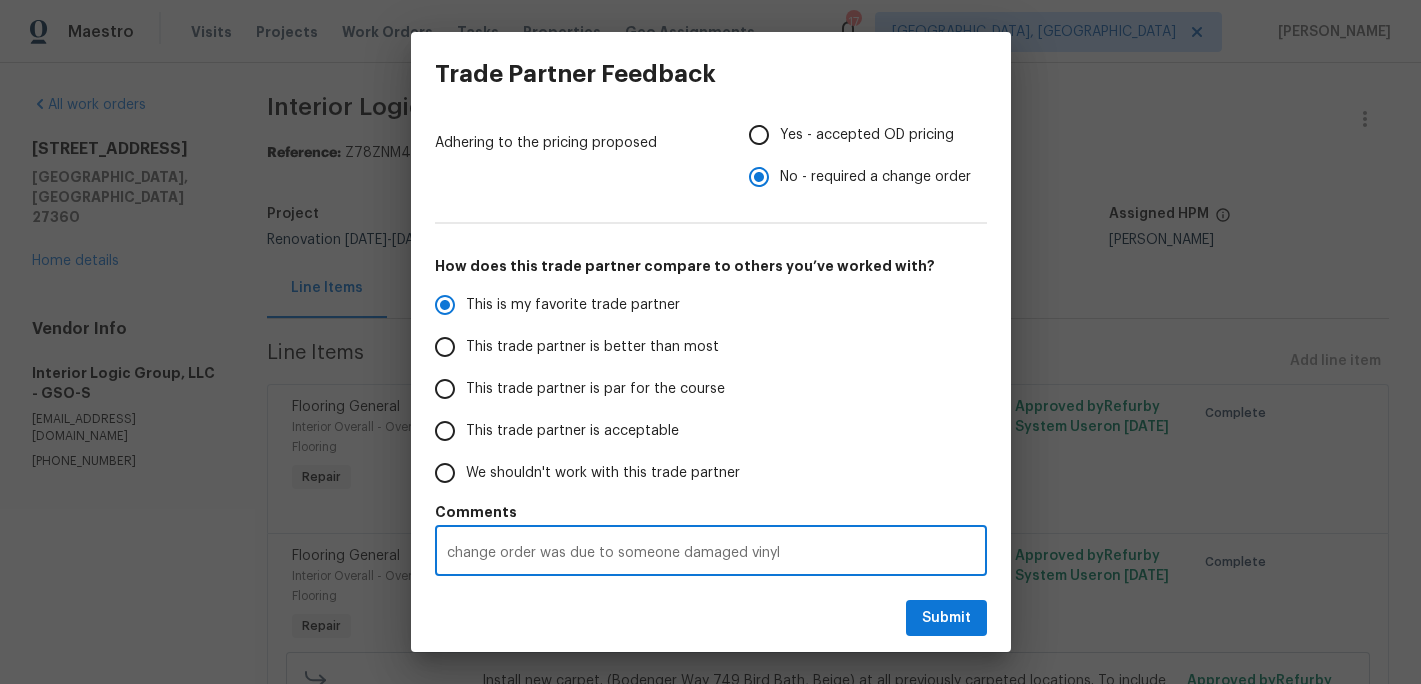 radio on "false" 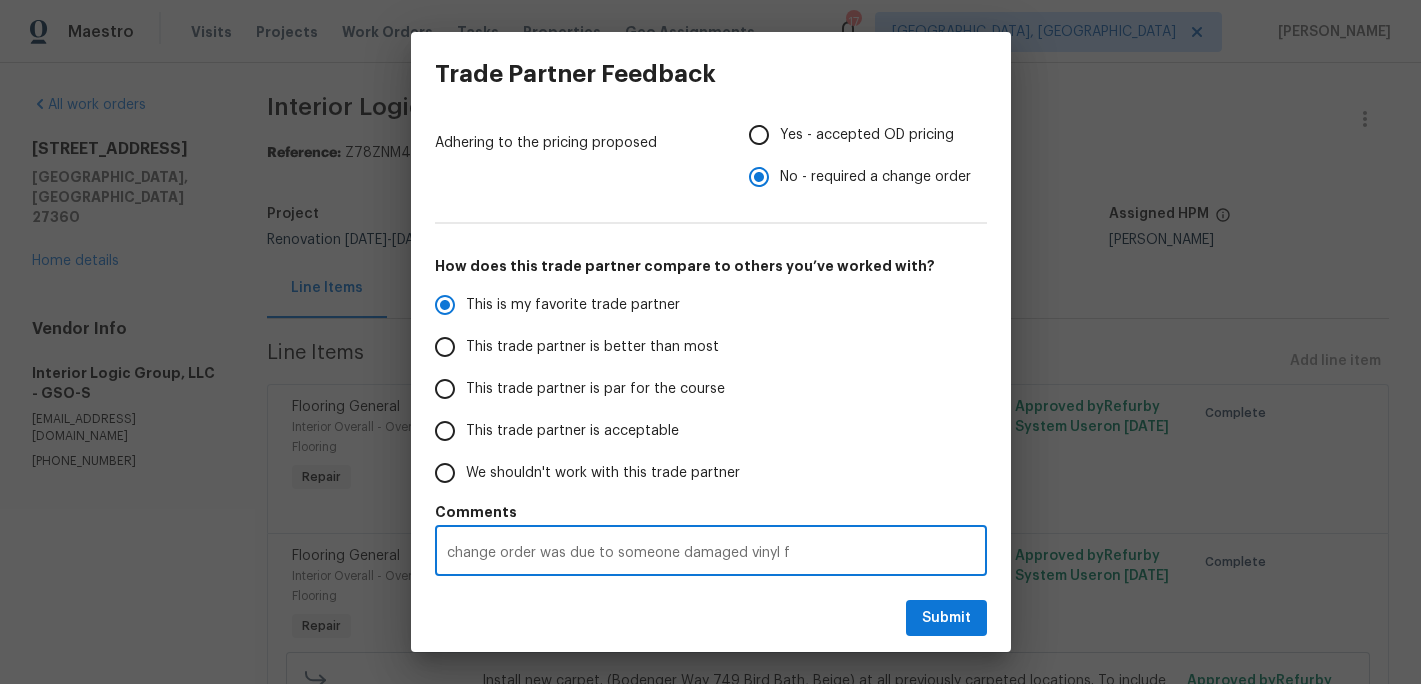 radio on "false" 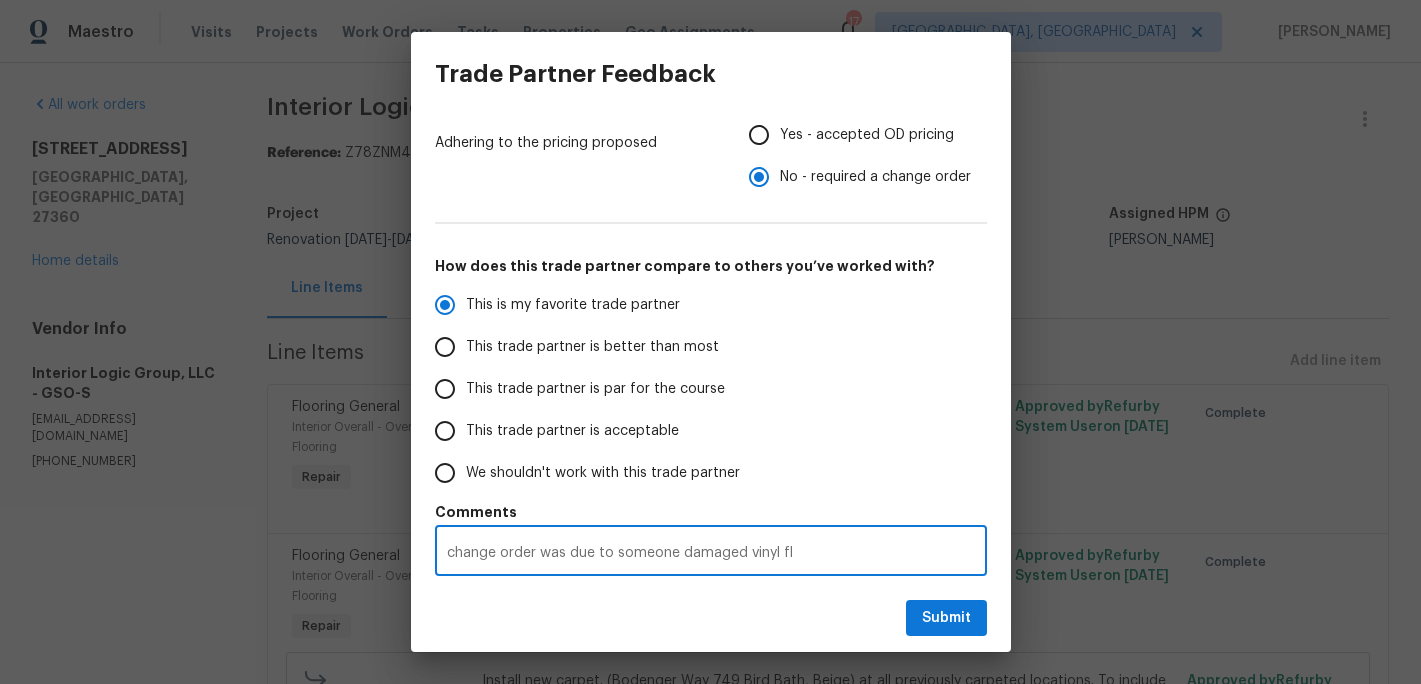 radio on "false" 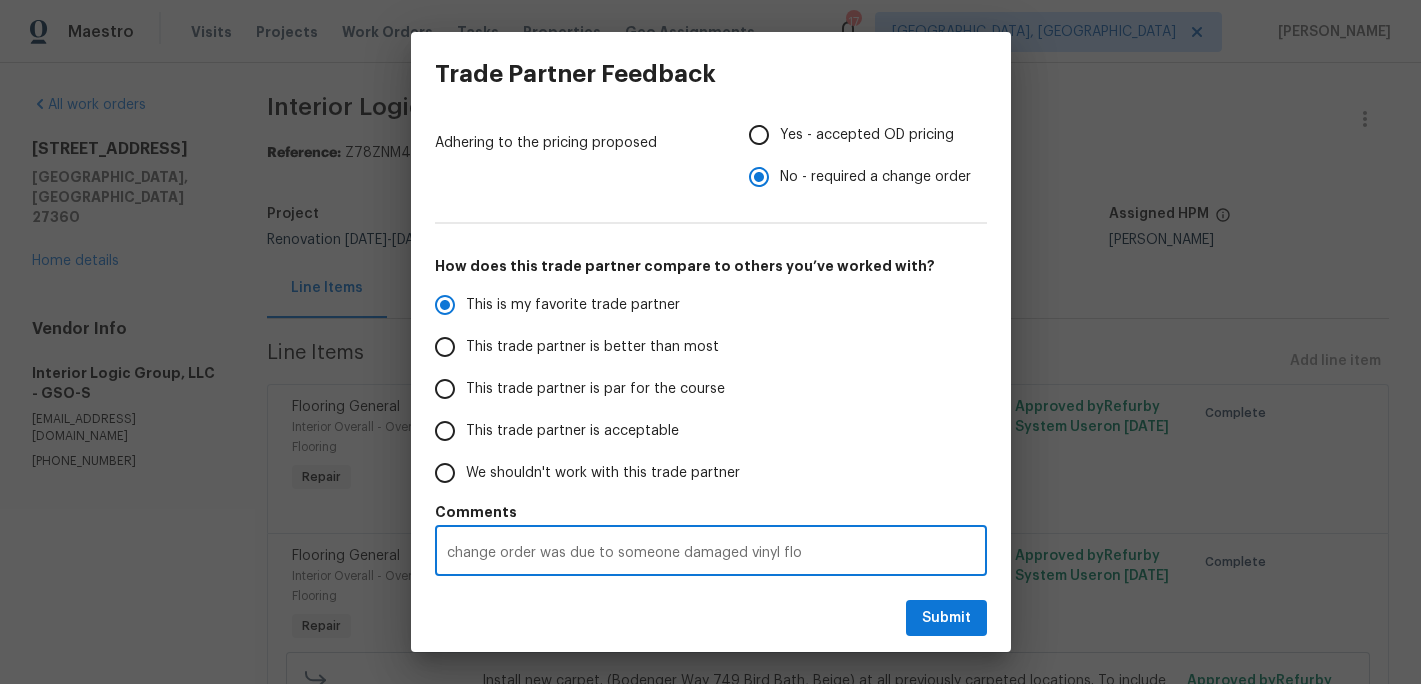 radio on "false" 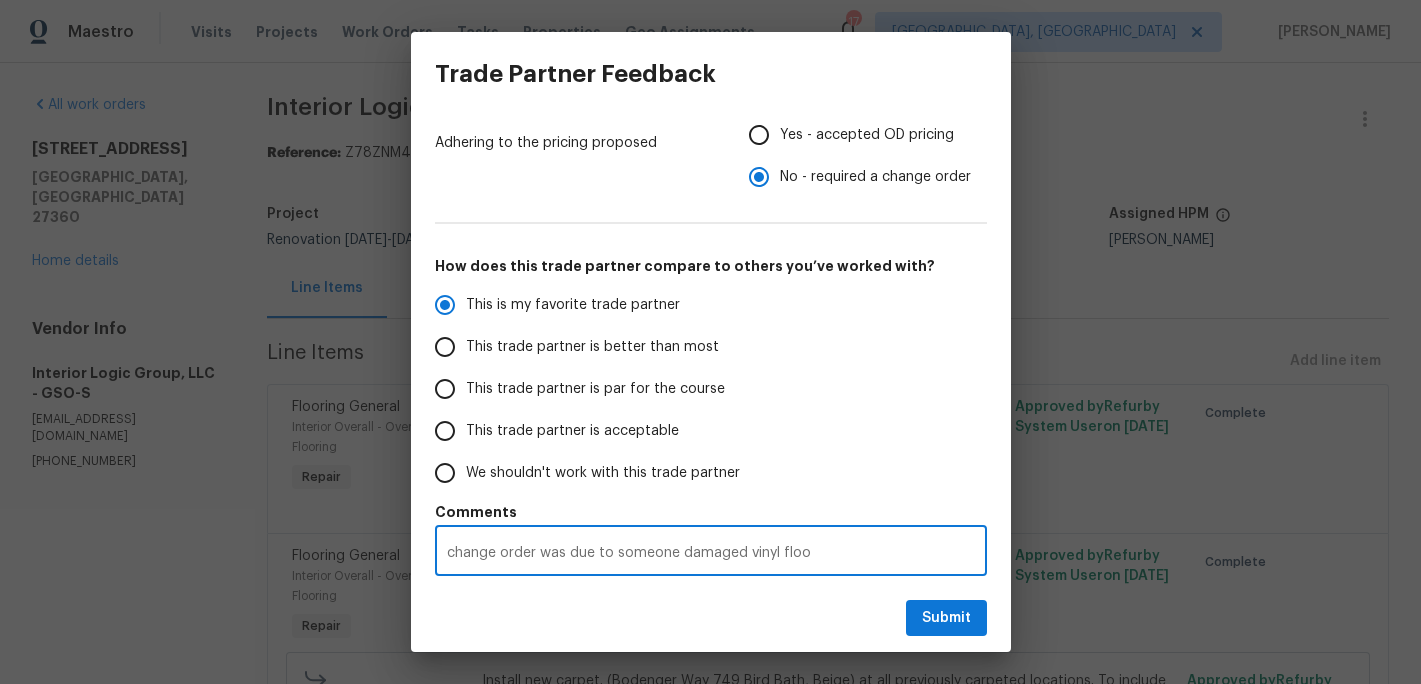 radio on "false" 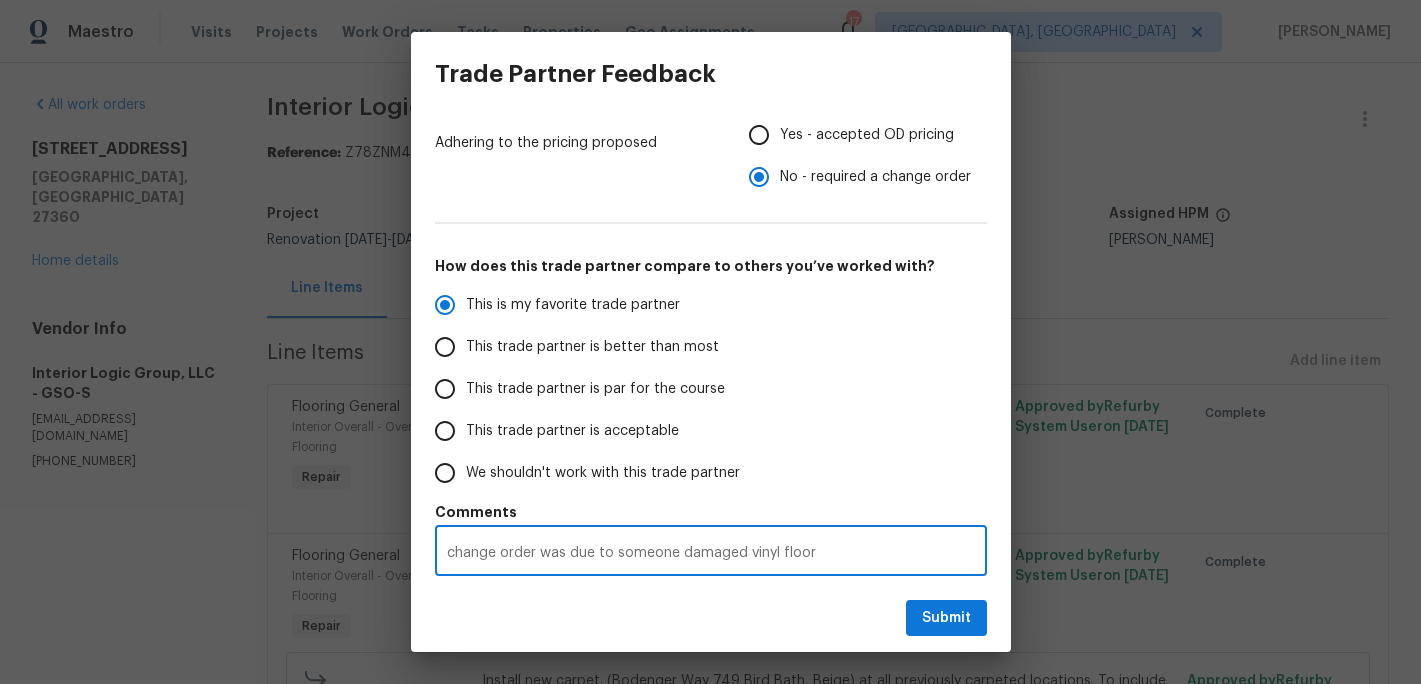 radio on "false" 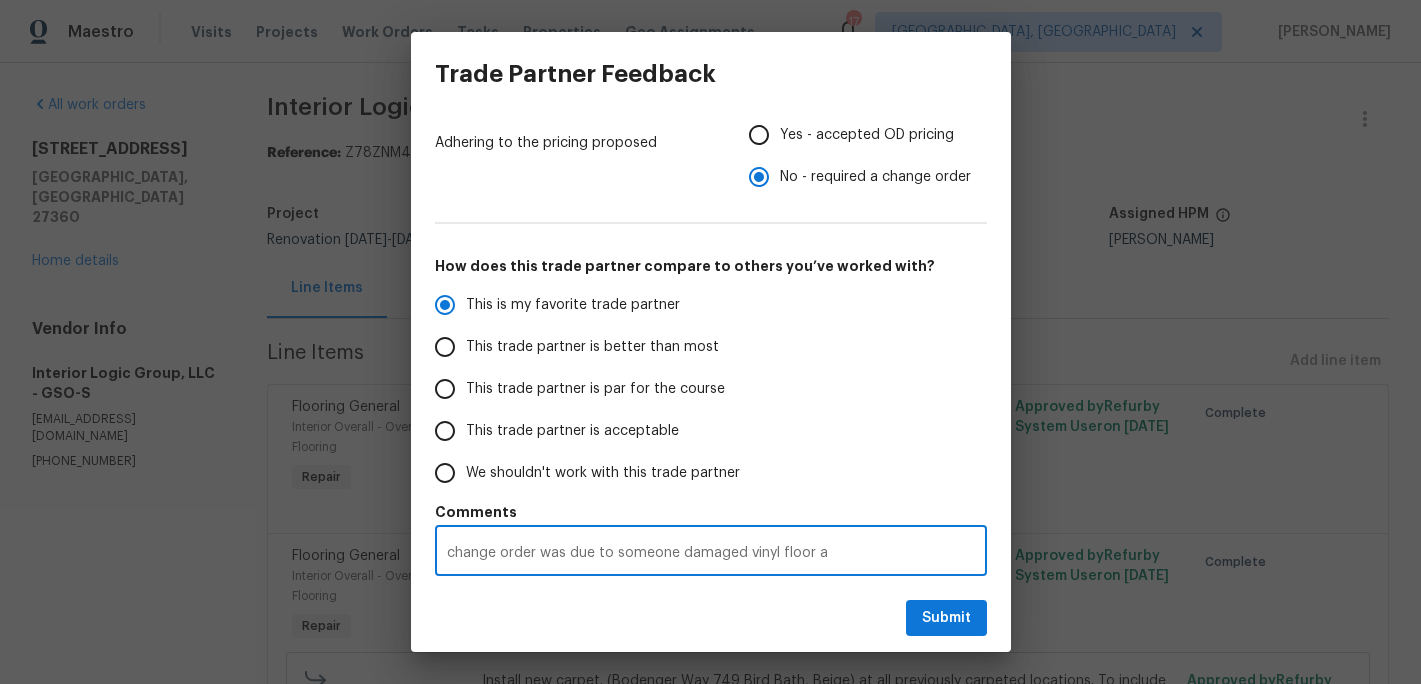 radio on "false" 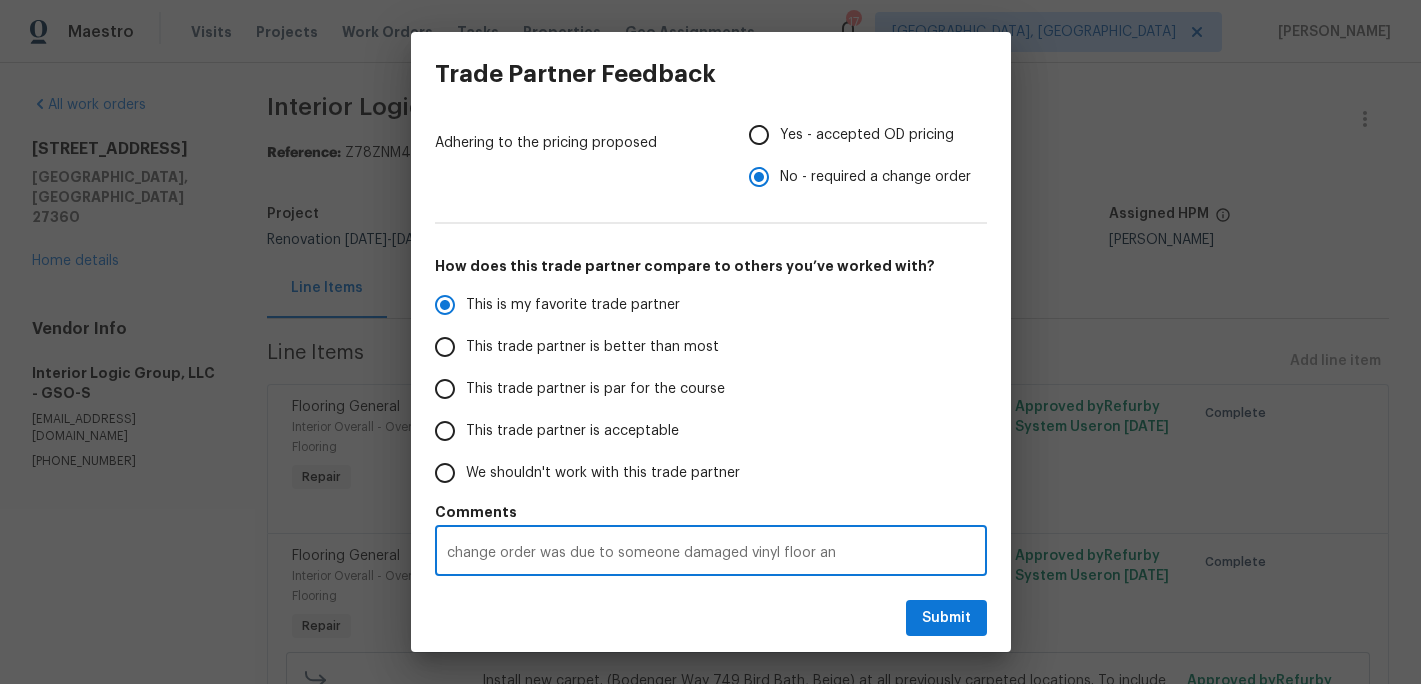 radio on "false" 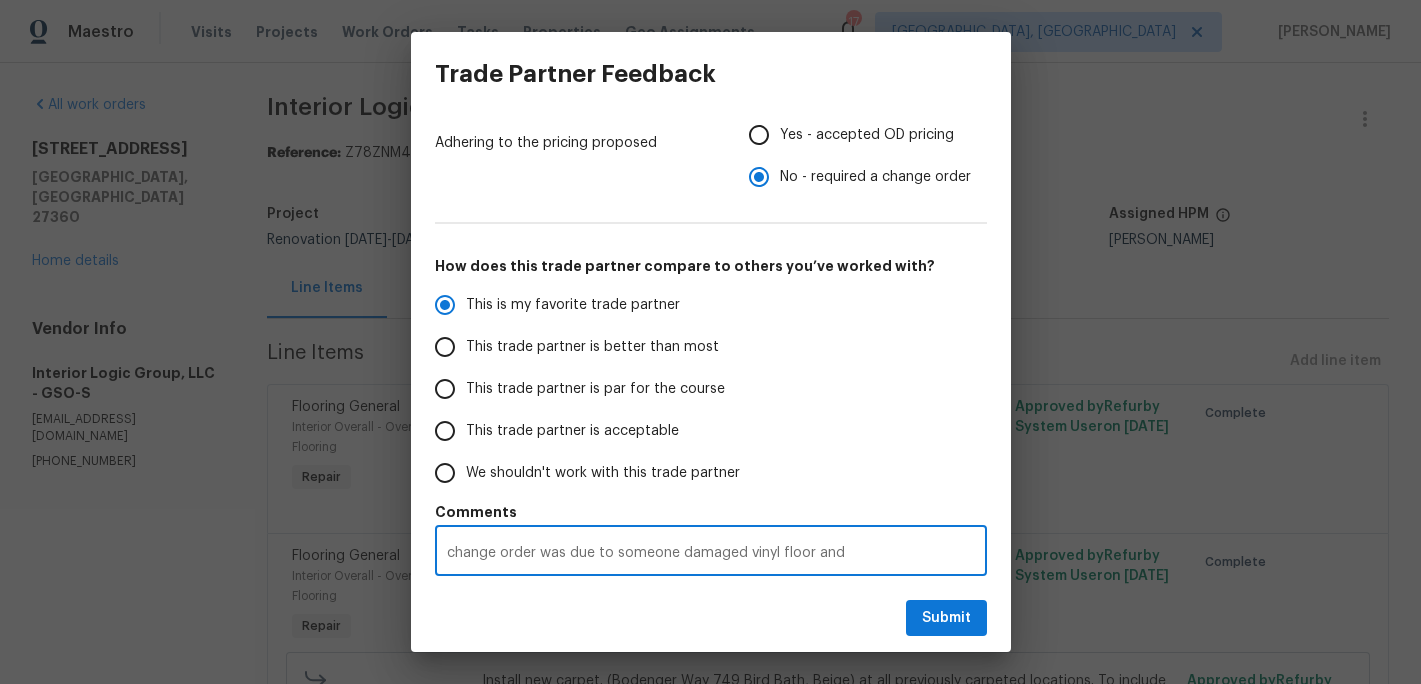radio on "false" 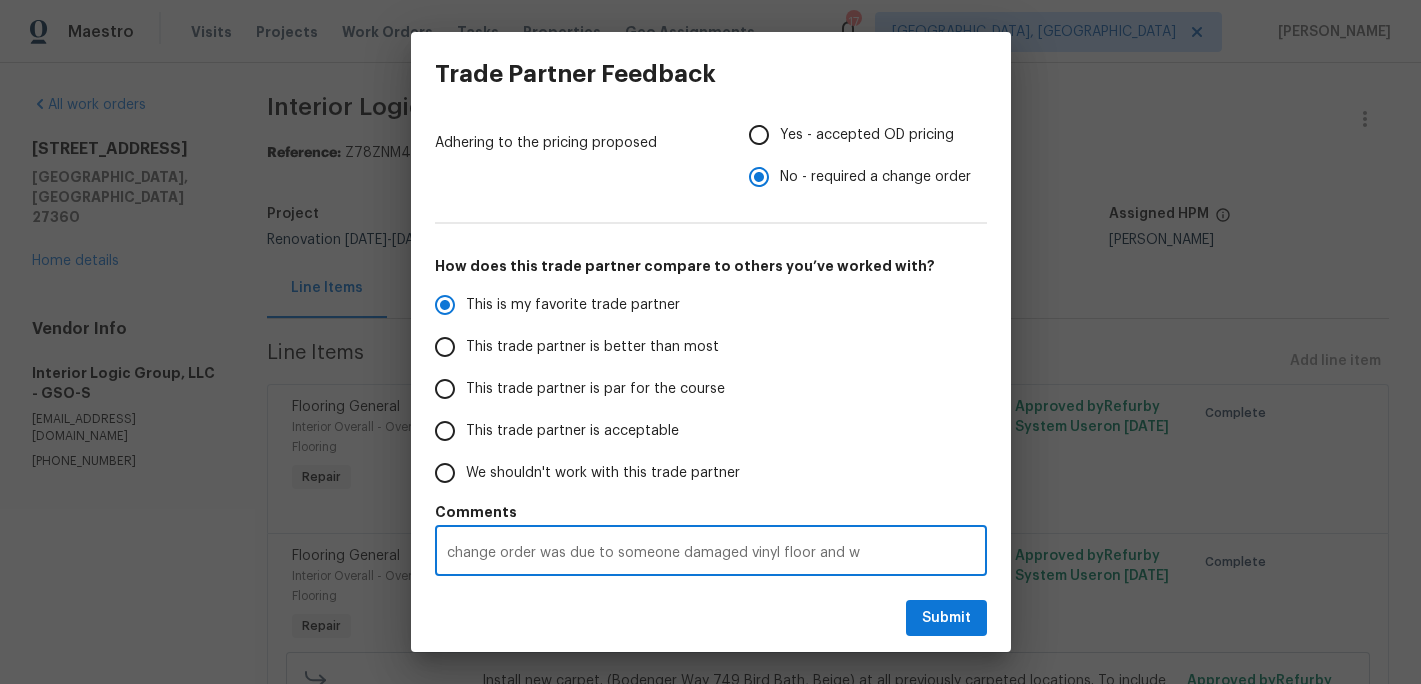 radio on "false" 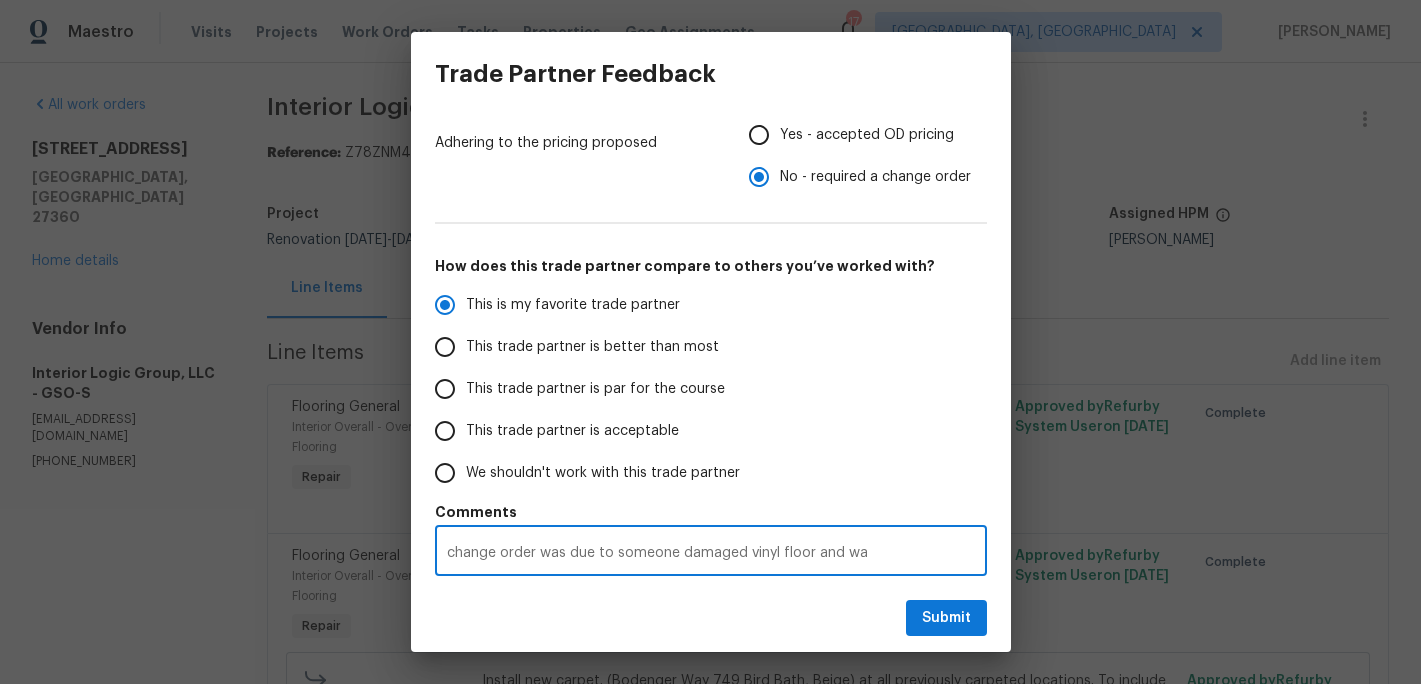 radio on "false" 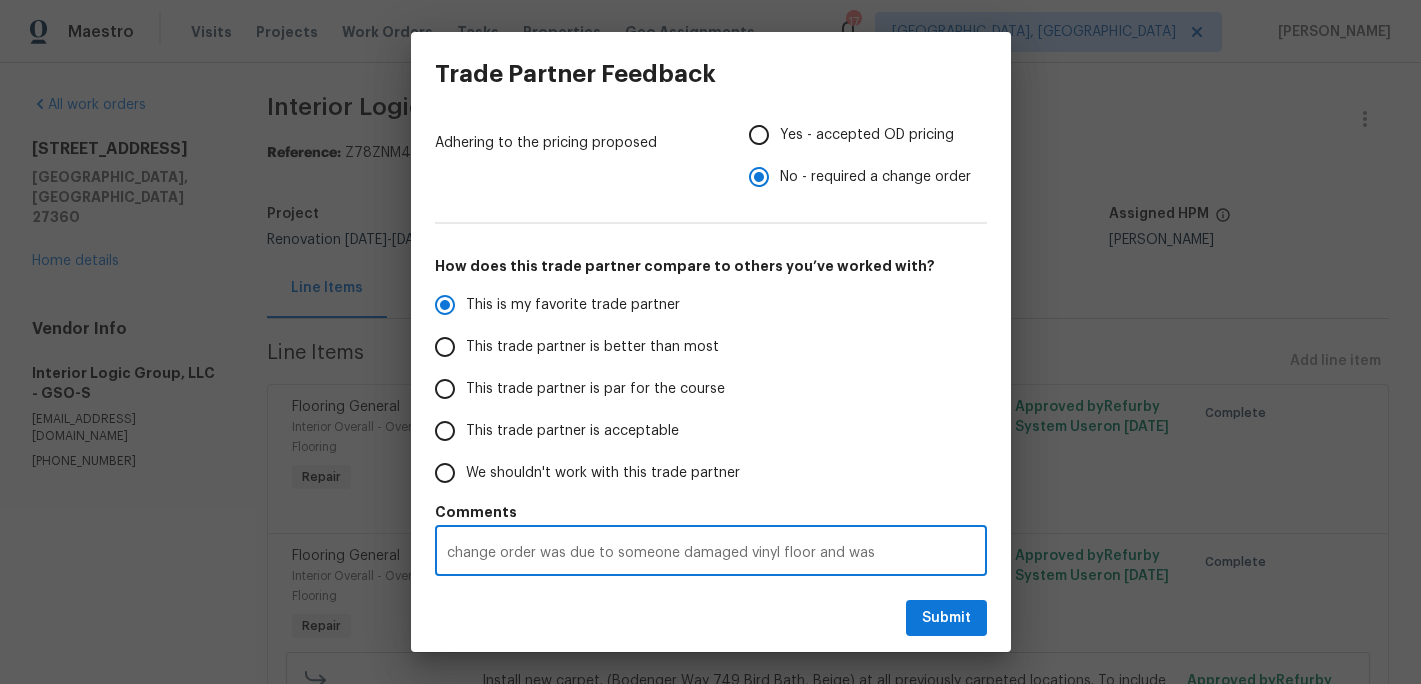 radio on "false" 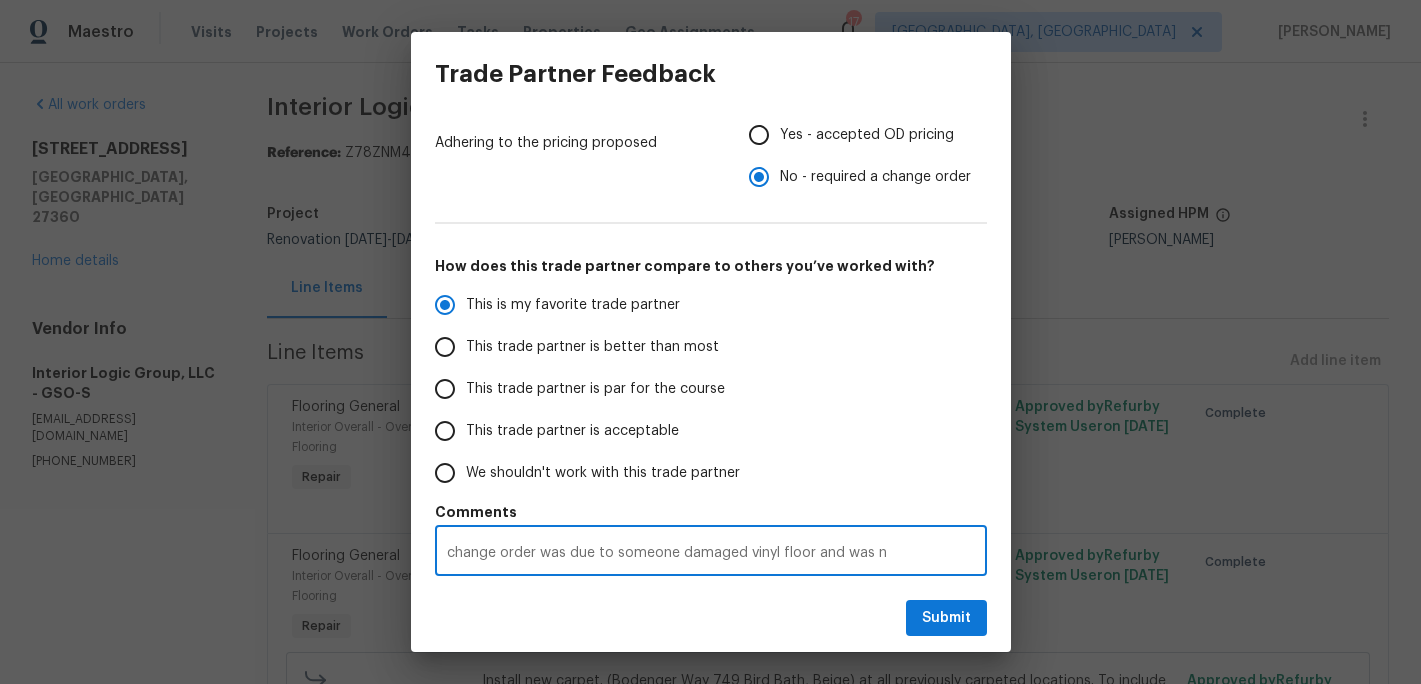 radio on "false" 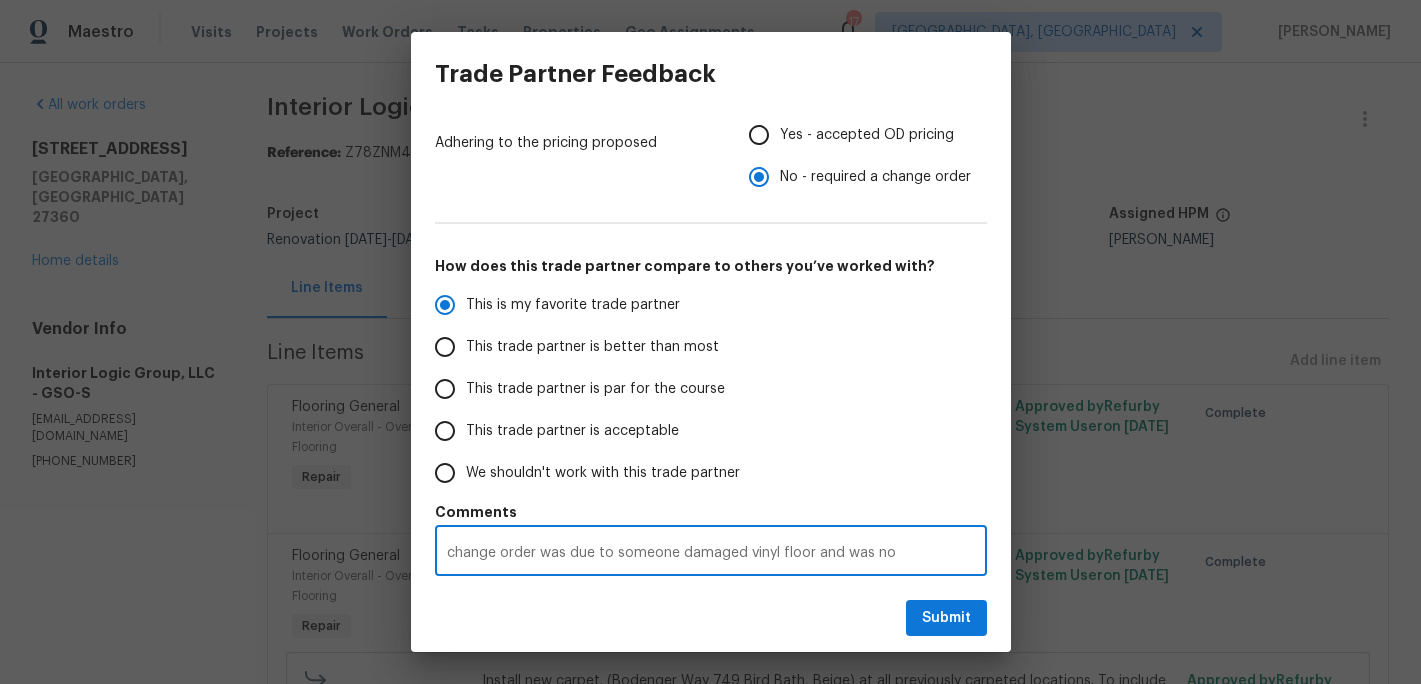radio on "false" 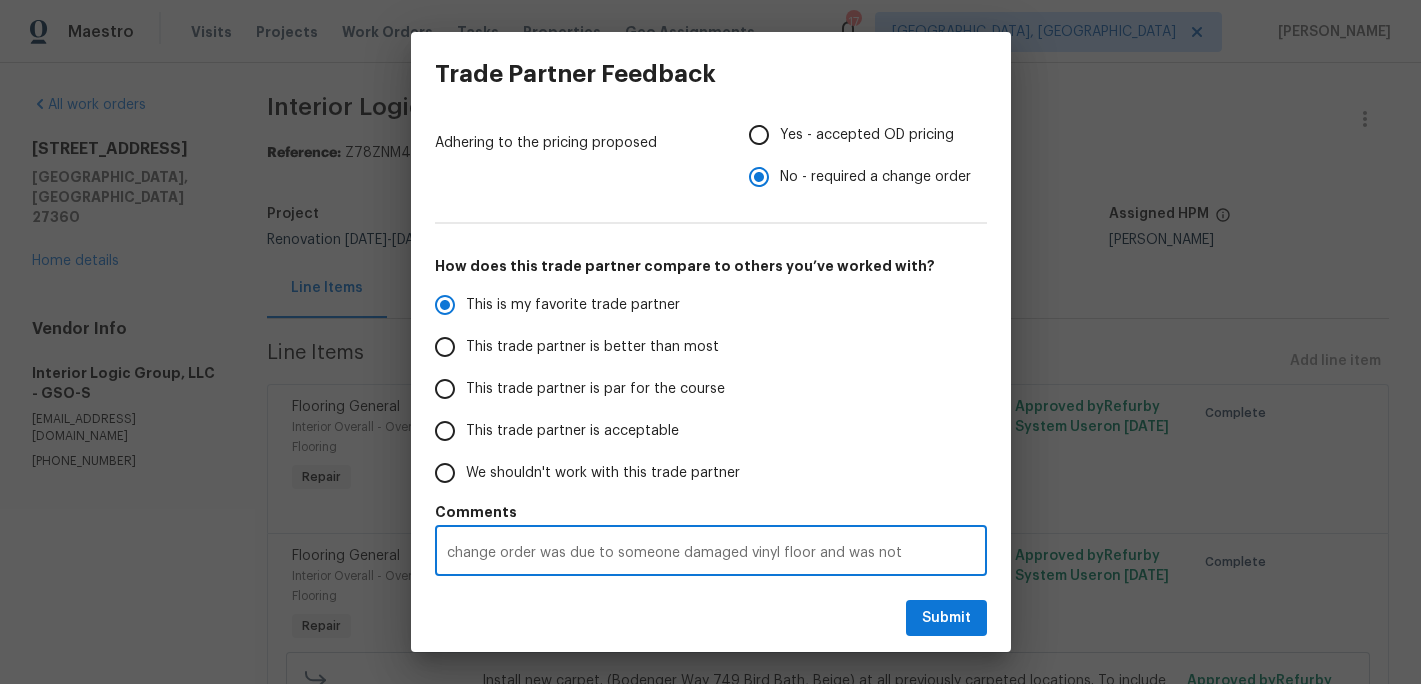 radio on "false" 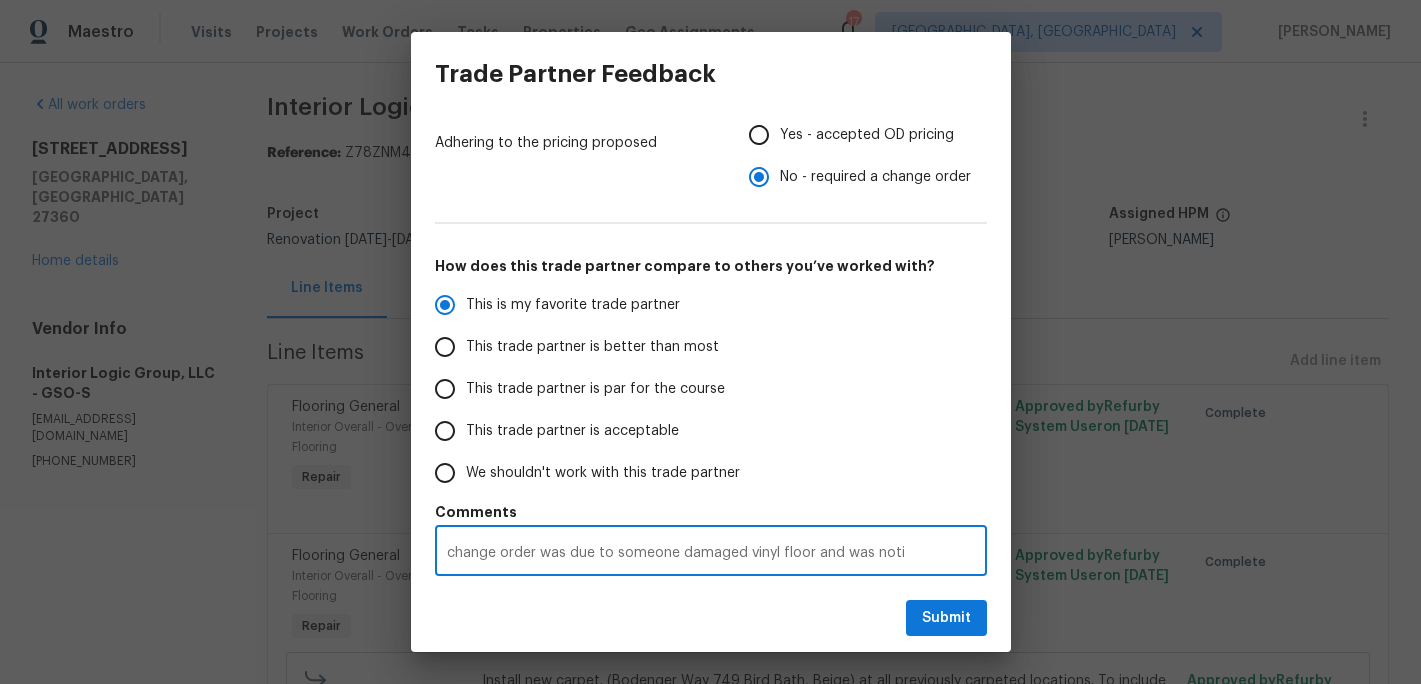 radio on "false" 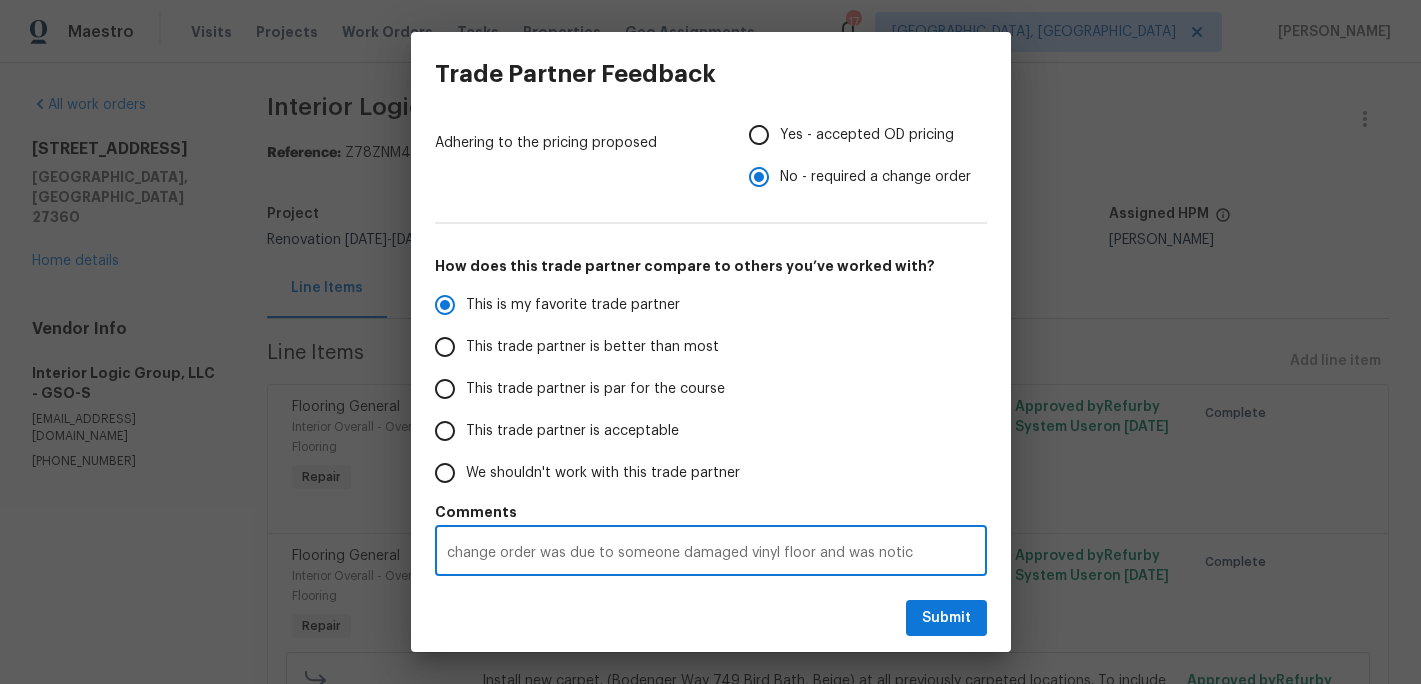radio on "false" 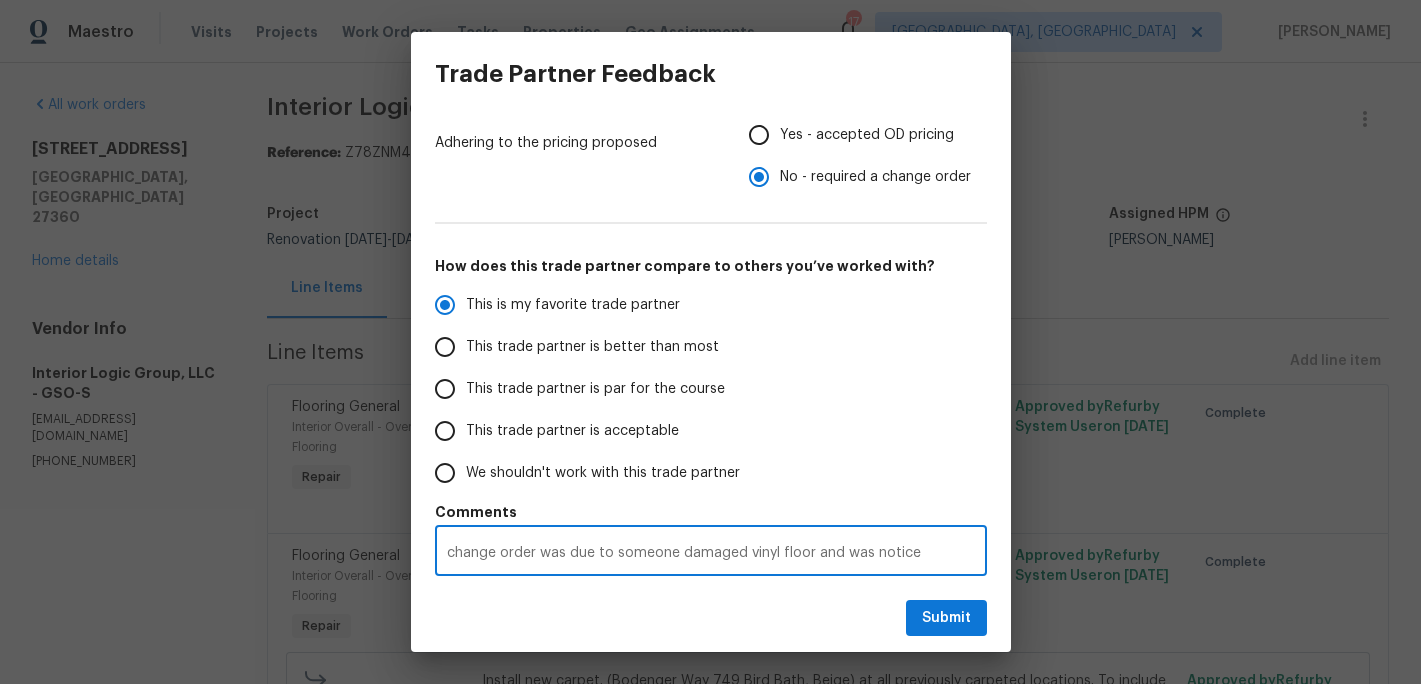 radio on "false" 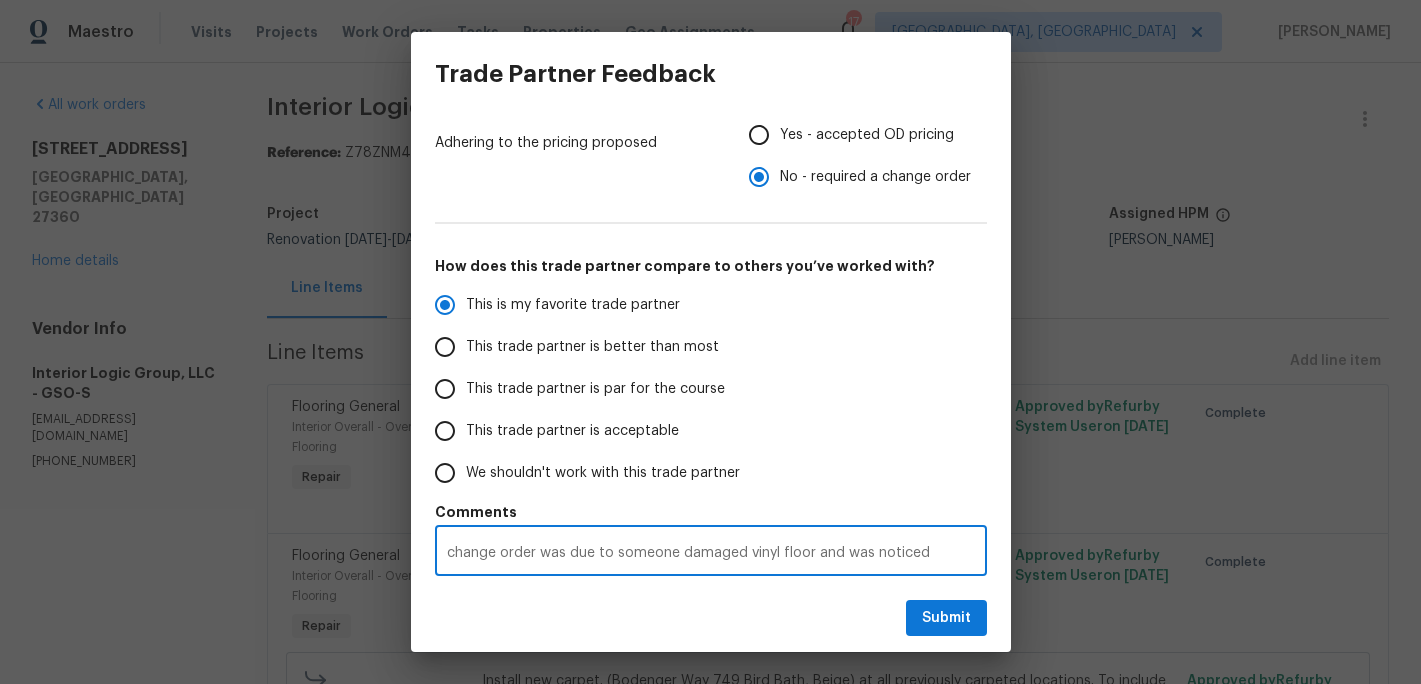radio on "false" 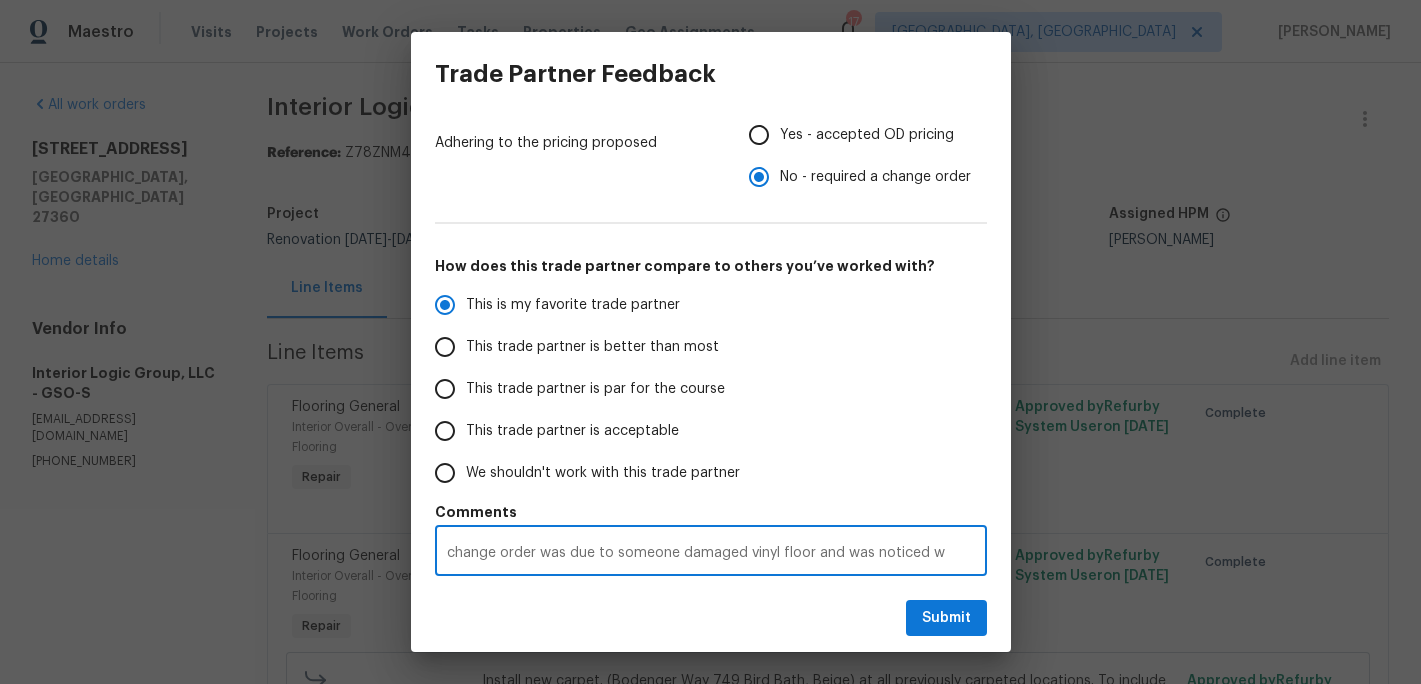 radio on "false" 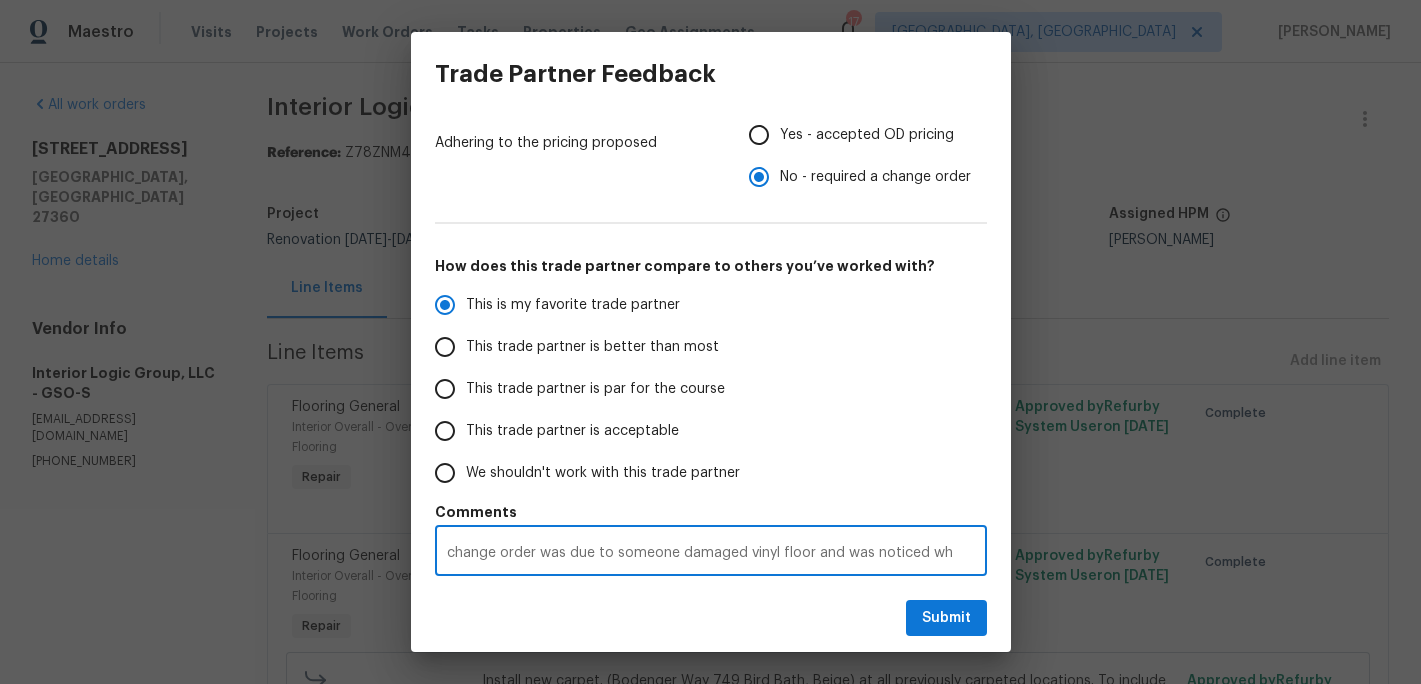 radio on "false" 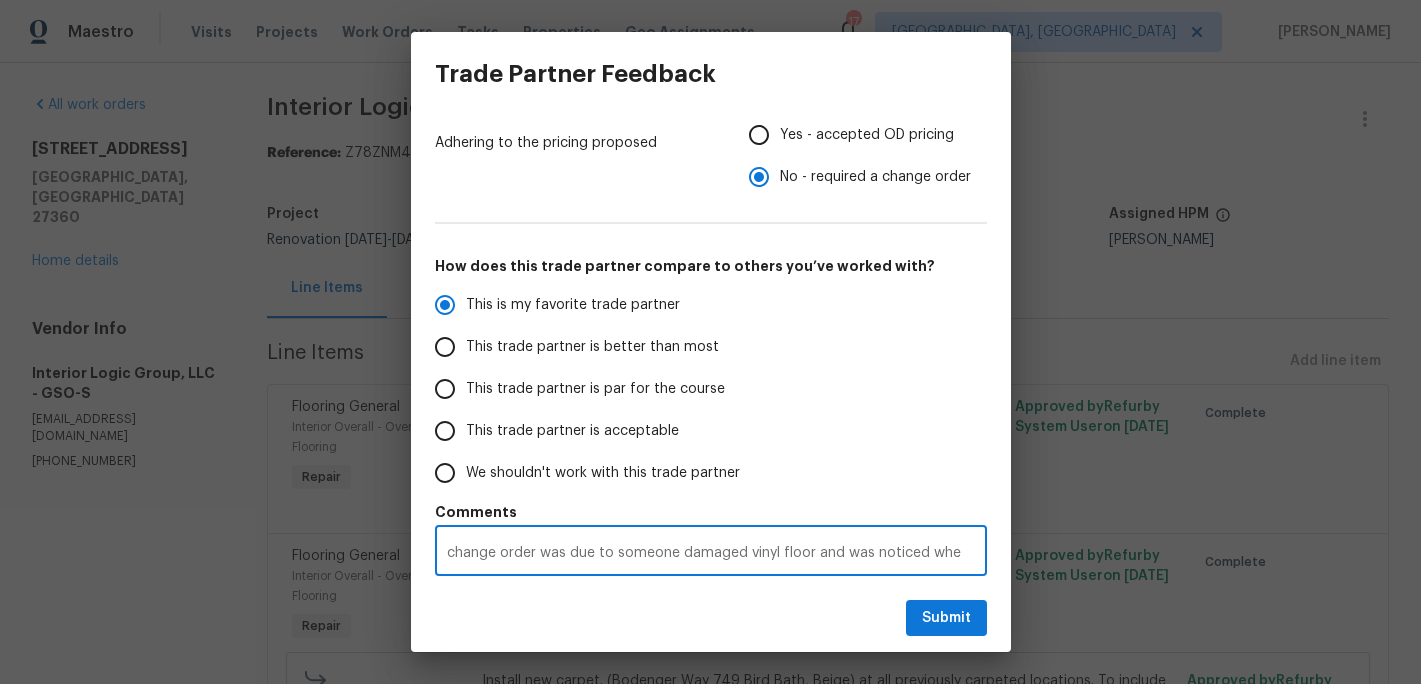 radio on "false" 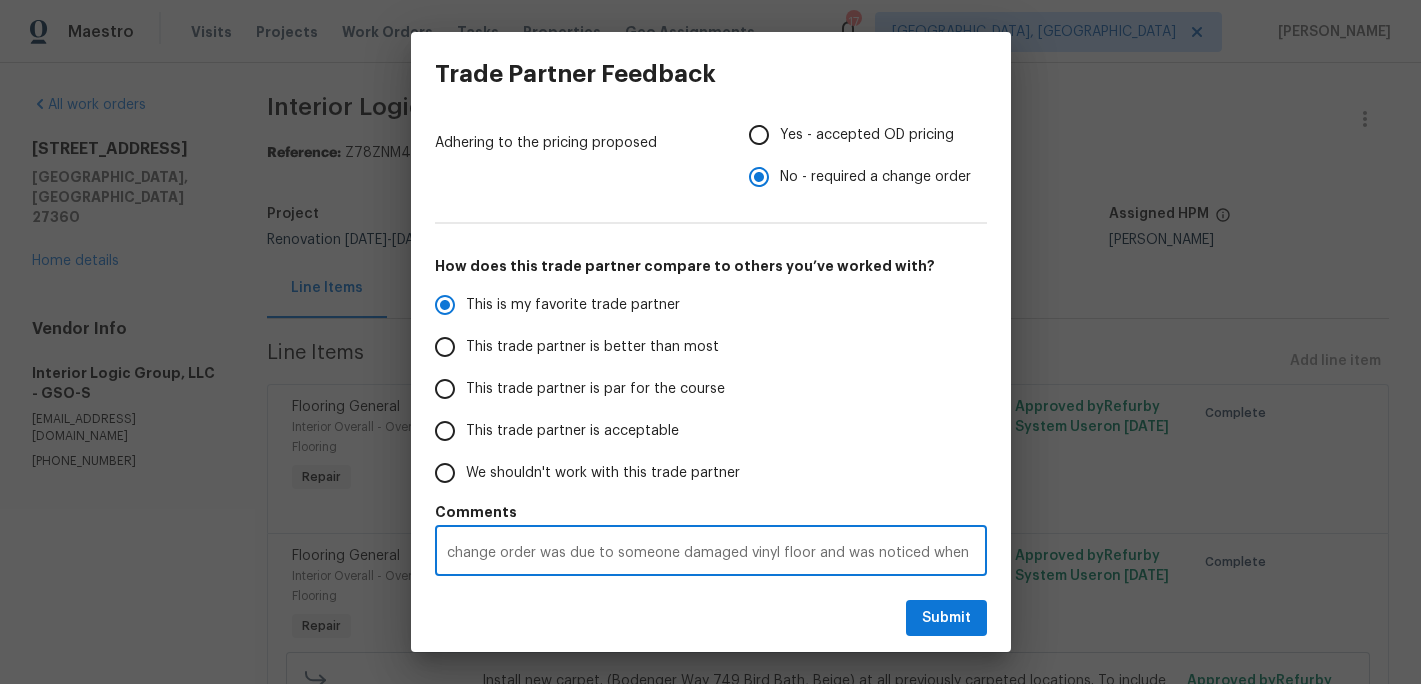 radio on "false" 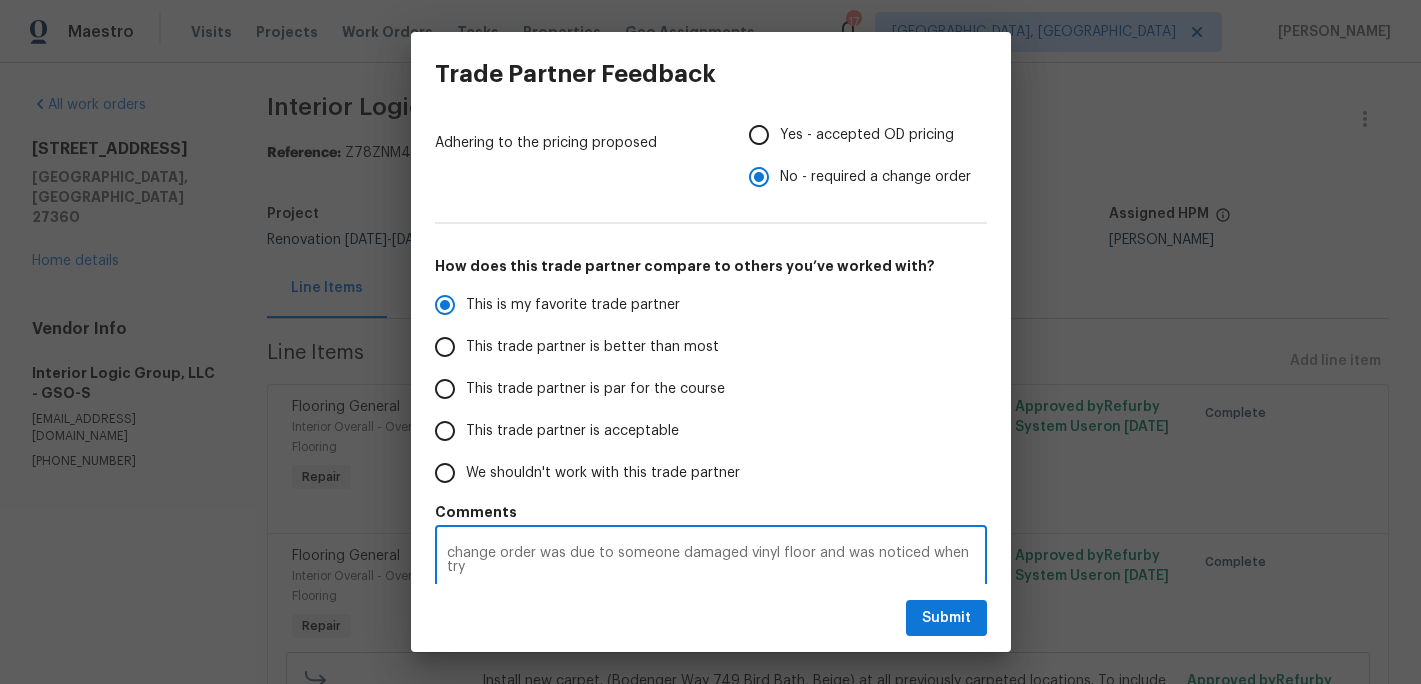 radio on "false" 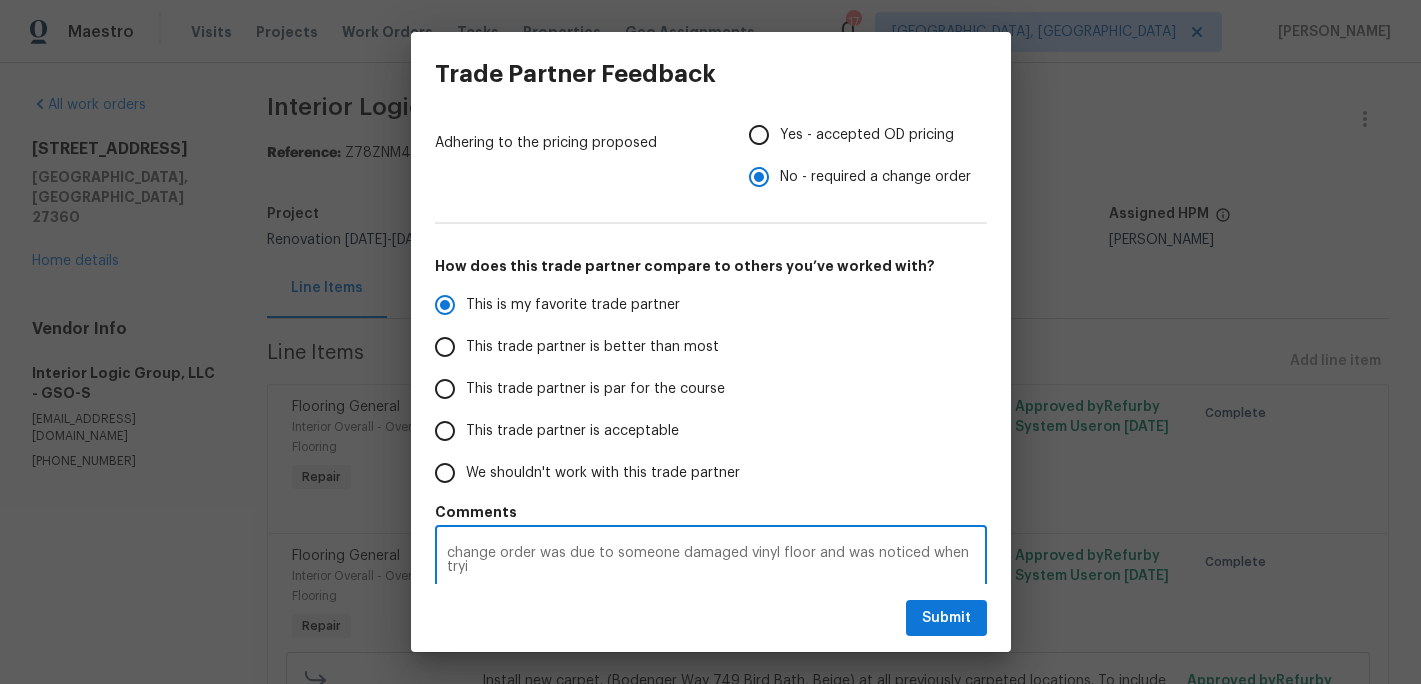 radio on "false" 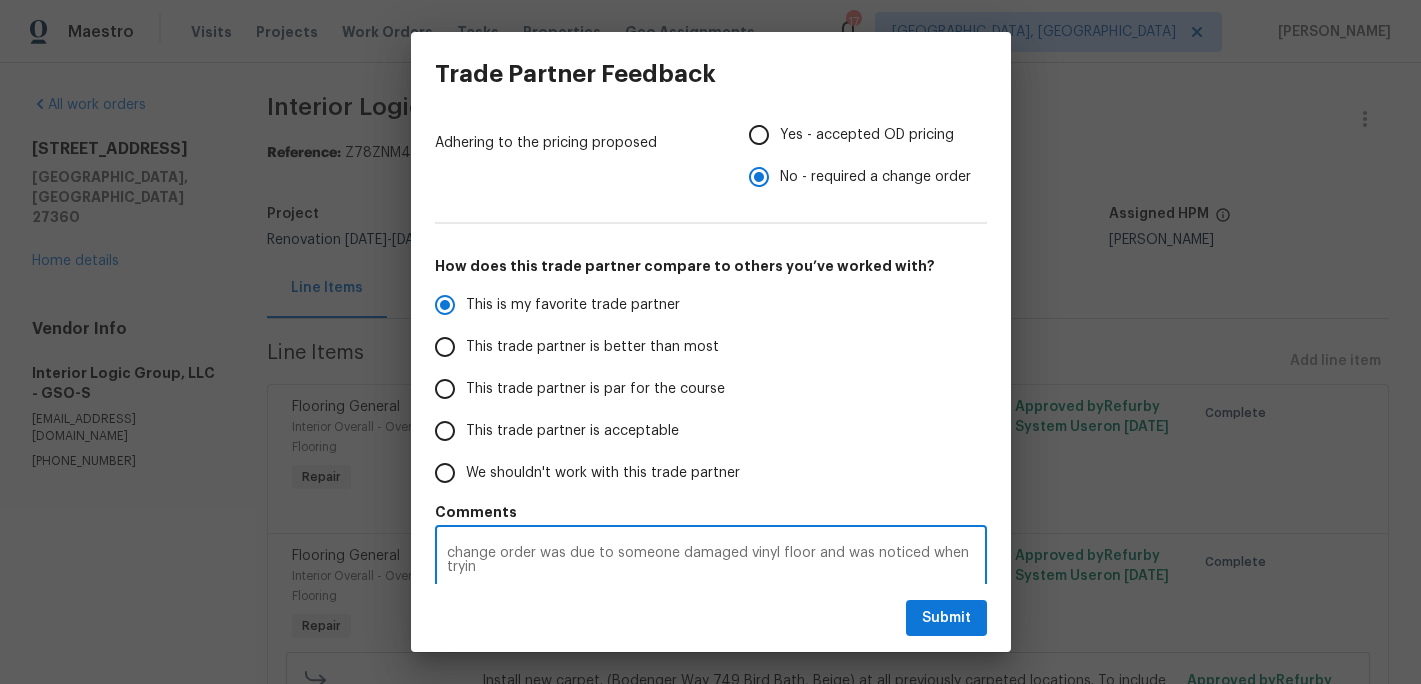 type on "change order was due to someone damaged vinyl floor and was noticed when trying" 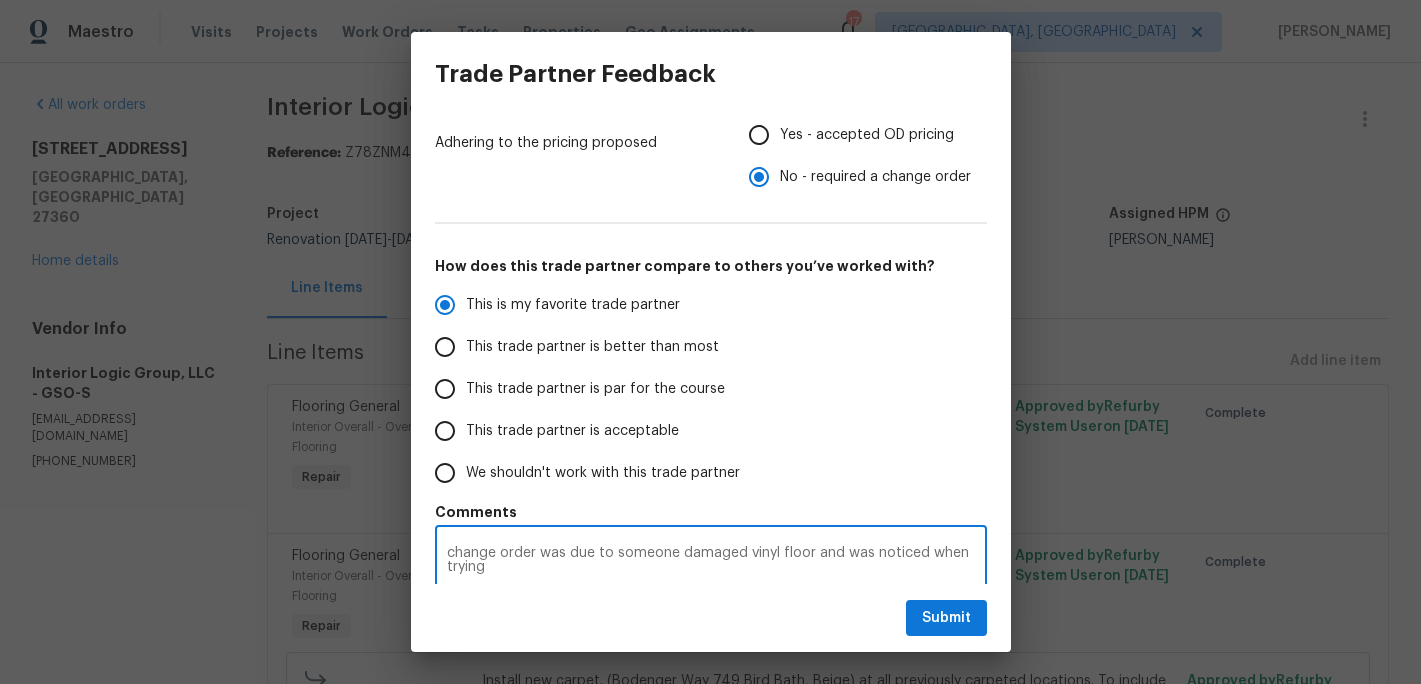 radio on "false" 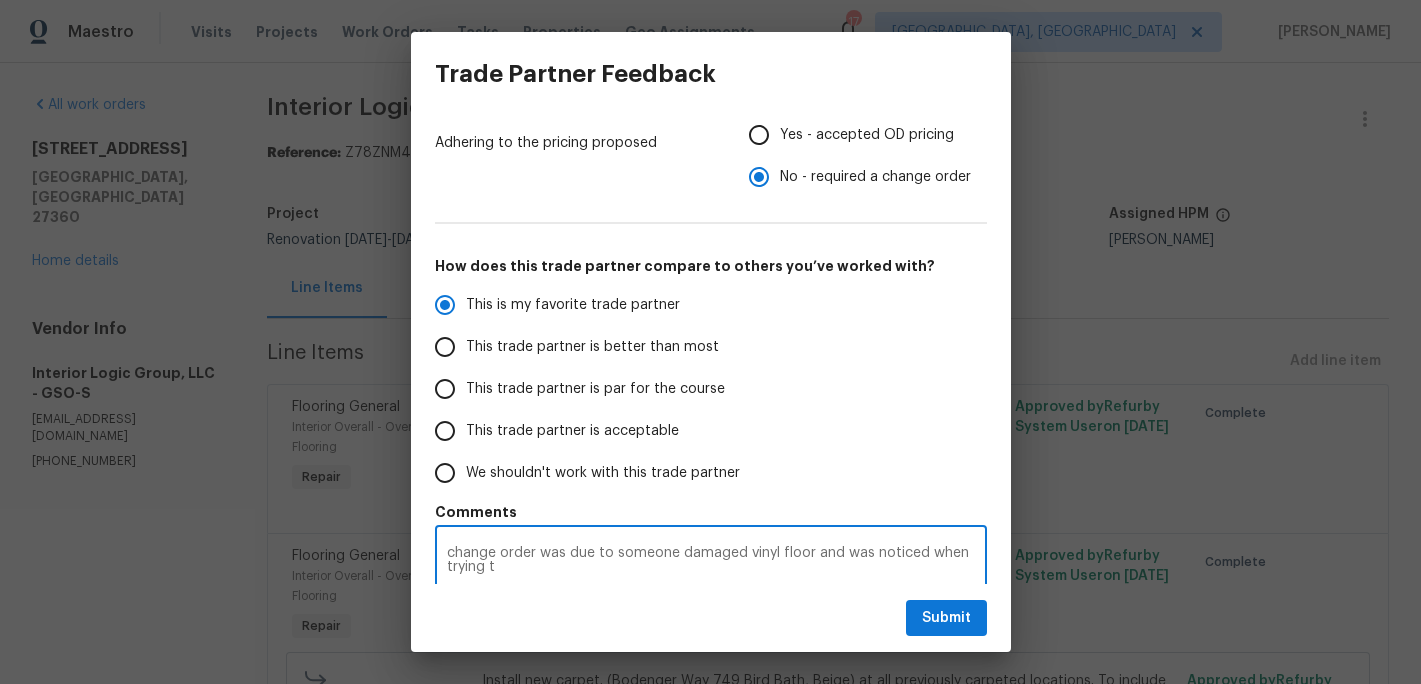radio on "false" 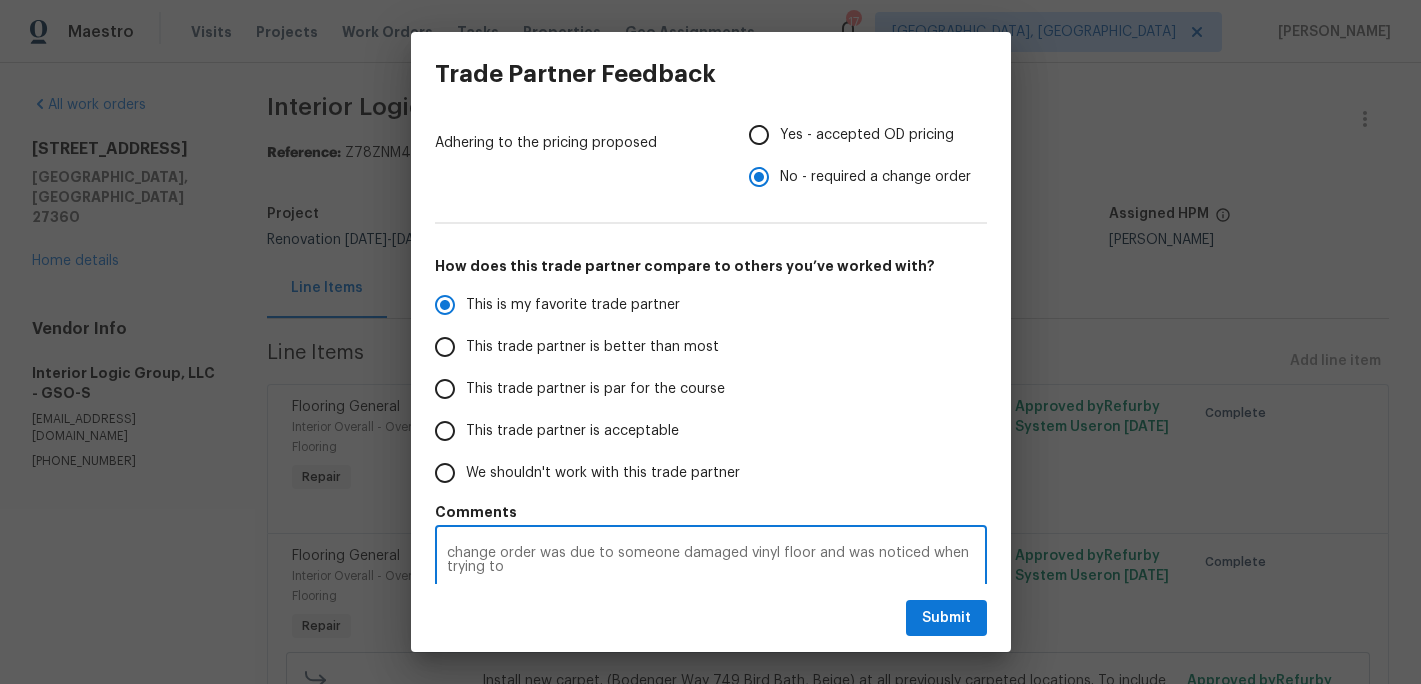 radio on "false" 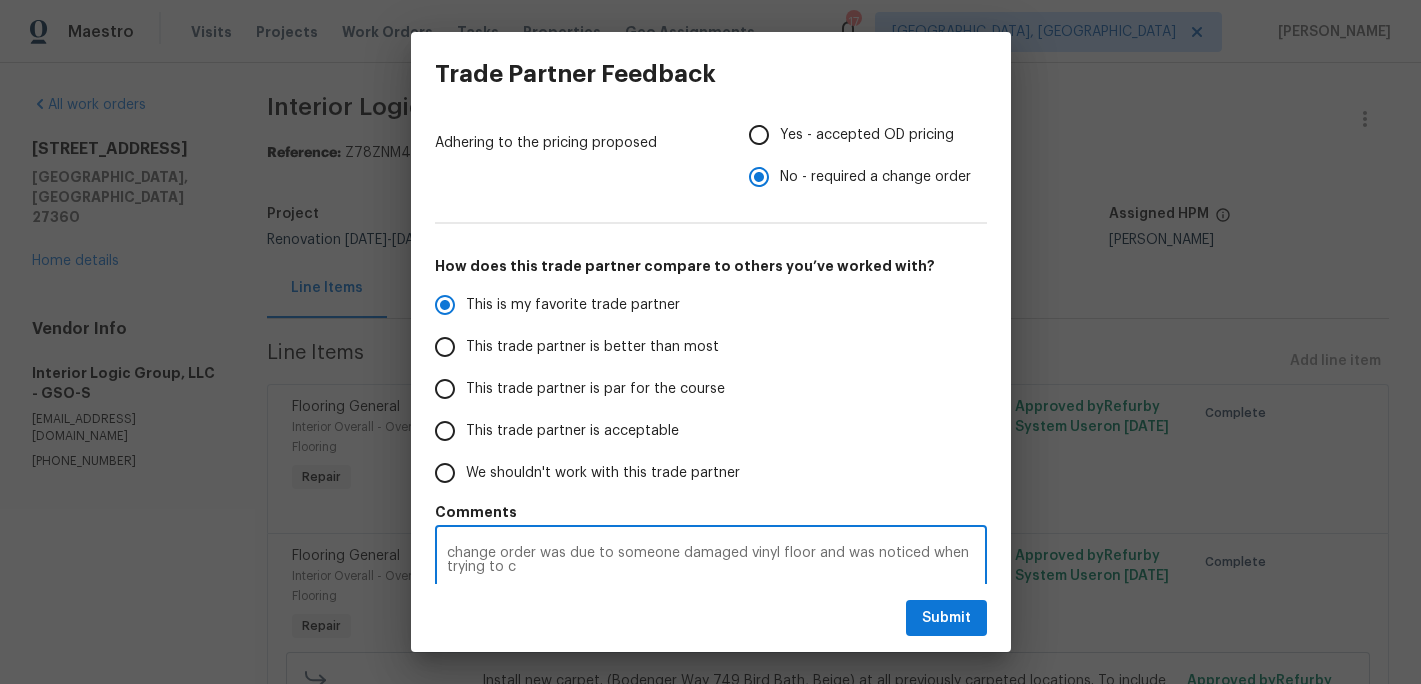 radio on "false" 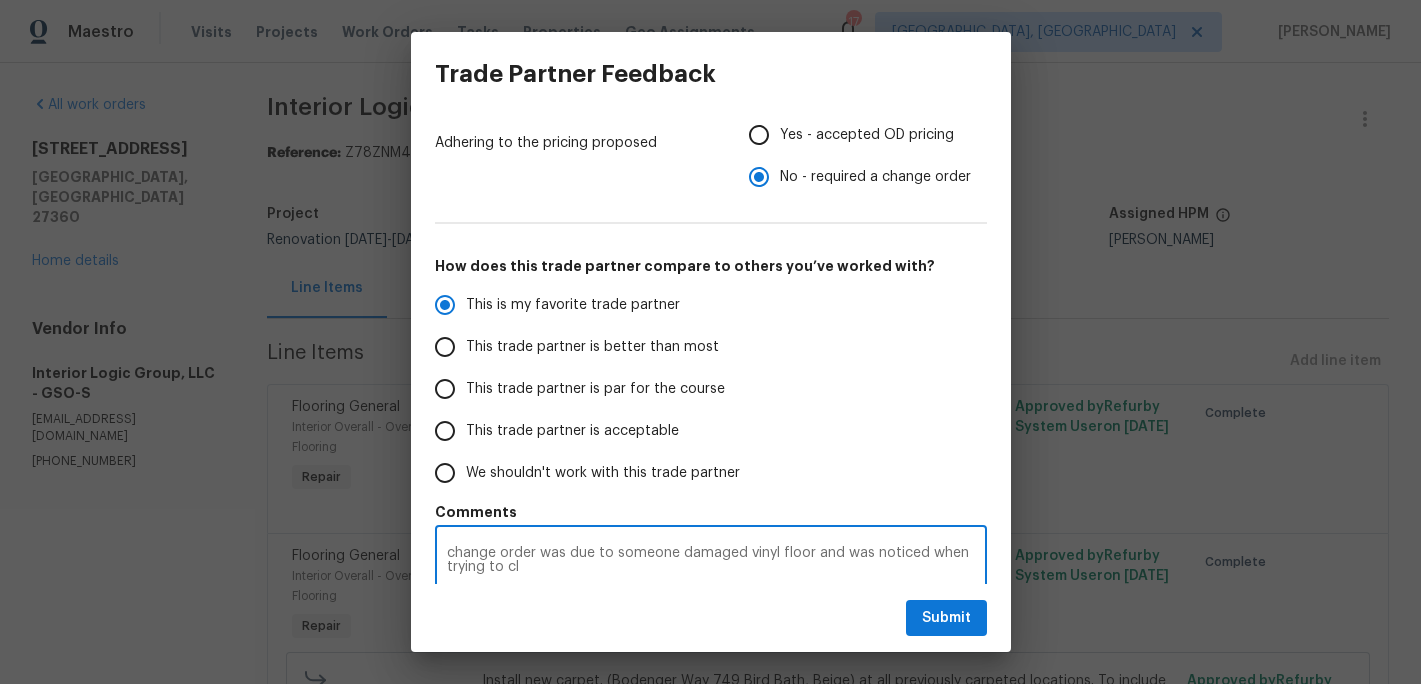 radio on "false" 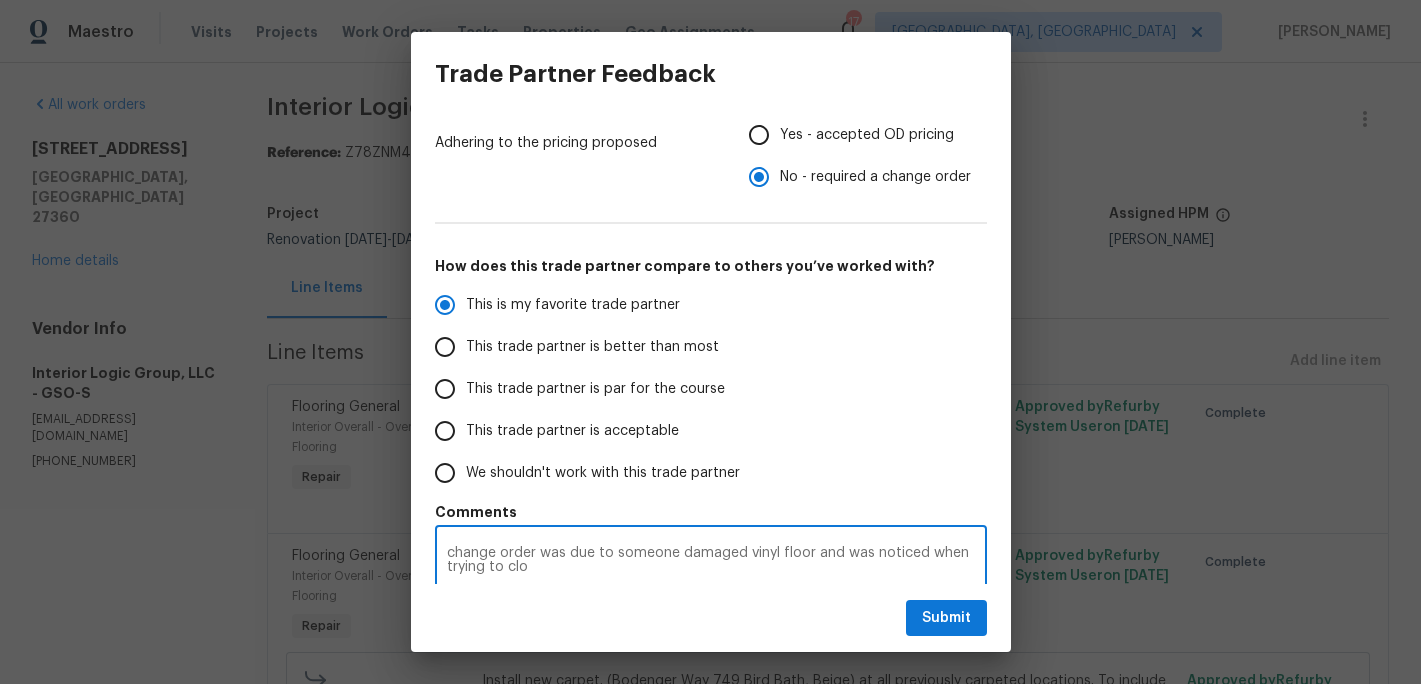 radio on "false" 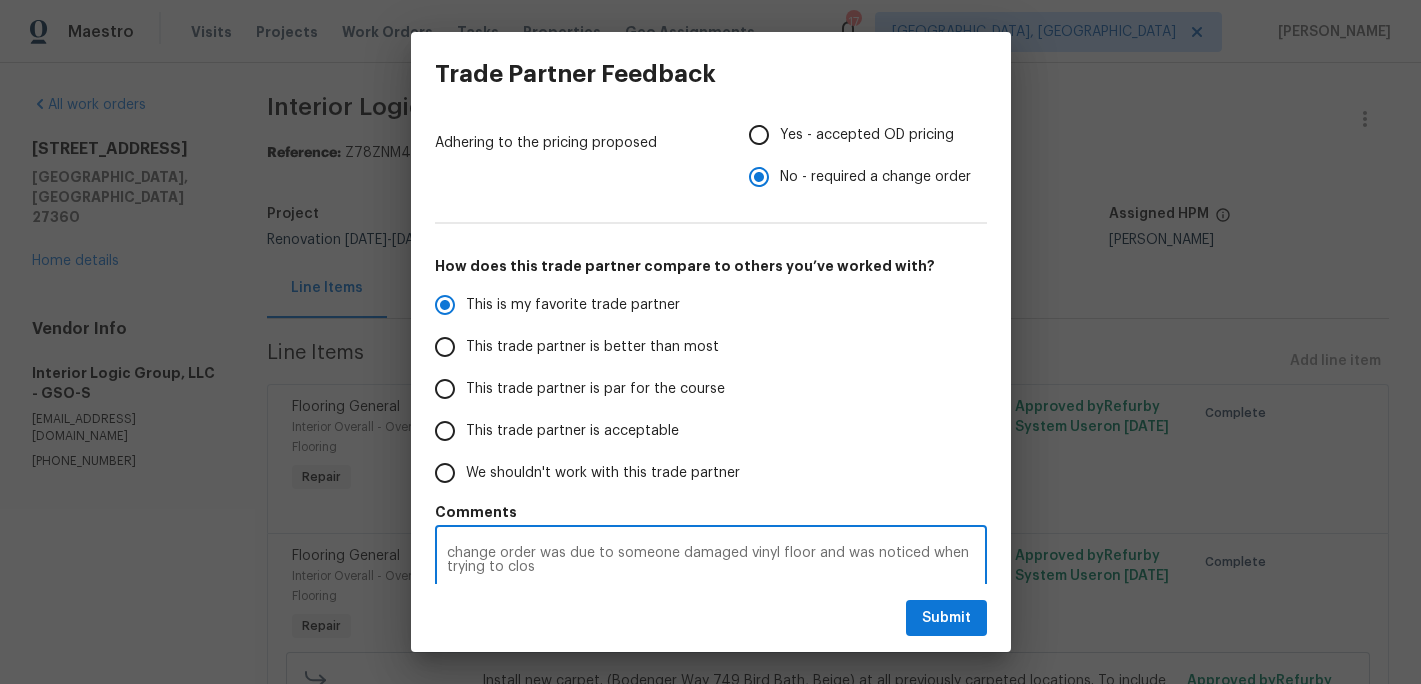 radio on "false" 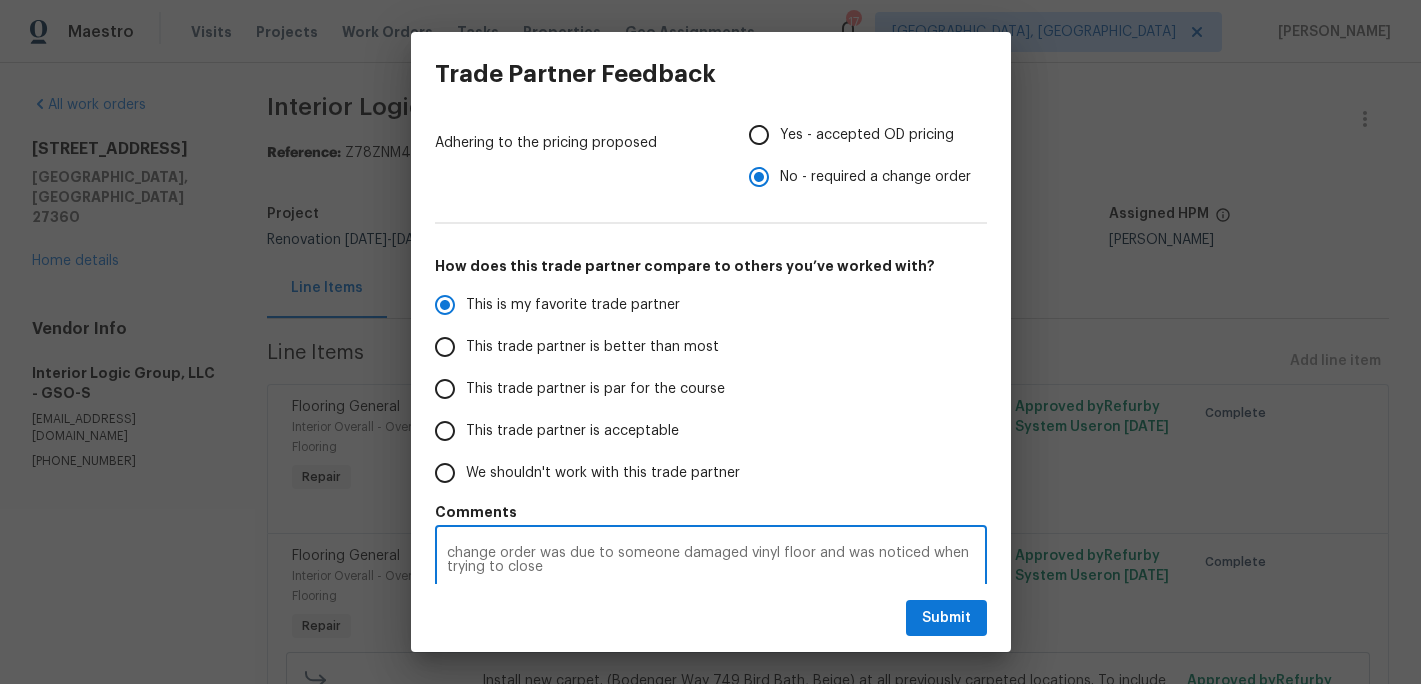radio on "false" 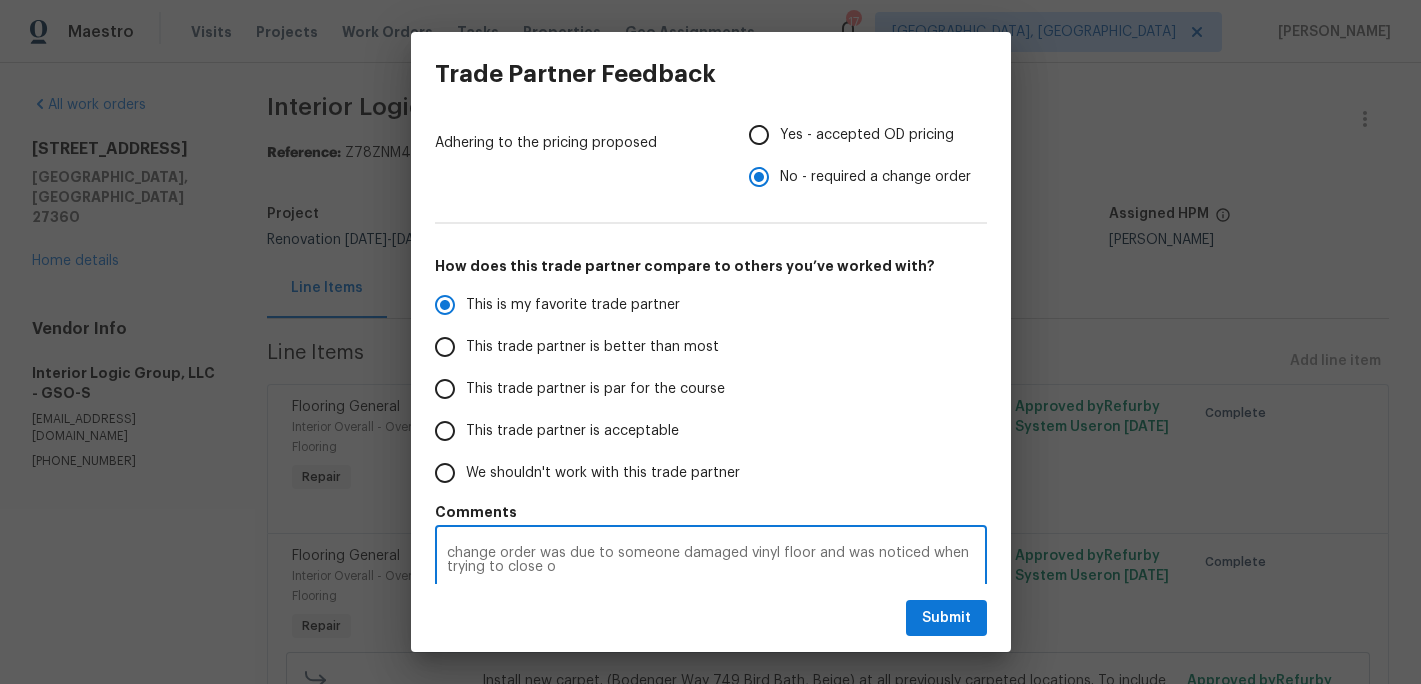 radio on "false" 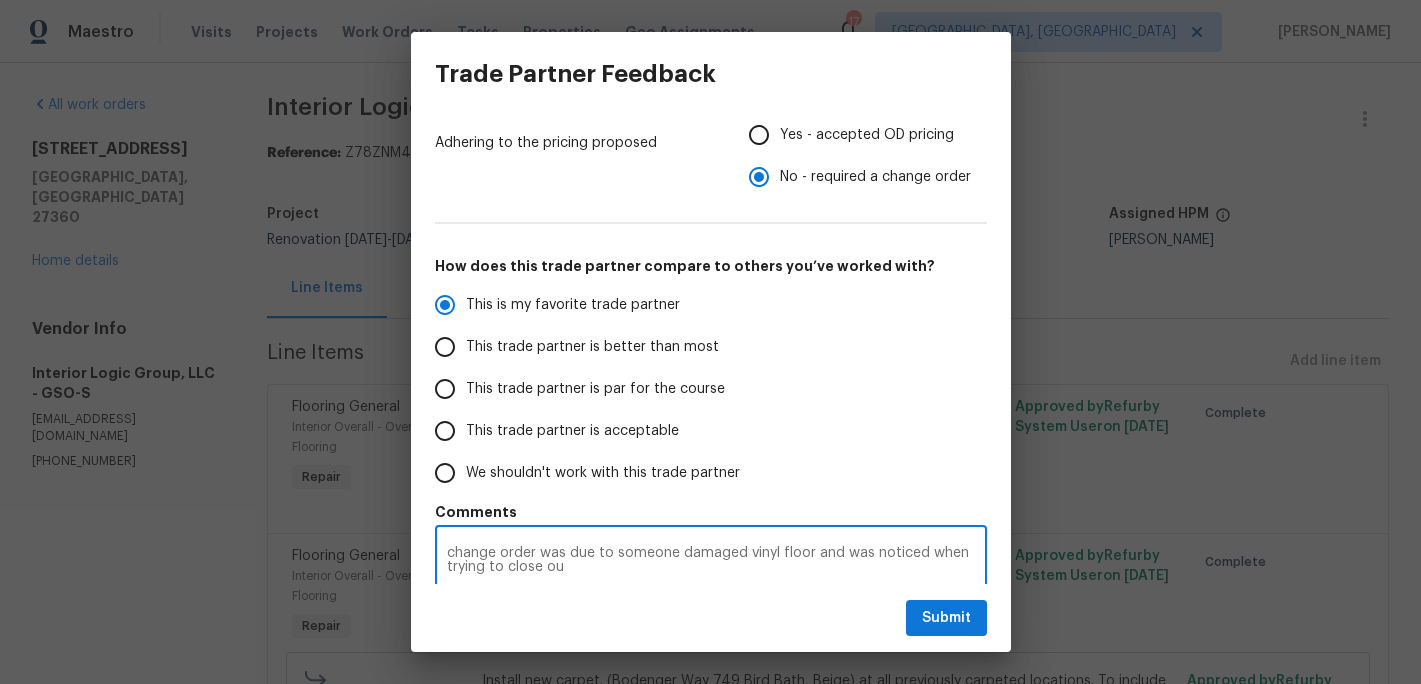 radio on "false" 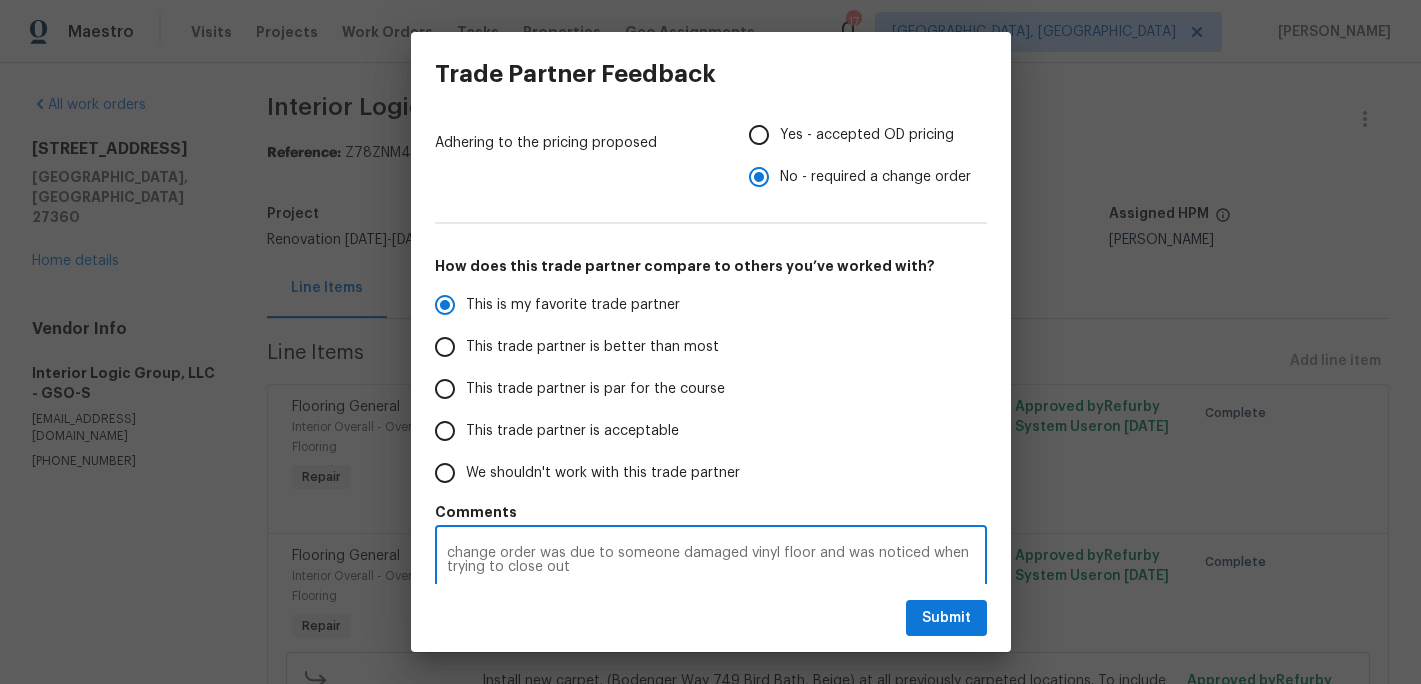 radio on "false" 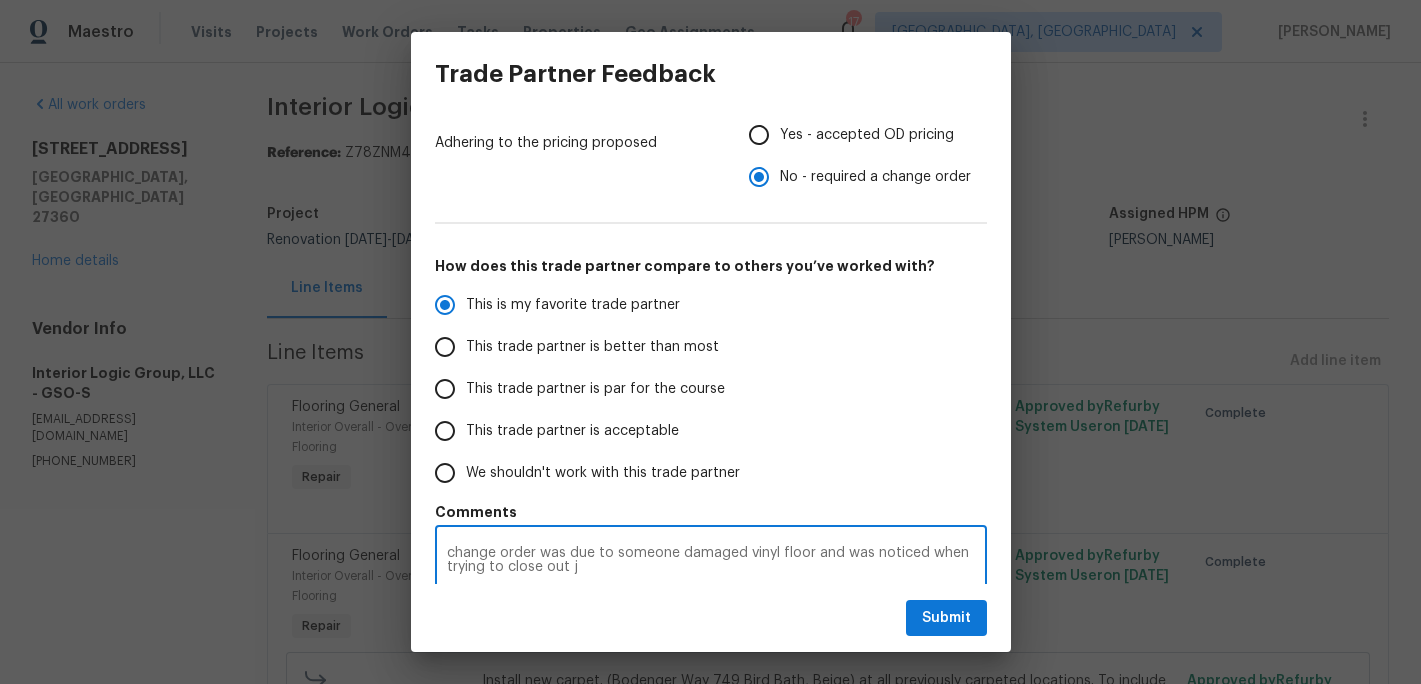 radio on "false" 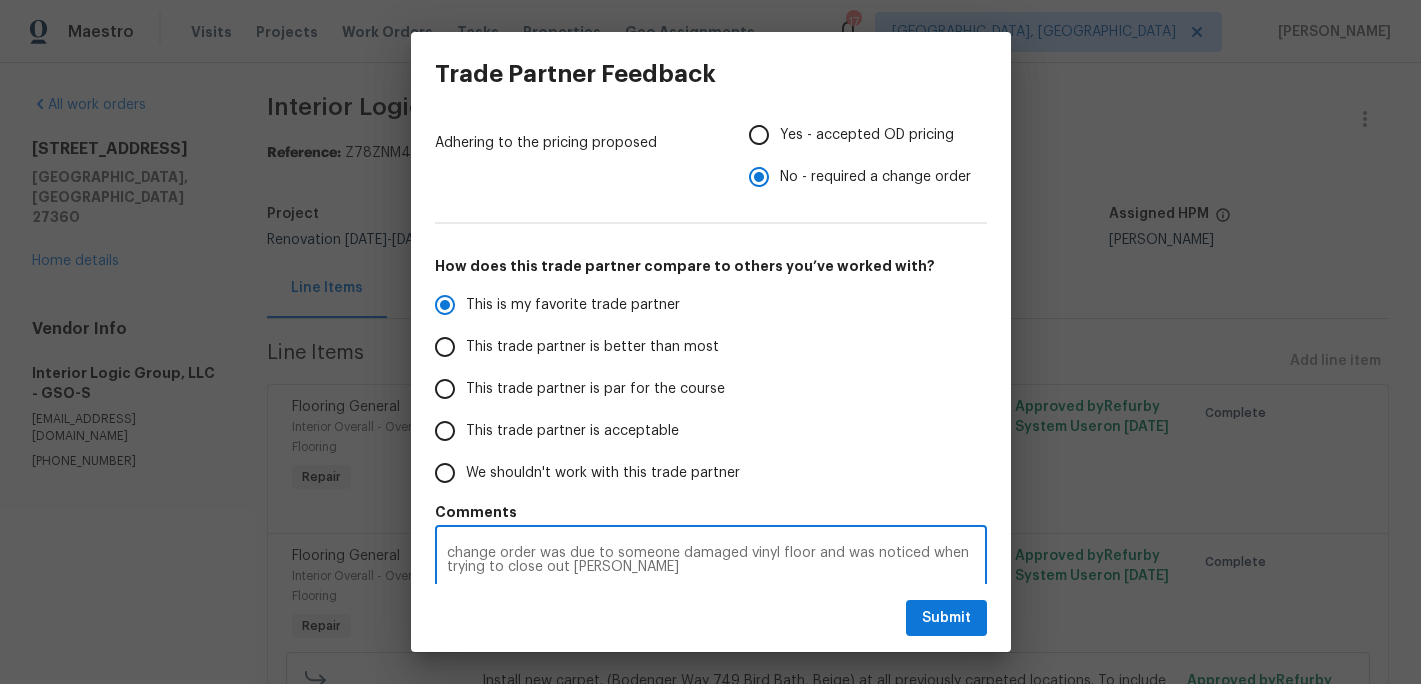 radio on "false" 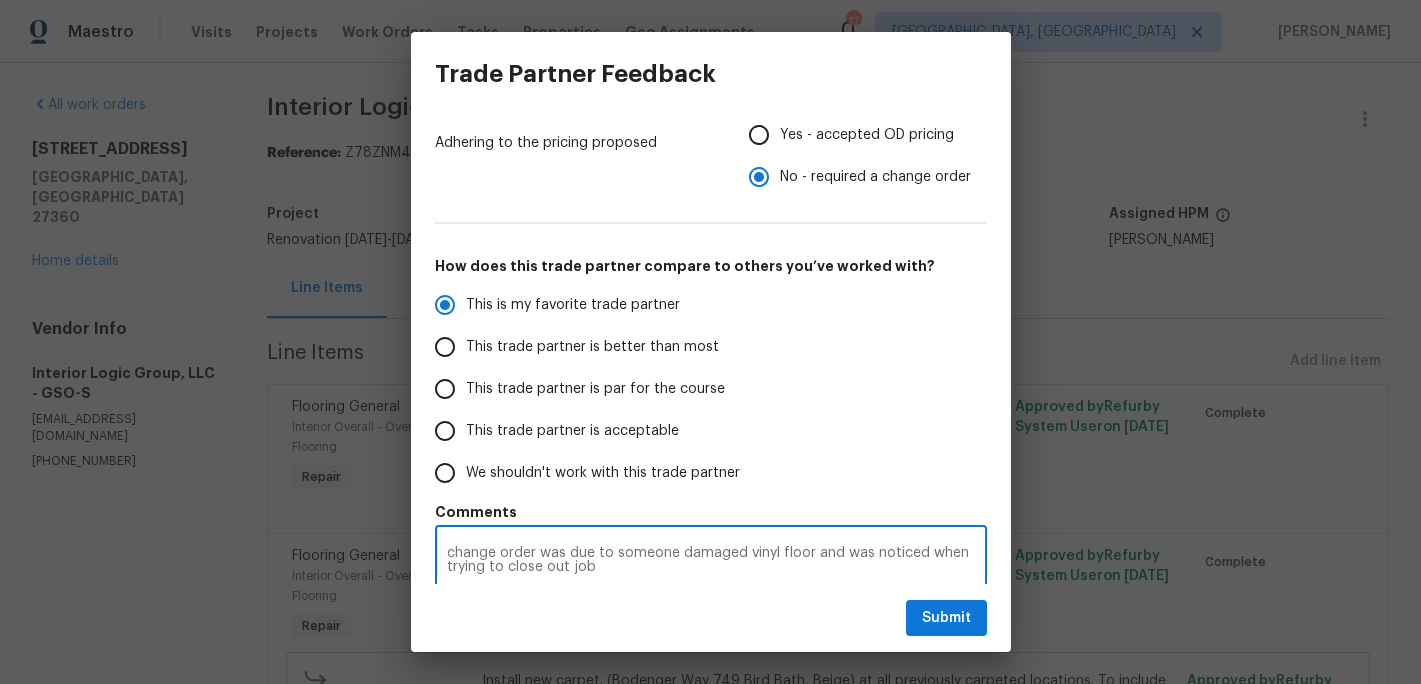 radio on "false" 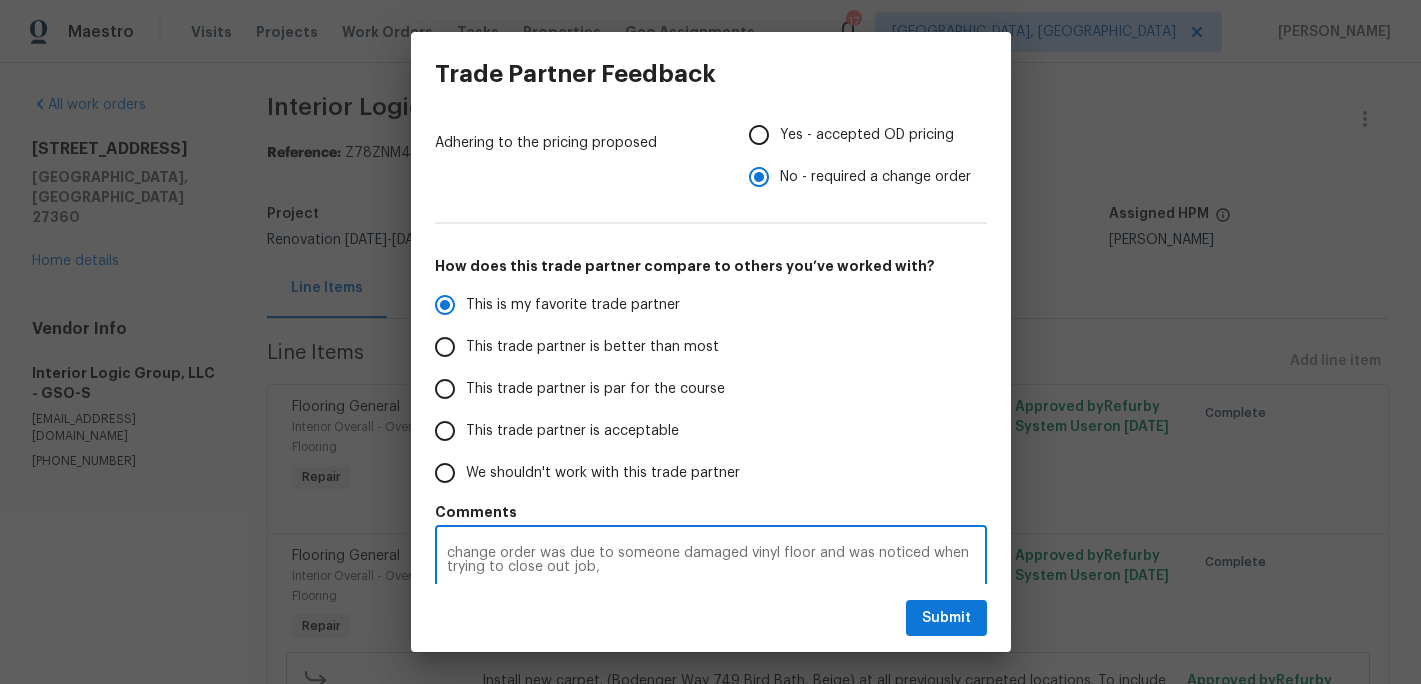 radio on "false" 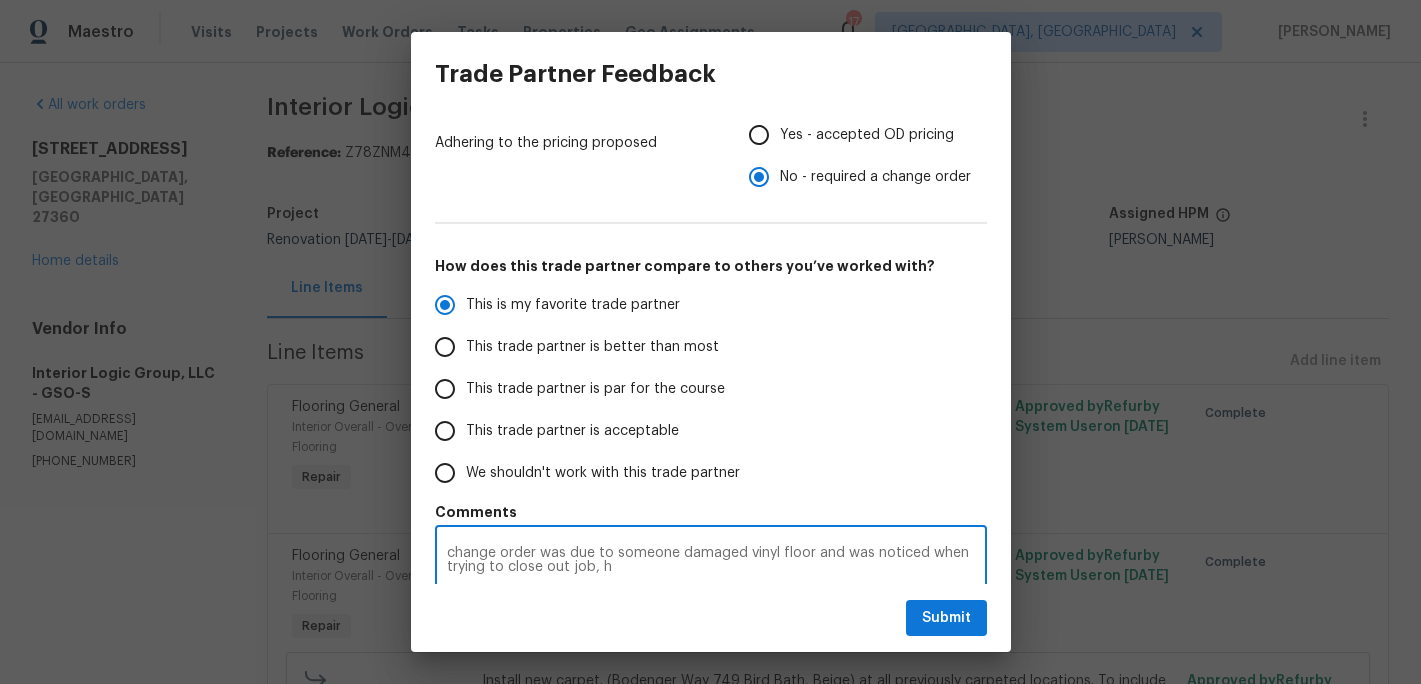 type 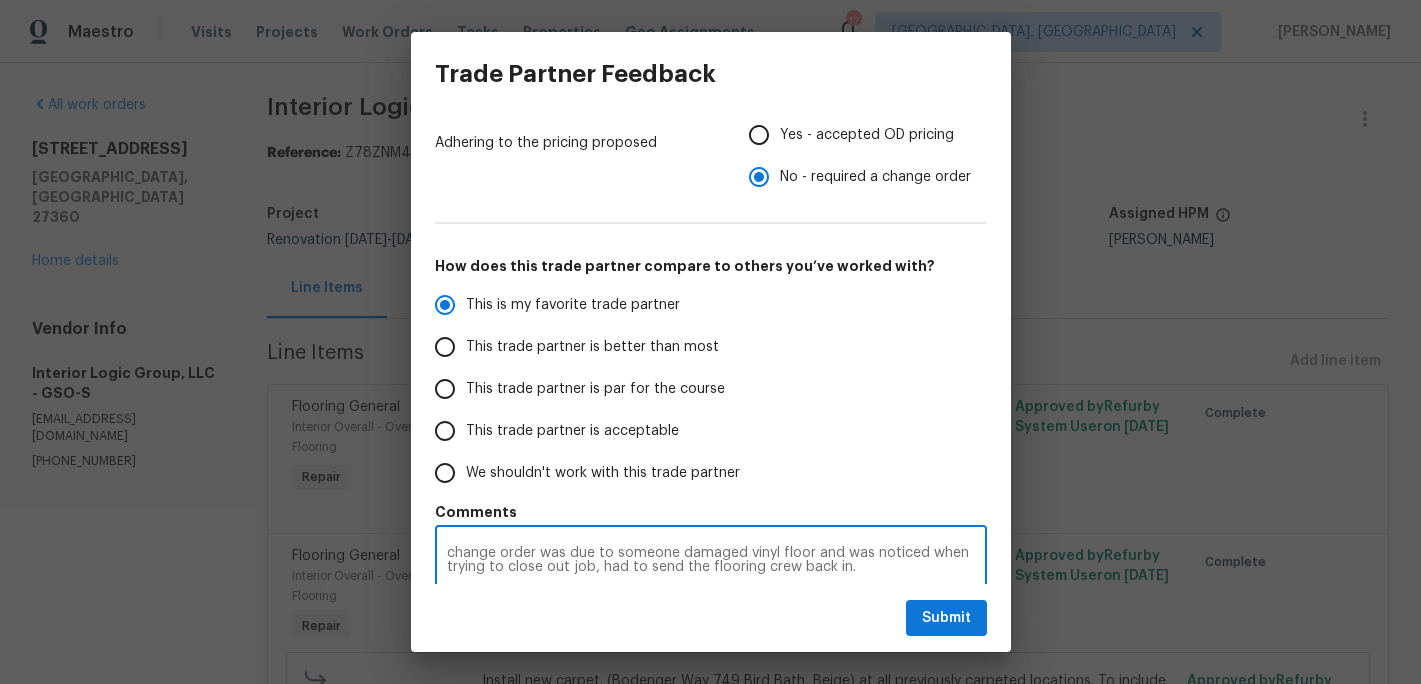 click on "change order was due to someone damaged vinyl floor and was noticed when trying to close out job, had to send the flooring crew back in." at bounding box center [711, 560] 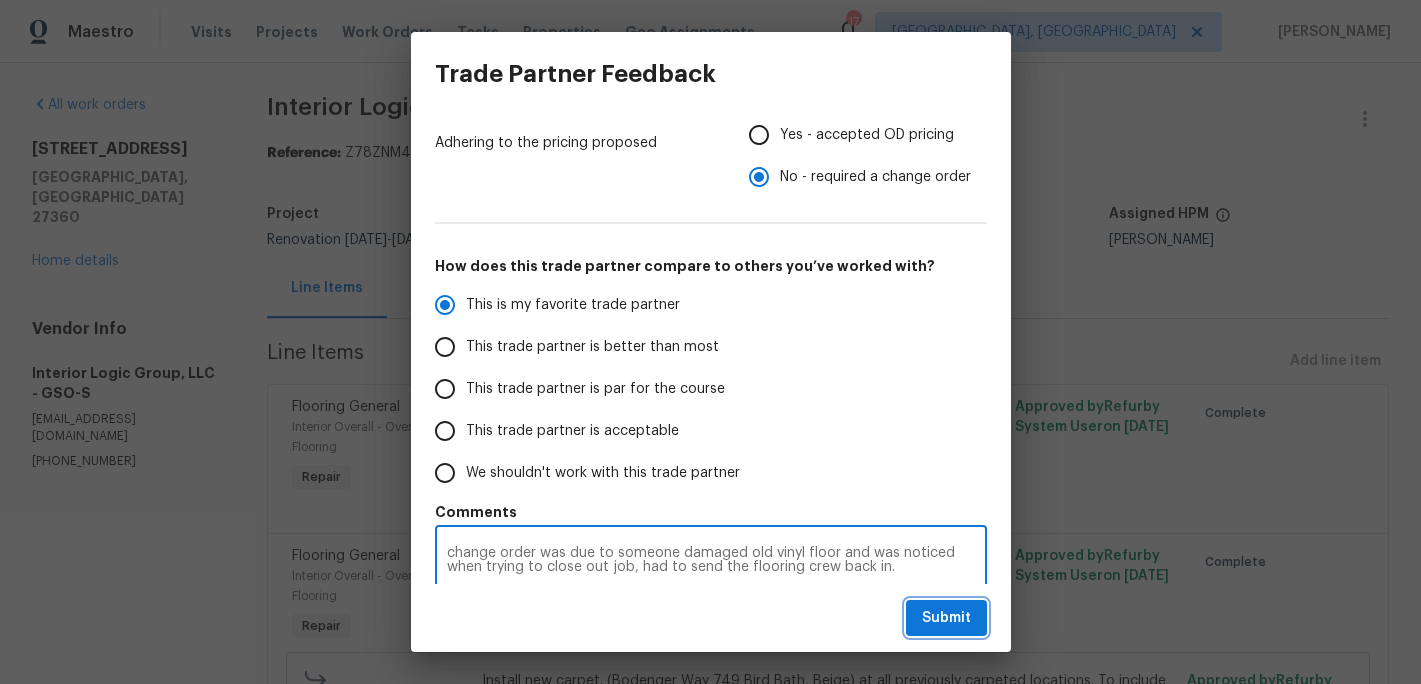 click on "Submit" at bounding box center (946, 618) 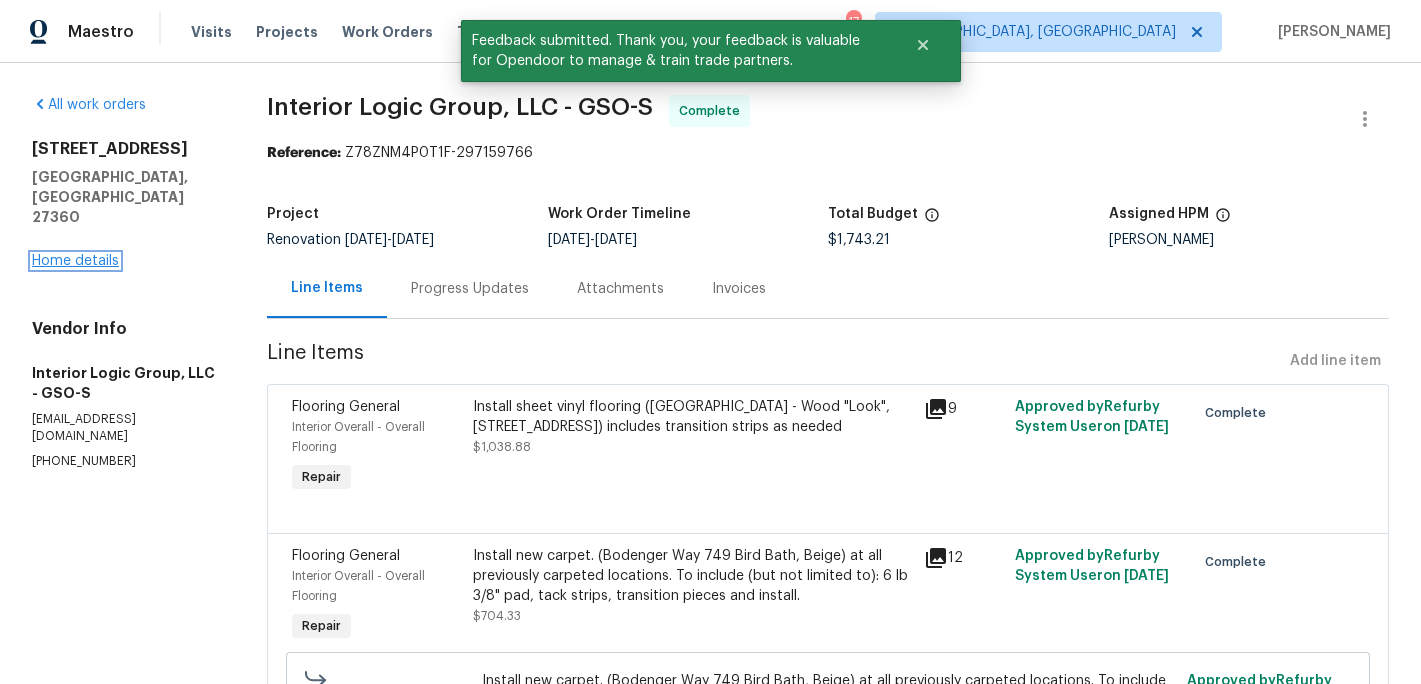 click on "Home details" at bounding box center (75, 261) 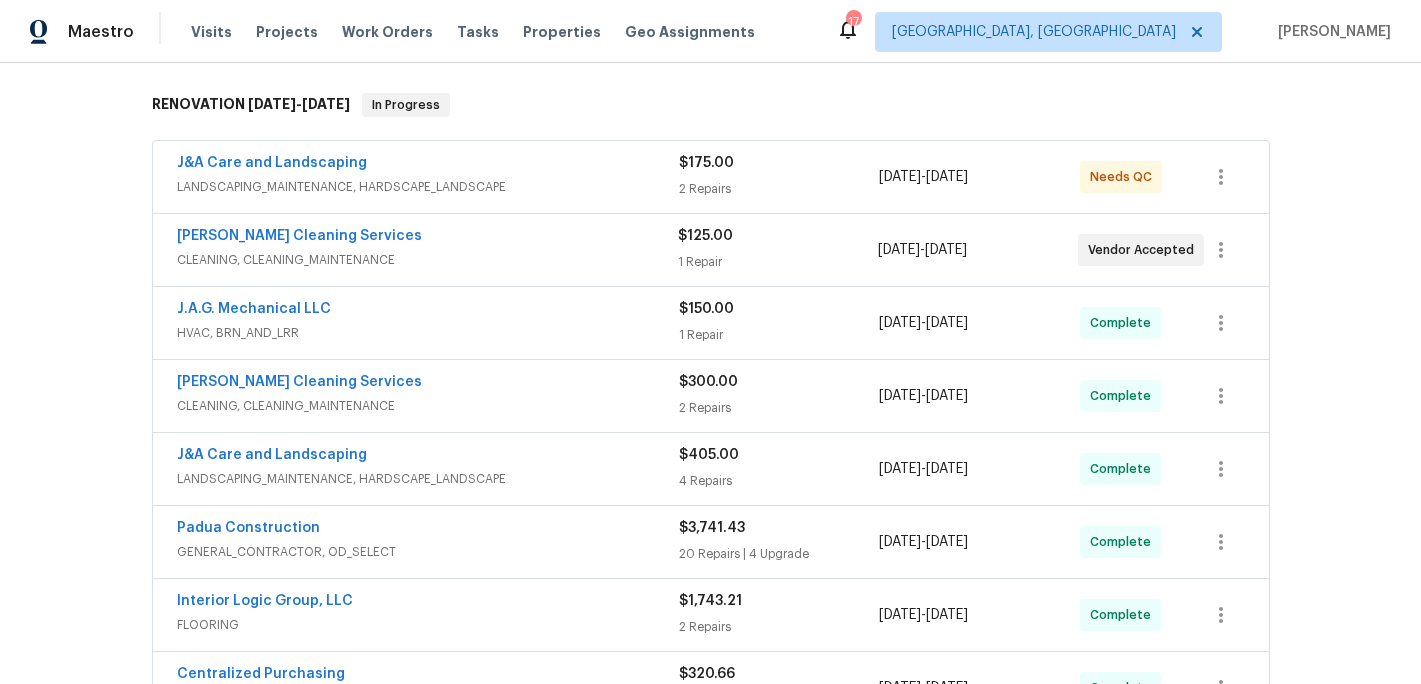 scroll, scrollTop: 307, scrollLeft: 0, axis: vertical 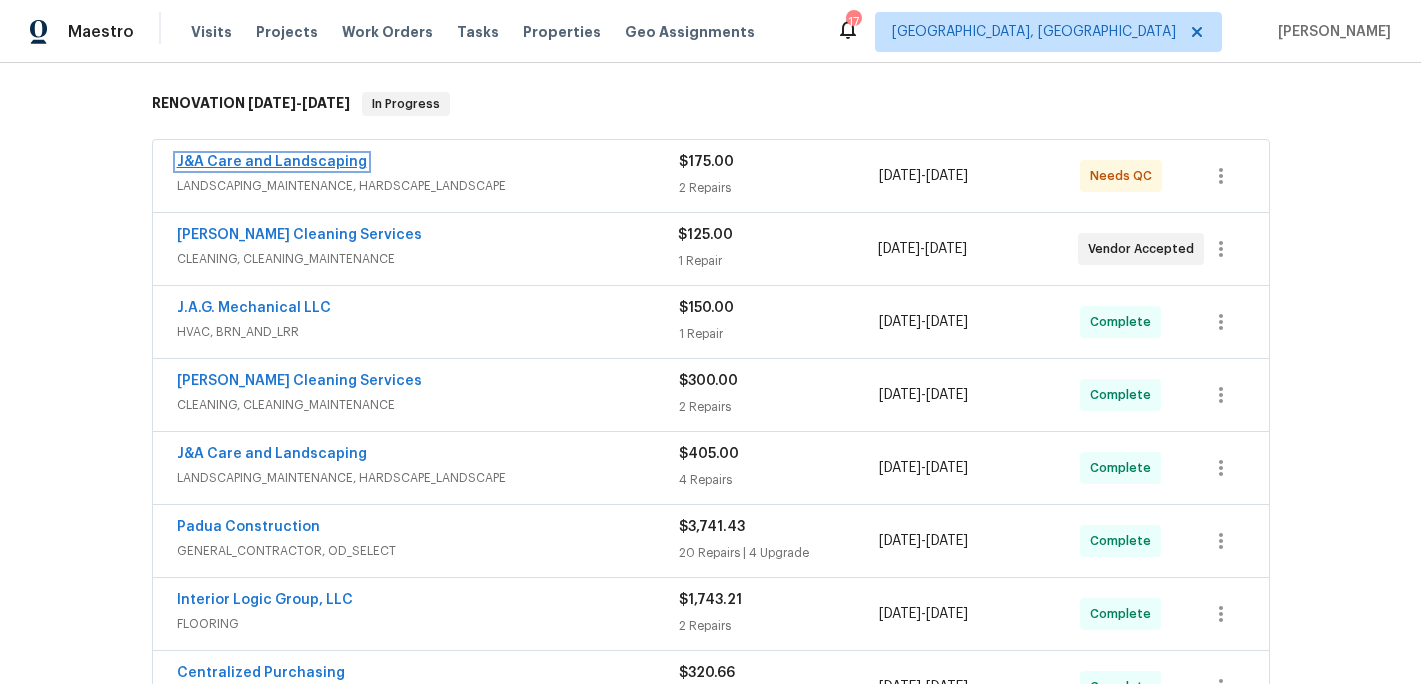 click on "J&A Care and Landscaping" at bounding box center [272, 162] 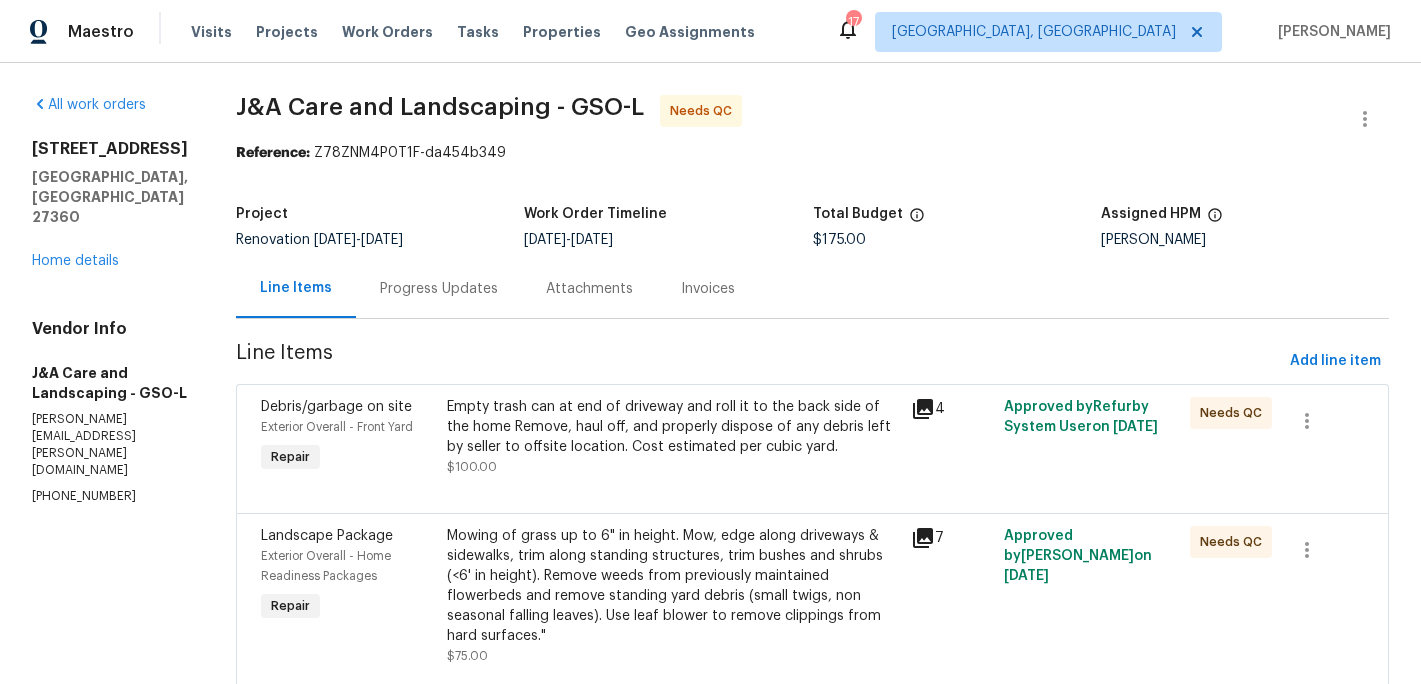 click on "Empty trash can at end of driveway and roll it to the back side of the home
Remove, haul off, and properly dispose of any debris left by seller to offsite location. Cost estimated per cubic yard." at bounding box center [673, 427] 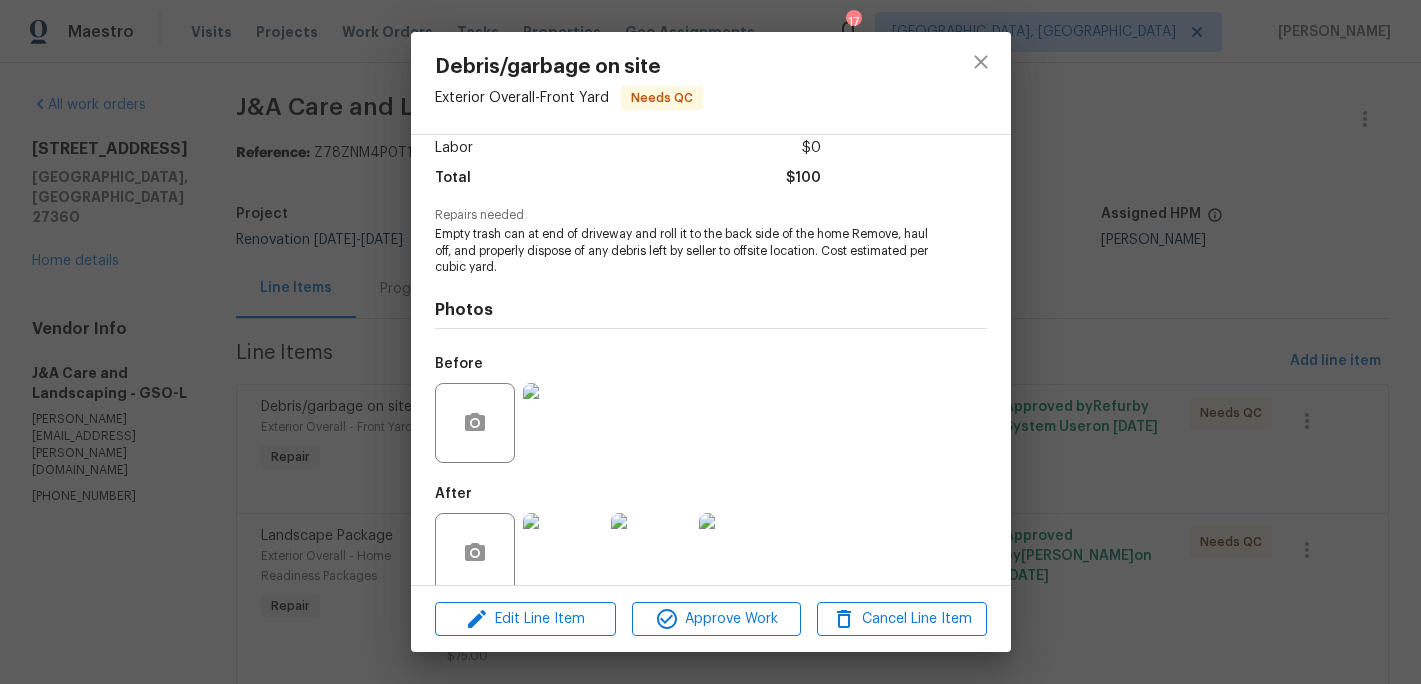 scroll, scrollTop: 170, scrollLeft: 0, axis: vertical 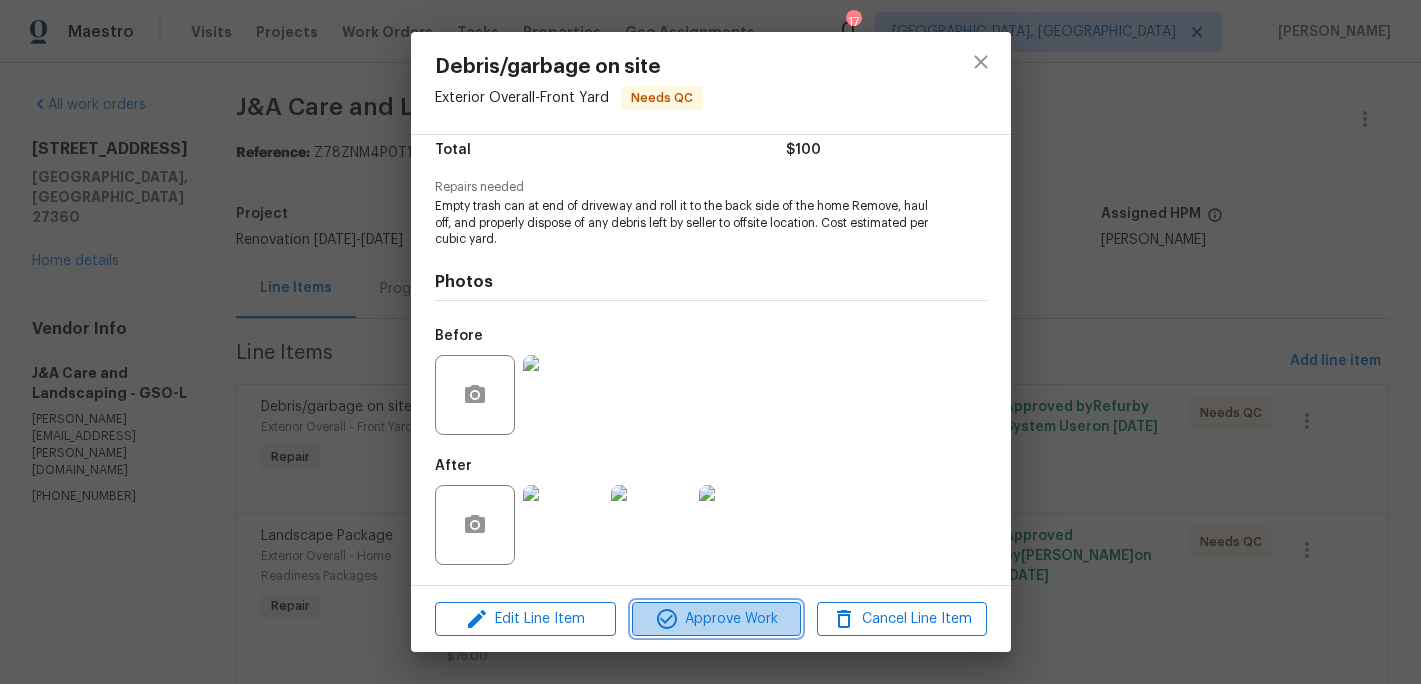 click on "Approve Work" at bounding box center [716, 619] 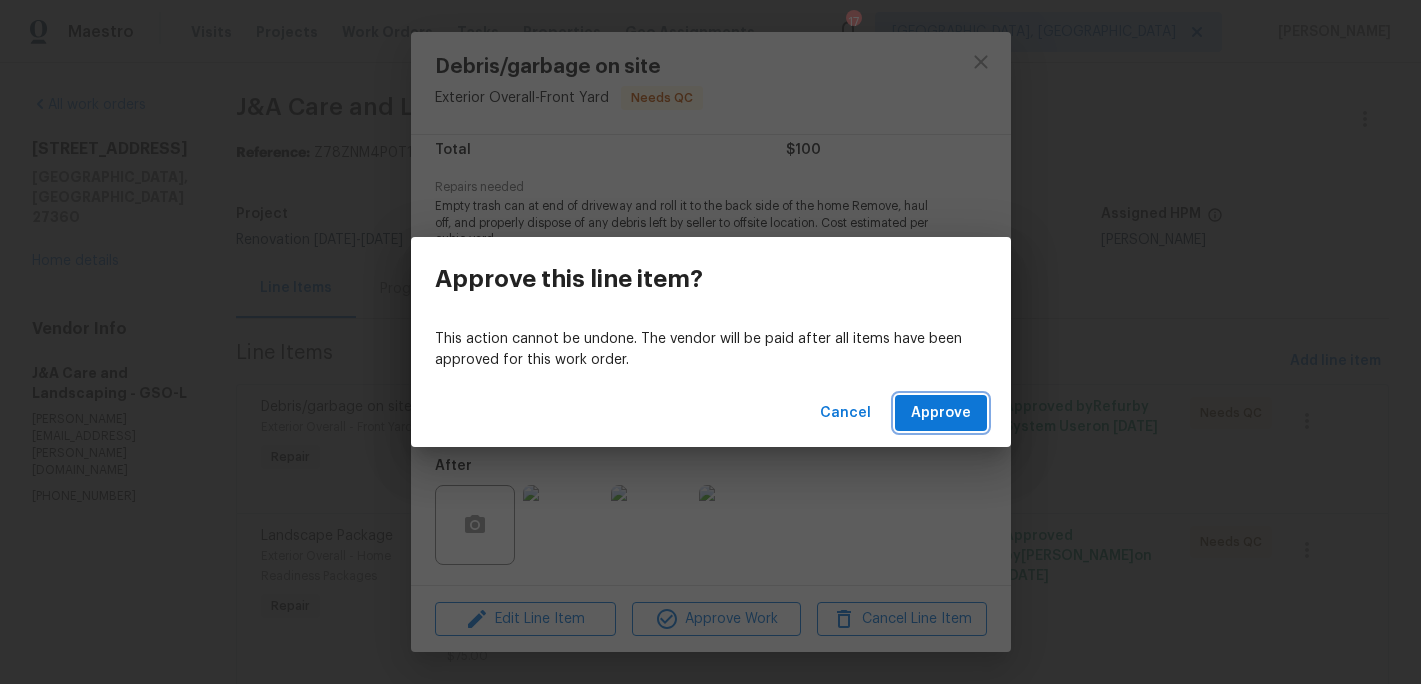 click on "Approve" at bounding box center [941, 413] 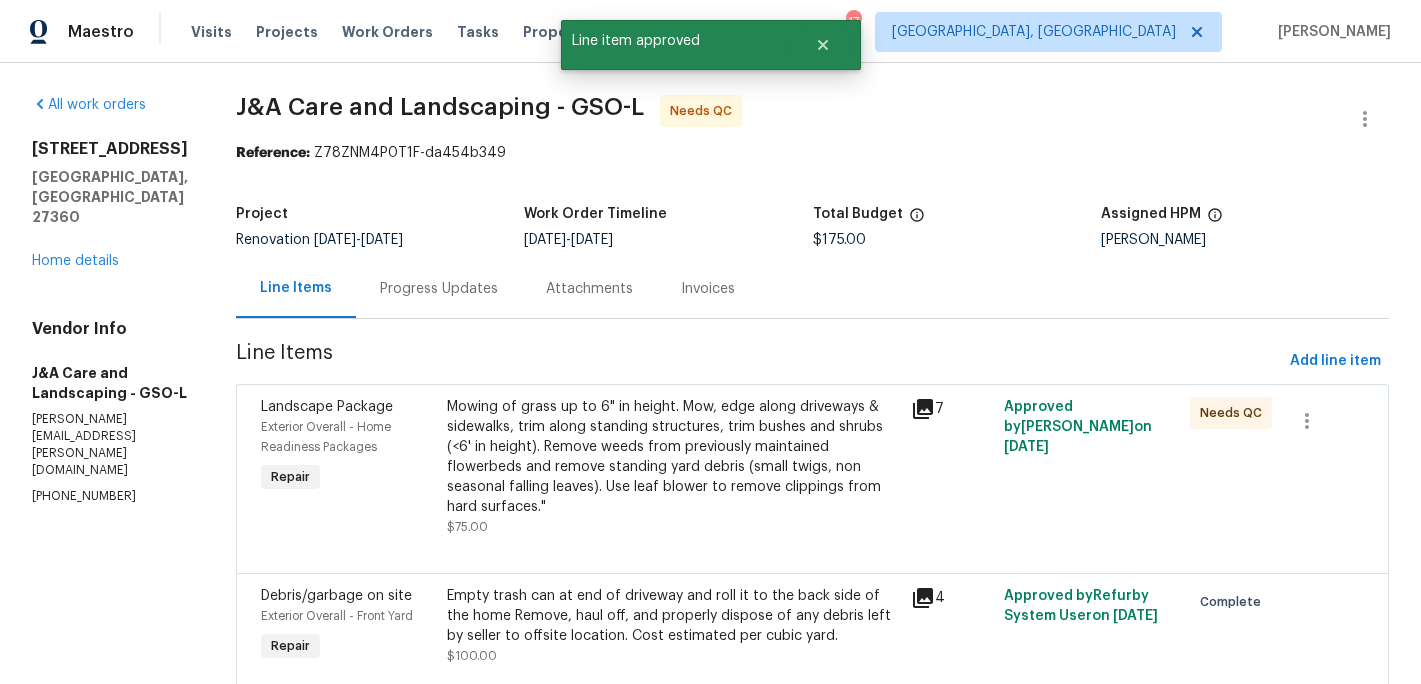 click on "Mowing of grass up to 6" in height. Mow, edge along driveways & sidewalks, trim along standing structures, trim bushes and shrubs (<6' in height). Remove weeds from previously maintained flowerbeds and remove standing yard debris (small twigs, non seasonal falling leaves).  Use leaf blower to remove clippings from hard surfaces."" at bounding box center (673, 457) 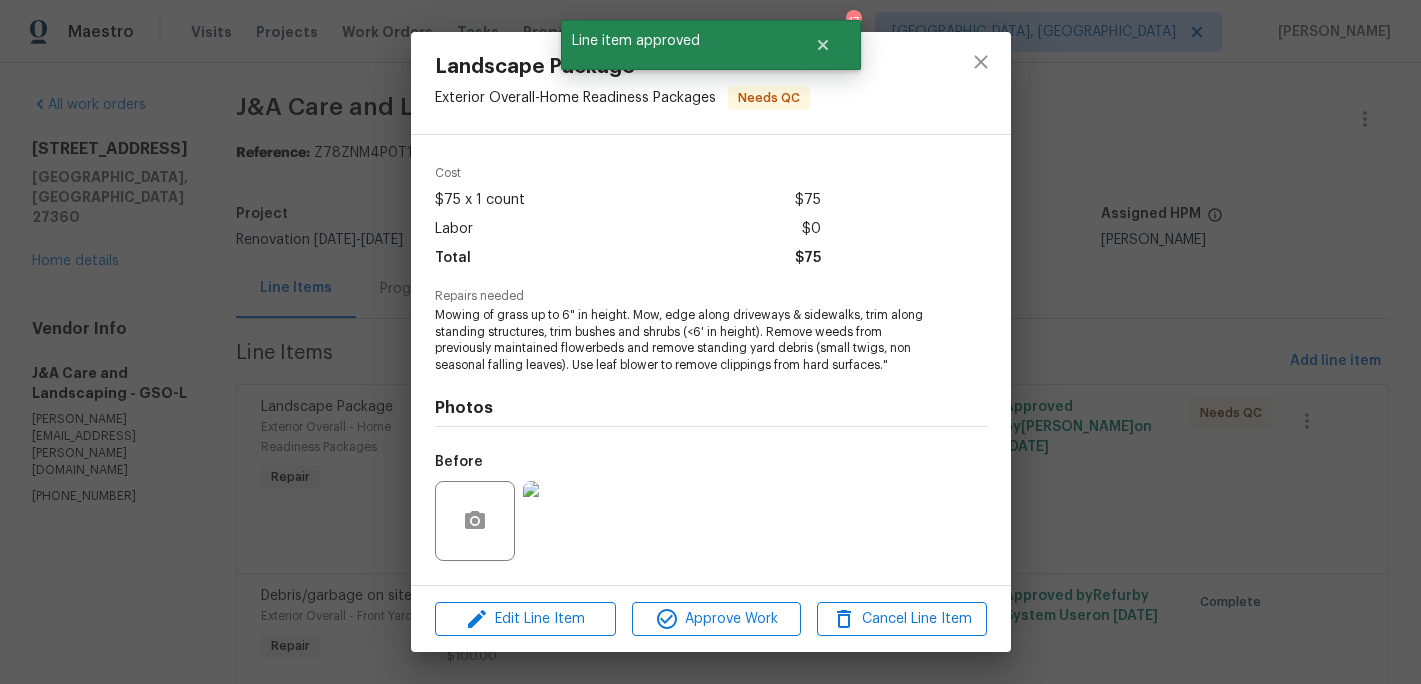 scroll, scrollTop: 187, scrollLeft: 0, axis: vertical 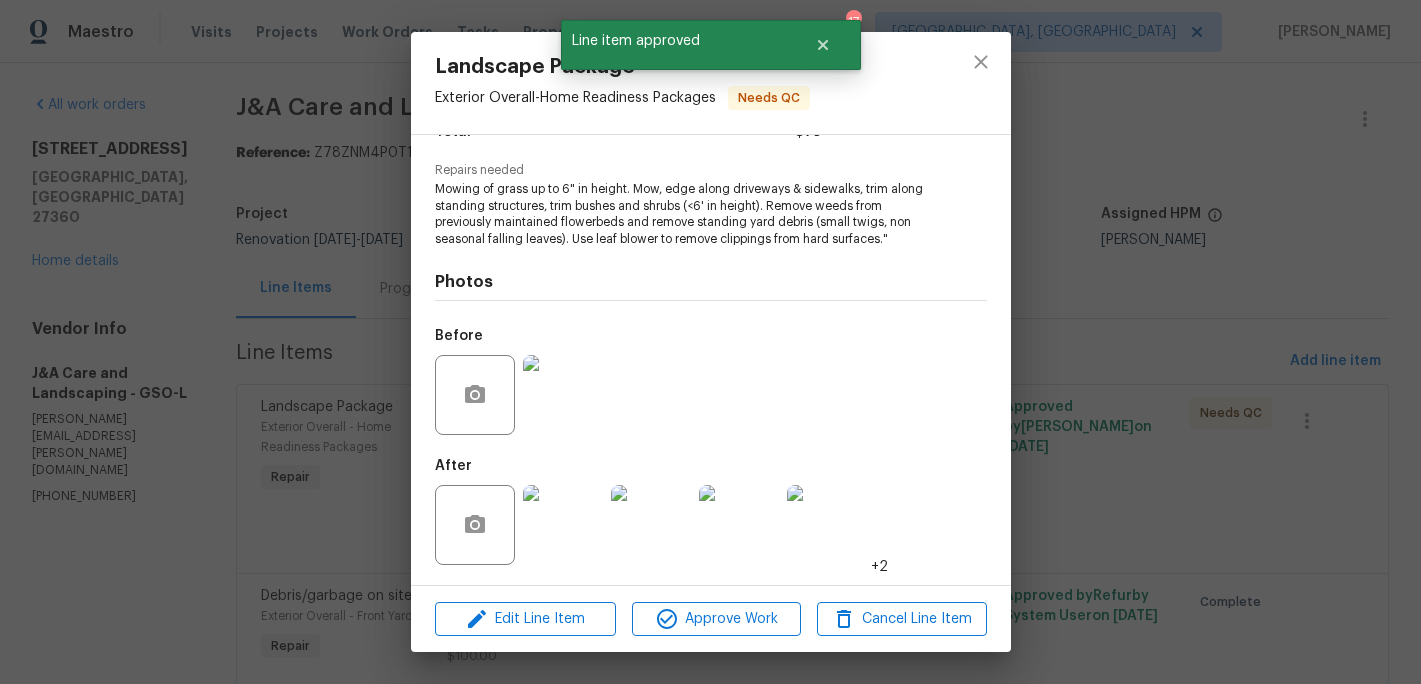 click at bounding box center [563, 525] 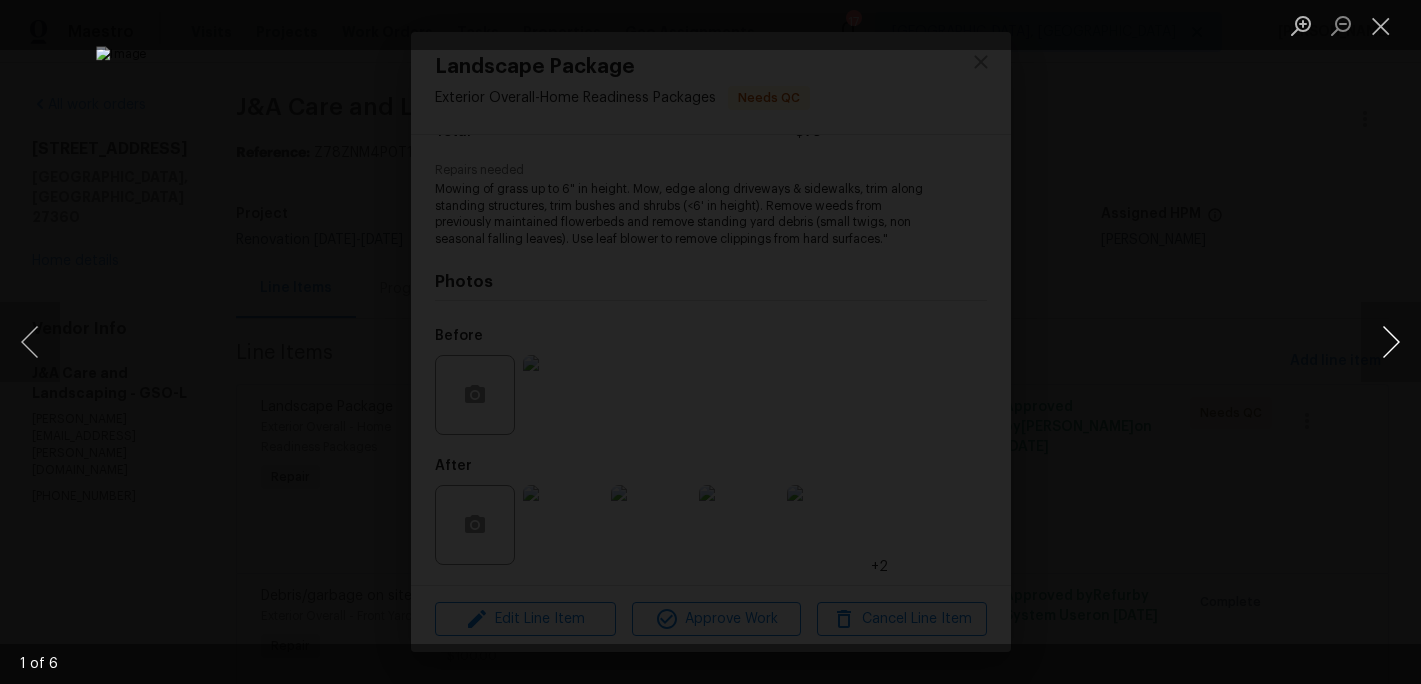 click at bounding box center [1391, 342] 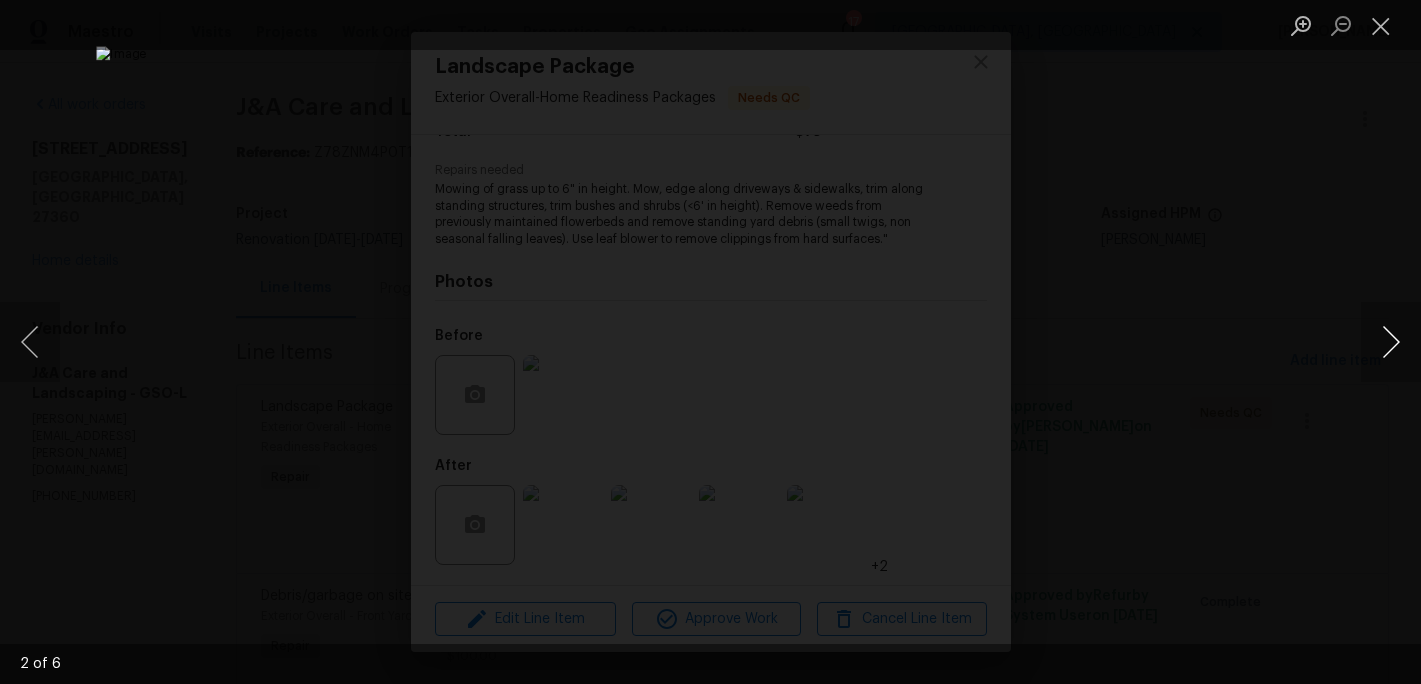 click at bounding box center (1391, 342) 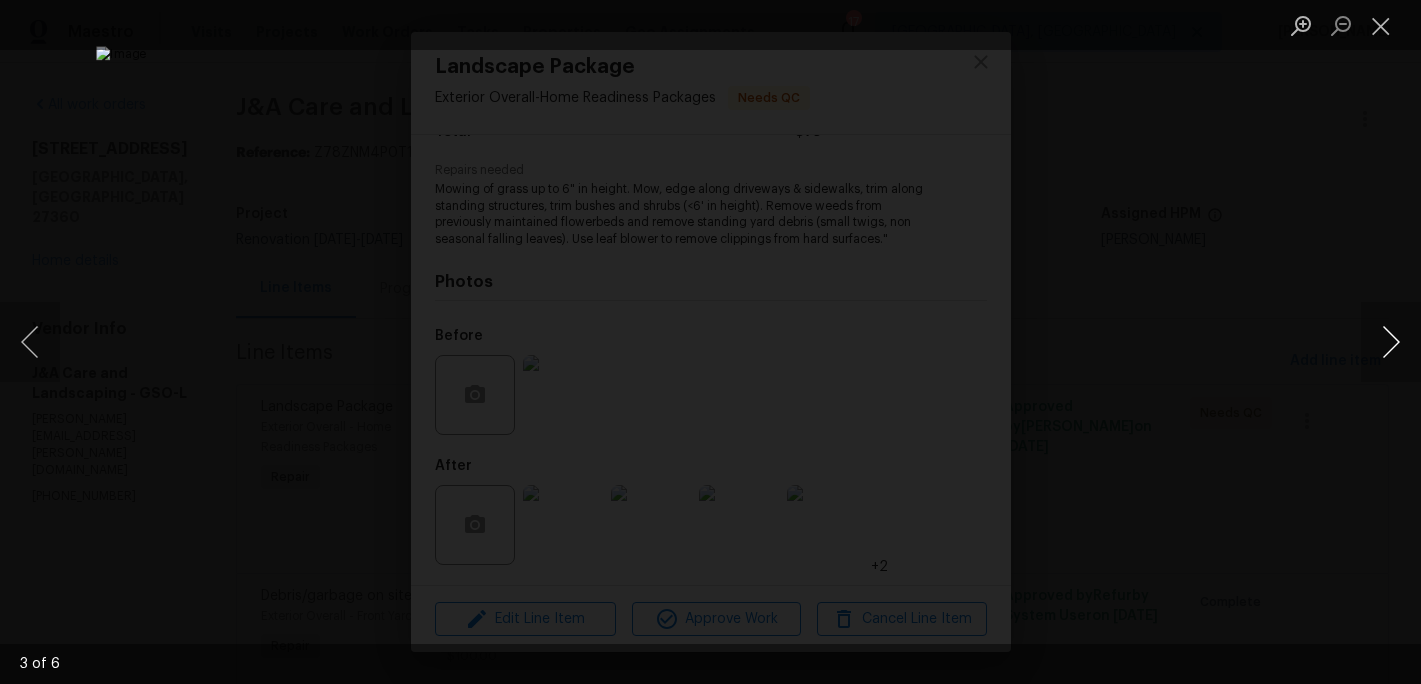 click at bounding box center [1391, 342] 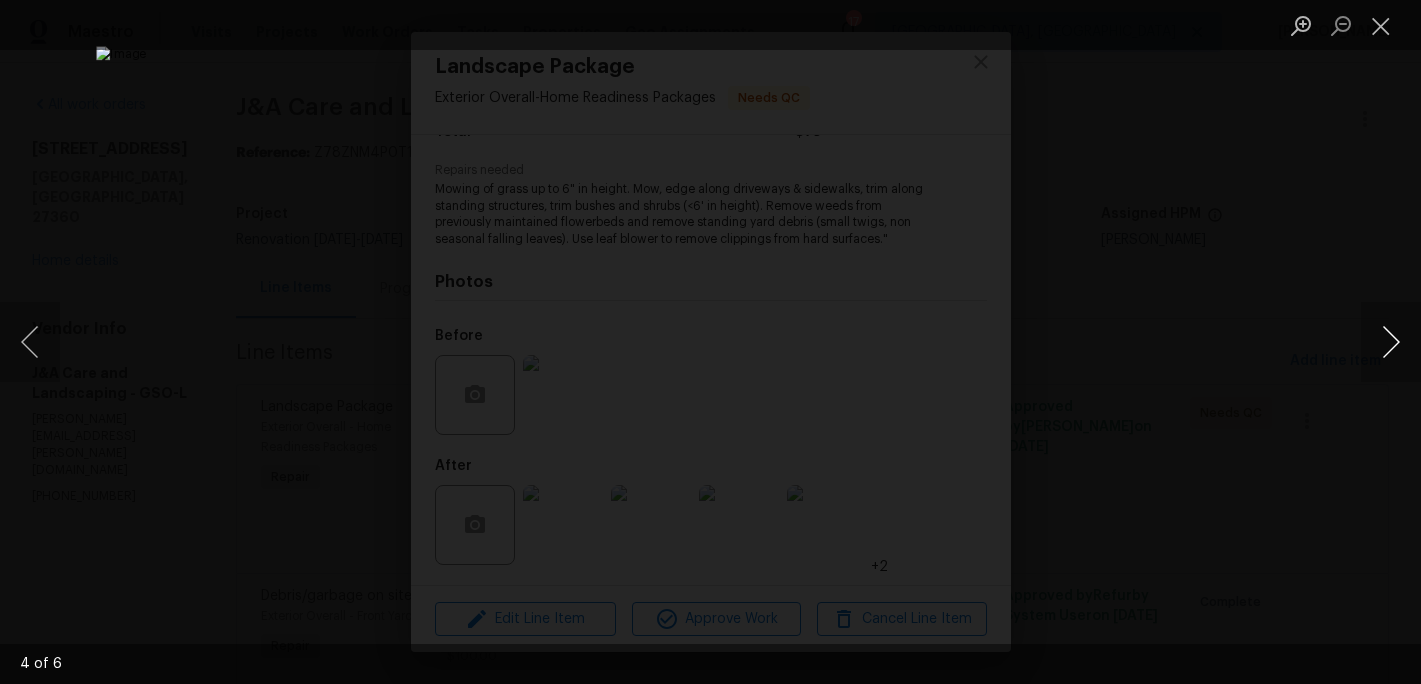 click at bounding box center (1391, 342) 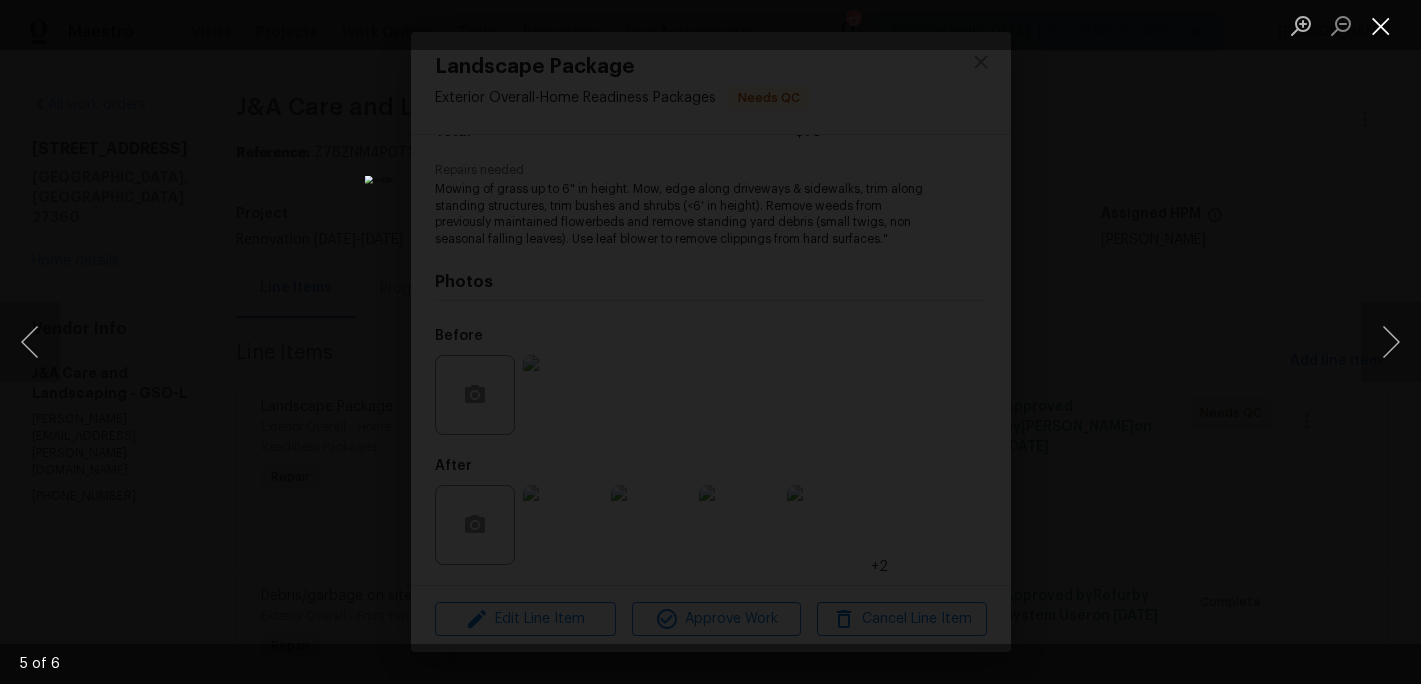 click at bounding box center (1381, 25) 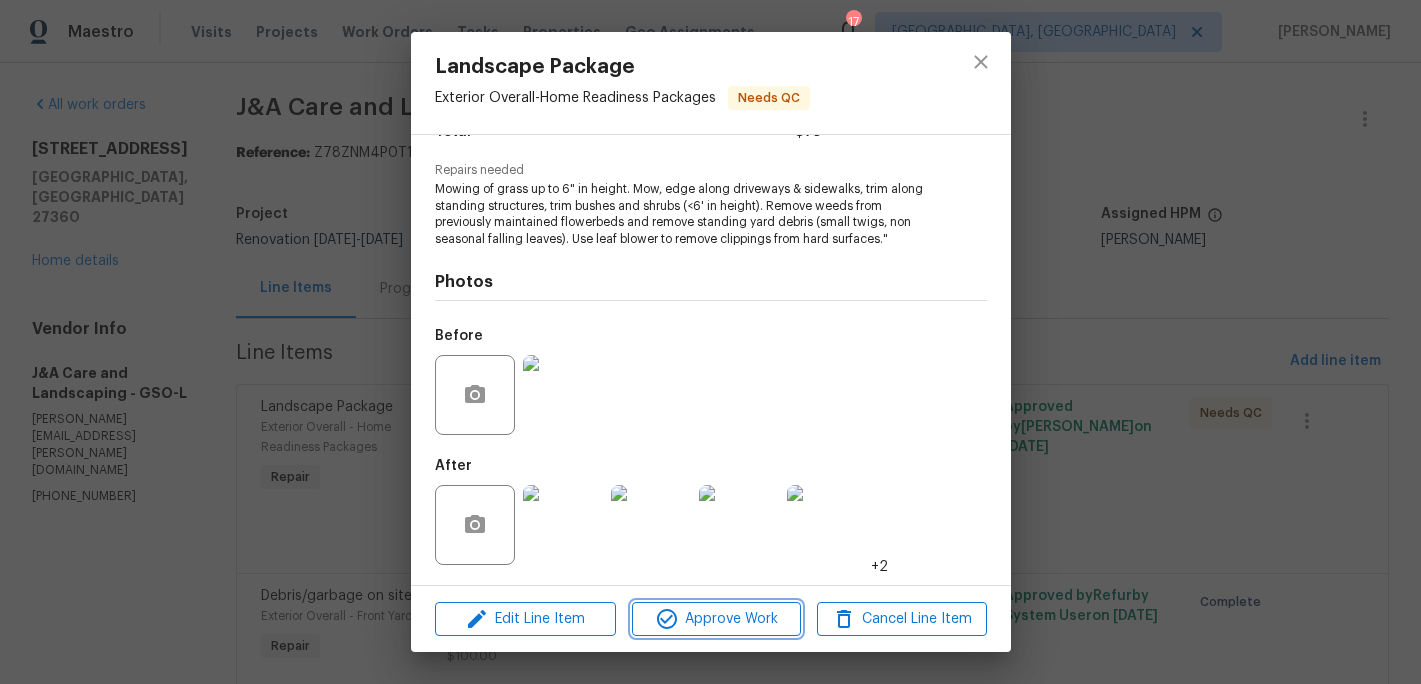 click on "Approve Work" at bounding box center [716, 619] 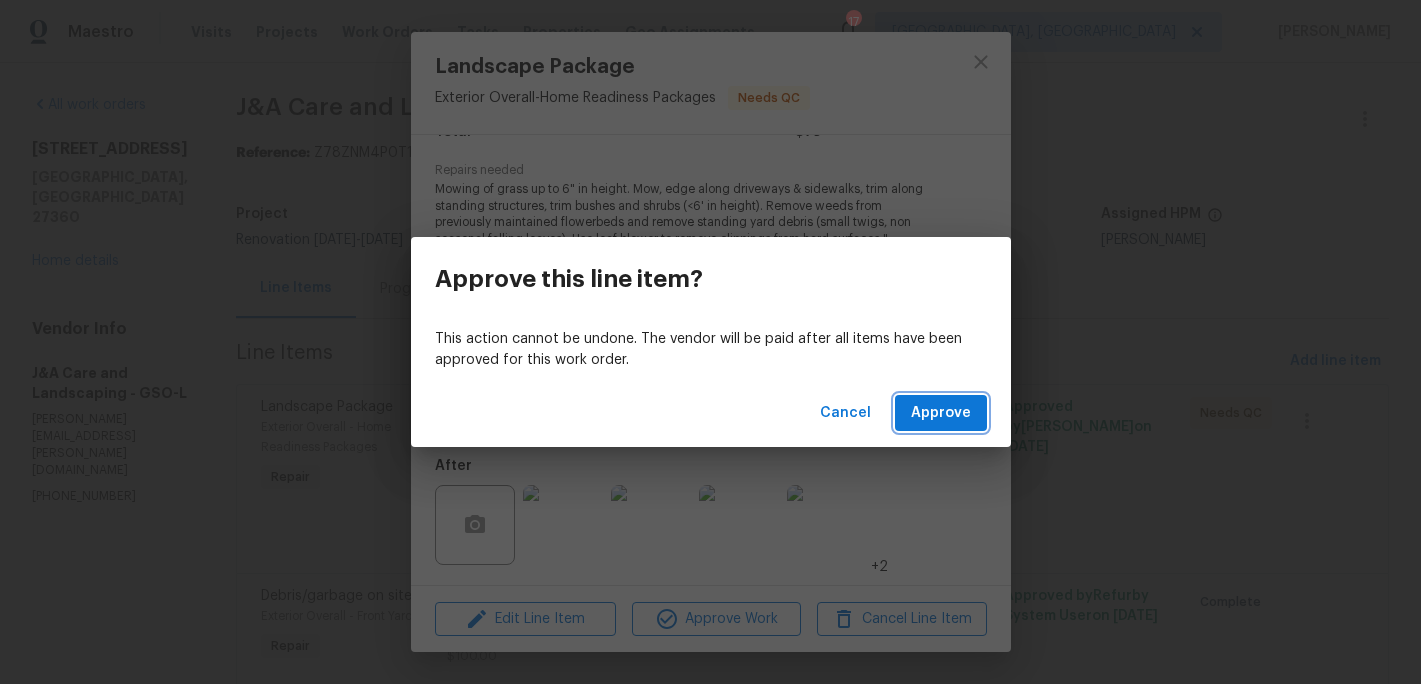 click on "Approve" at bounding box center (941, 413) 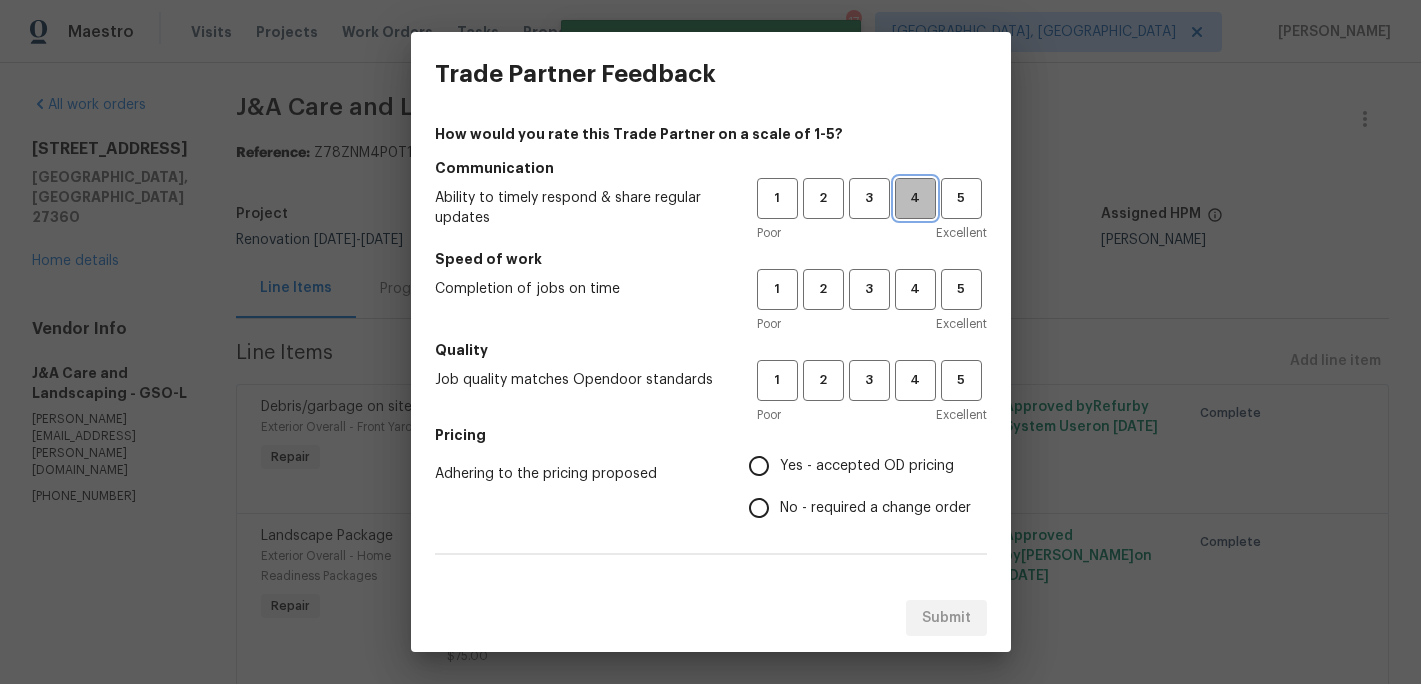 click on "4" at bounding box center [915, 198] 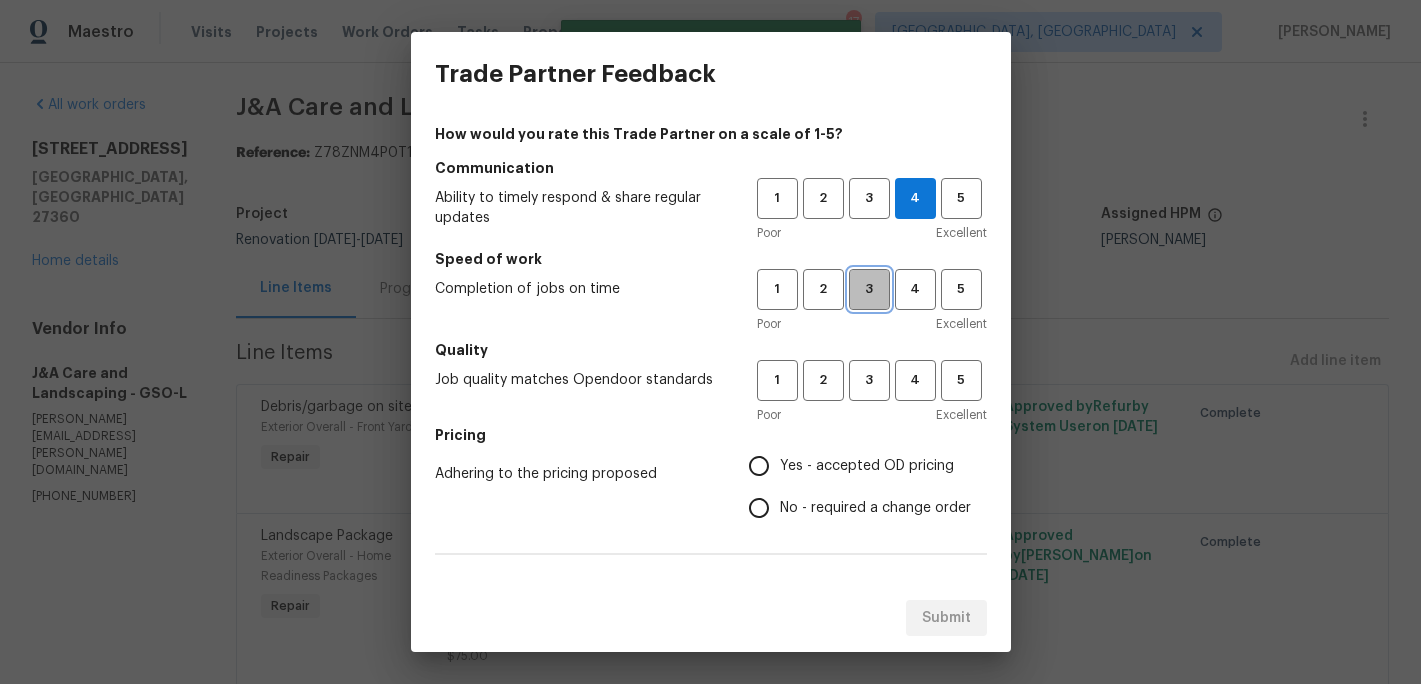 click on "3" at bounding box center (869, 289) 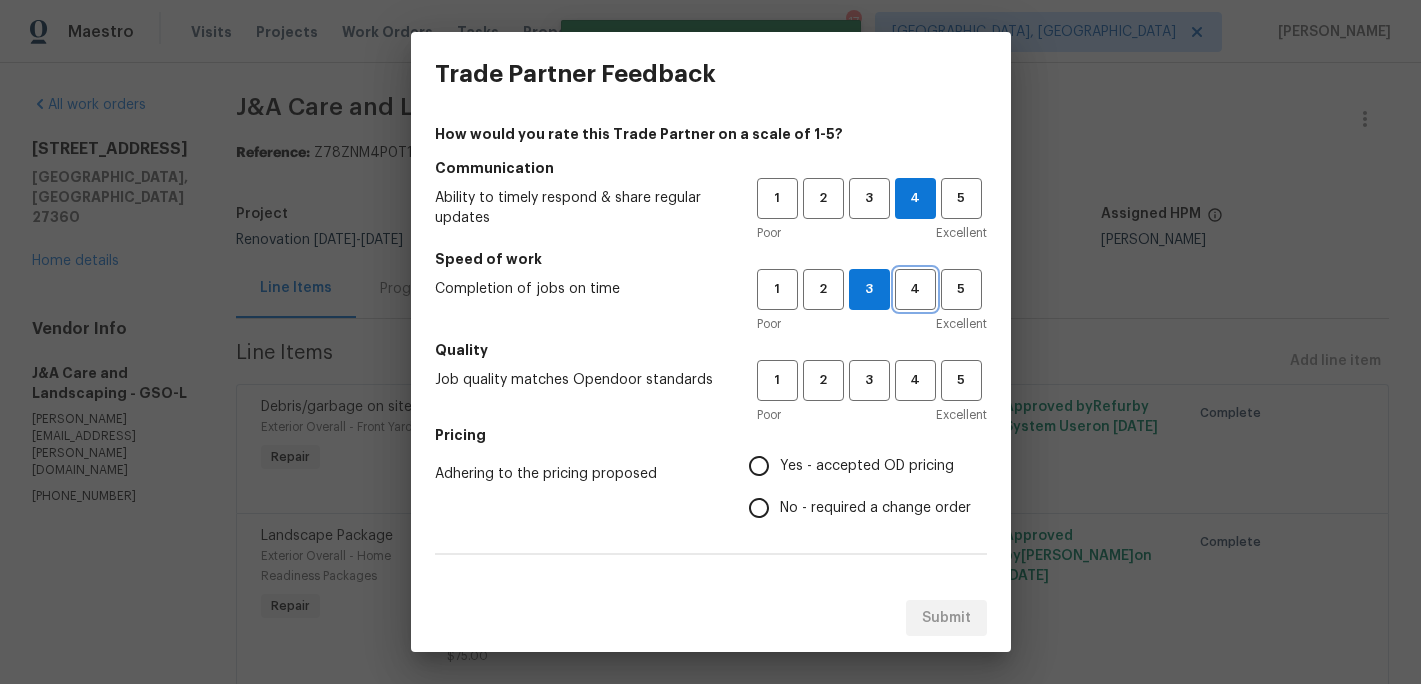 click on "4" at bounding box center [915, 289] 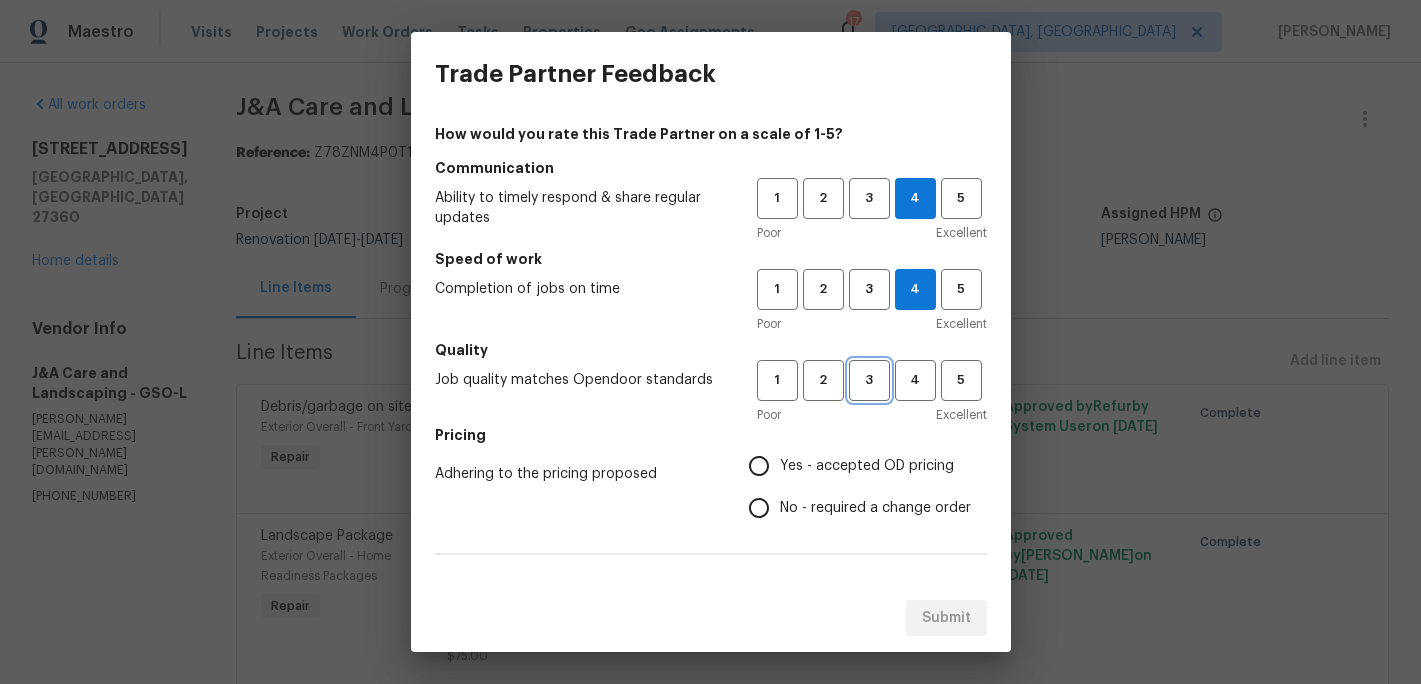 click on "3" at bounding box center (869, 380) 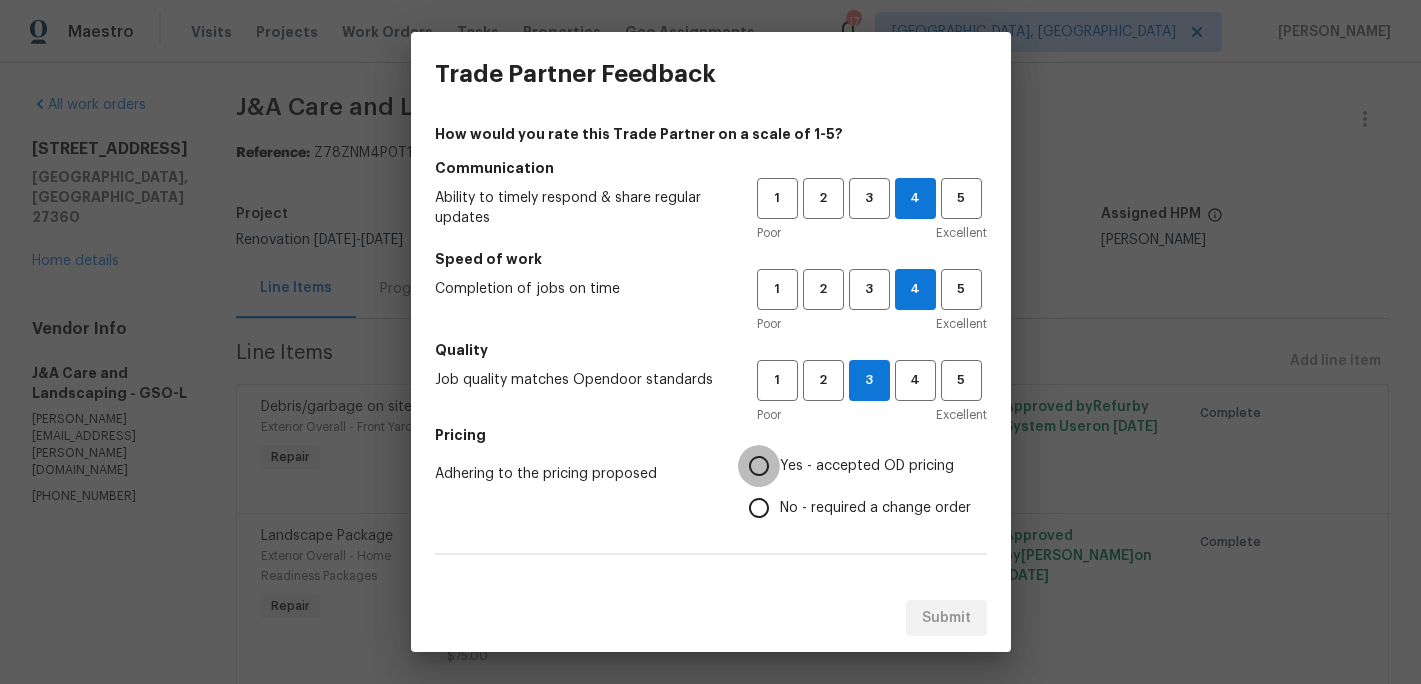 click on "Yes - accepted OD pricing" at bounding box center [759, 466] 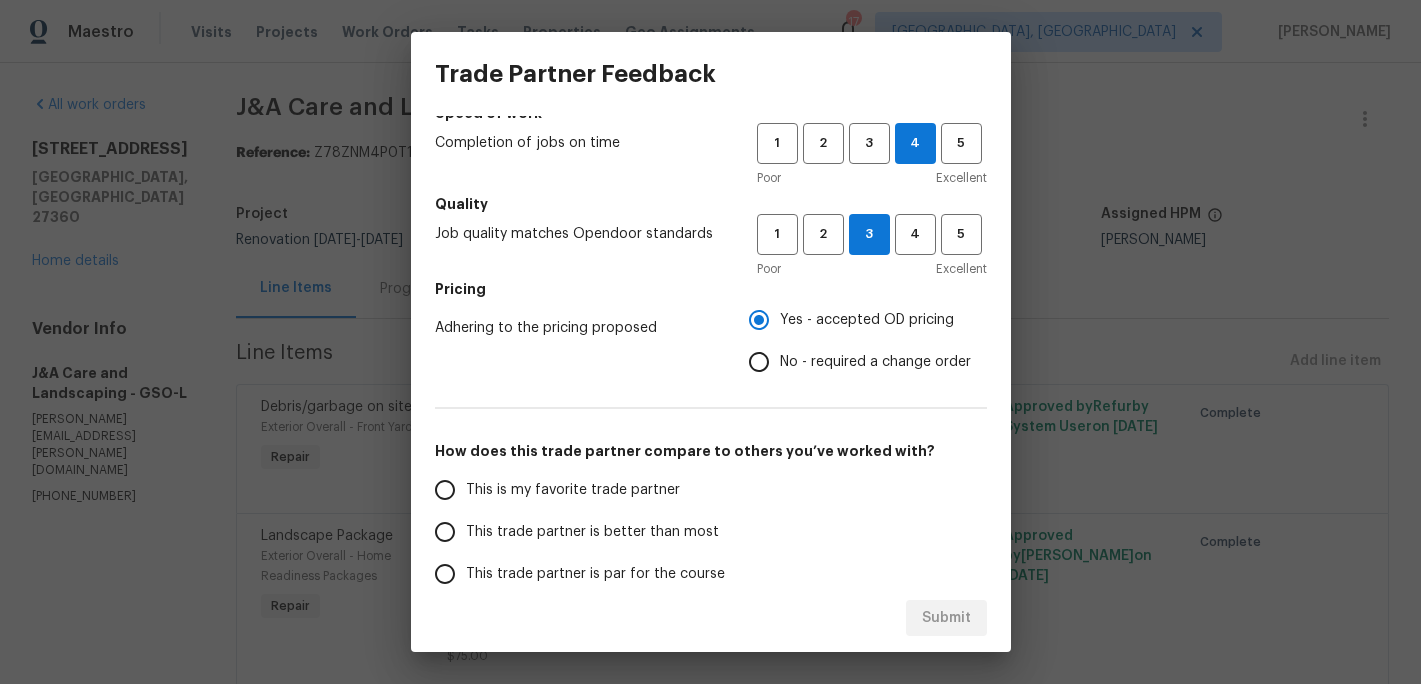 scroll, scrollTop: 172, scrollLeft: 0, axis: vertical 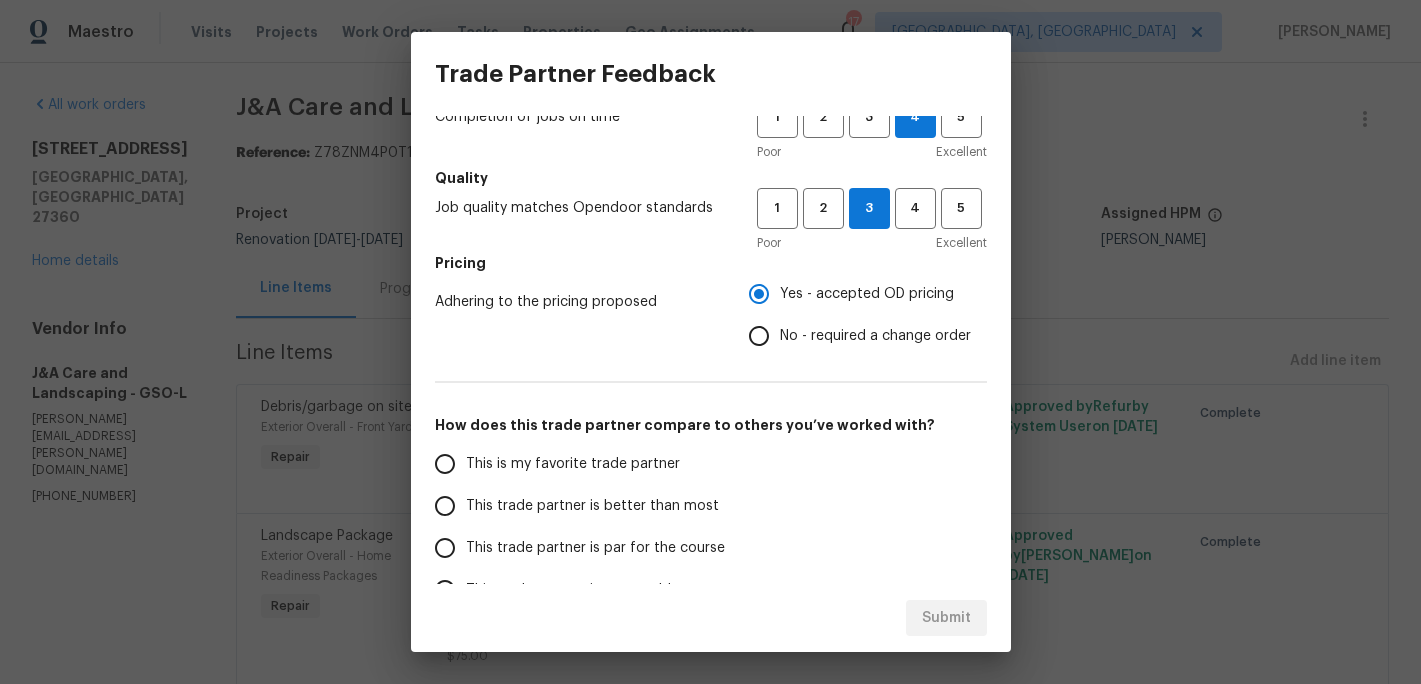 click on "This is my favorite trade partner" at bounding box center (573, 464) 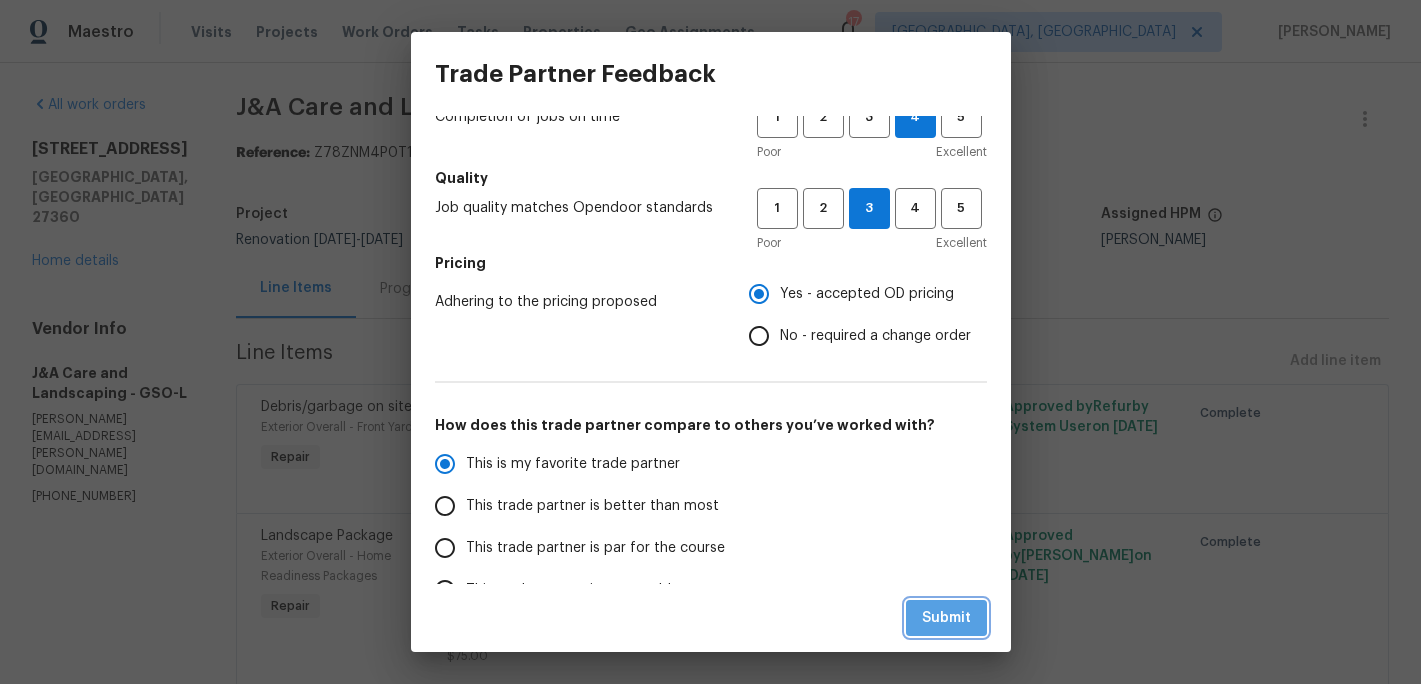 click on "Submit" at bounding box center (946, 618) 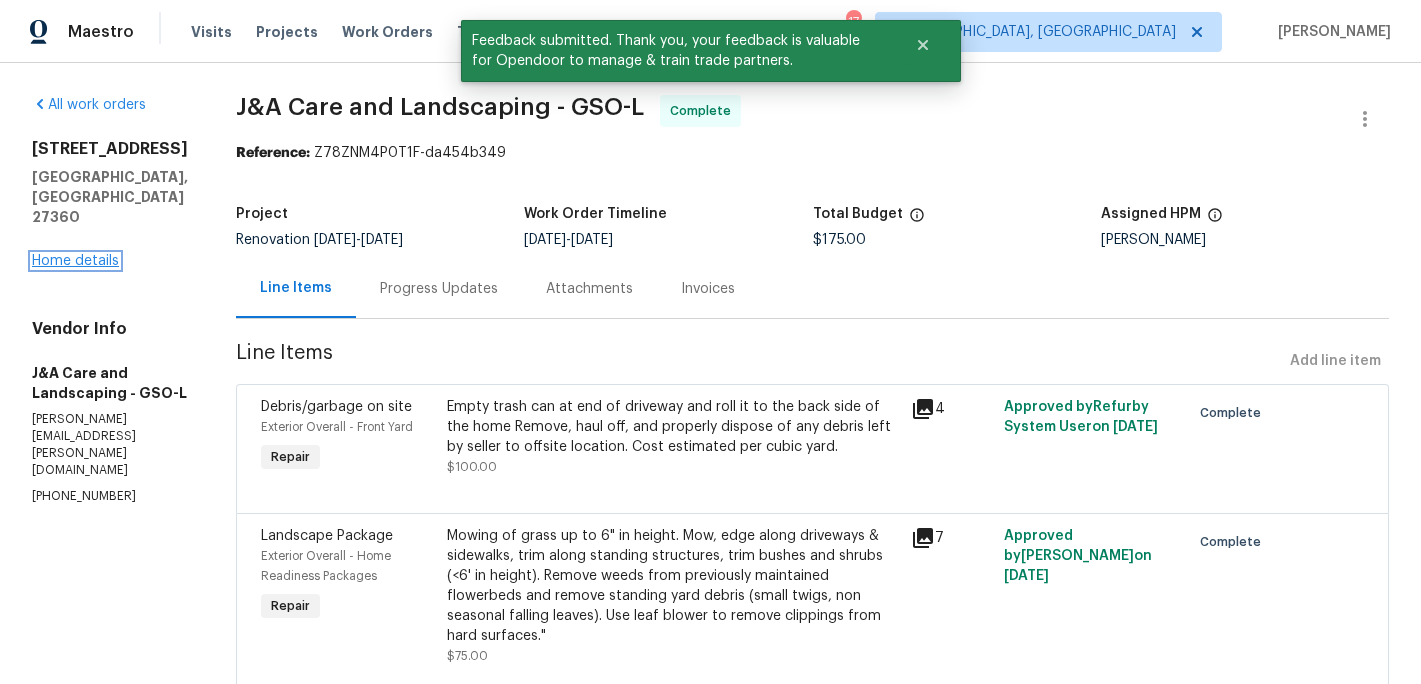 click on "Home details" at bounding box center [75, 261] 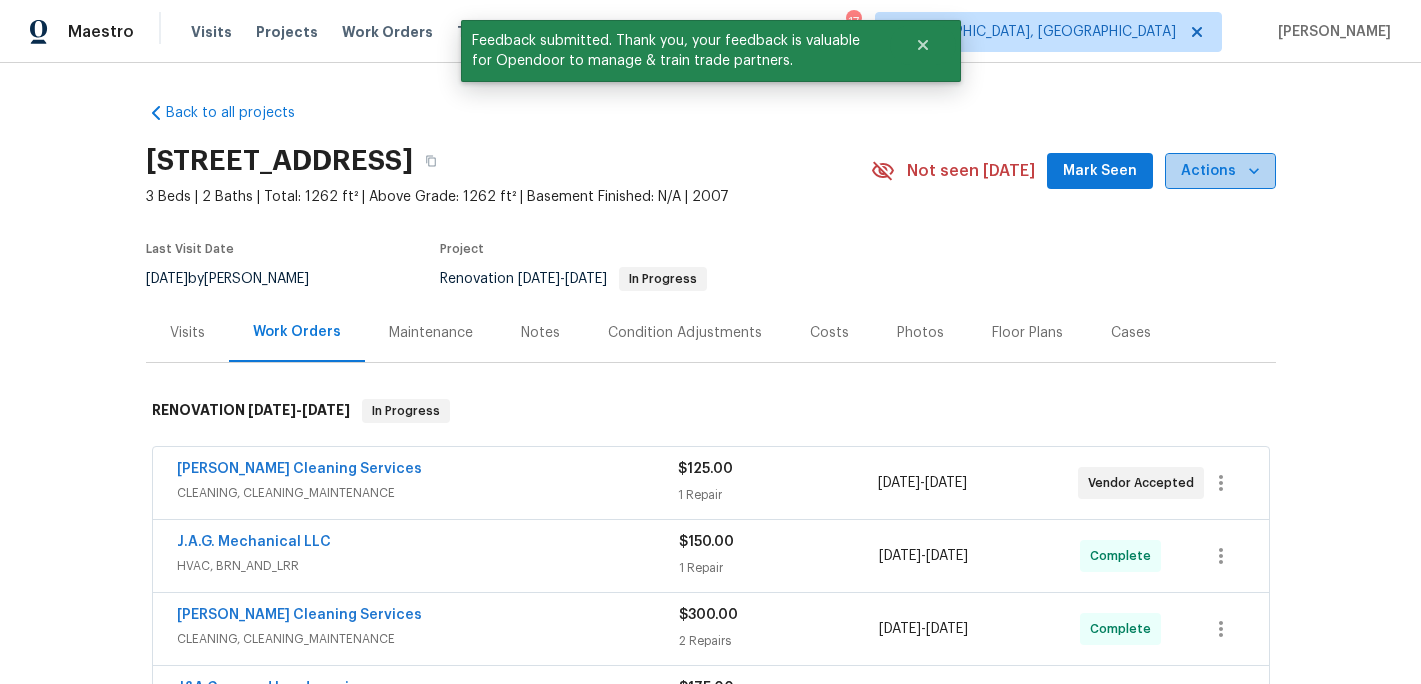 click on "Actions" at bounding box center (1220, 171) 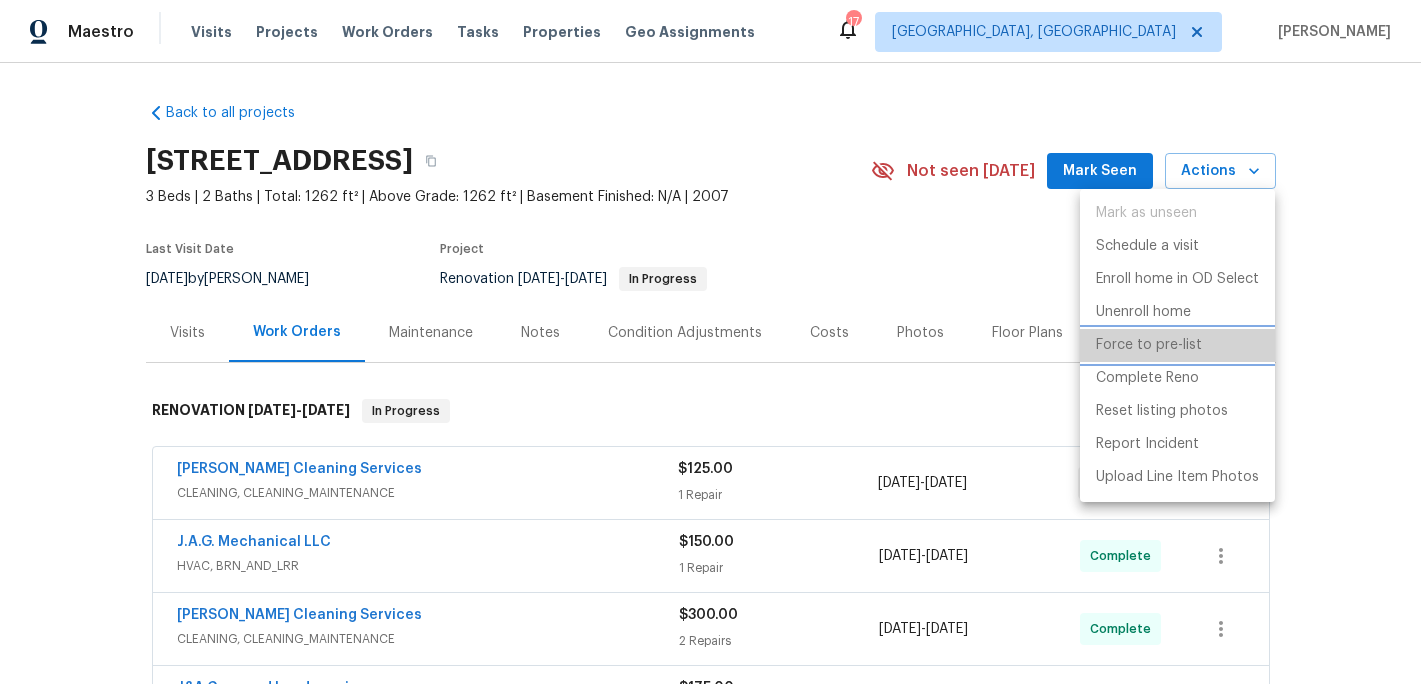 click on "Force to pre-list" at bounding box center (1149, 345) 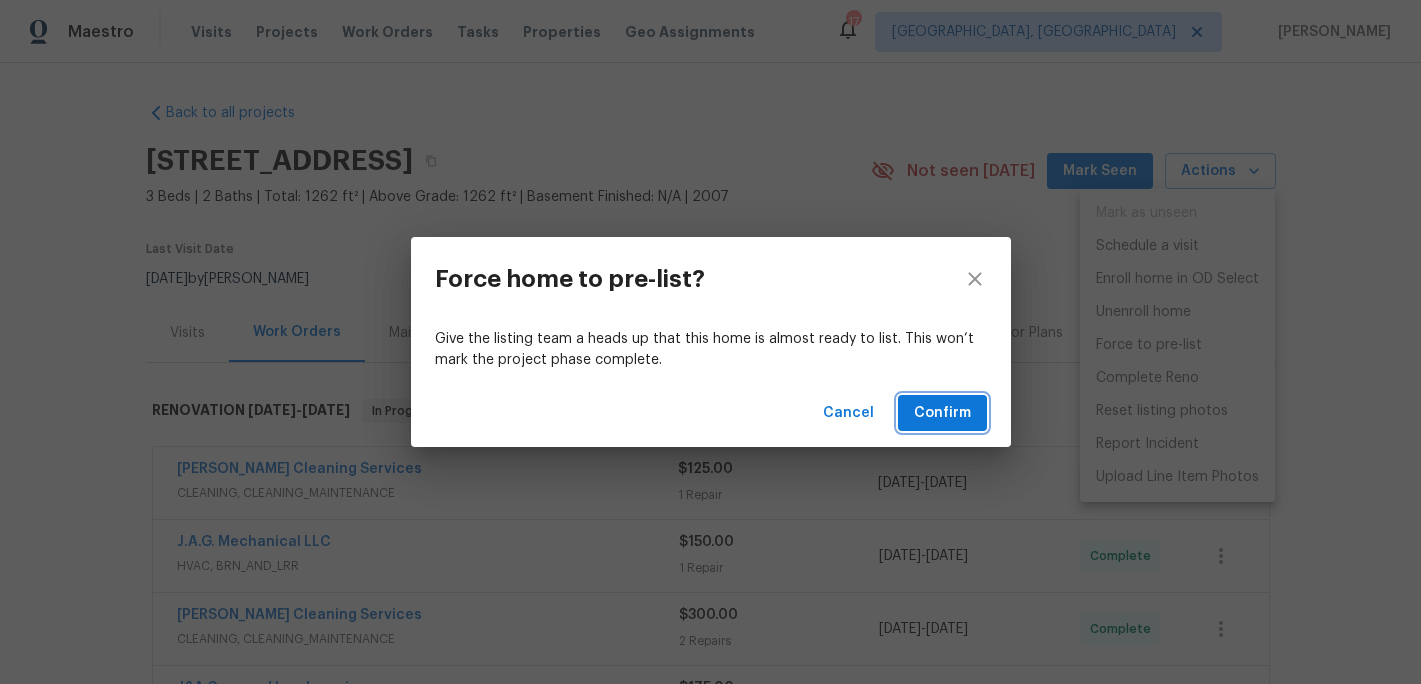 click on "Confirm" at bounding box center [942, 413] 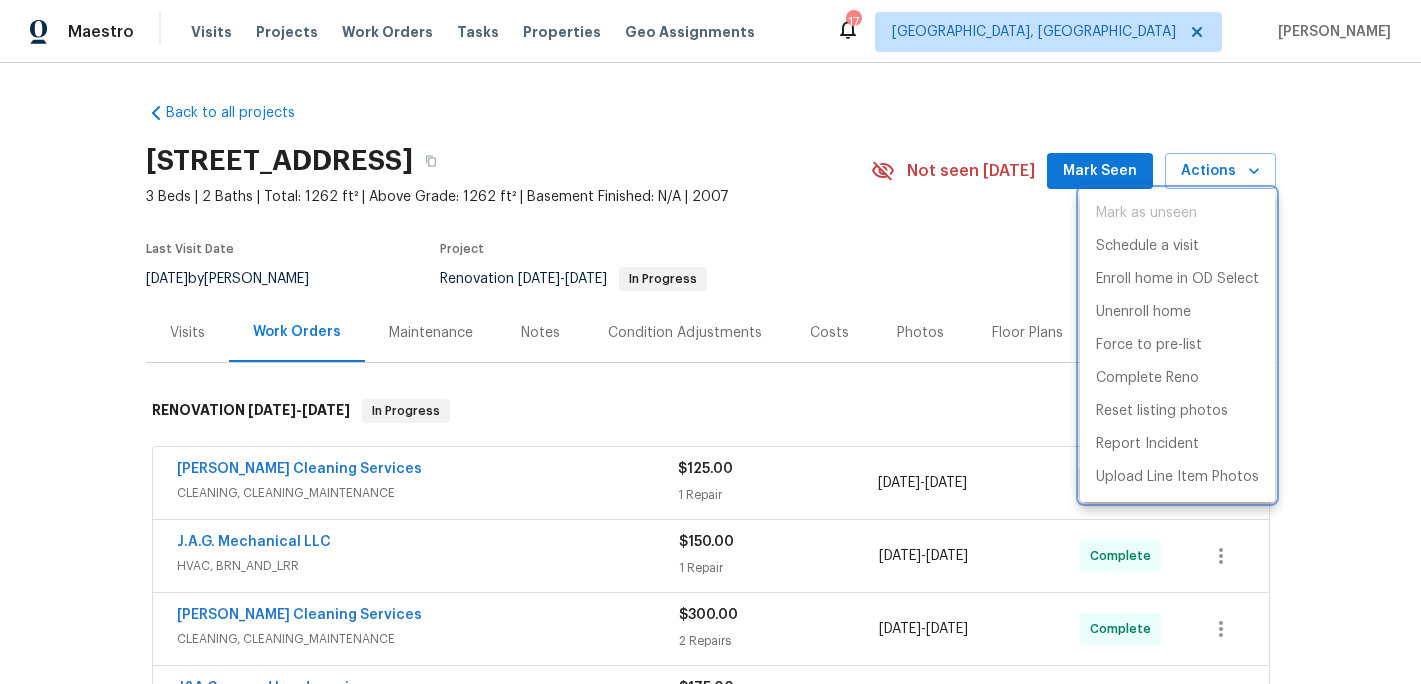 click at bounding box center [710, 342] 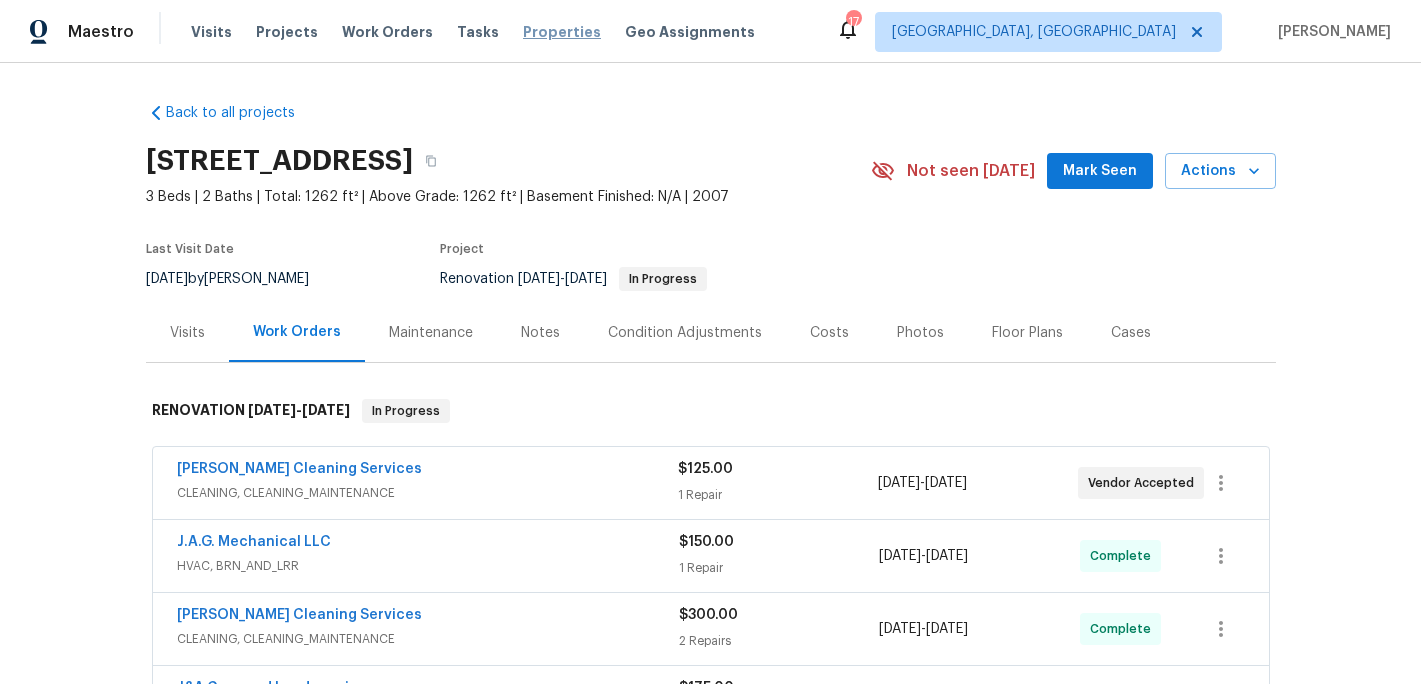 click on "Properties" at bounding box center (562, 32) 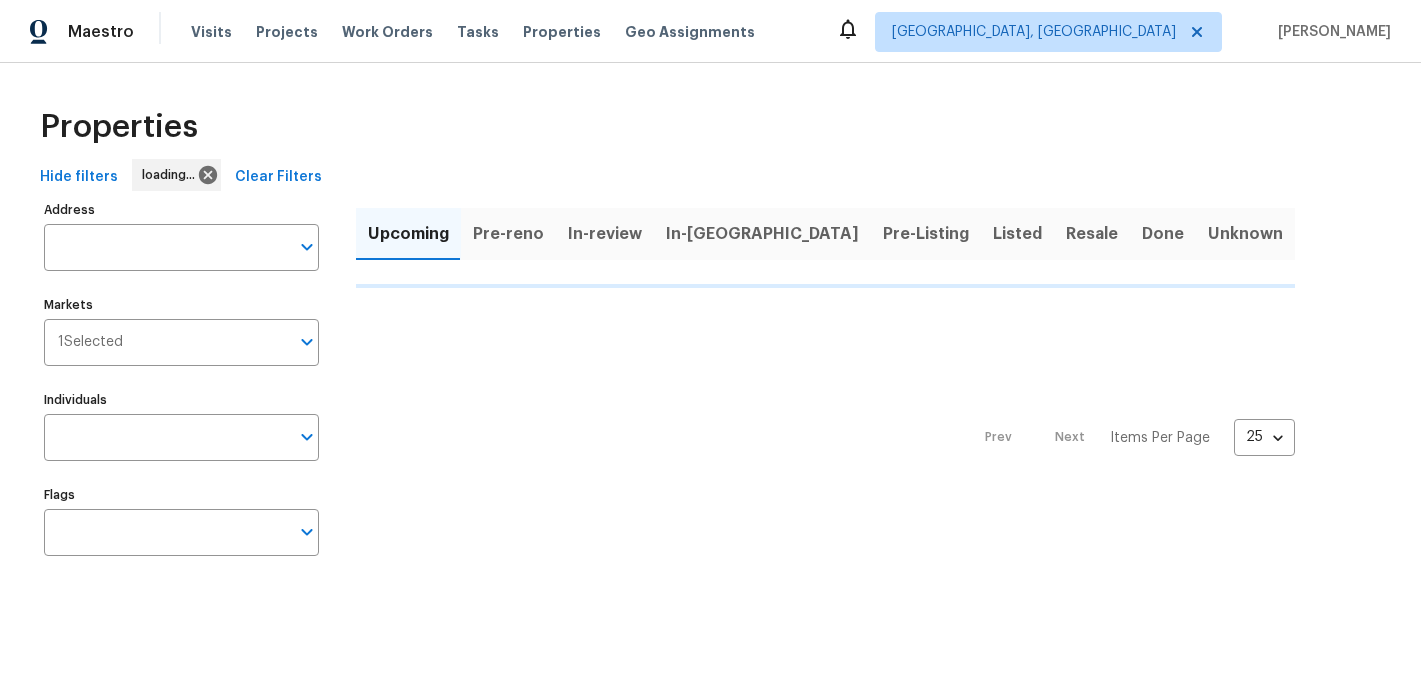 scroll, scrollTop: 0, scrollLeft: 0, axis: both 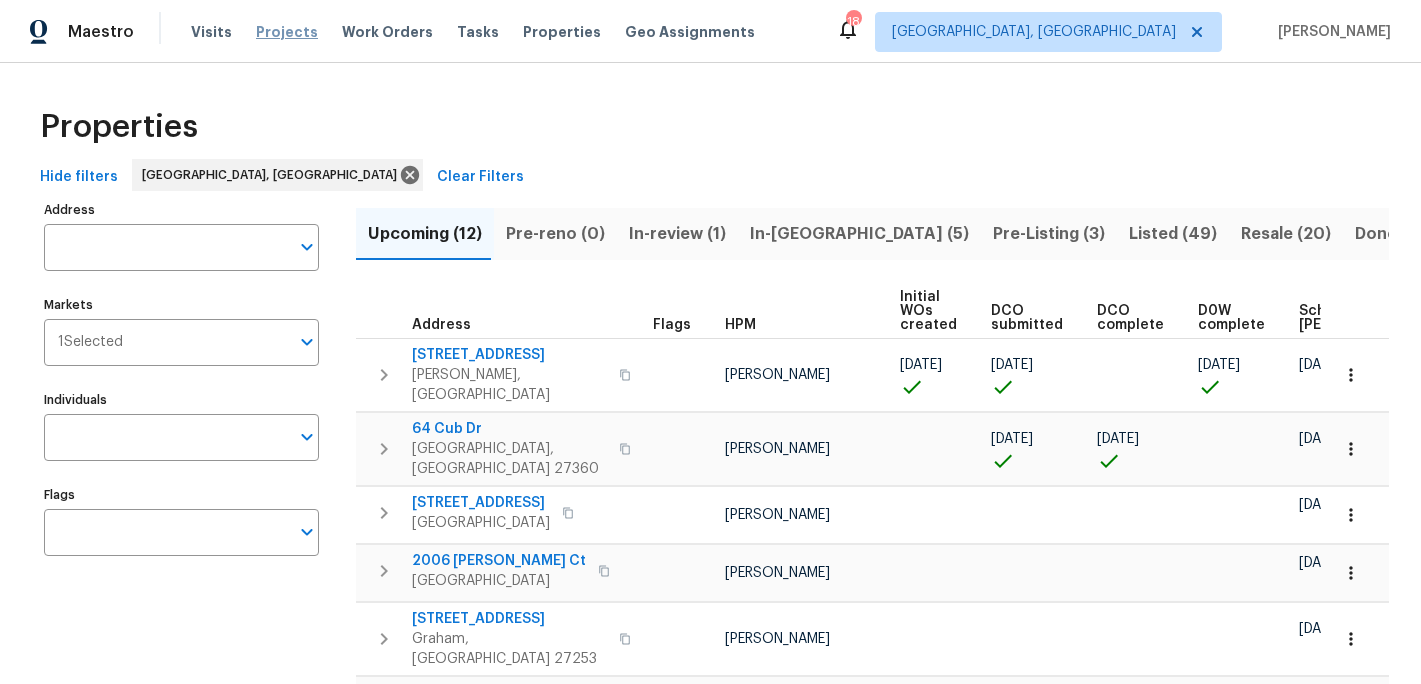 click on "Projects" at bounding box center [287, 32] 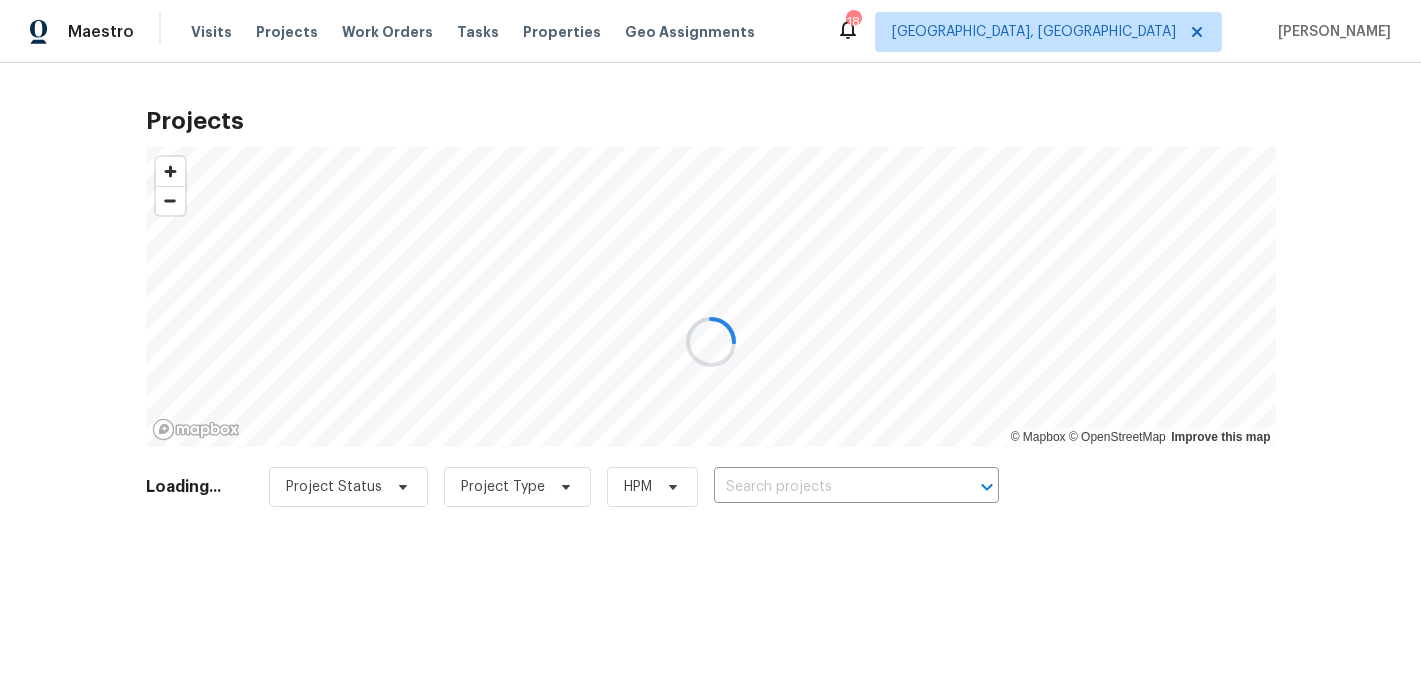 click at bounding box center [710, 342] 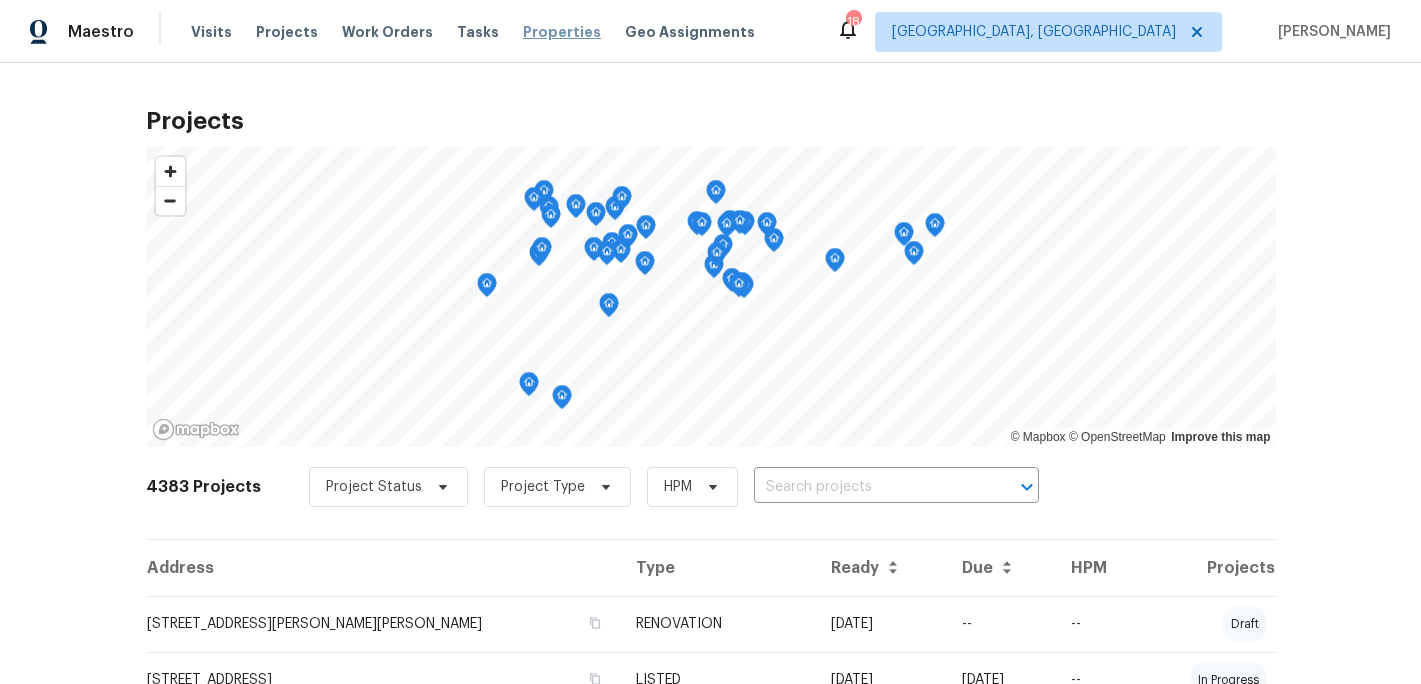 click on "Properties" at bounding box center [562, 32] 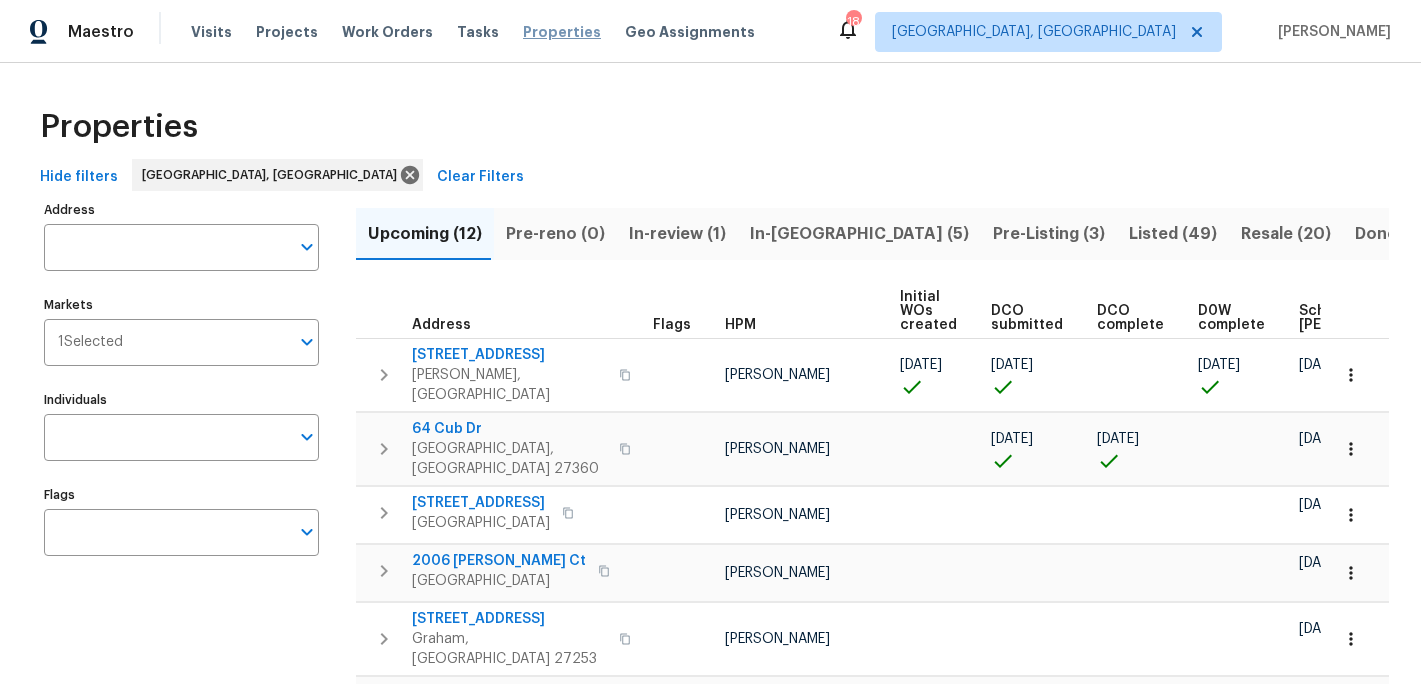 click on "Properties" at bounding box center [562, 32] 